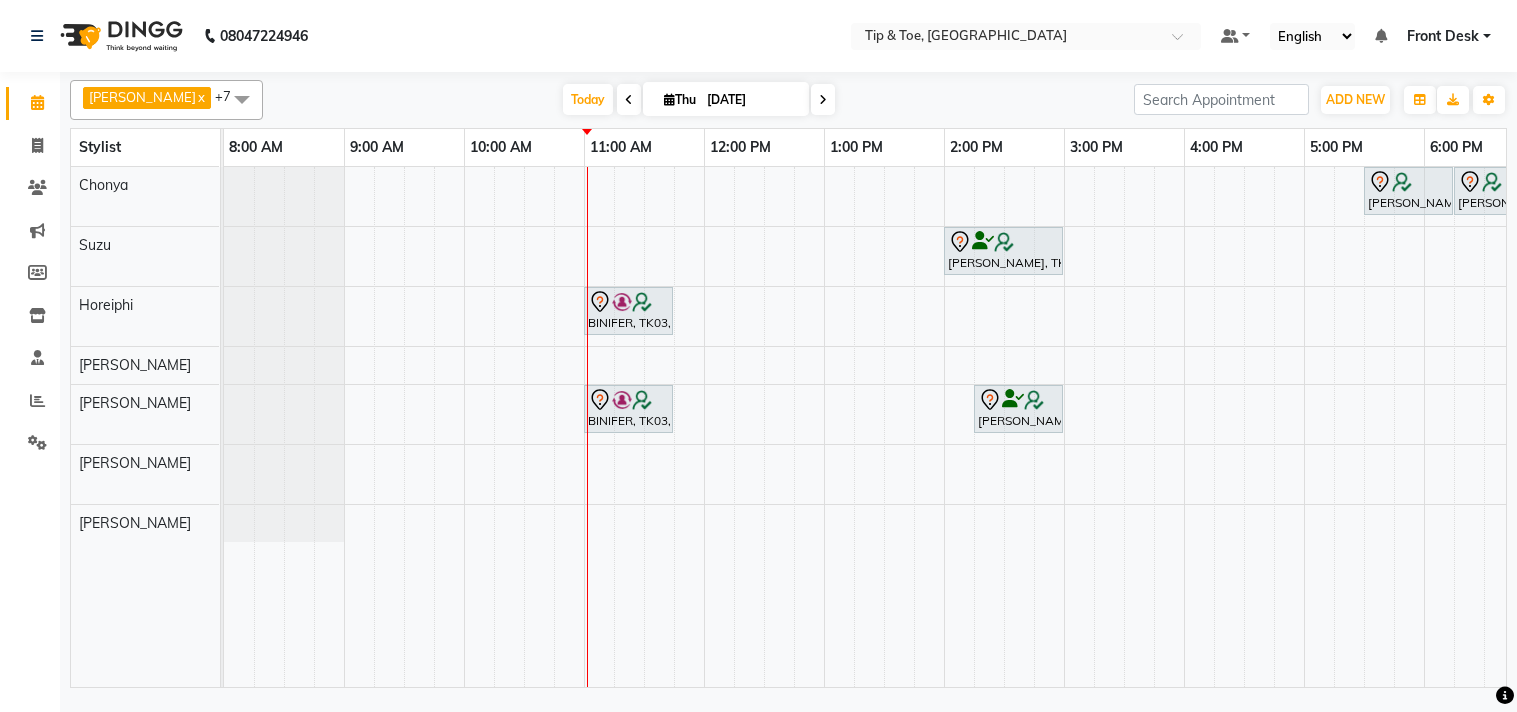 scroll, scrollTop: 0, scrollLeft: 0, axis: both 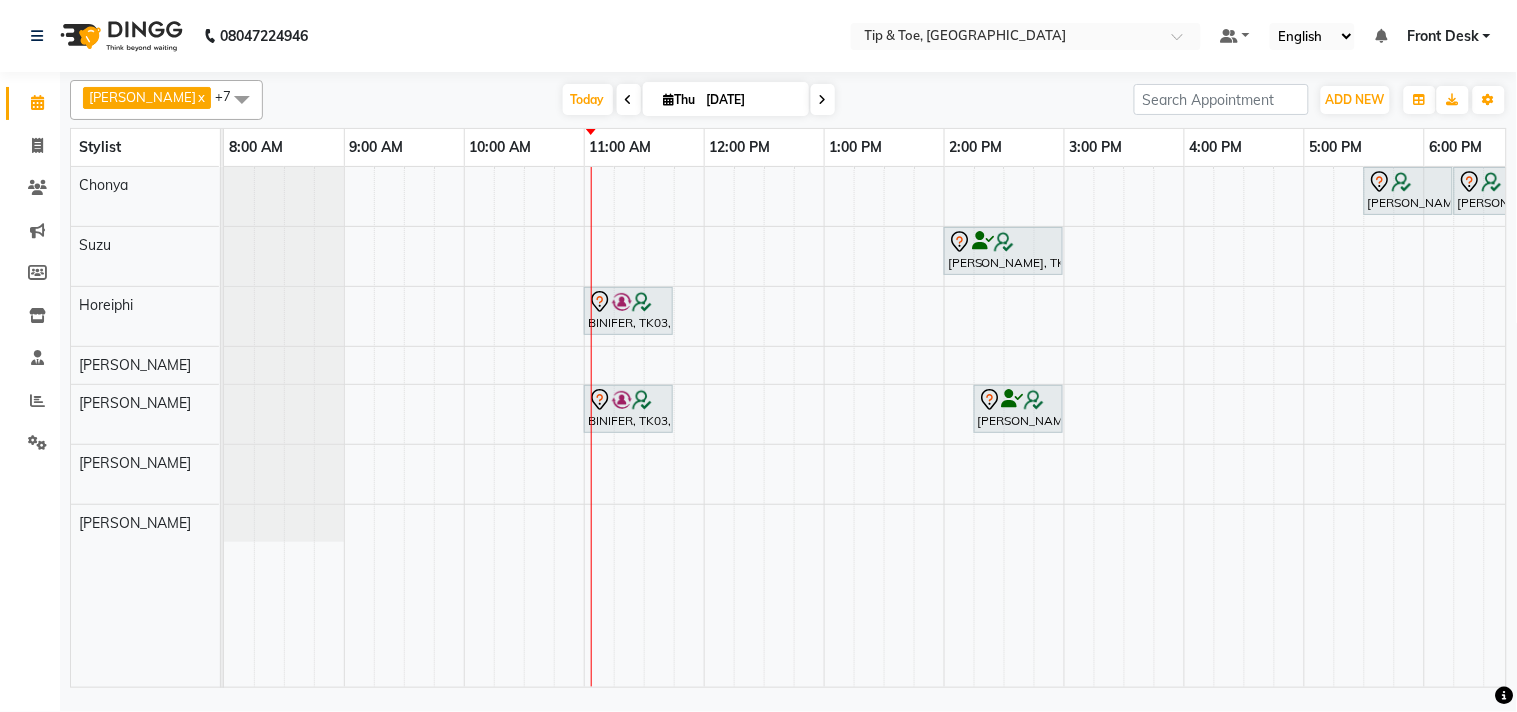click on "Priya Aga, TK04, 05:30 PM-06:15 PM, Essential Manicure w Scrub             Priya Aga, TK04, 06:15 PM-06:45 PM, T&T Permanent Gel Polish             PRIYANKA MENON, TK01, 02:00 PM-03:00 PM, Natural Acrylic Nail Set             BINIFER, TK03, 11:00 AM-11:45 AM, Essential Pedicure w Scrub             BINIFER, TK03, 11:00 AM-11:45 AM, Essential Manicure w Scrub             PRIYANKA MENON, TK01, 02:15 PM-03:00 PM, Essential Pedicure w Scrub             Shikha, TK02, 07:30 PM-08:15 PM, Essential Pedicure w Scrub" at bounding box center (1004, 427) 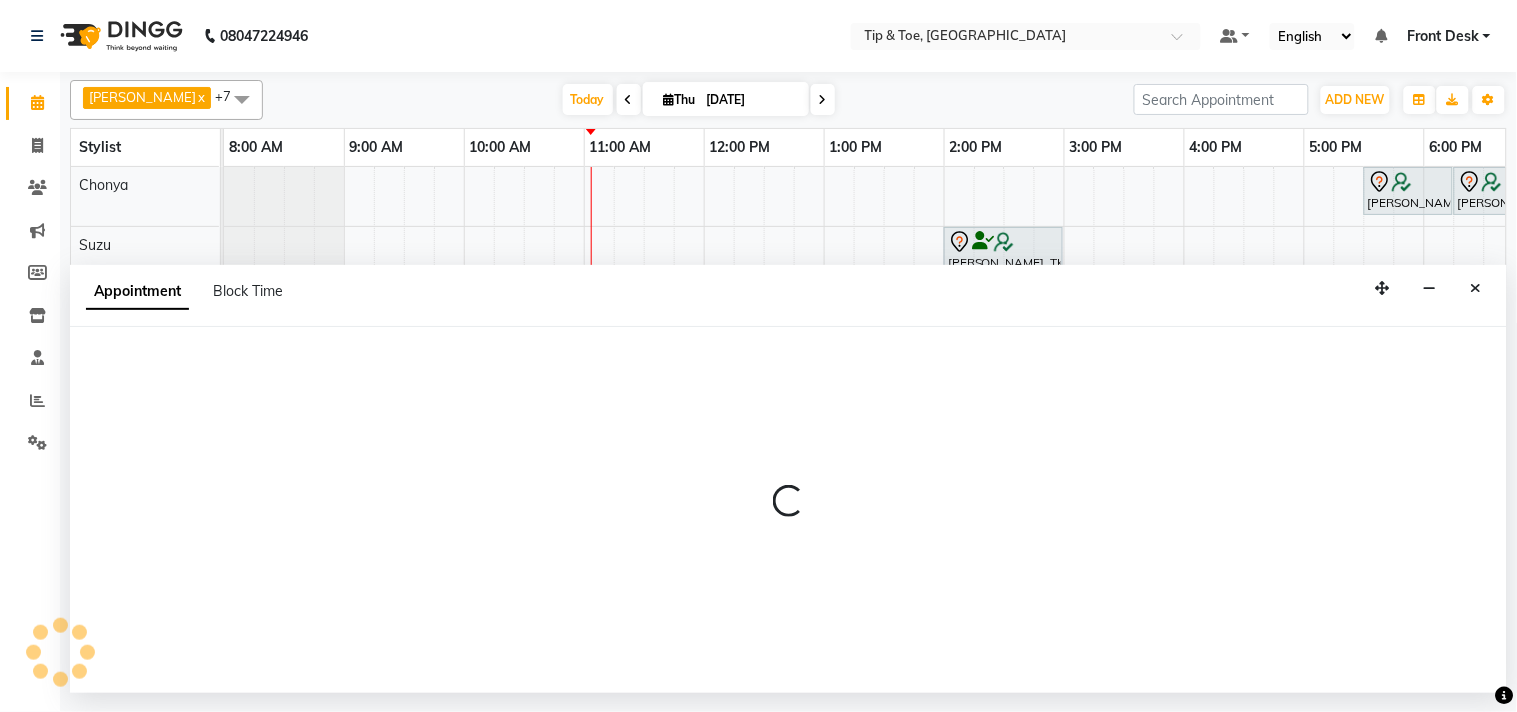 click on "Appointment Block Time" at bounding box center [788, 296] 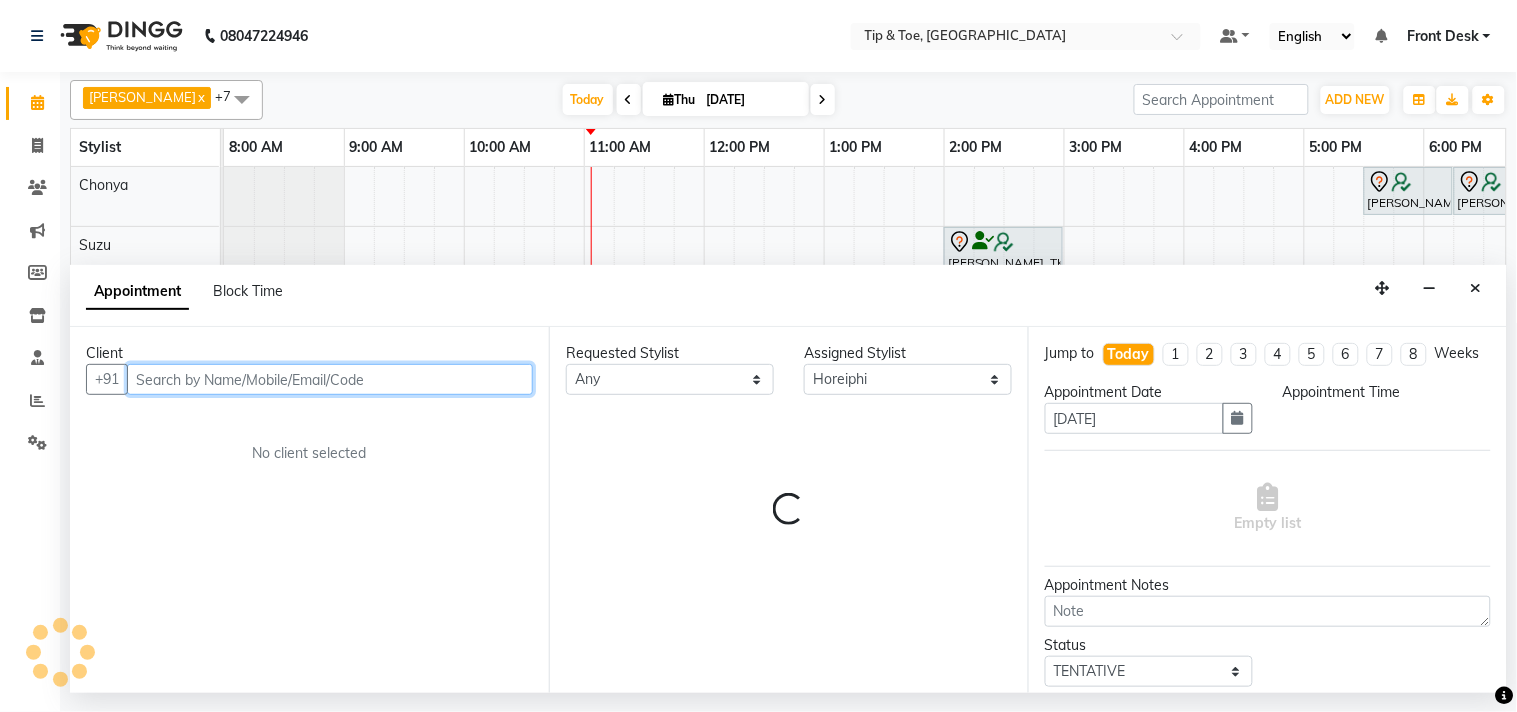 select on "810" 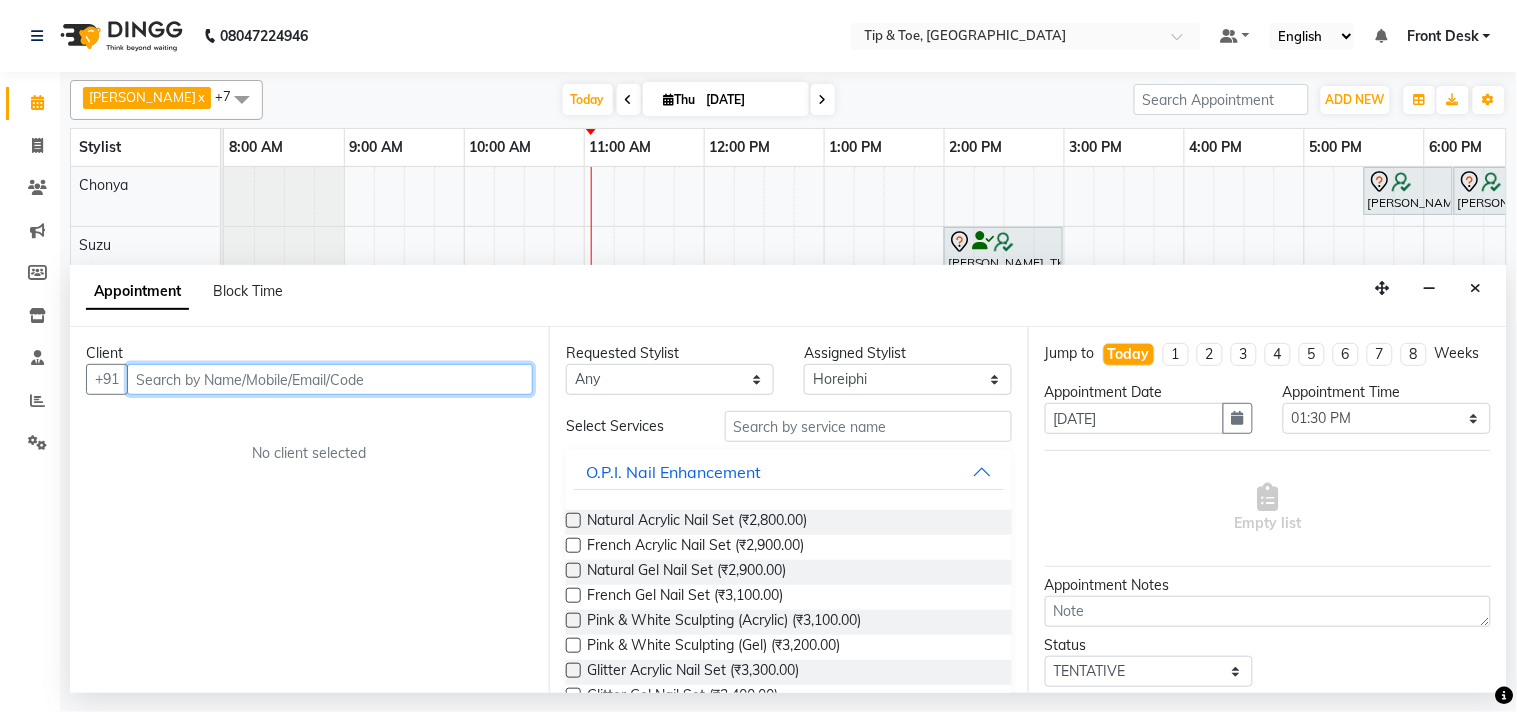 click at bounding box center (330, 379) 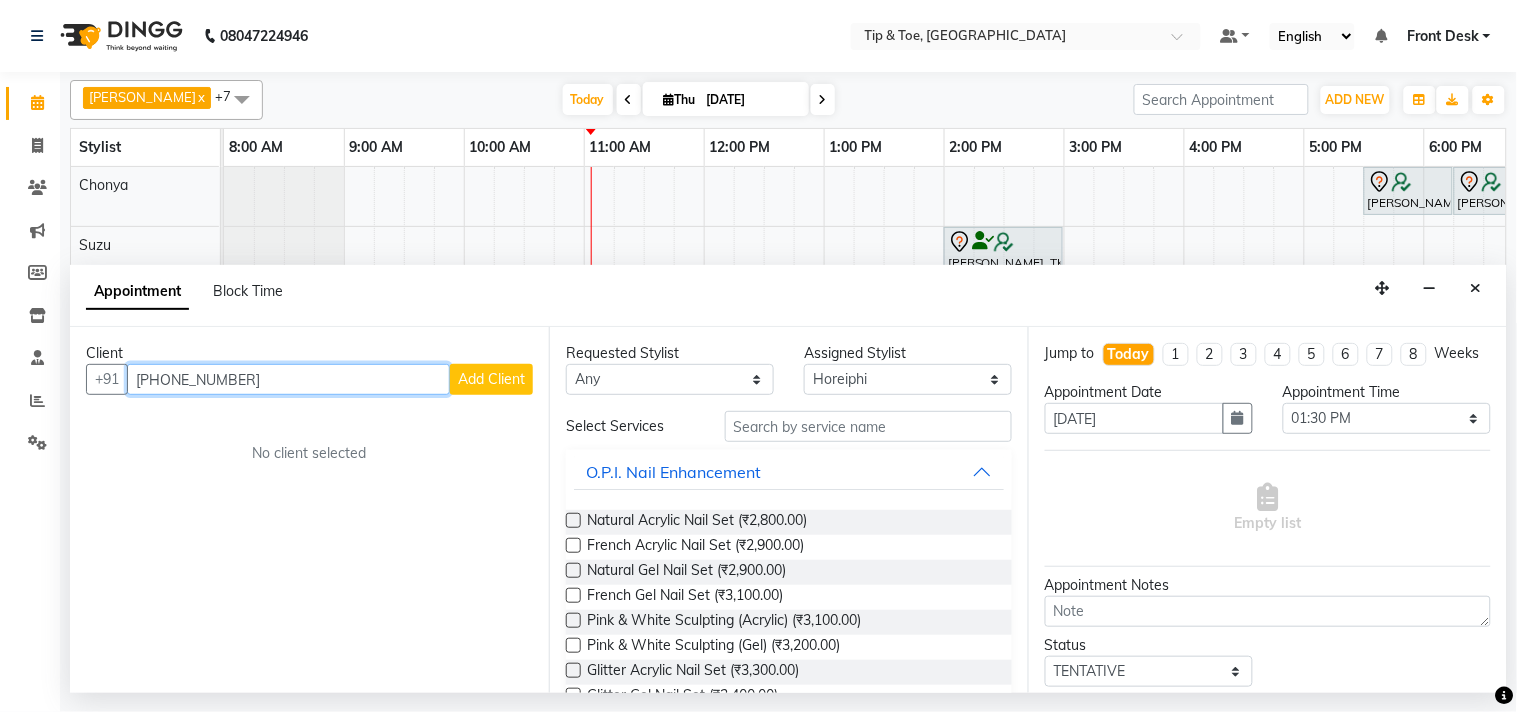 click on "+91 99202 66349" at bounding box center [288, 379] 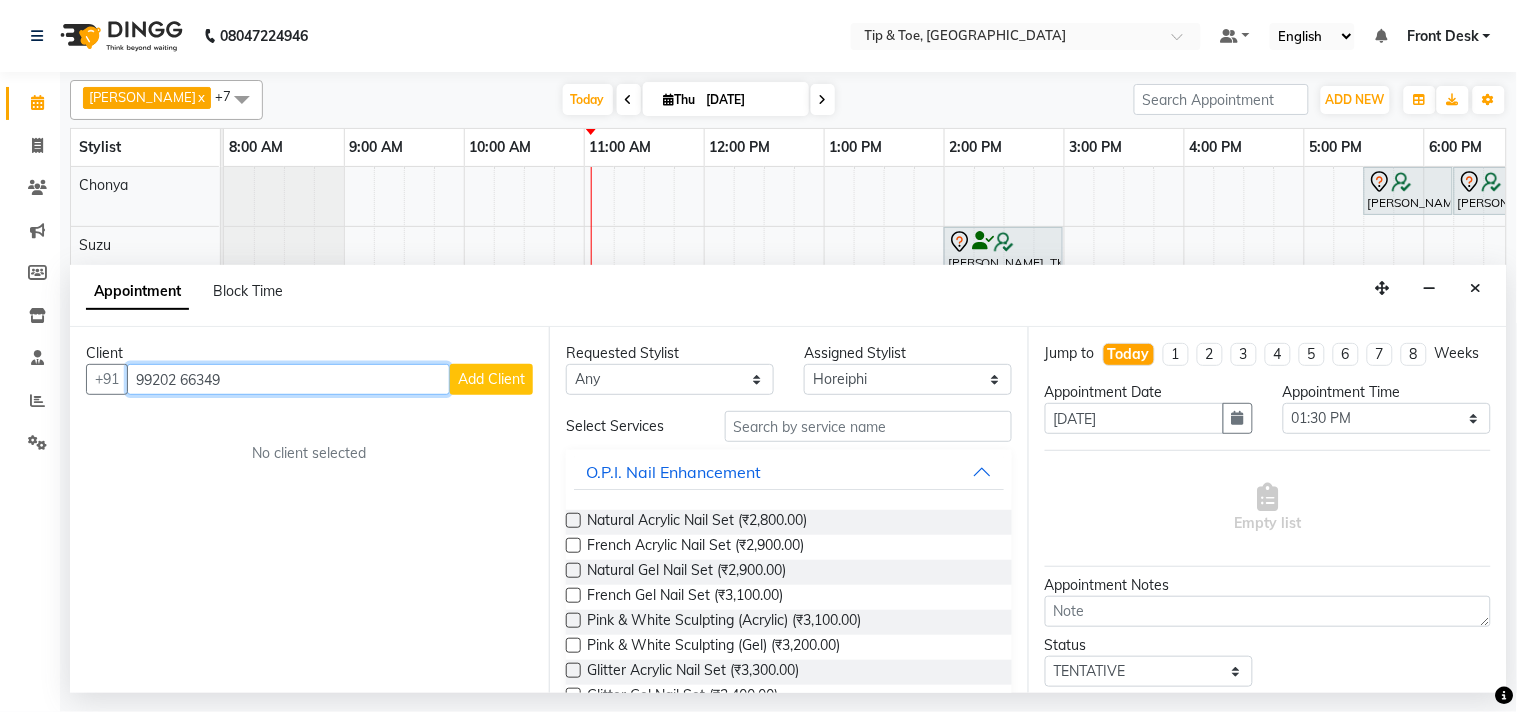 click on "99202 66349" at bounding box center [288, 379] 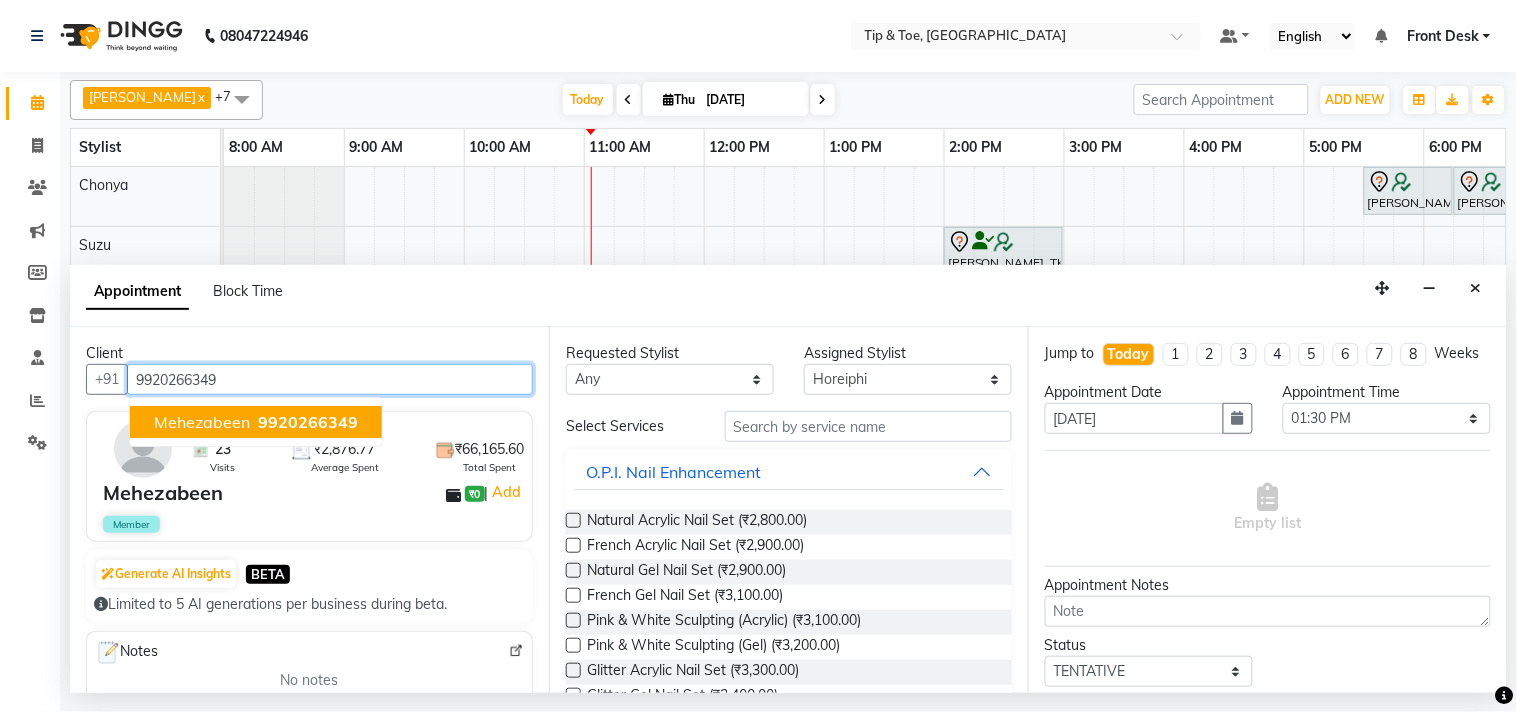 click on "9920266349" at bounding box center [308, 422] 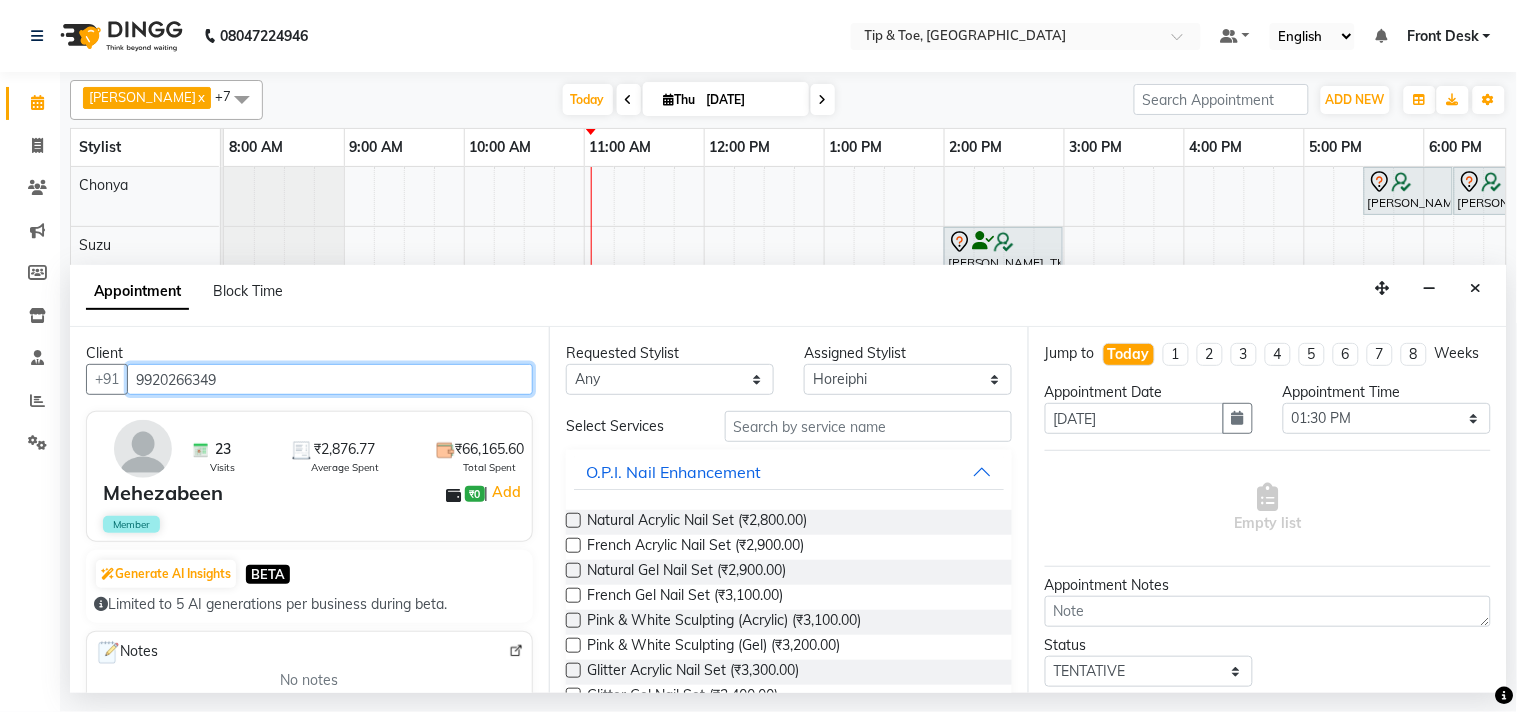 type on "9920266349" 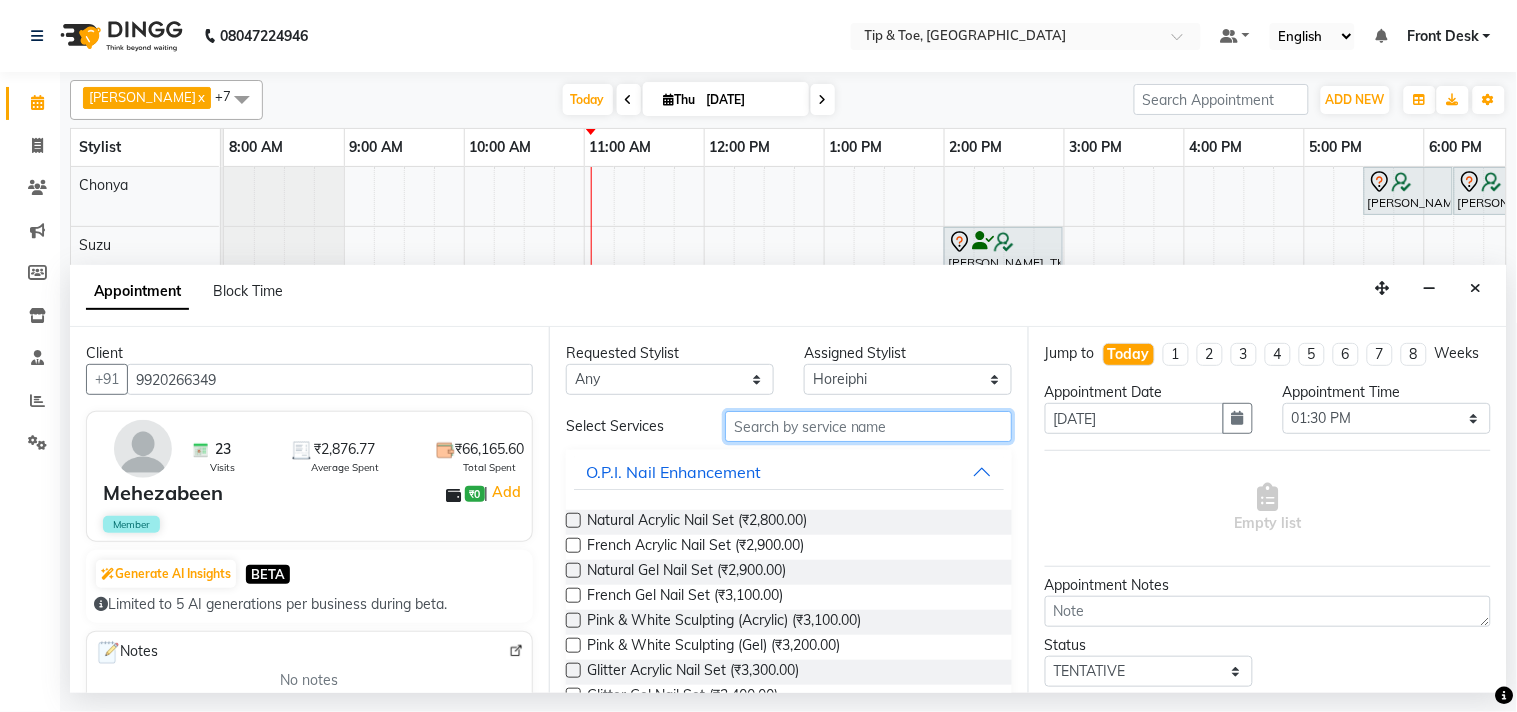 click at bounding box center (868, 426) 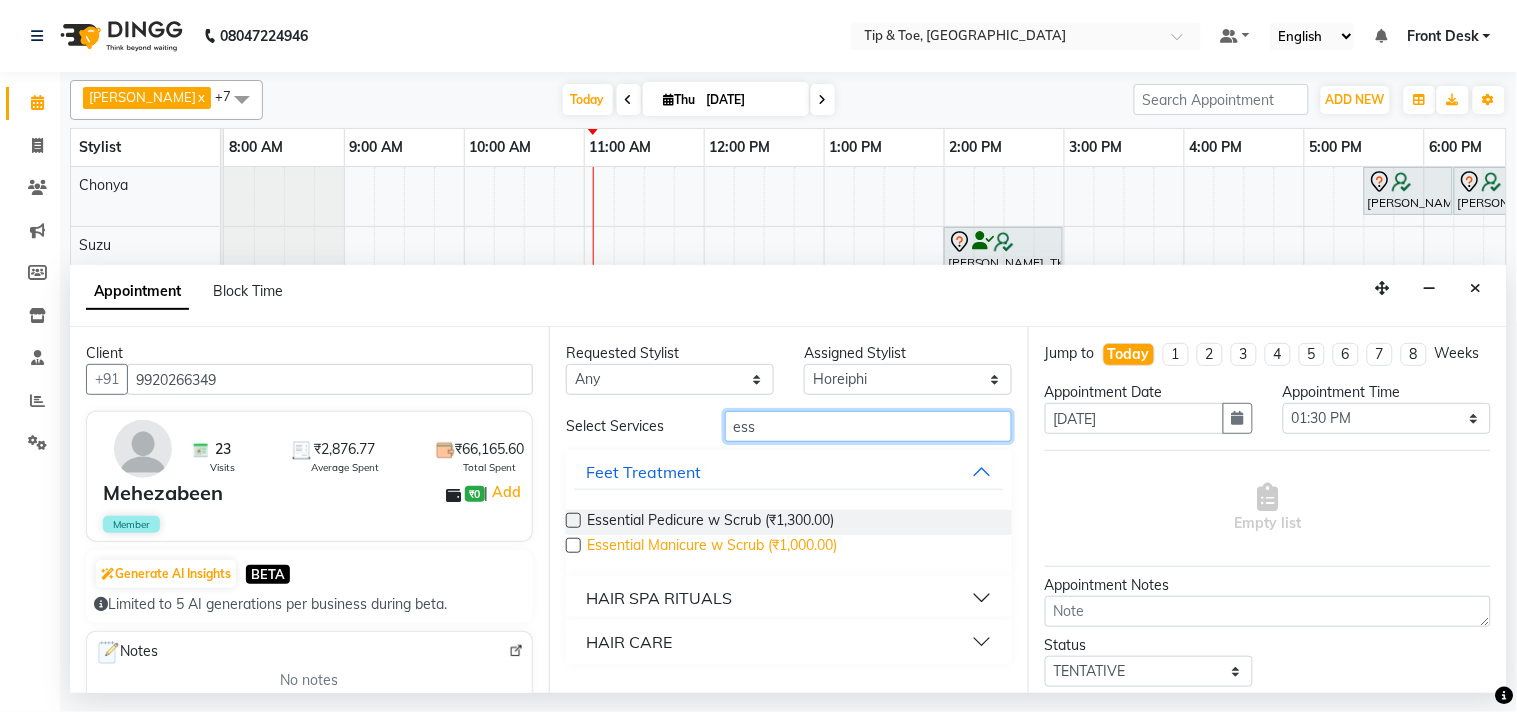 type on "ess" 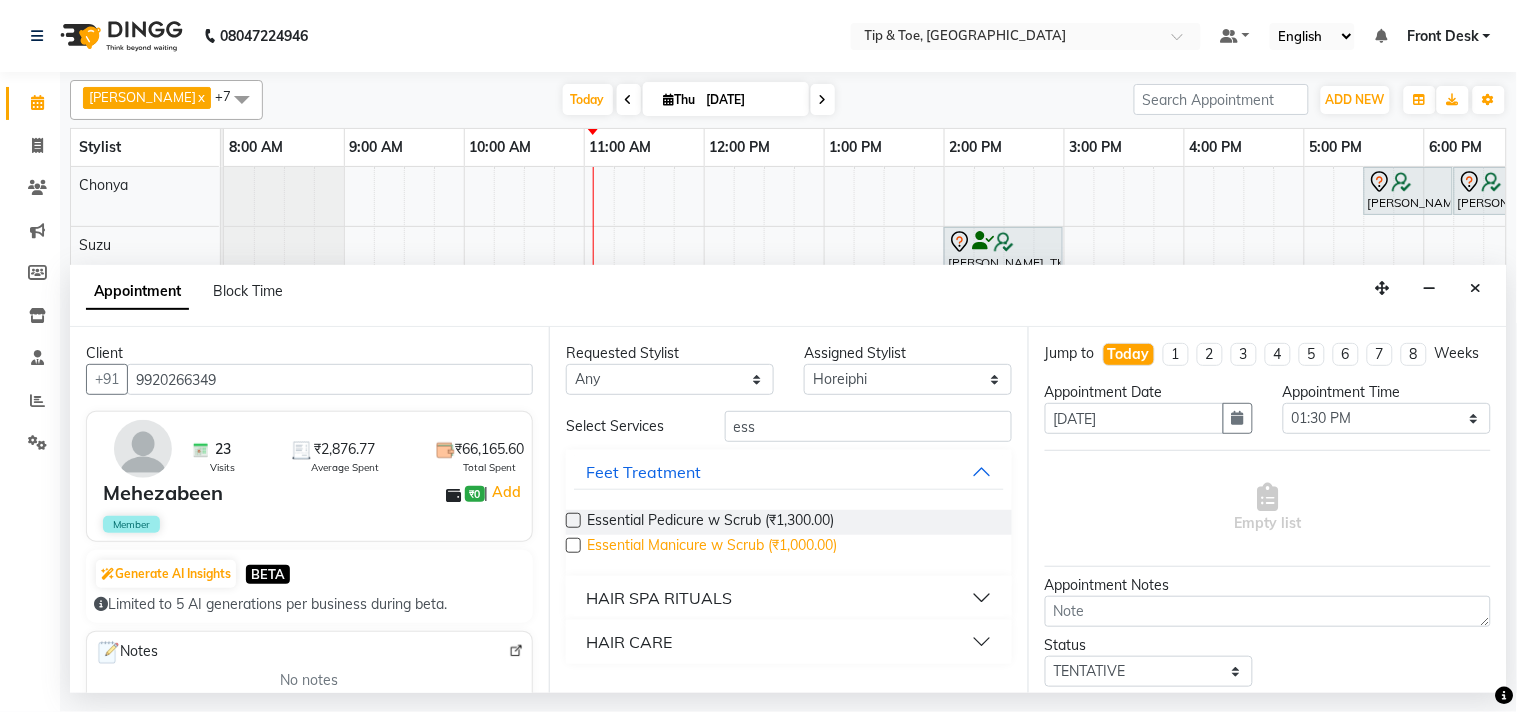click on "Essential Manicure w Scrub (₹1,000.00)" at bounding box center [712, 547] 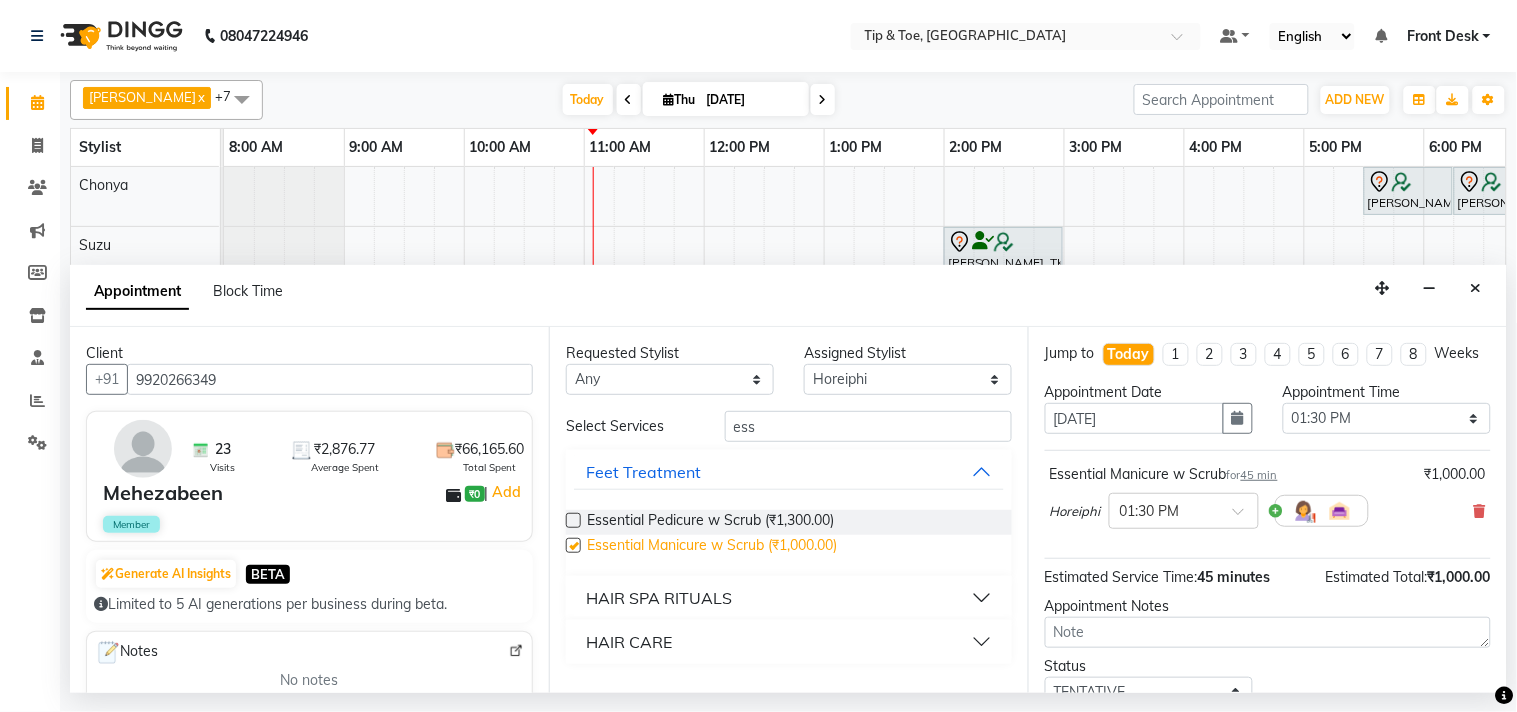 checkbox on "false" 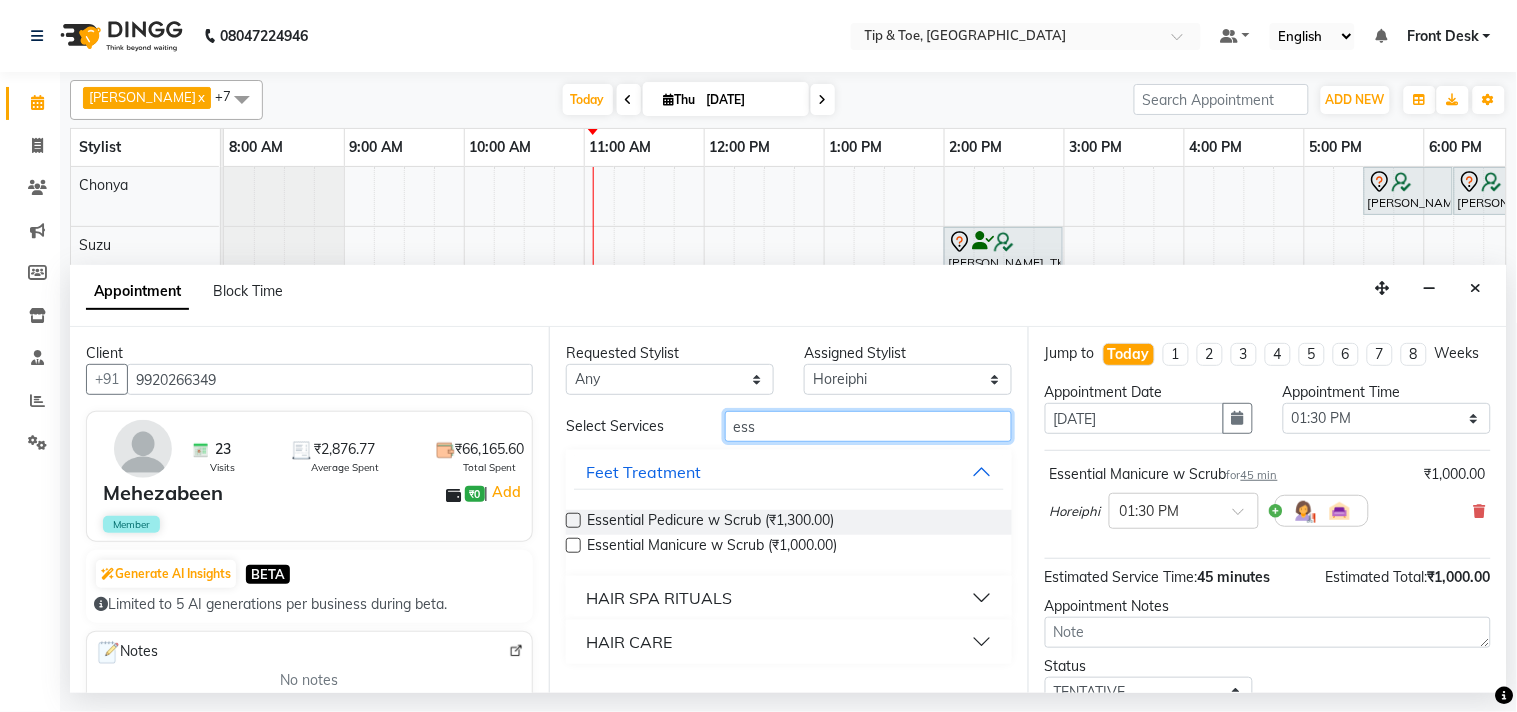 click on "ess" at bounding box center [868, 426] 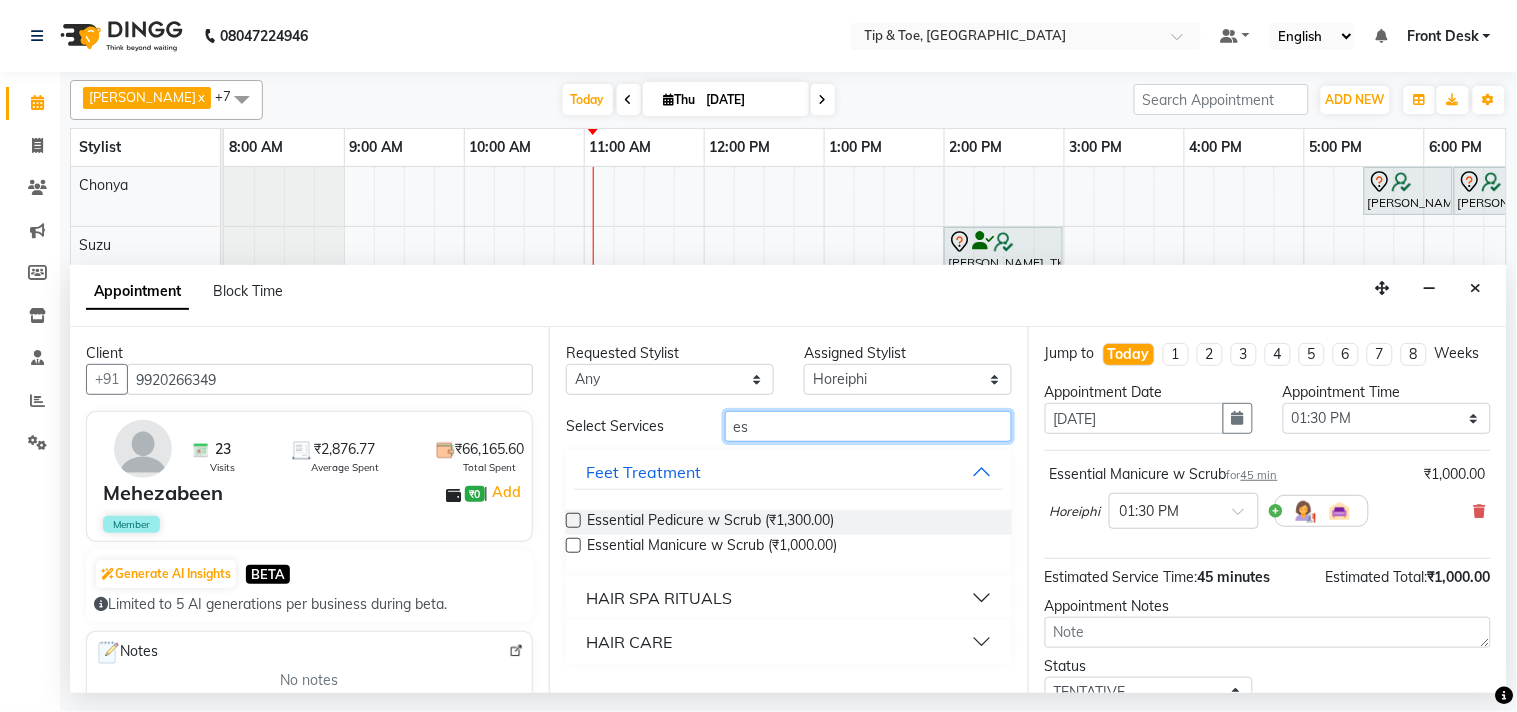 type on "e" 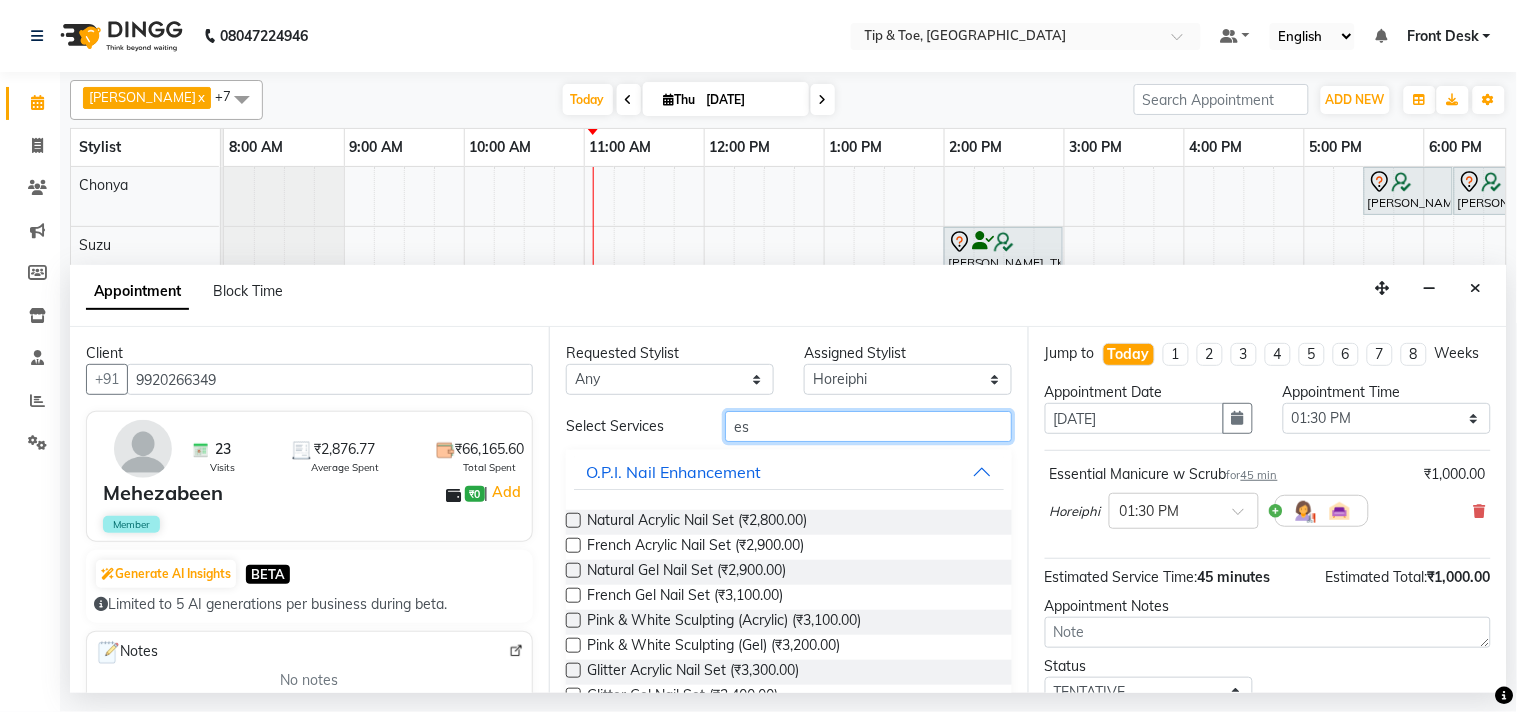 type on "ess" 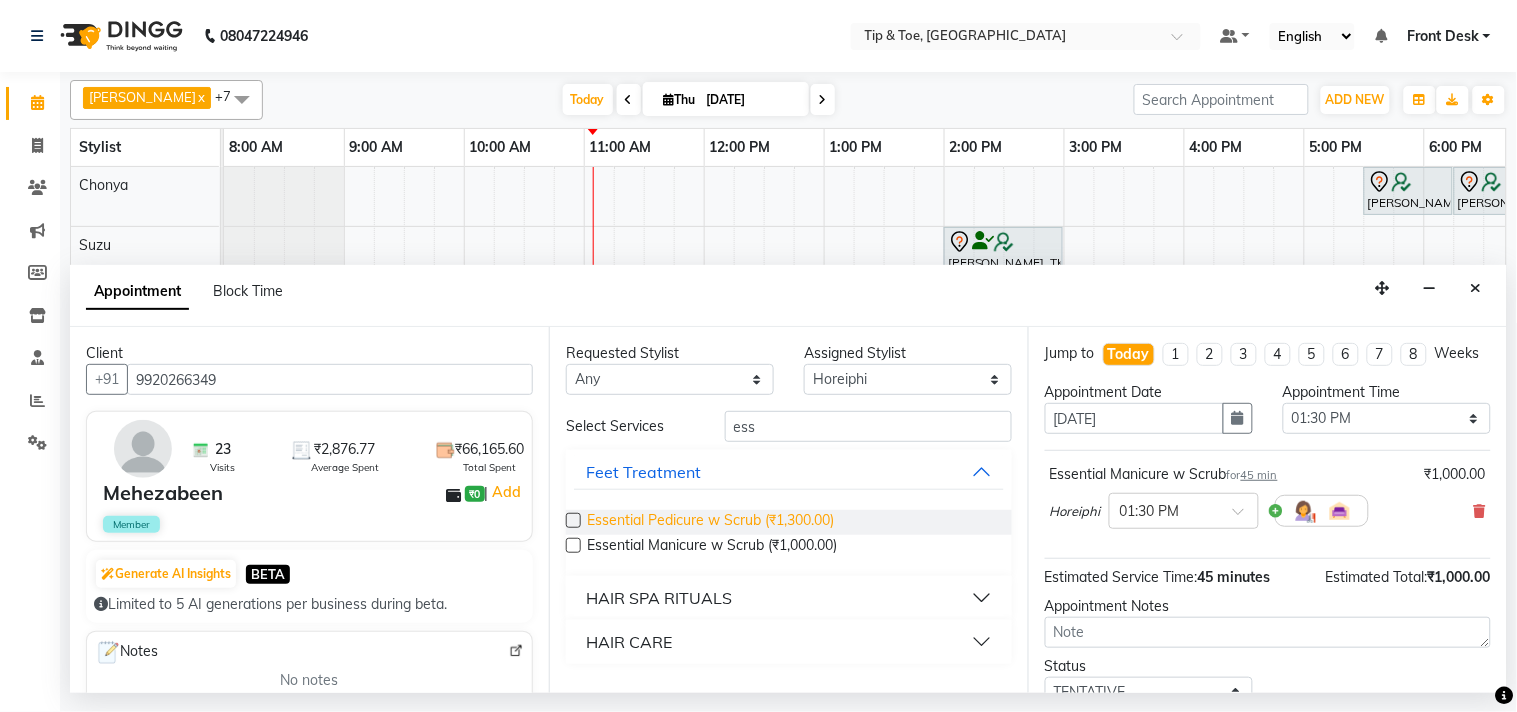 click on "Essential Pedicure w Scrub (₹1,300.00)" at bounding box center (710, 522) 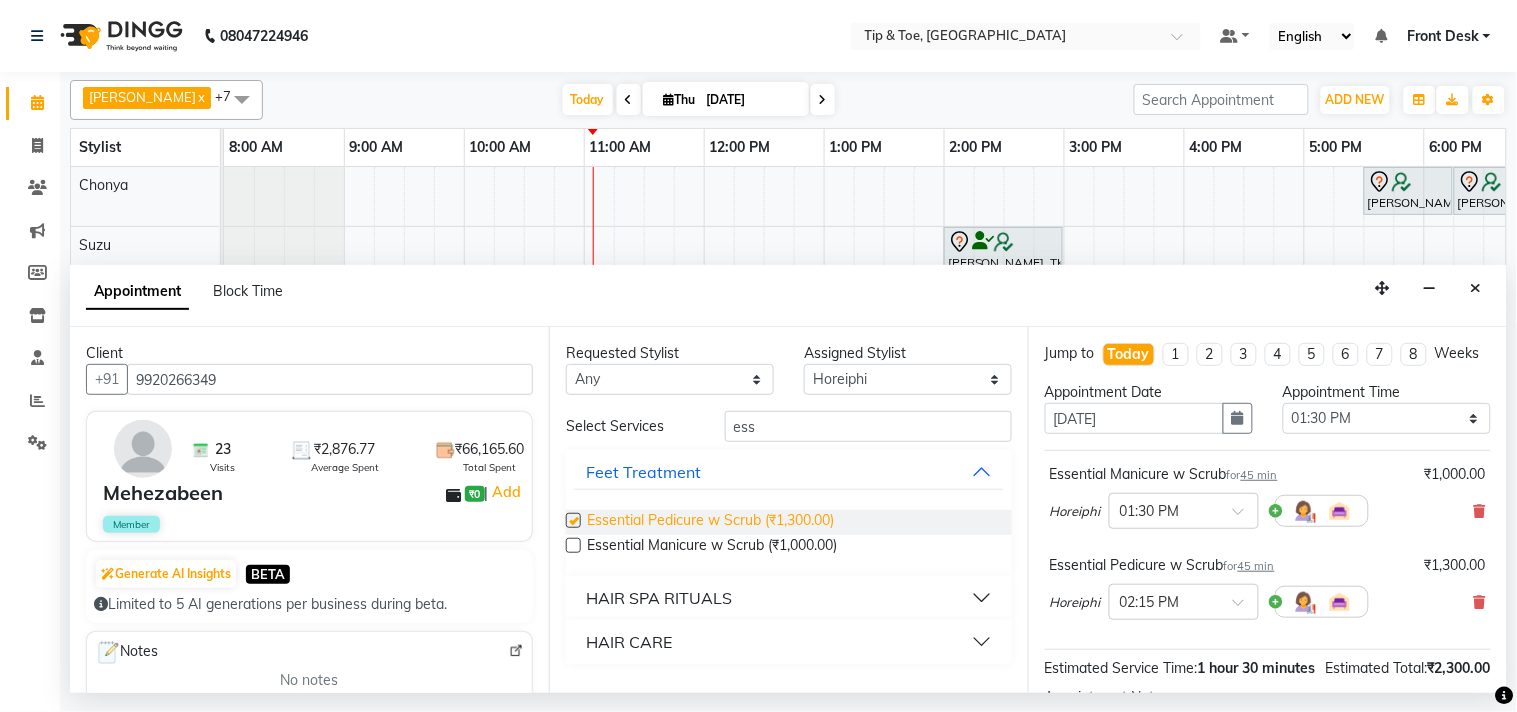checkbox on "false" 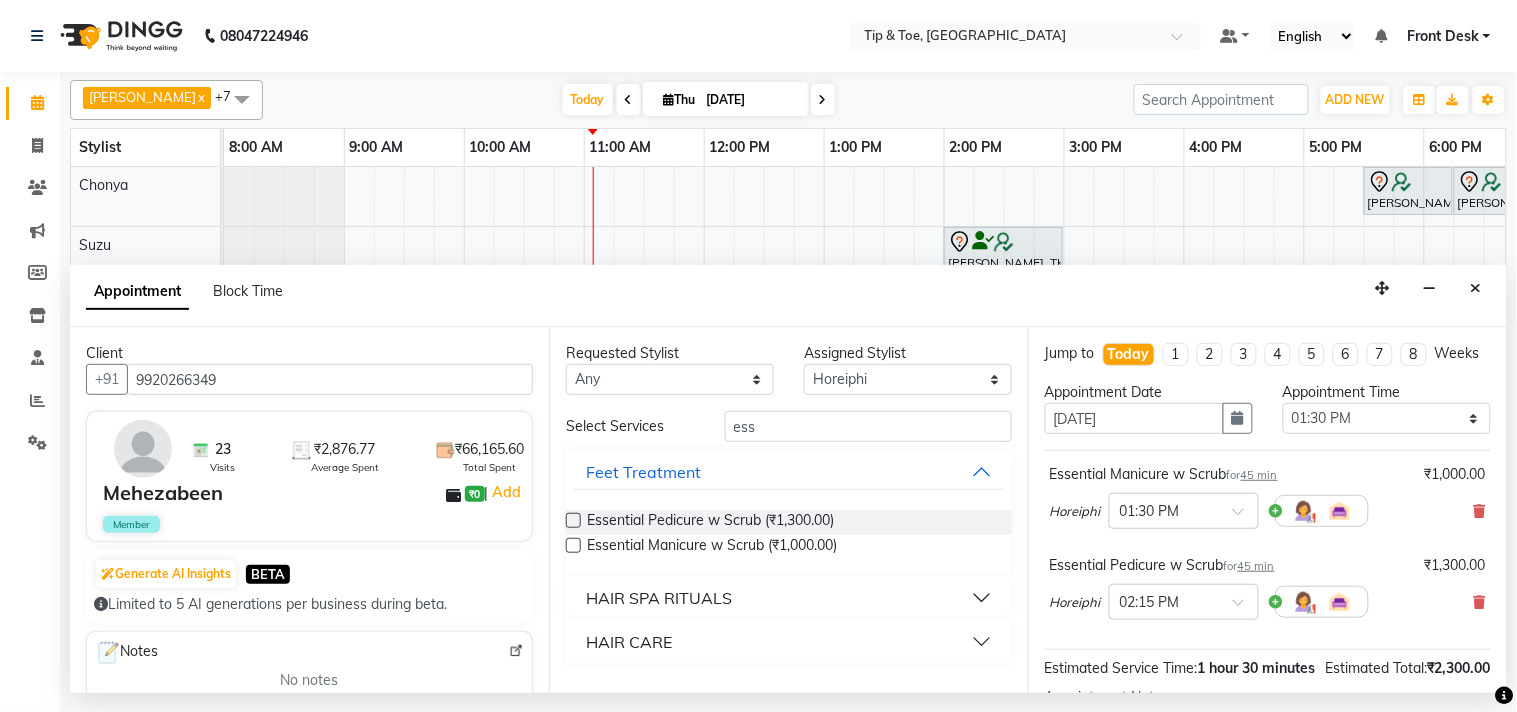 scroll, scrollTop: 272, scrollLeft: 0, axis: vertical 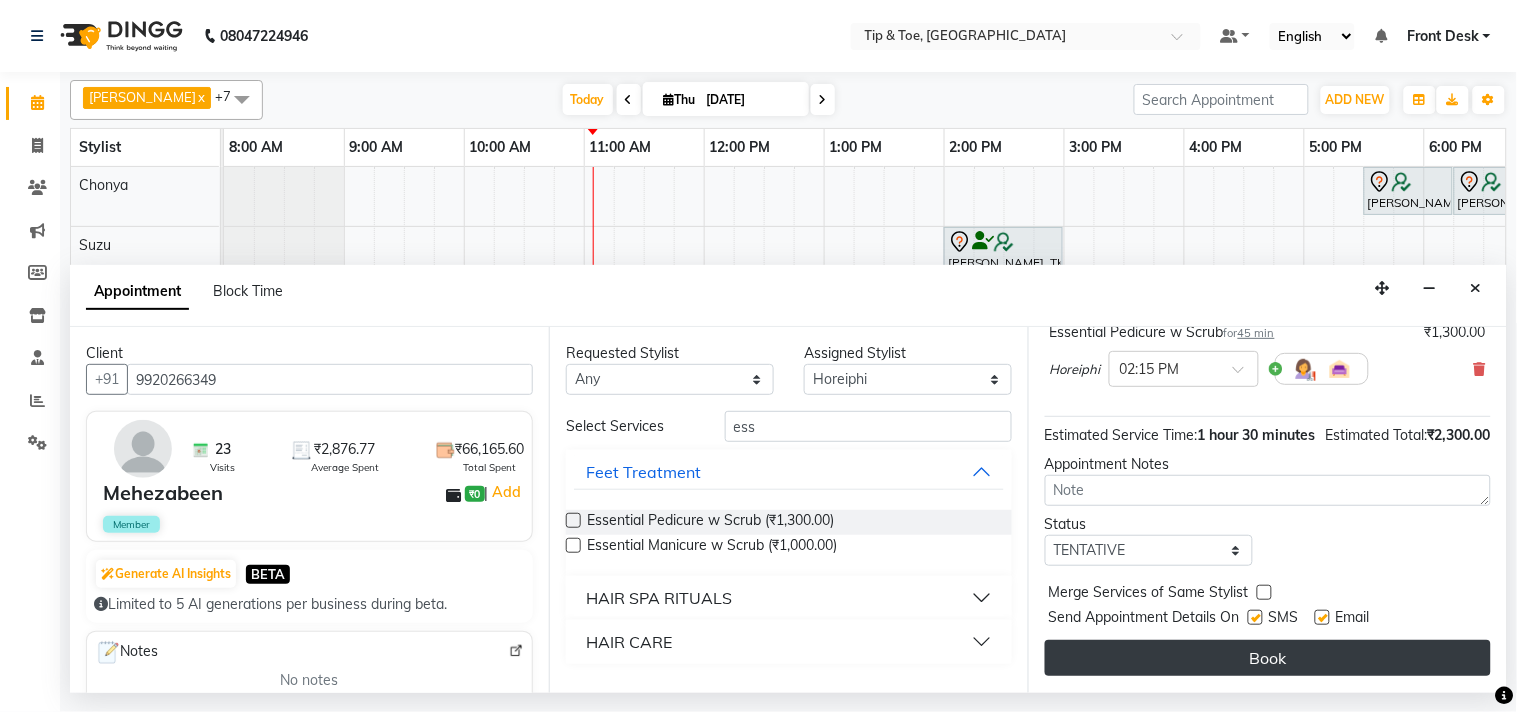 click on "Book" at bounding box center (1268, 658) 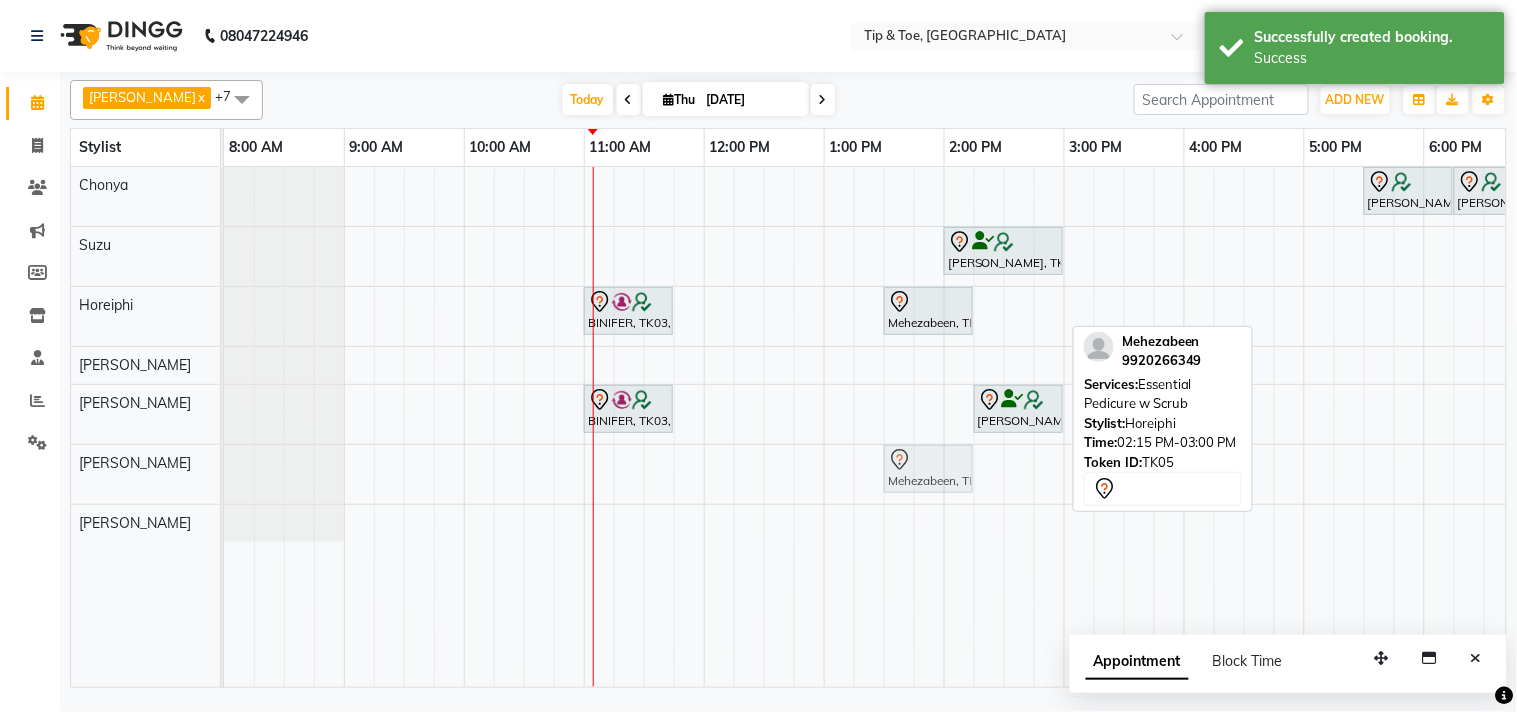 drag, startPoint x: 1033, startPoint y: 304, endPoint x: 951, endPoint y: 467, distance: 182.4637 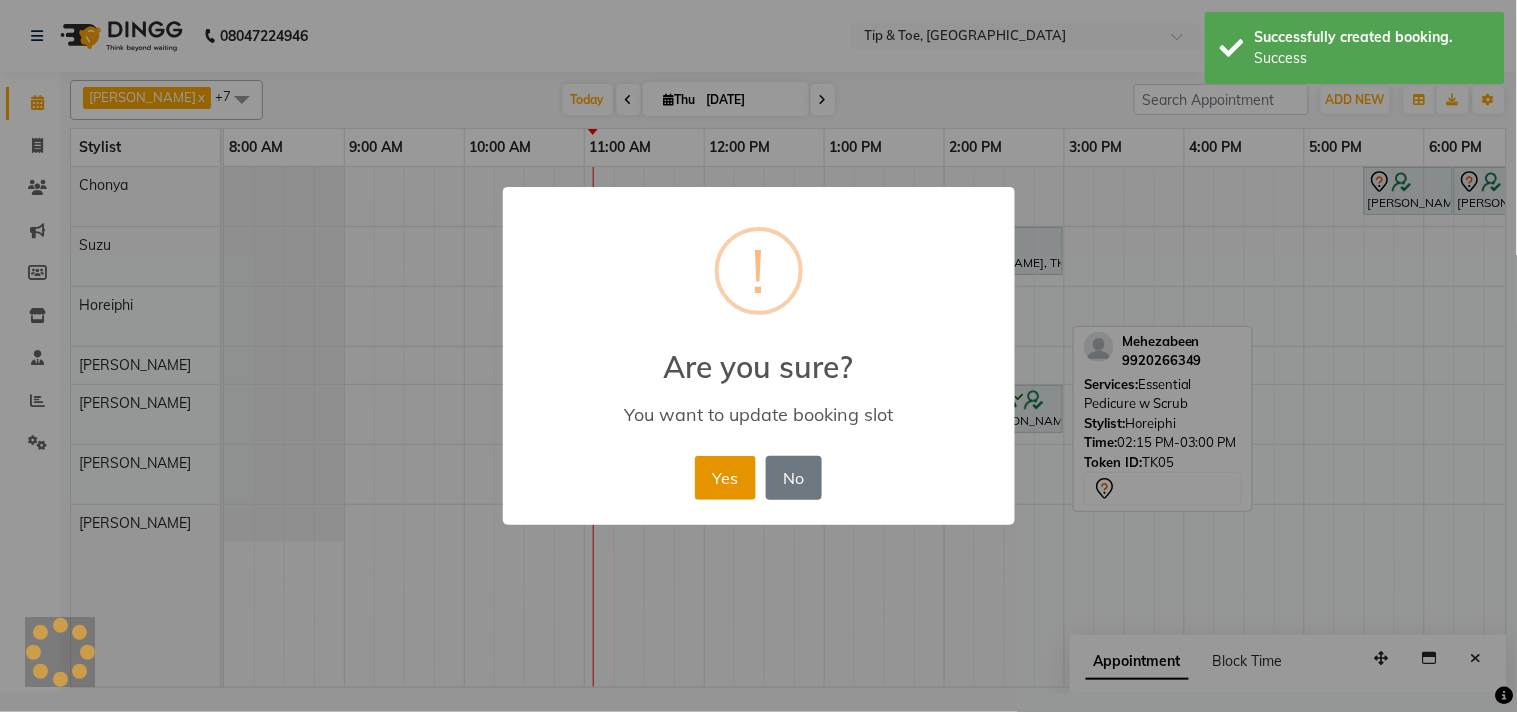 click on "Yes" at bounding box center [725, 478] 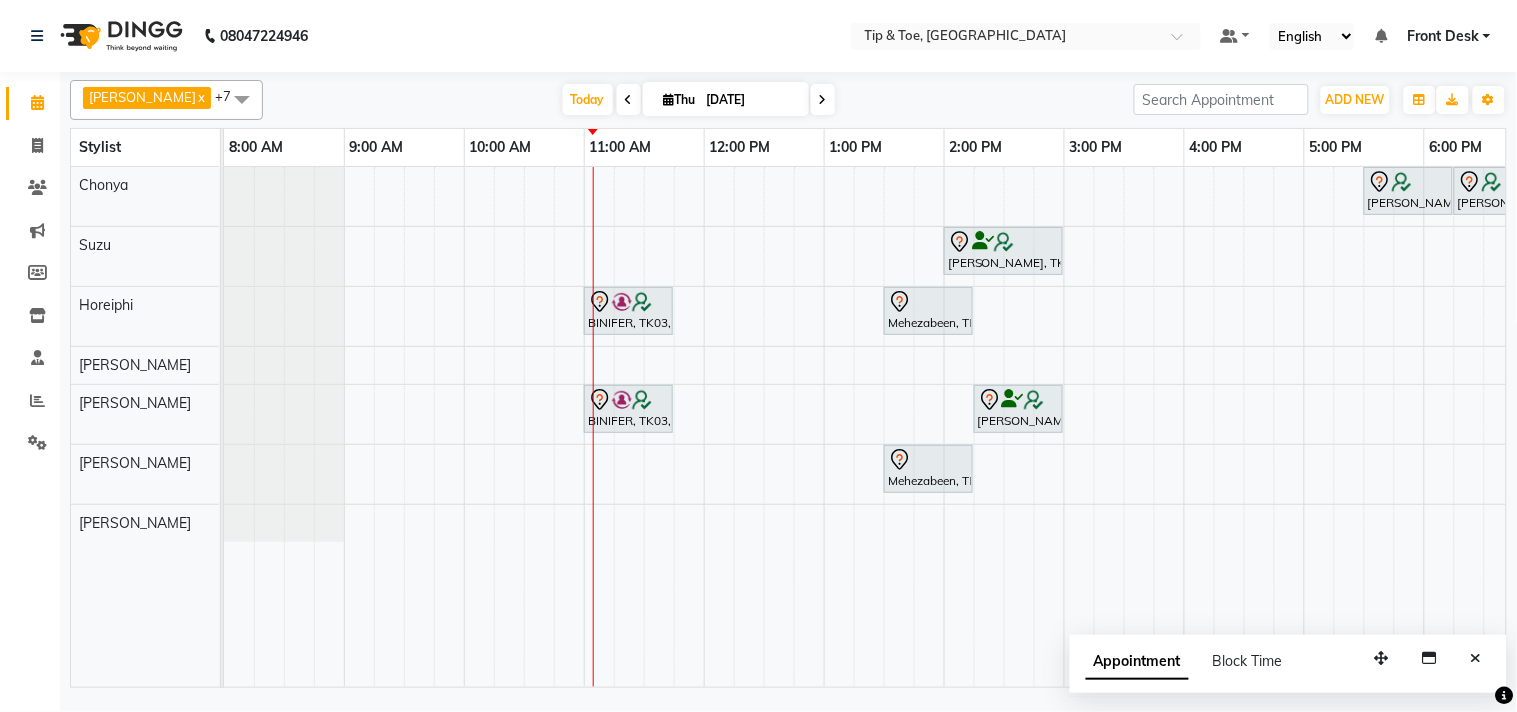 click at bounding box center (823, 99) 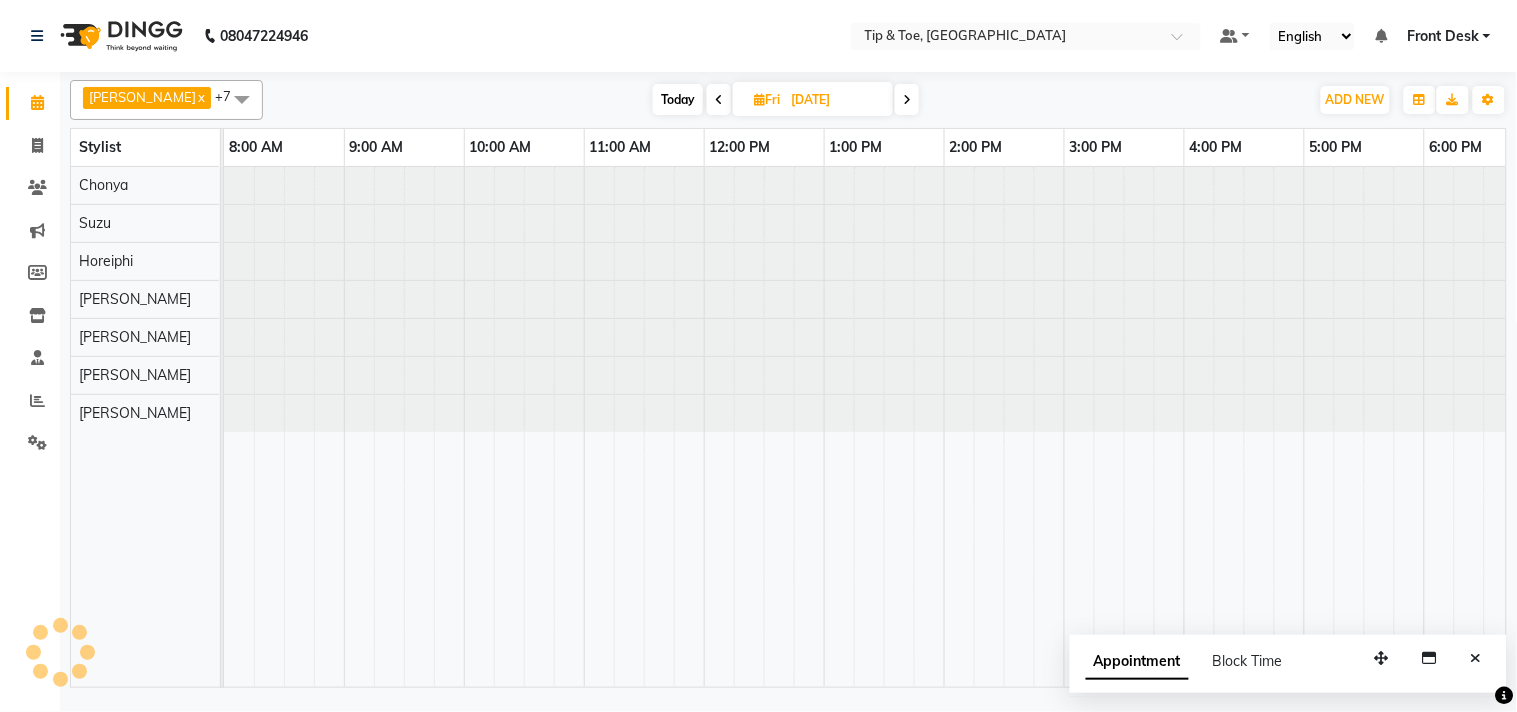 scroll, scrollTop: 0, scrollLeft: 277, axis: horizontal 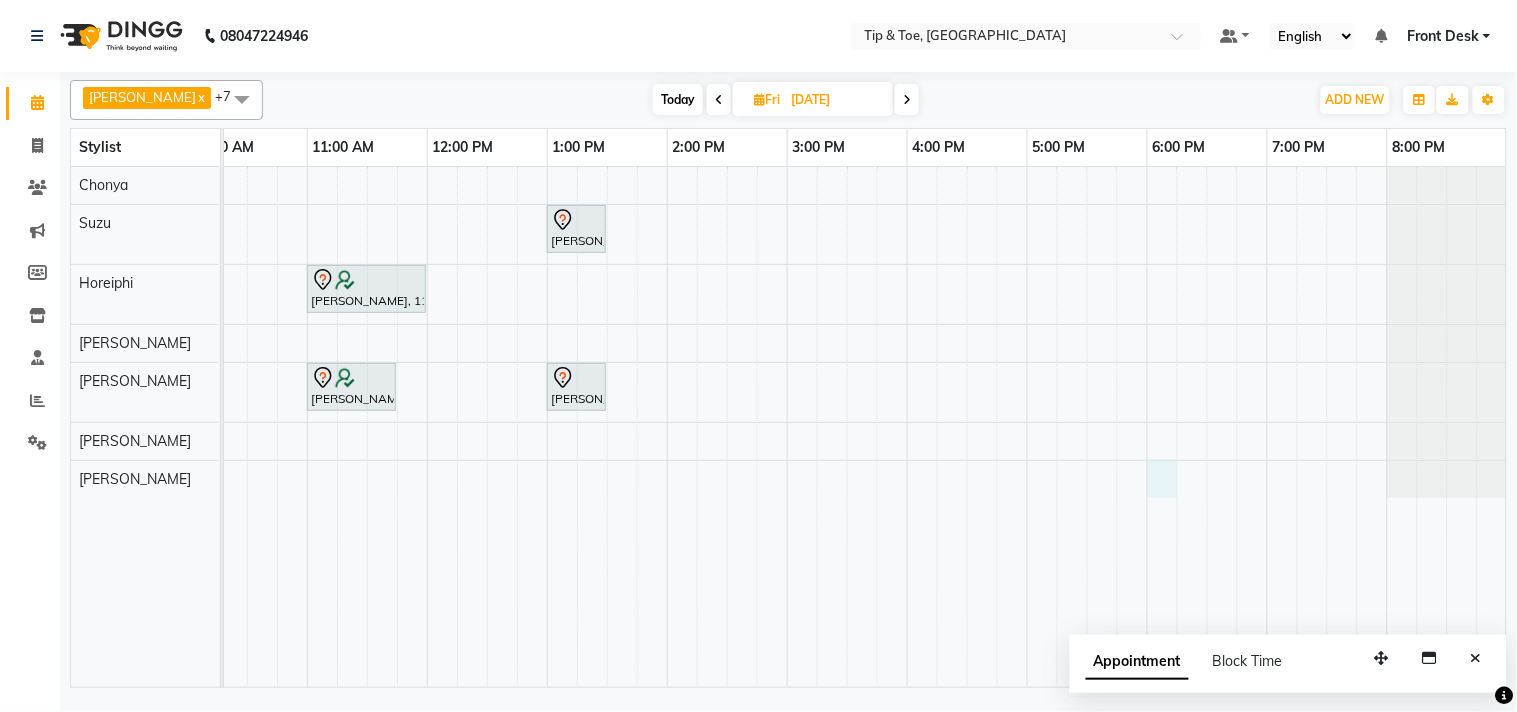 click on "Sonali Jhaveri, 01:00 PM-01:30 PM, Permanent Gel Polish             Tina Tulshan, 11:00 AM-12:00 PM, Natural Acrylic Nail Set             Tina Tulshan, 11:00 AM-11:45 AM, Essential Pedicure w Scrub             Sonali Jhaveri, 01:00 PM-01:30 PM, Permanent Gel Polish" at bounding box center [727, 427] 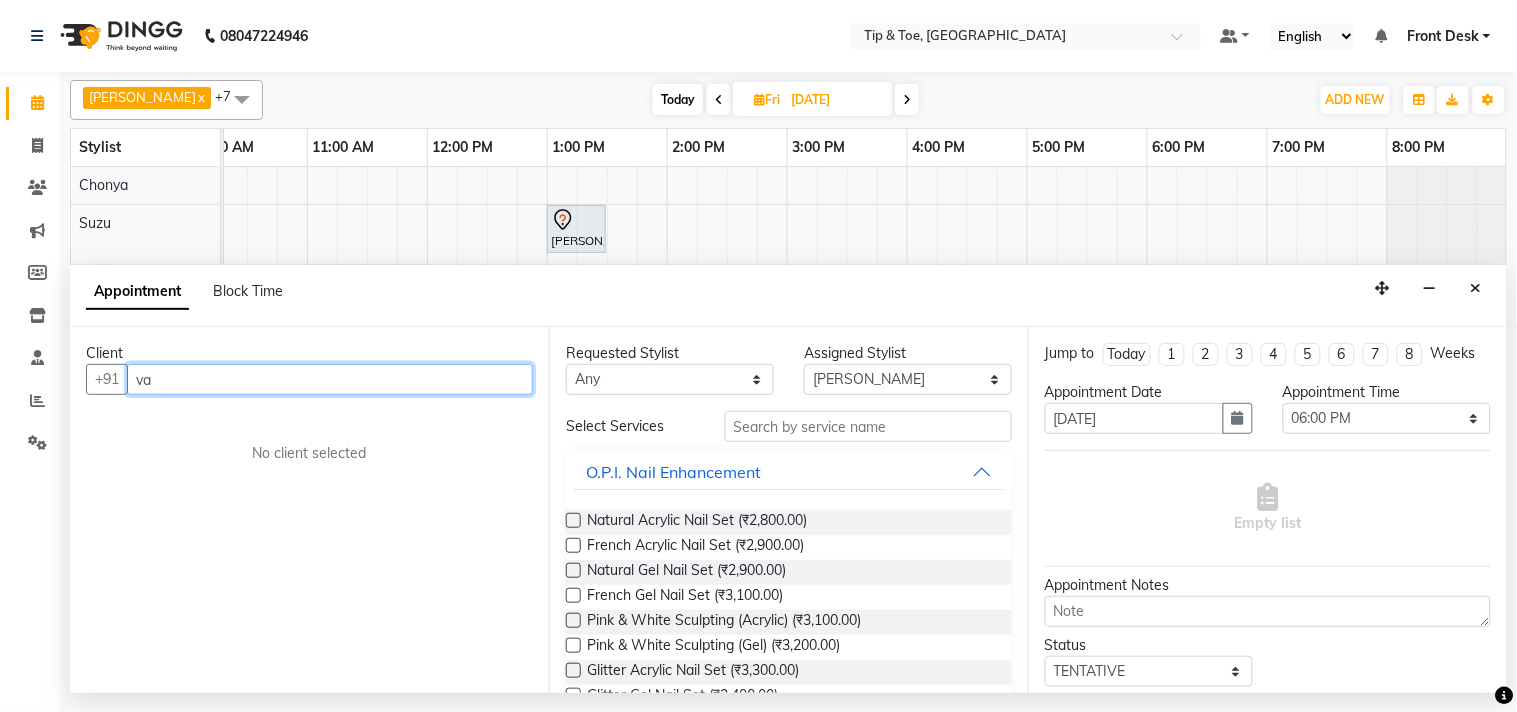 type on "v" 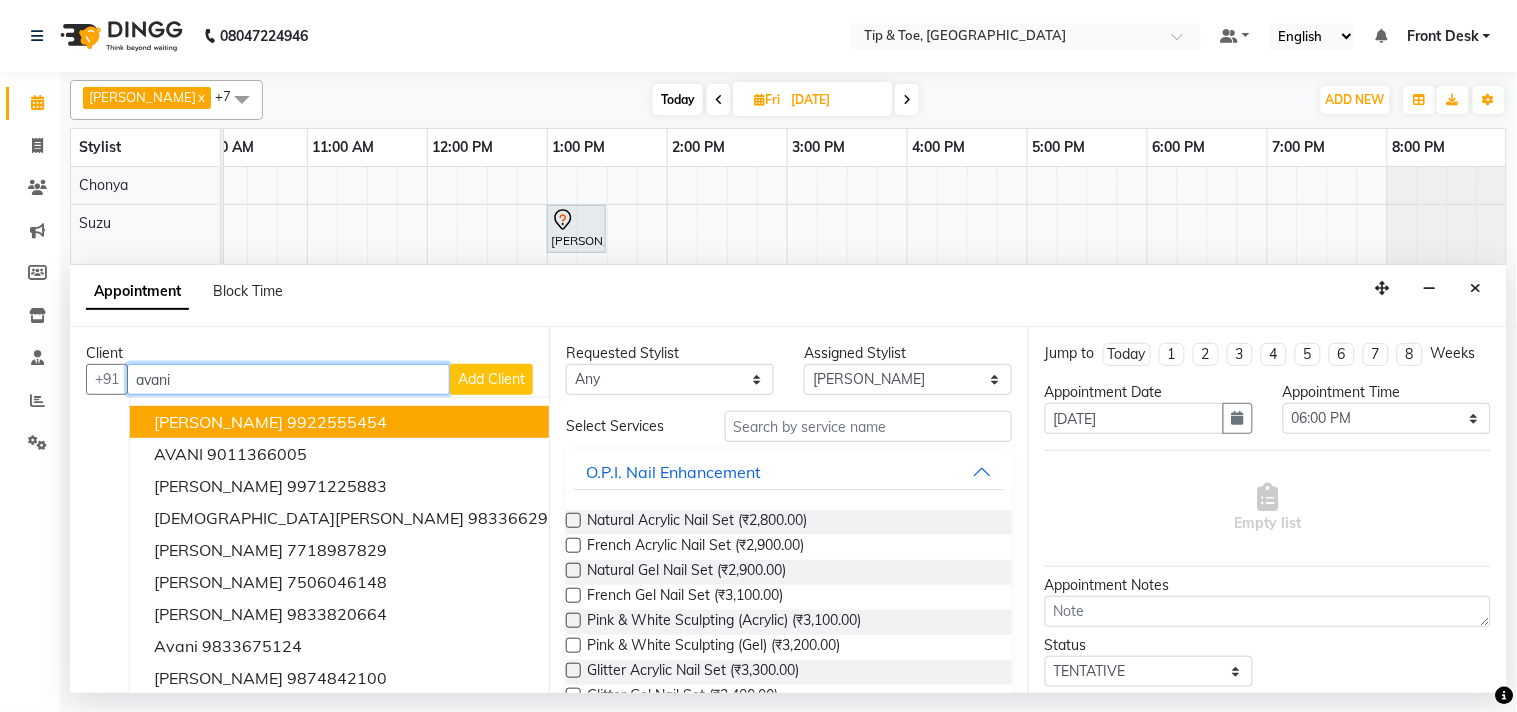 click on "9922555454" at bounding box center [337, 422] 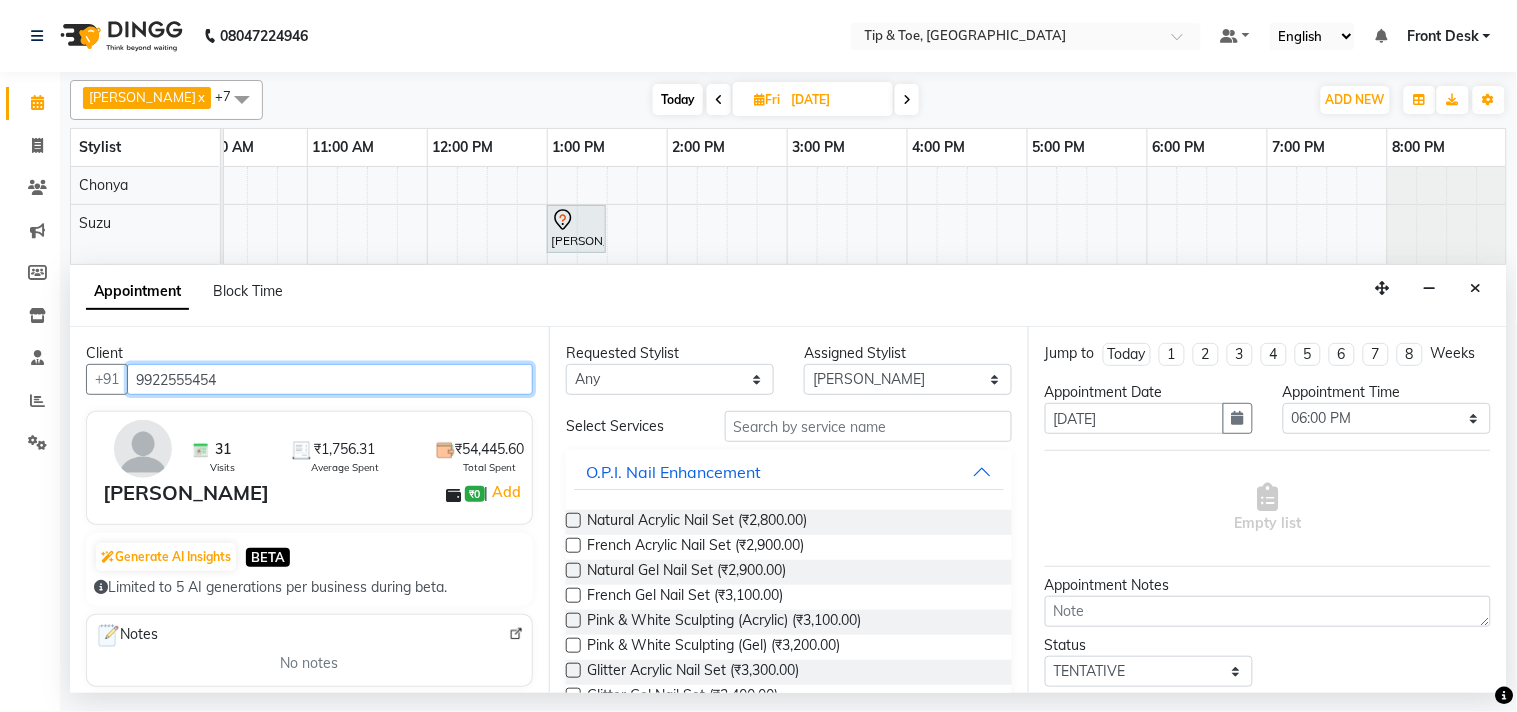 type on "9922555454" 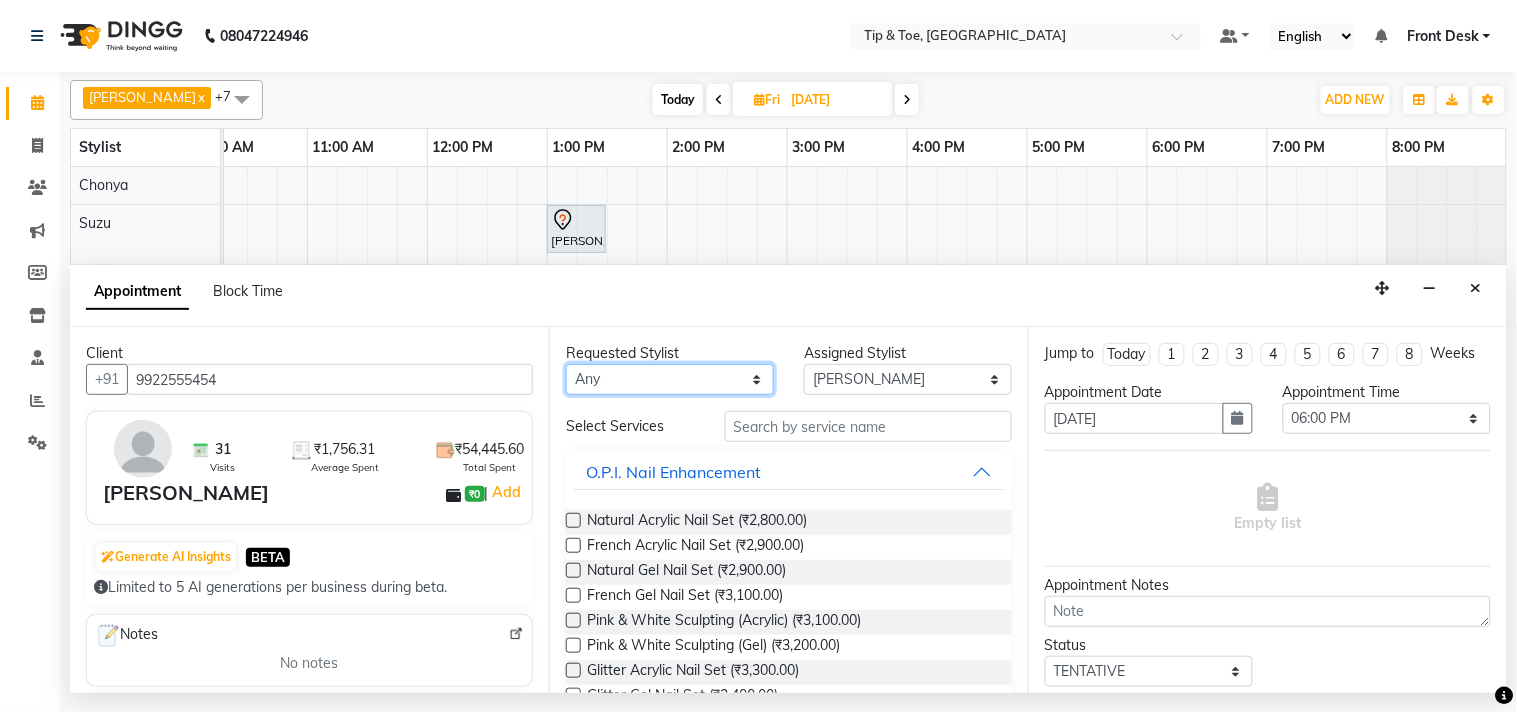 click on "Any Bhavna Chonya Horeiphi Jiten Kumar Shailesh Maheshker Suzu" at bounding box center [670, 379] 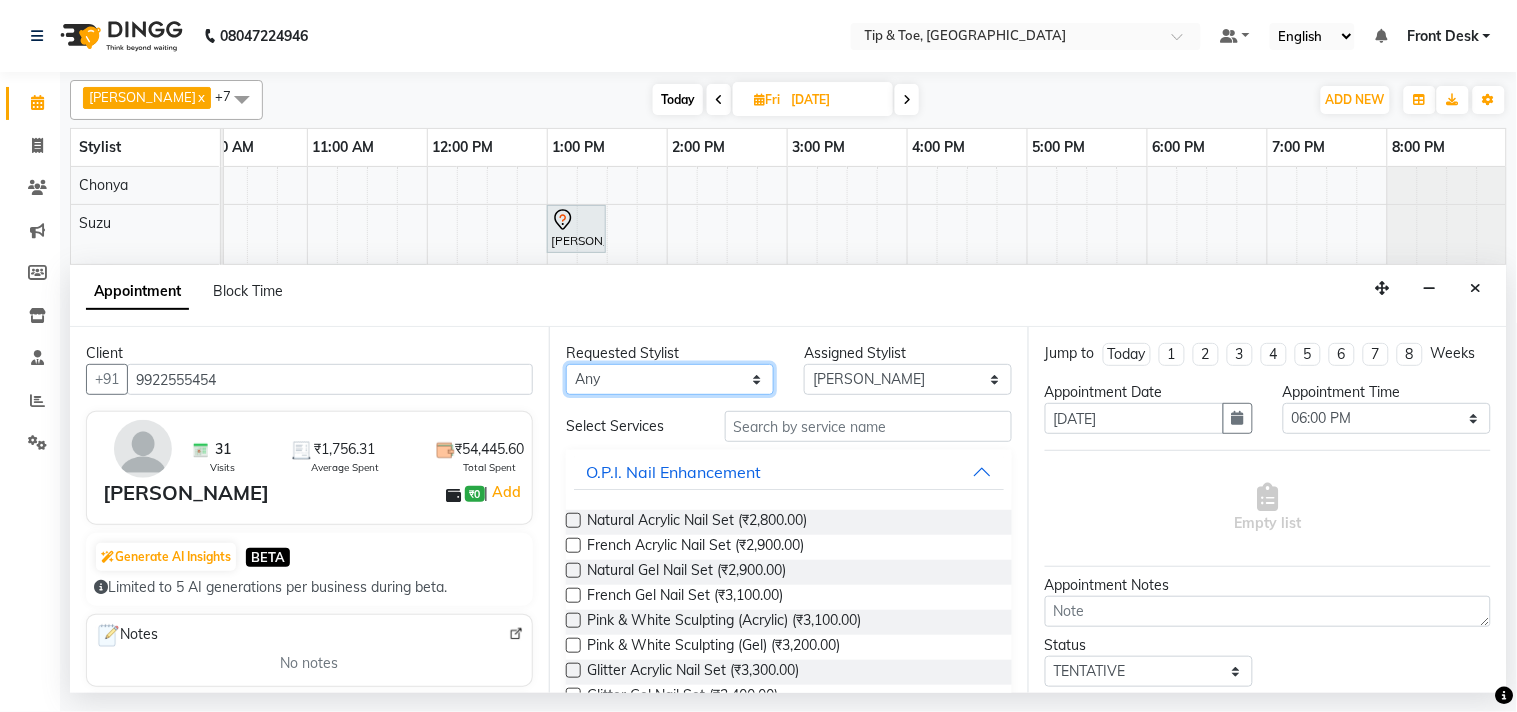 select on "38741" 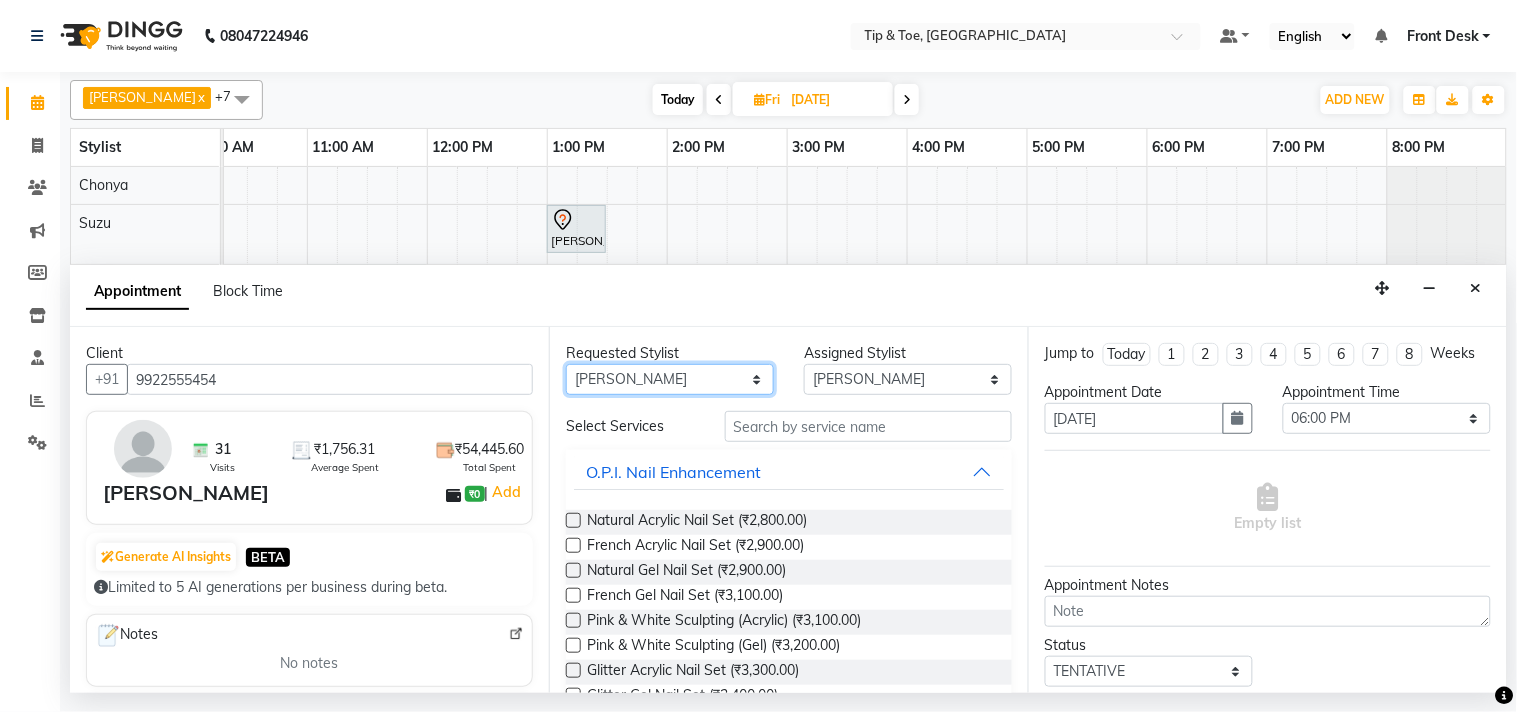 click on "Any Bhavna Chonya Horeiphi Jiten Kumar Shailesh Maheshker Suzu" at bounding box center [670, 379] 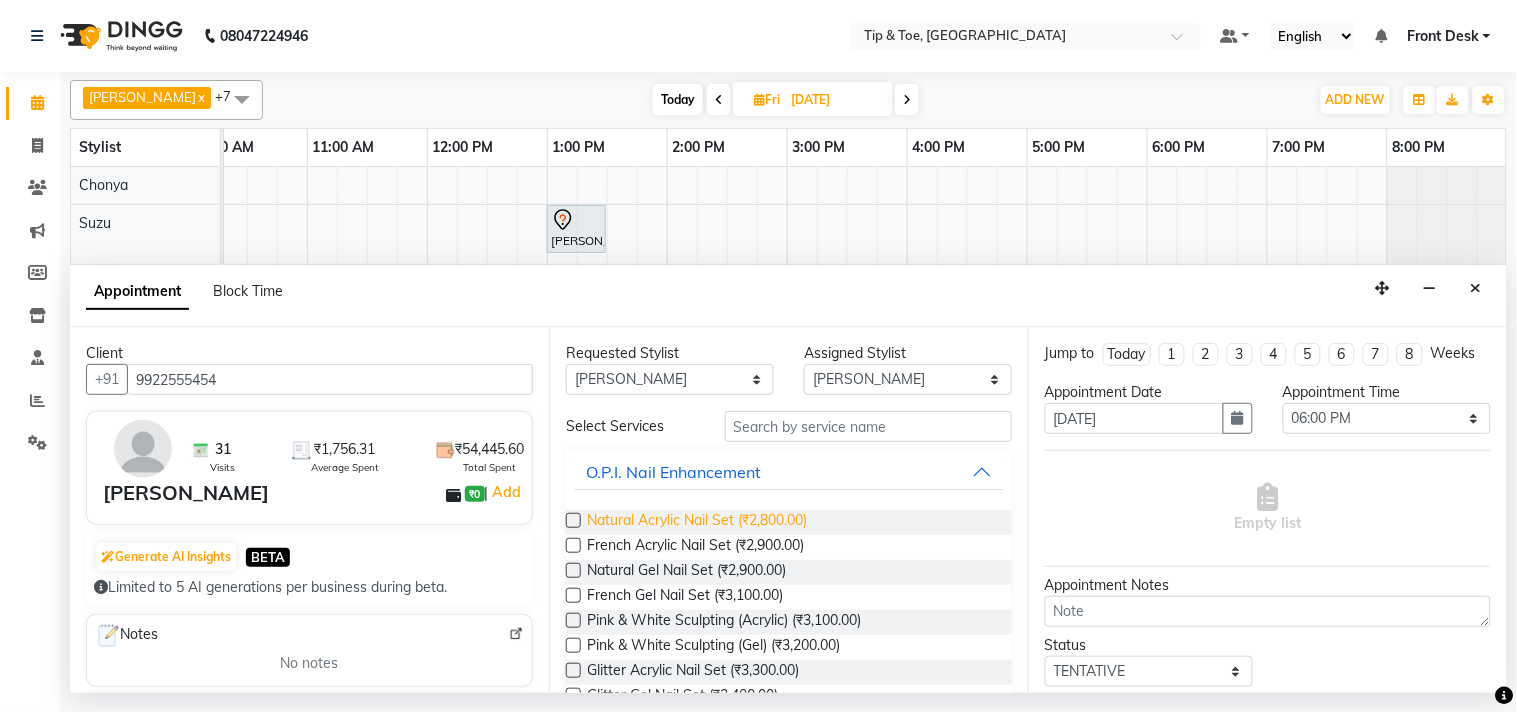 click on "Natural Acrylic Nail Set (₹2,800.00)" at bounding box center (697, 522) 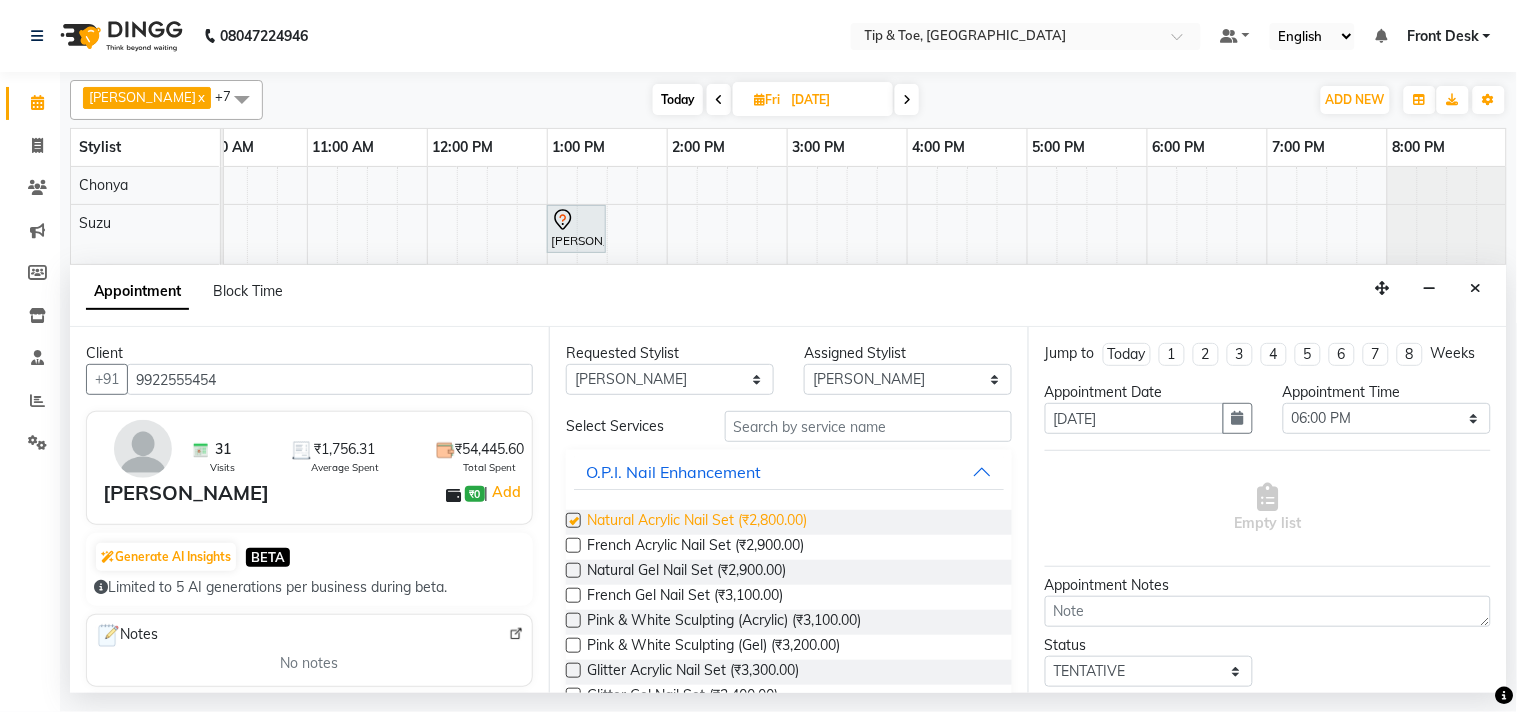 checkbox on "false" 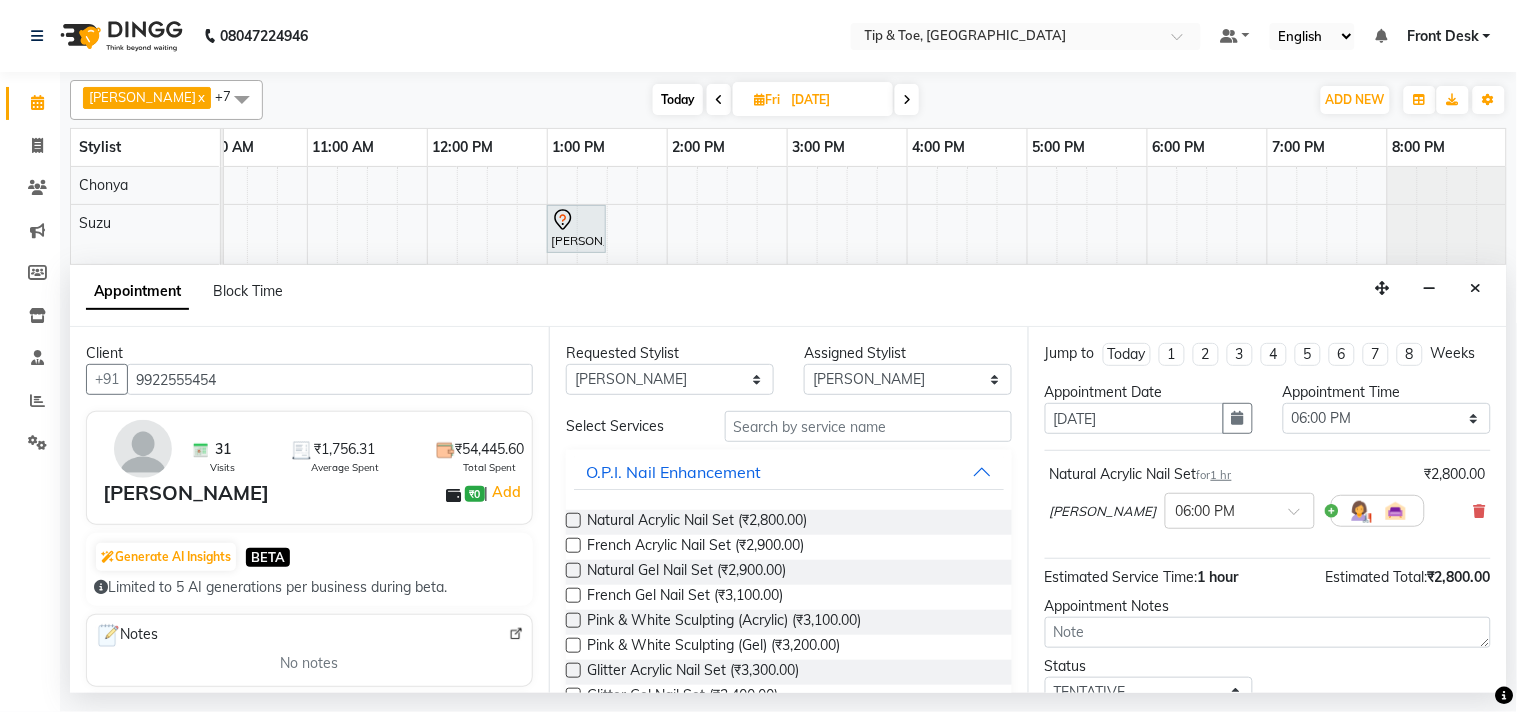 scroll, scrollTop: 161, scrollLeft: 0, axis: vertical 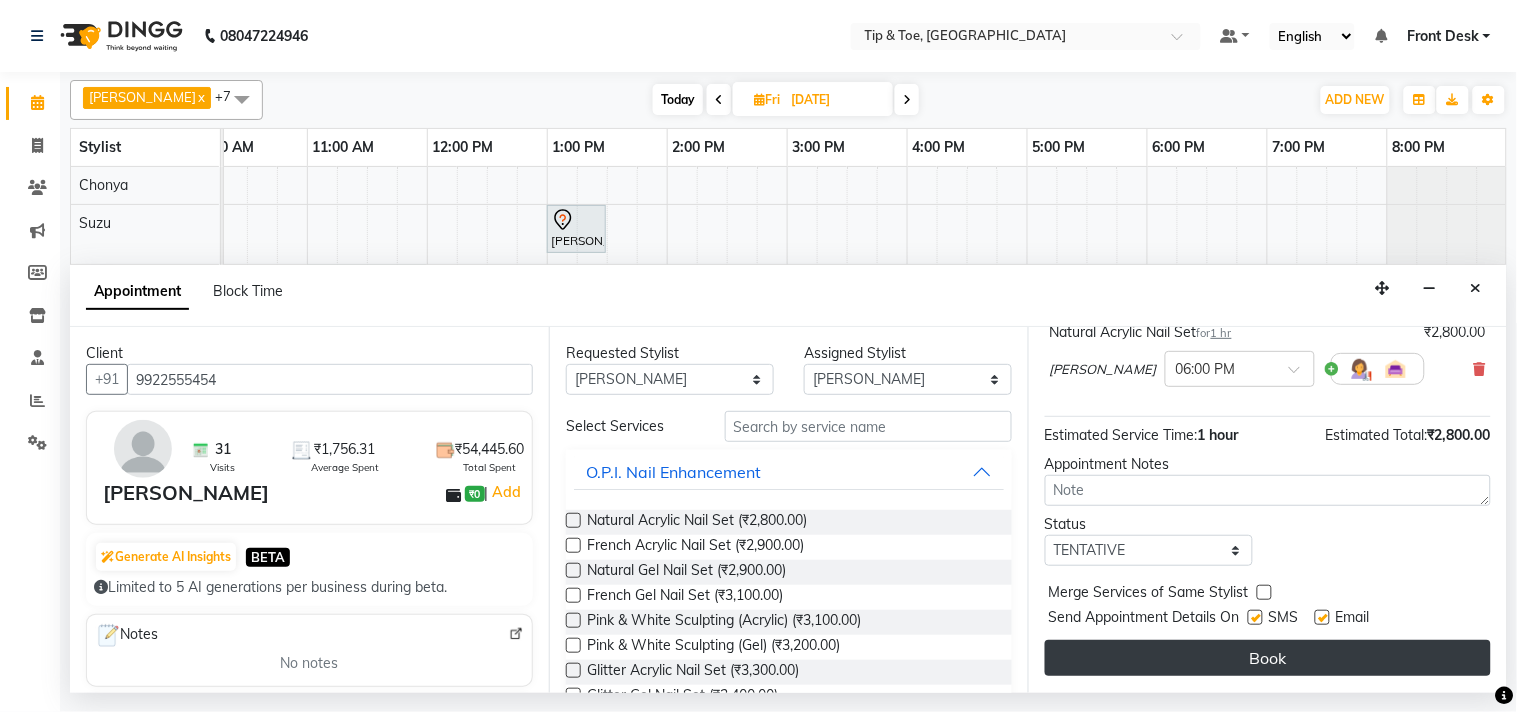click on "Book" at bounding box center [1268, 658] 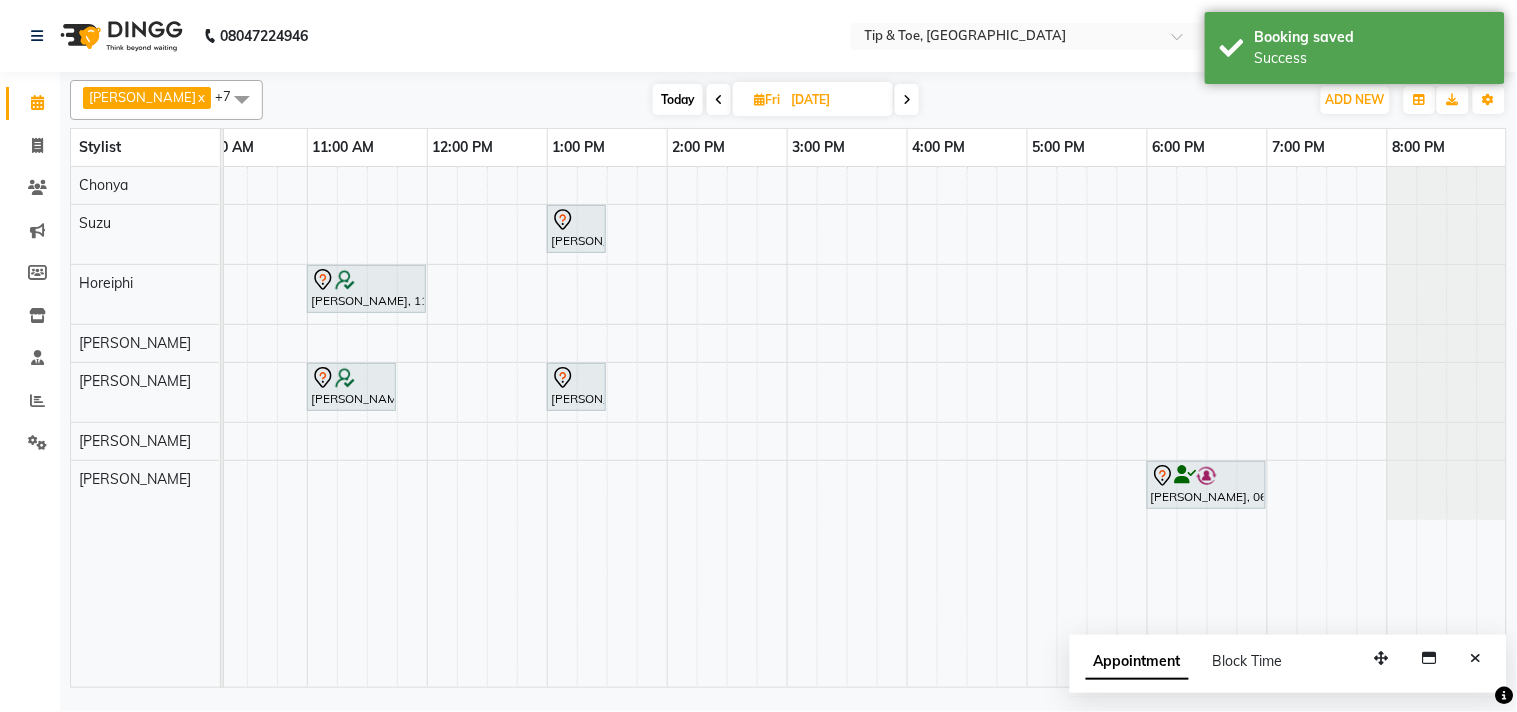 click on "Block Time" at bounding box center (1248, 661) 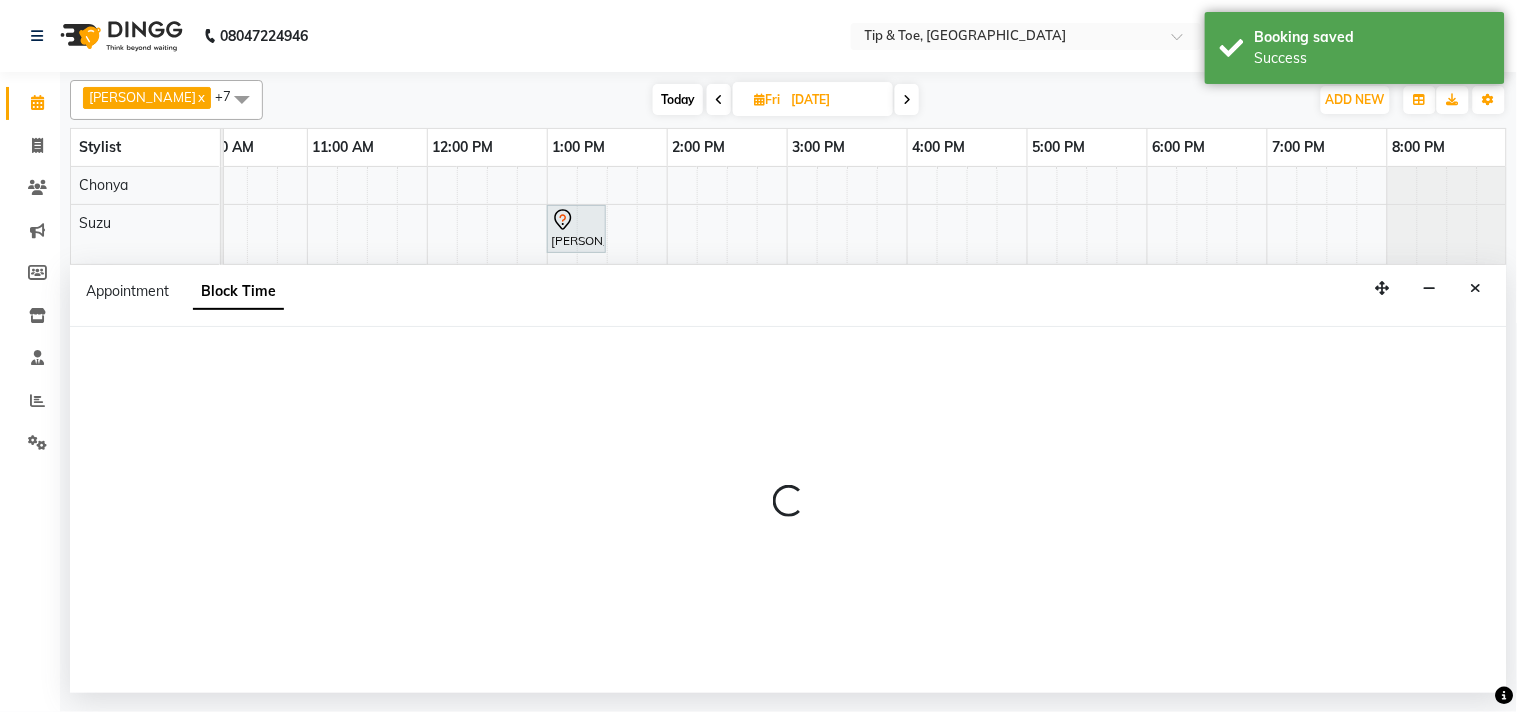 scroll, scrollTop: 0, scrollLeft: 277, axis: horizontal 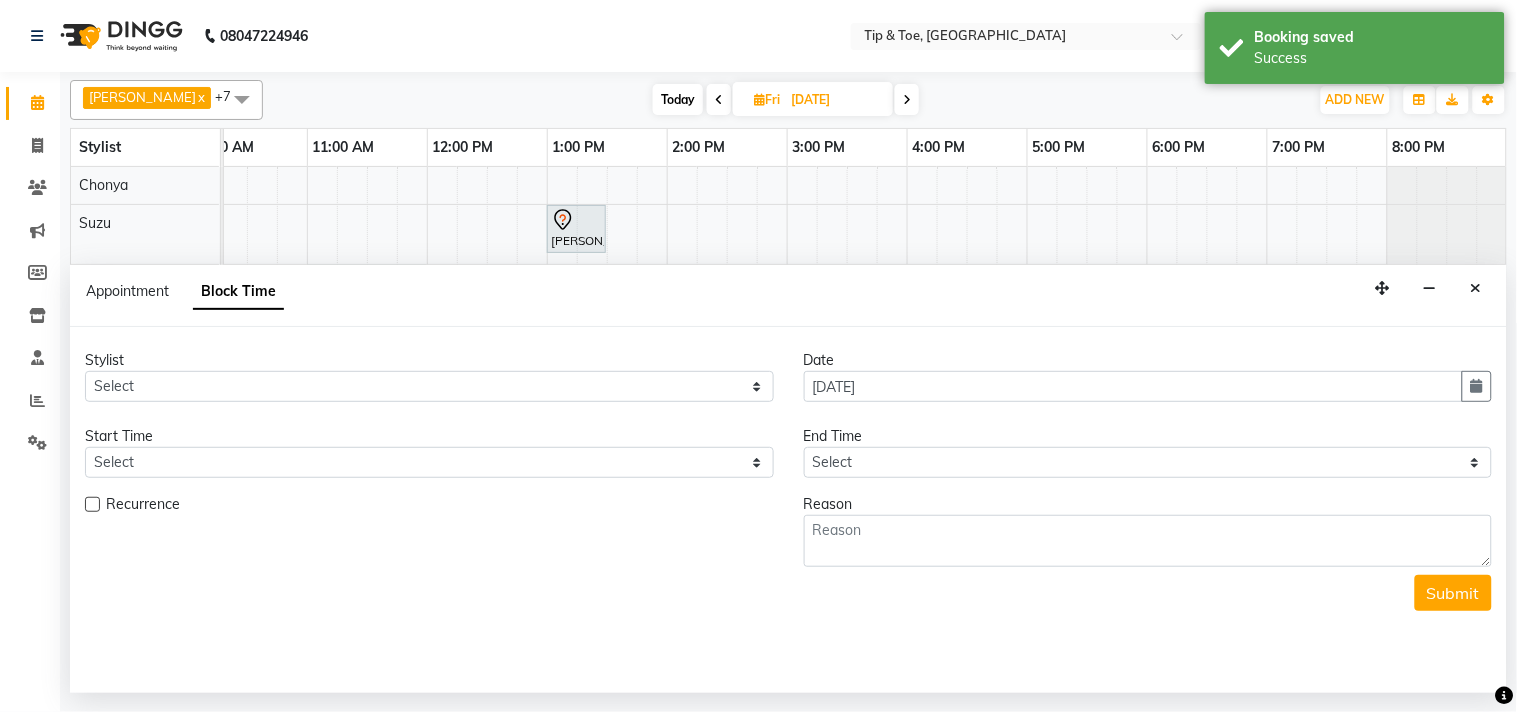 click on "Today" at bounding box center [678, 99] 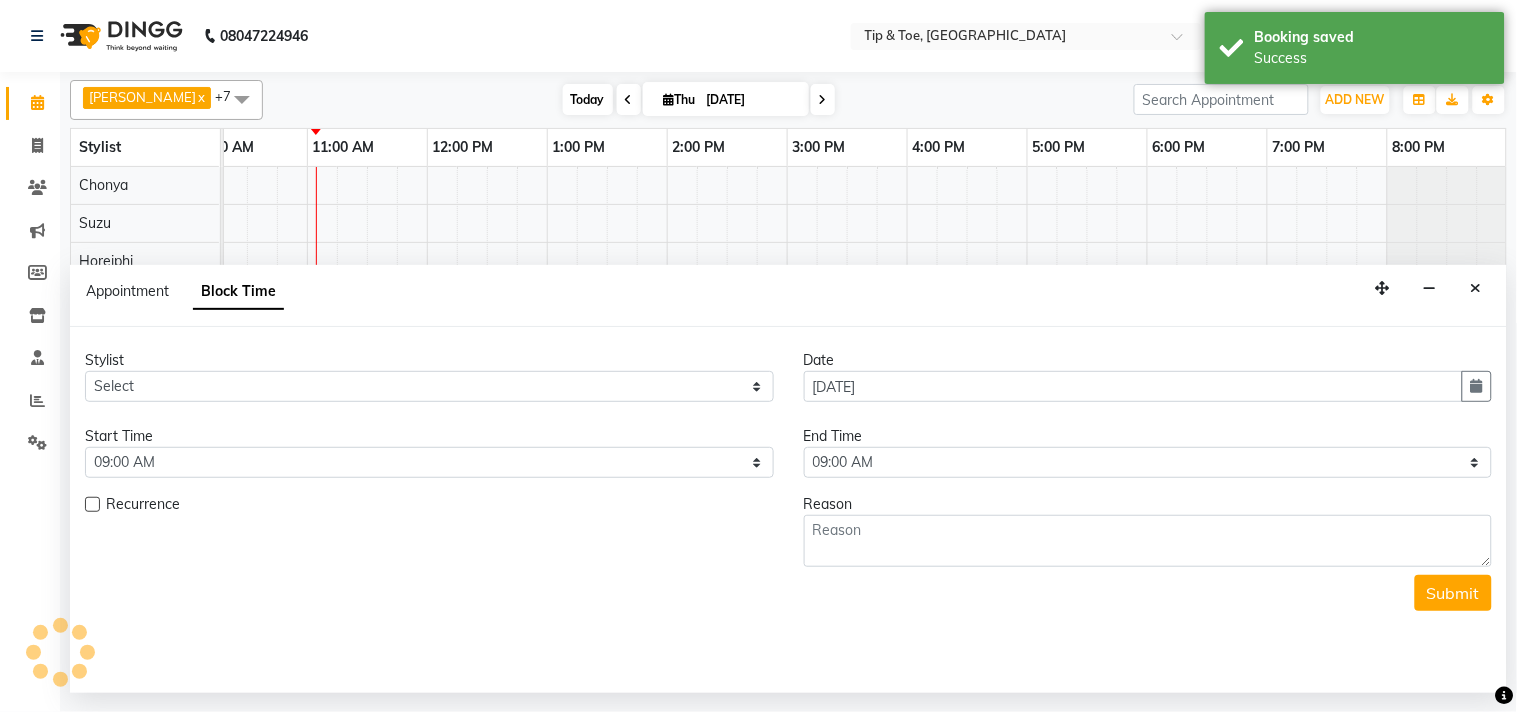 scroll, scrollTop: 0, scrollLeft: 277, axis: horizontal 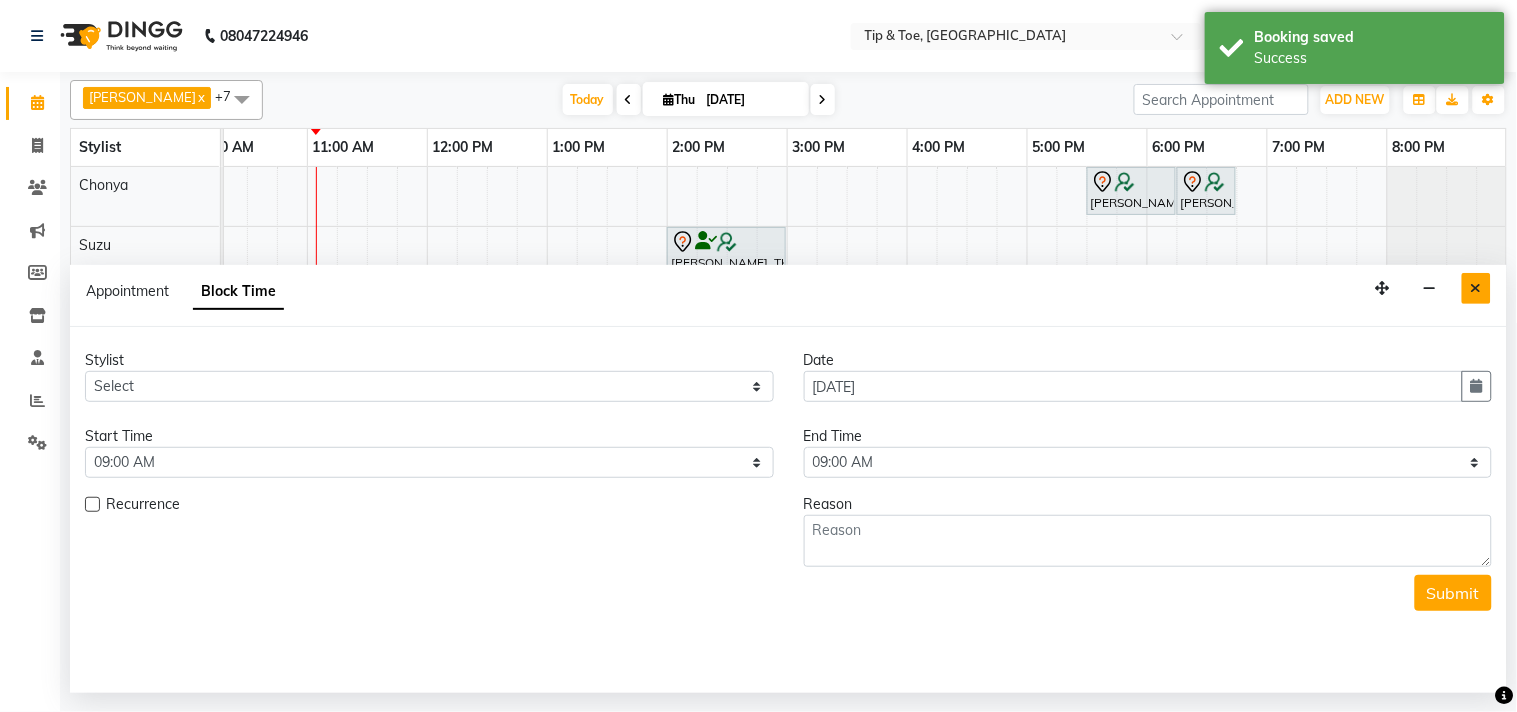 click at bounding box center [1476, 288] 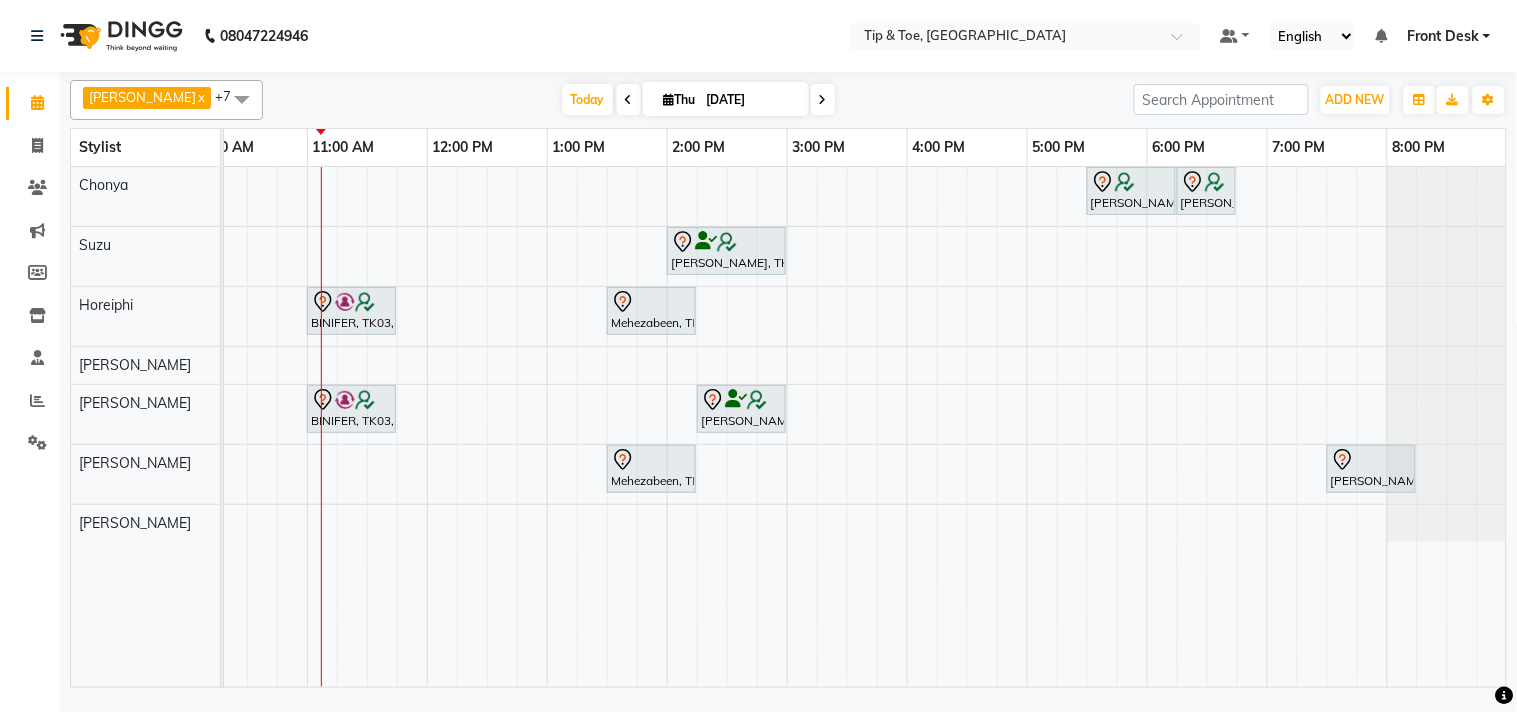 click at bounding box center (823, 99) 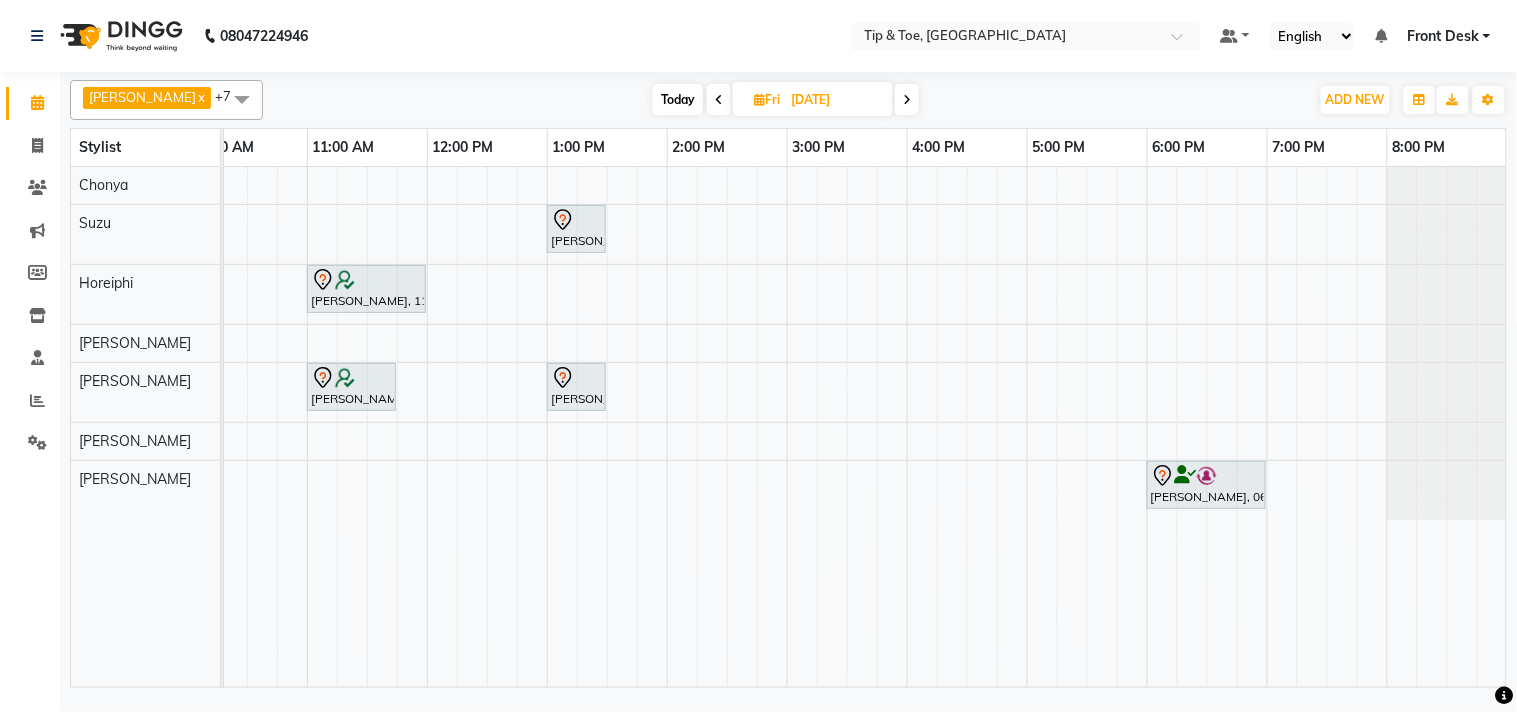 click on "Today" at bounding box center (678, 99) 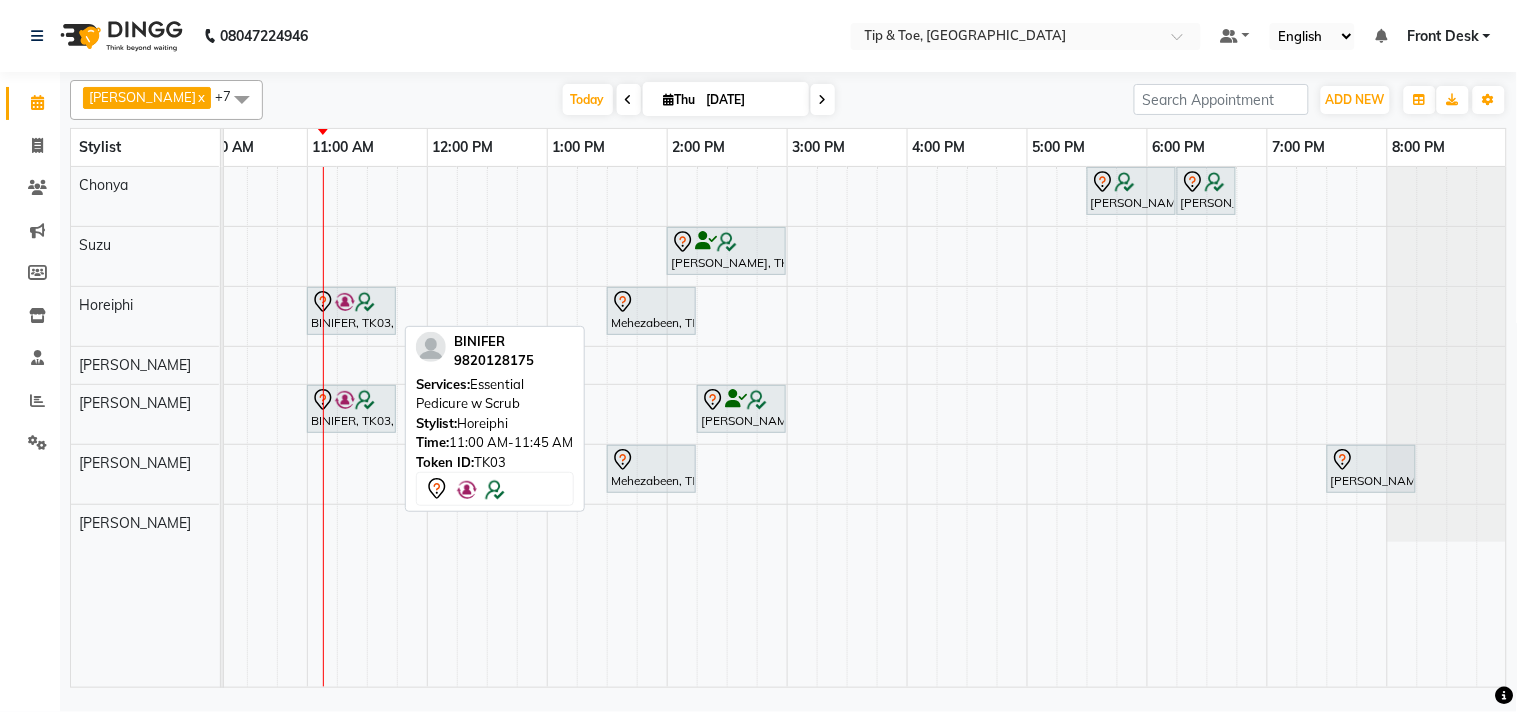 click at bounding box center [351, 302] 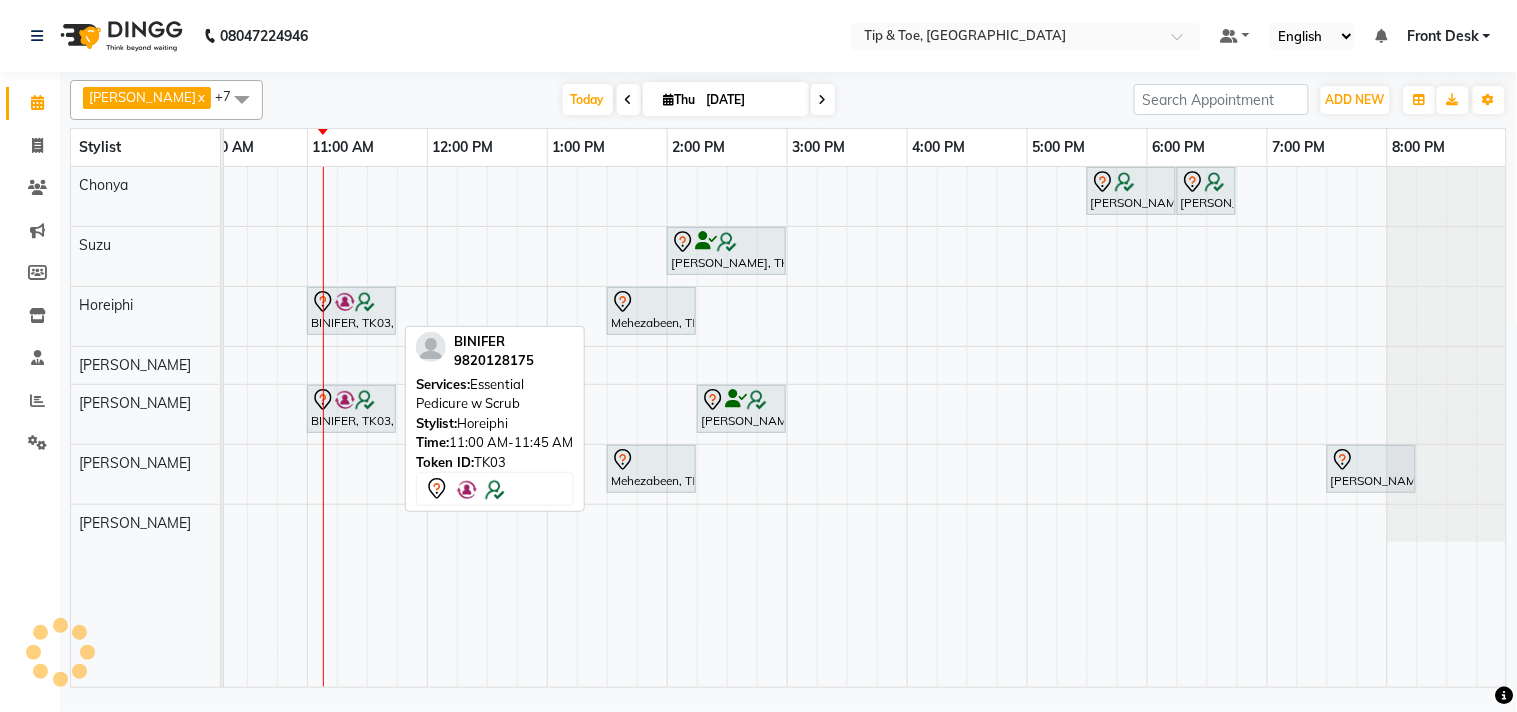 click at bounding box center (351, 302) 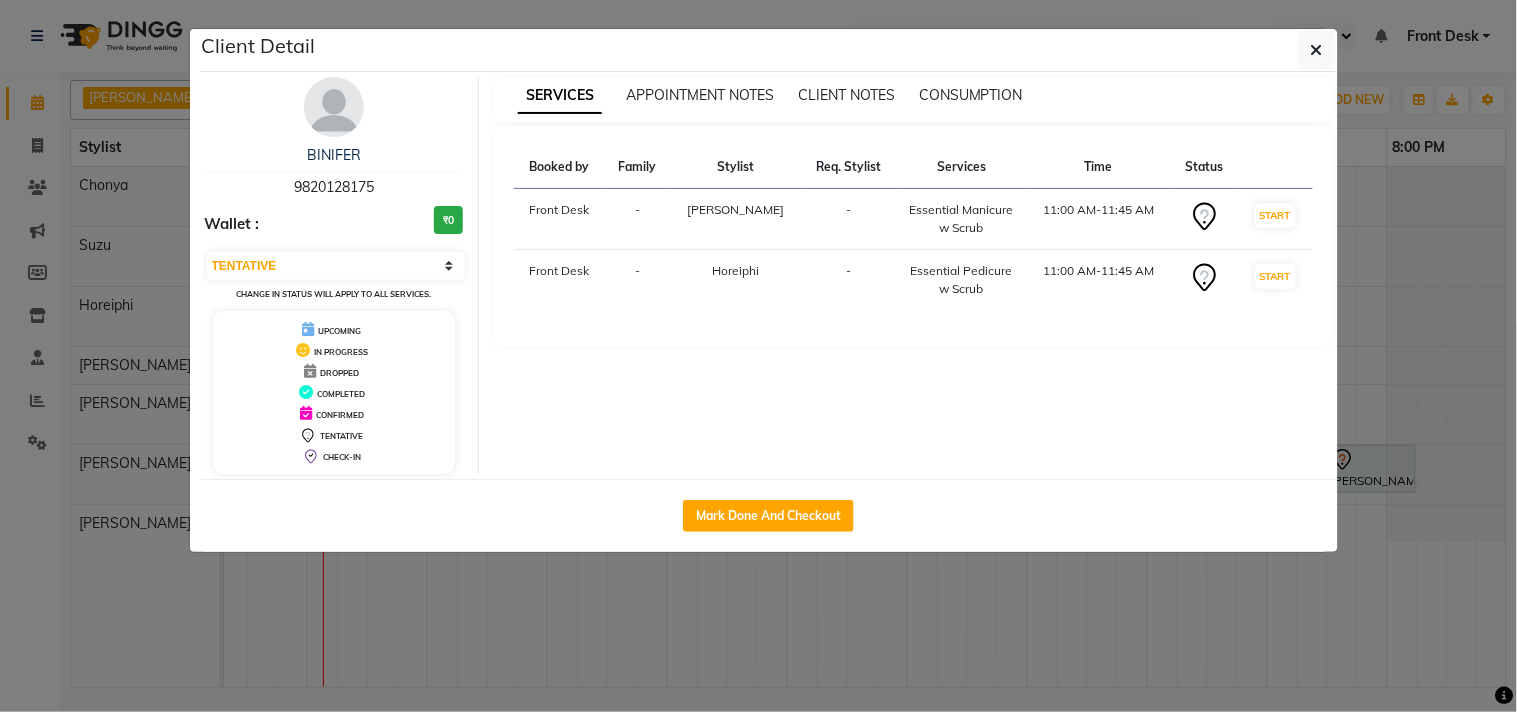 click at bounding box center [334, 107] 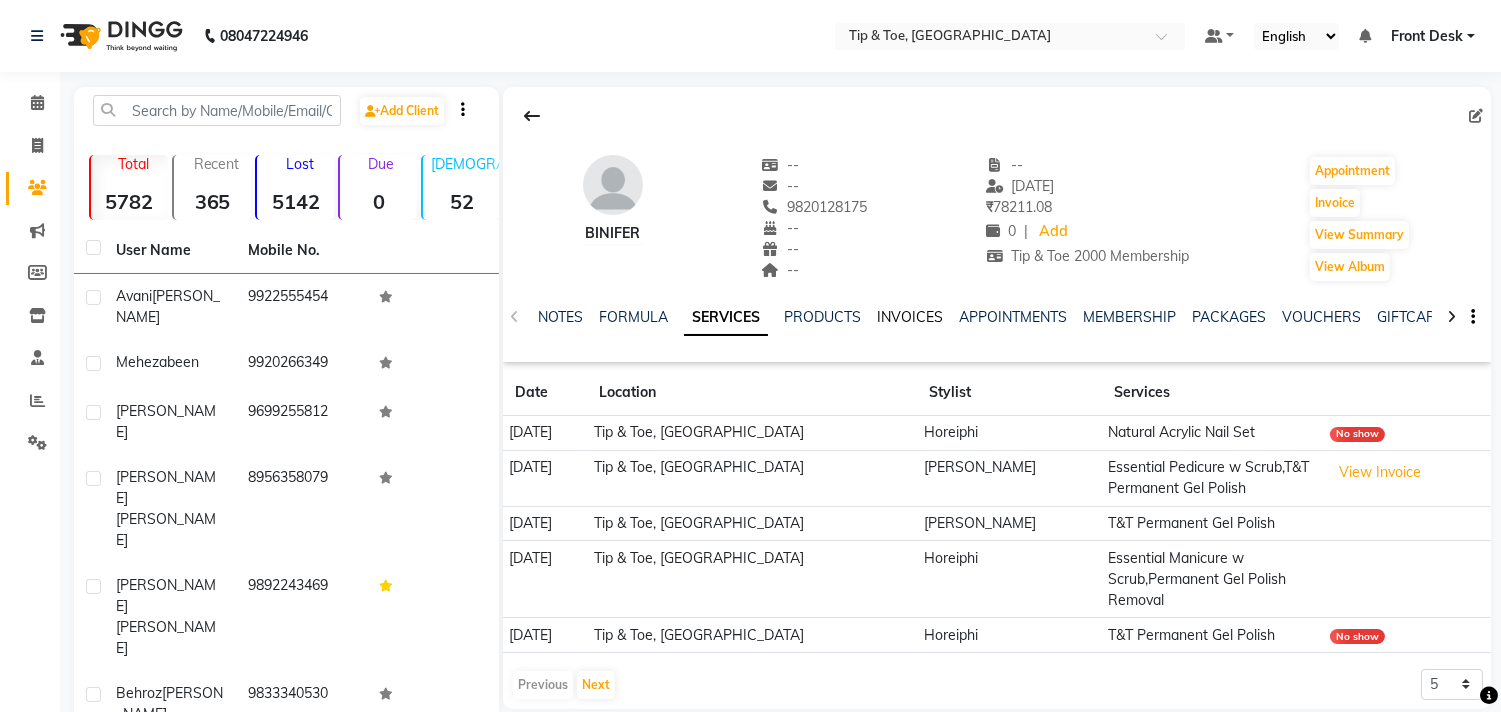 click on "INVOICES" 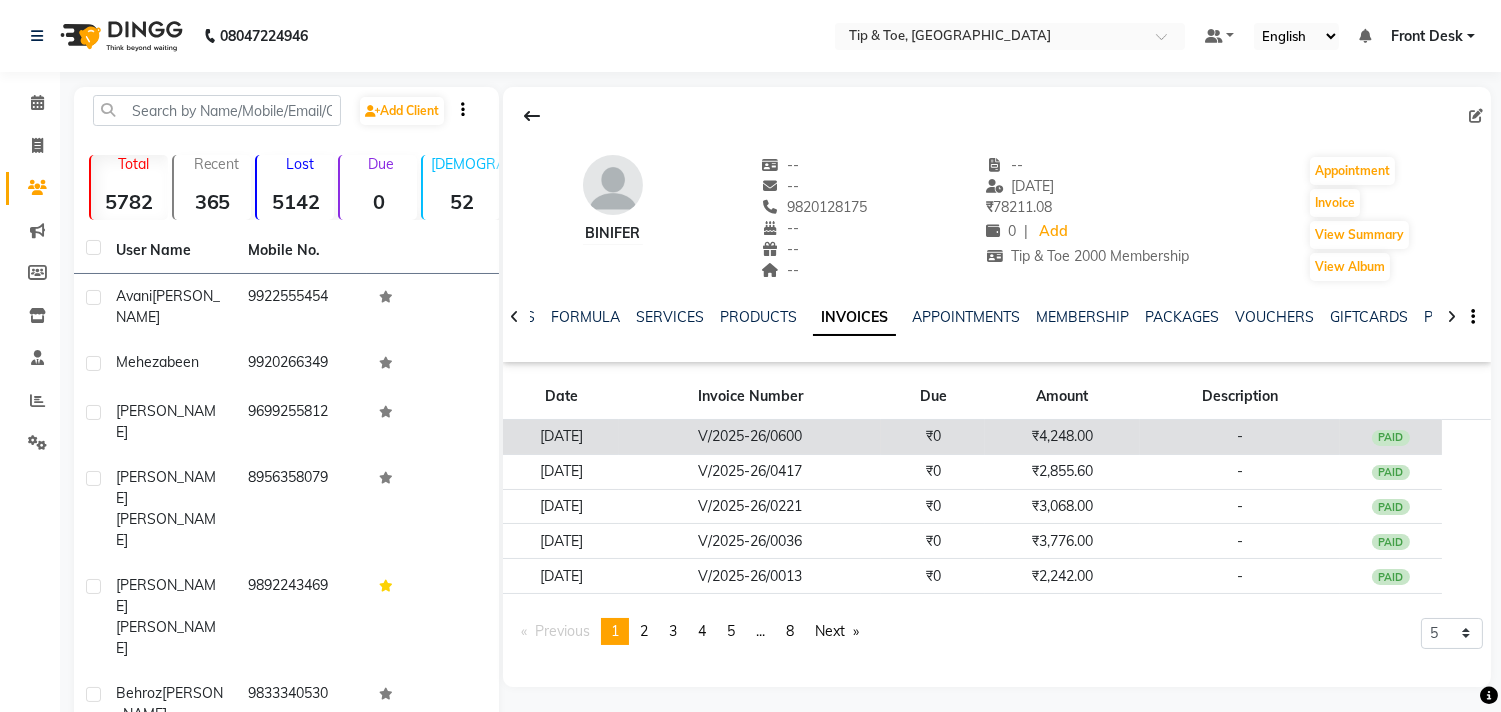 click on "₹4,248.00" 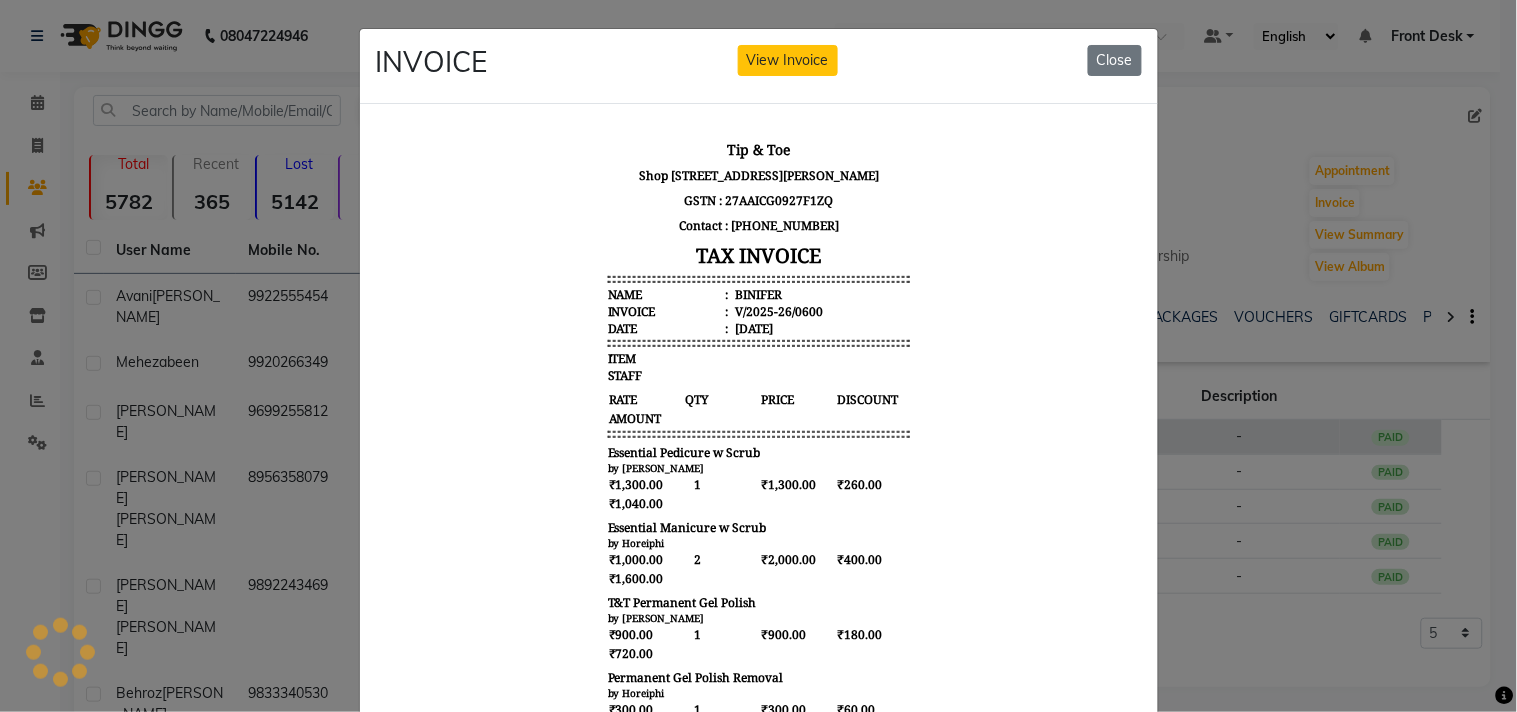 scroll, scrollTop: 0, scrollLeft: 0, axis: both 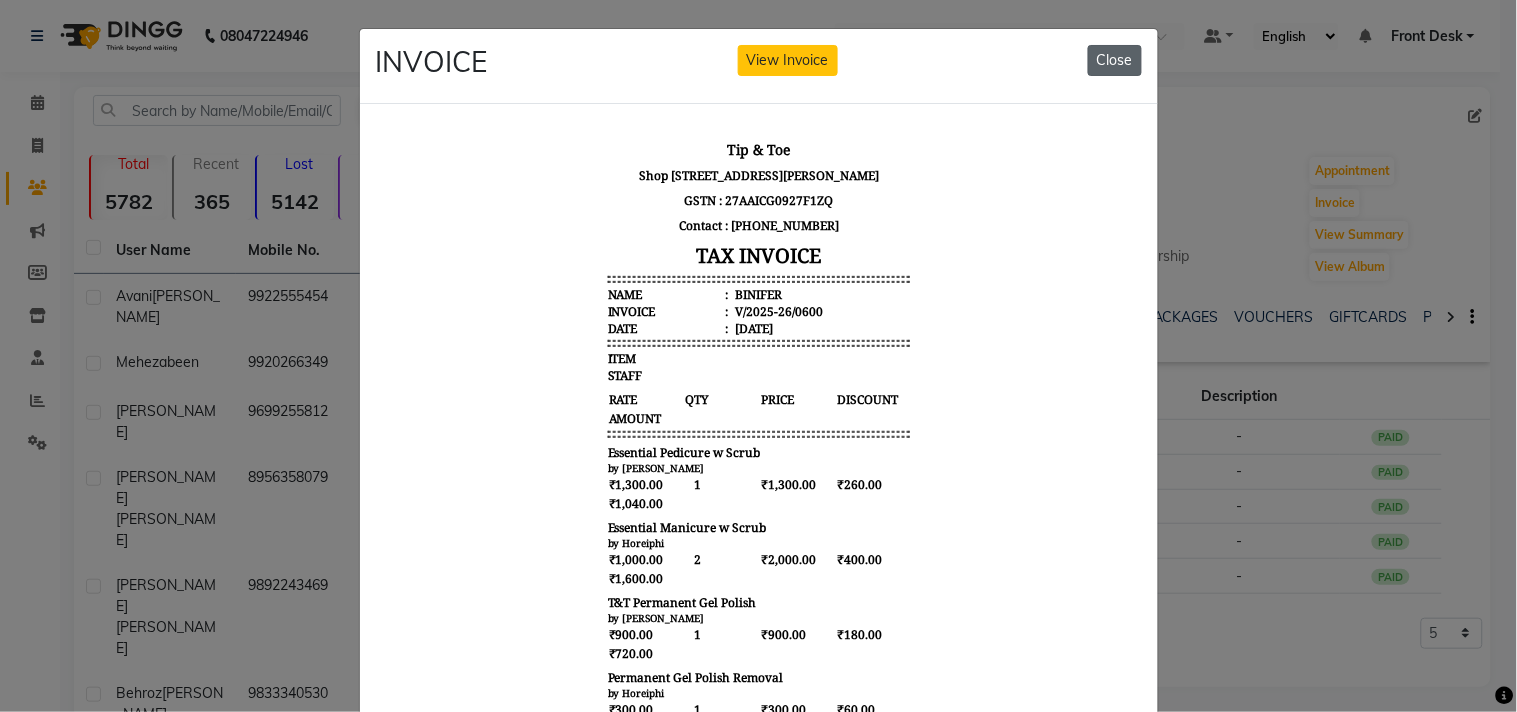 click on "Close" 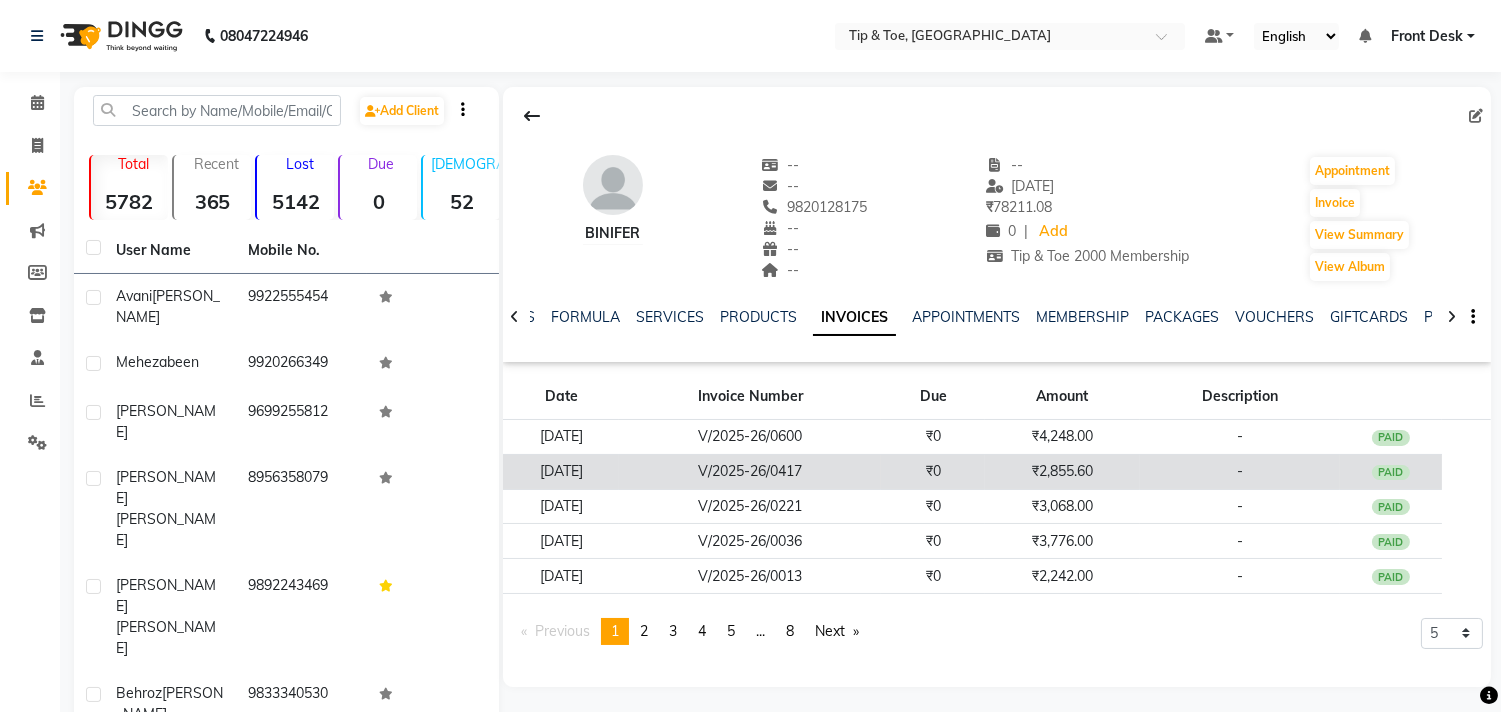 click on "₹2,855.60" 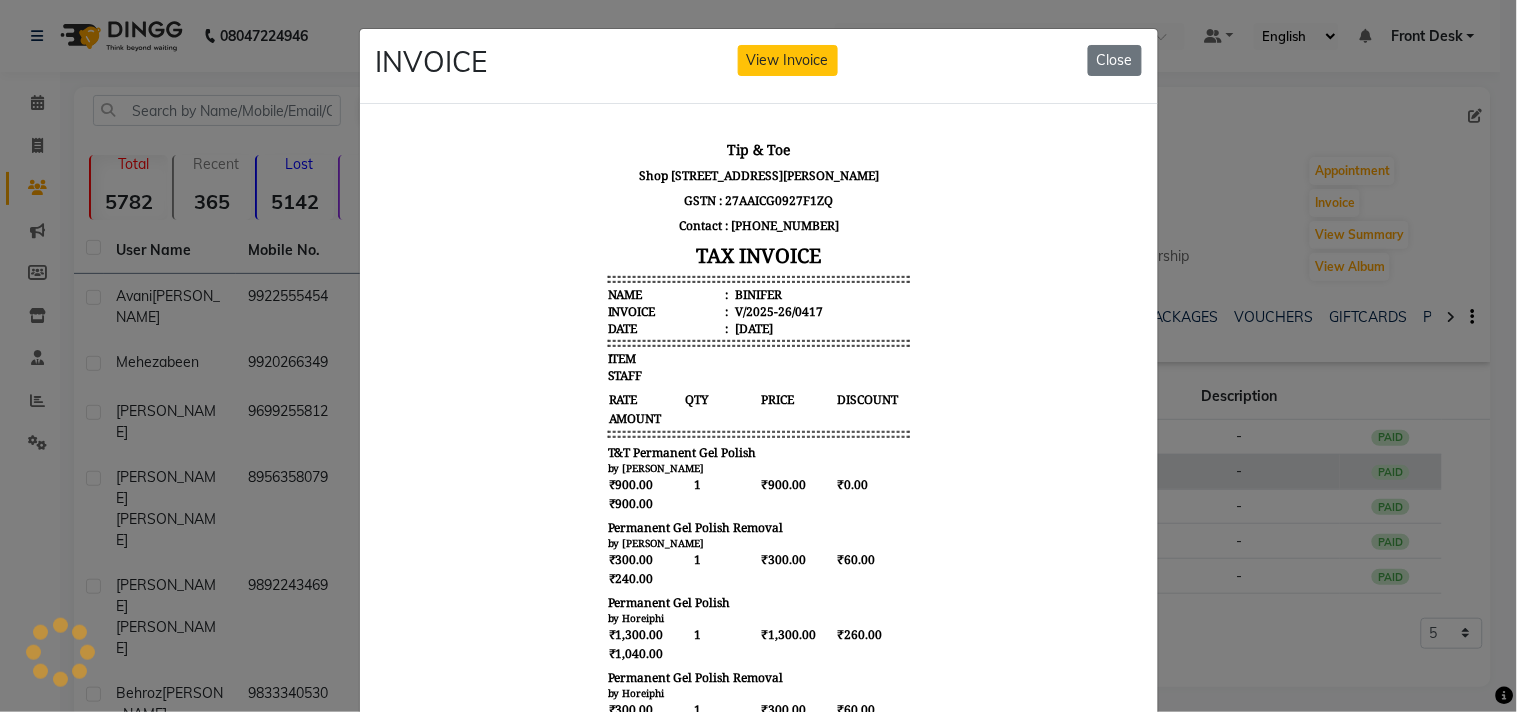 scroll, scrollTop: 0, scrollLeft: 0, axis: both 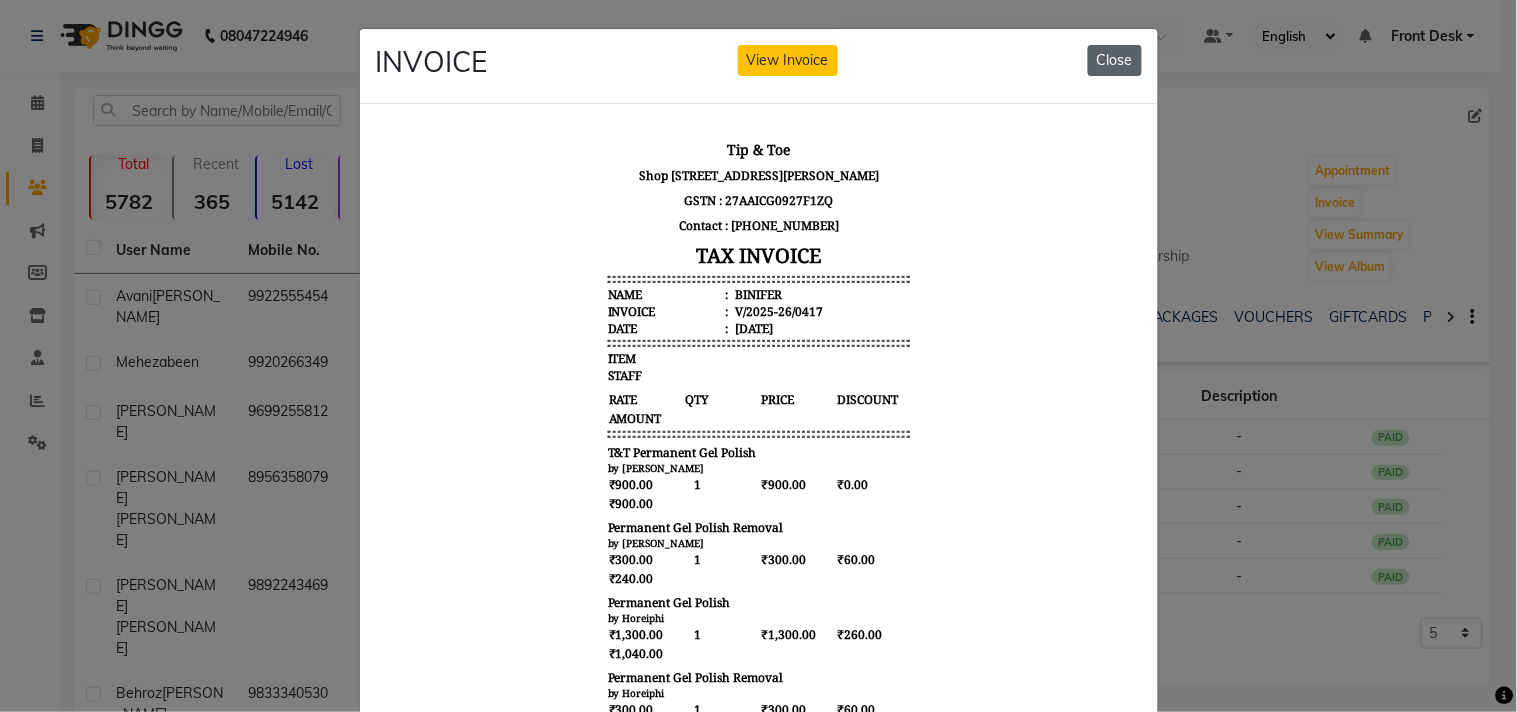 click on "Close" 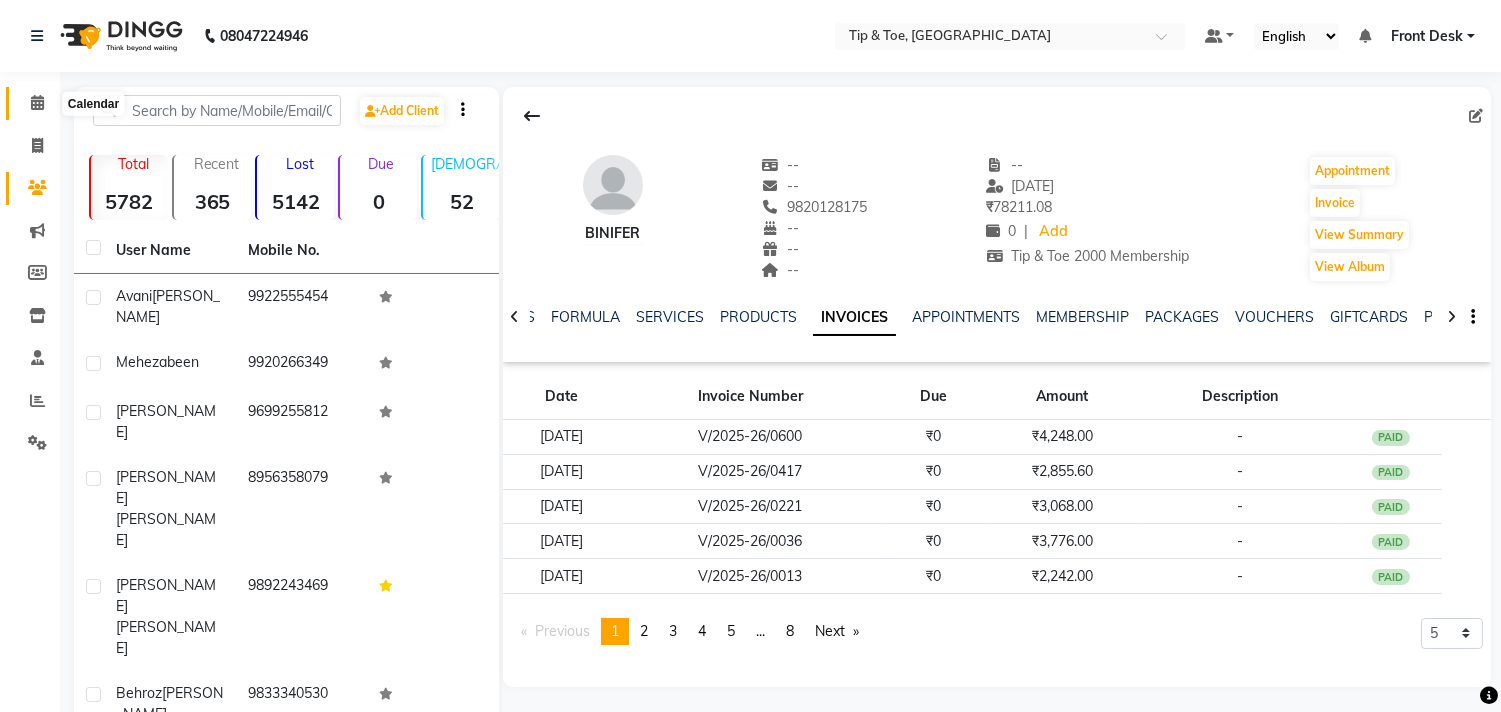 click 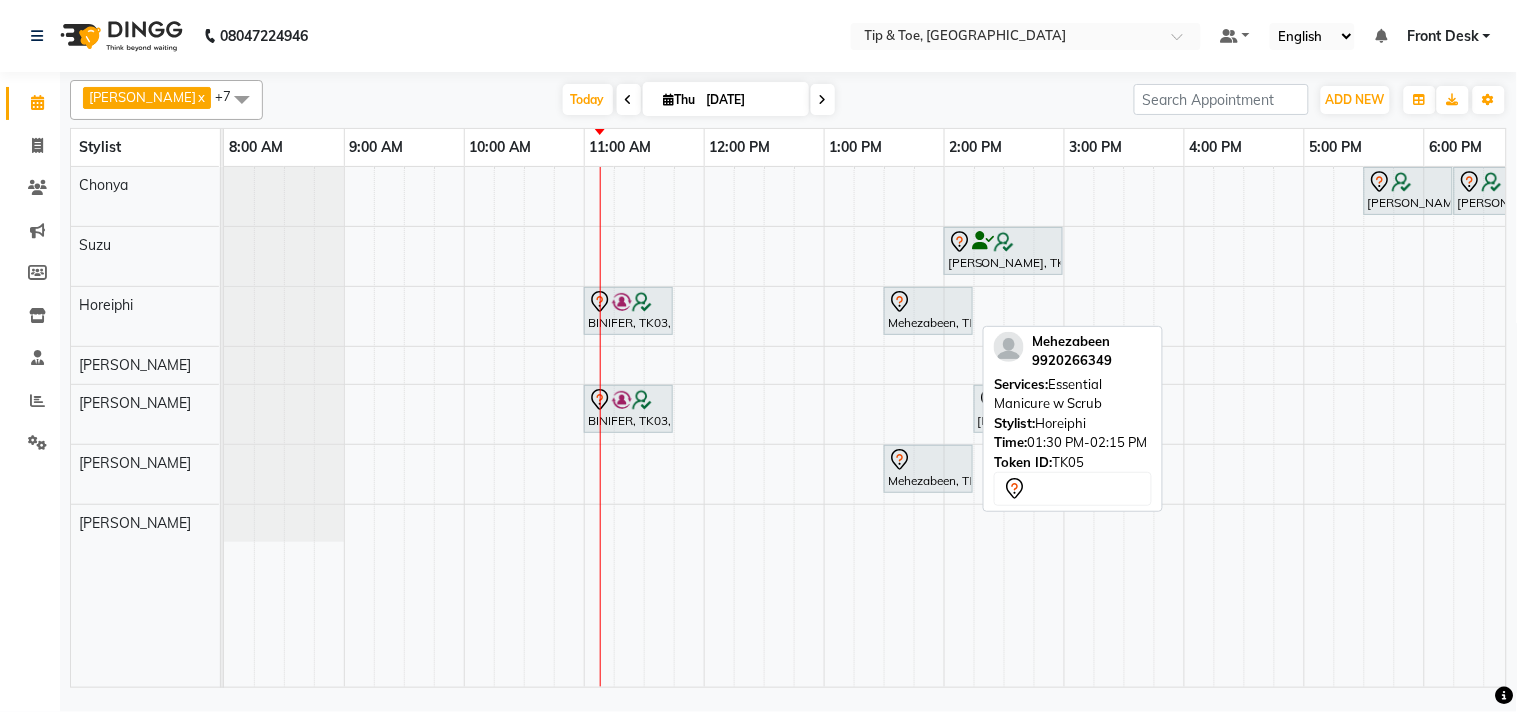 click at bounding box center [928, 302] 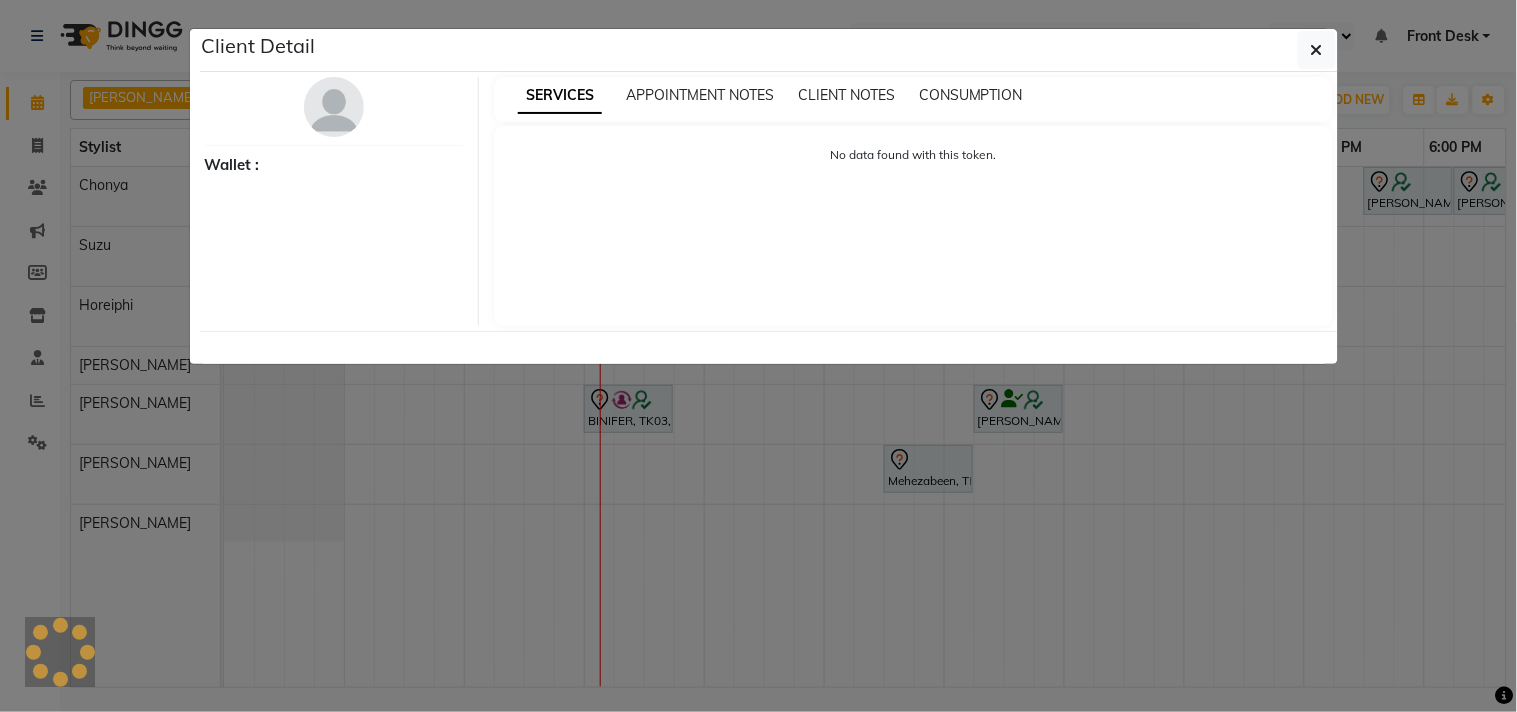select on "7" 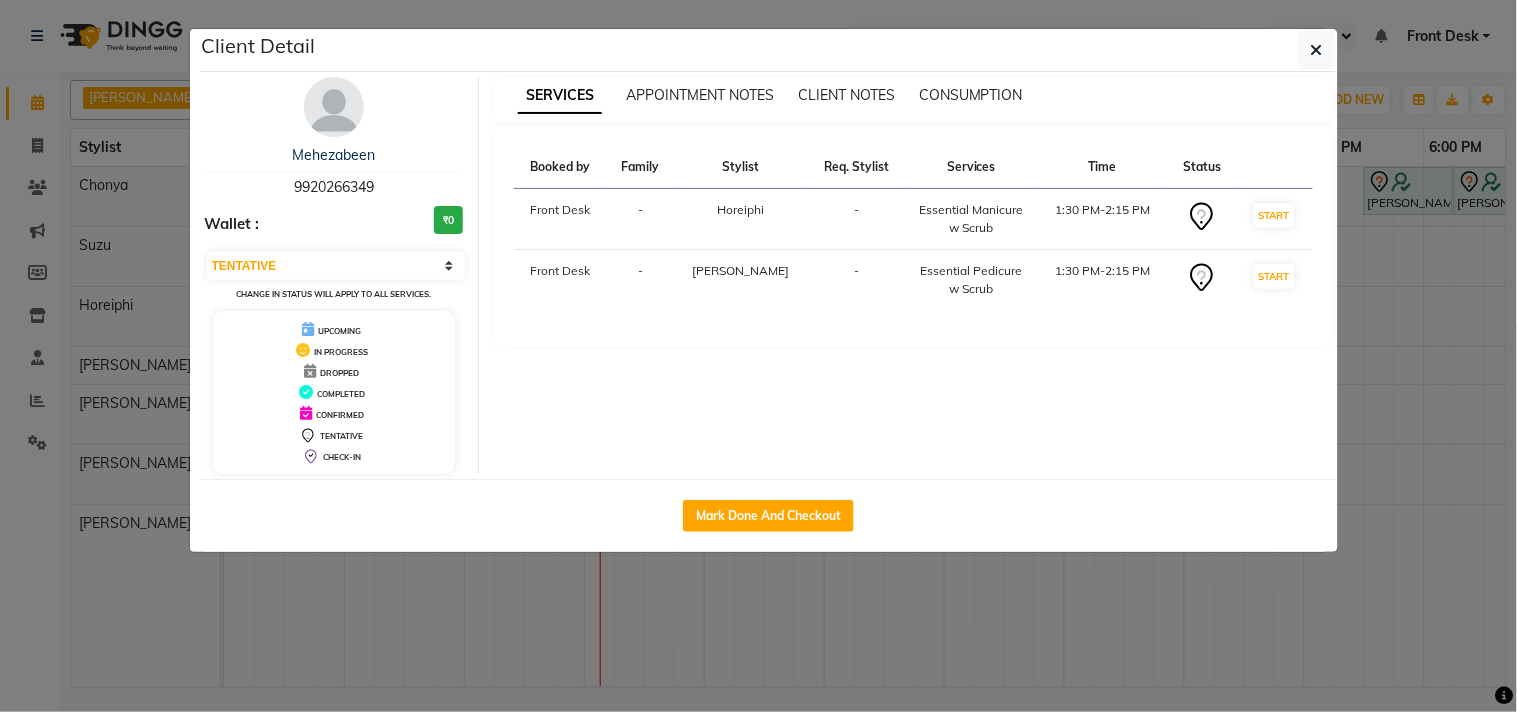 click at bounding box center (334, 107) 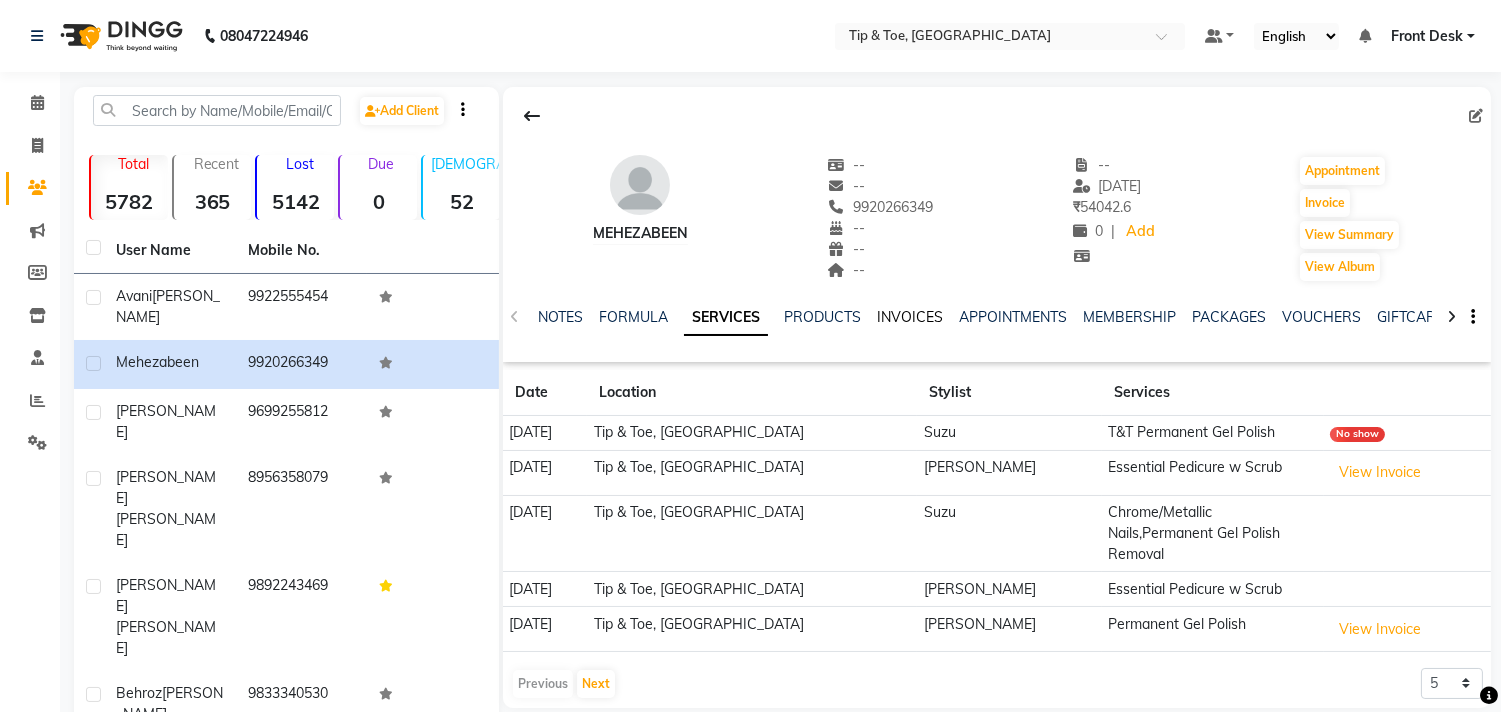 click on "INVOICES" 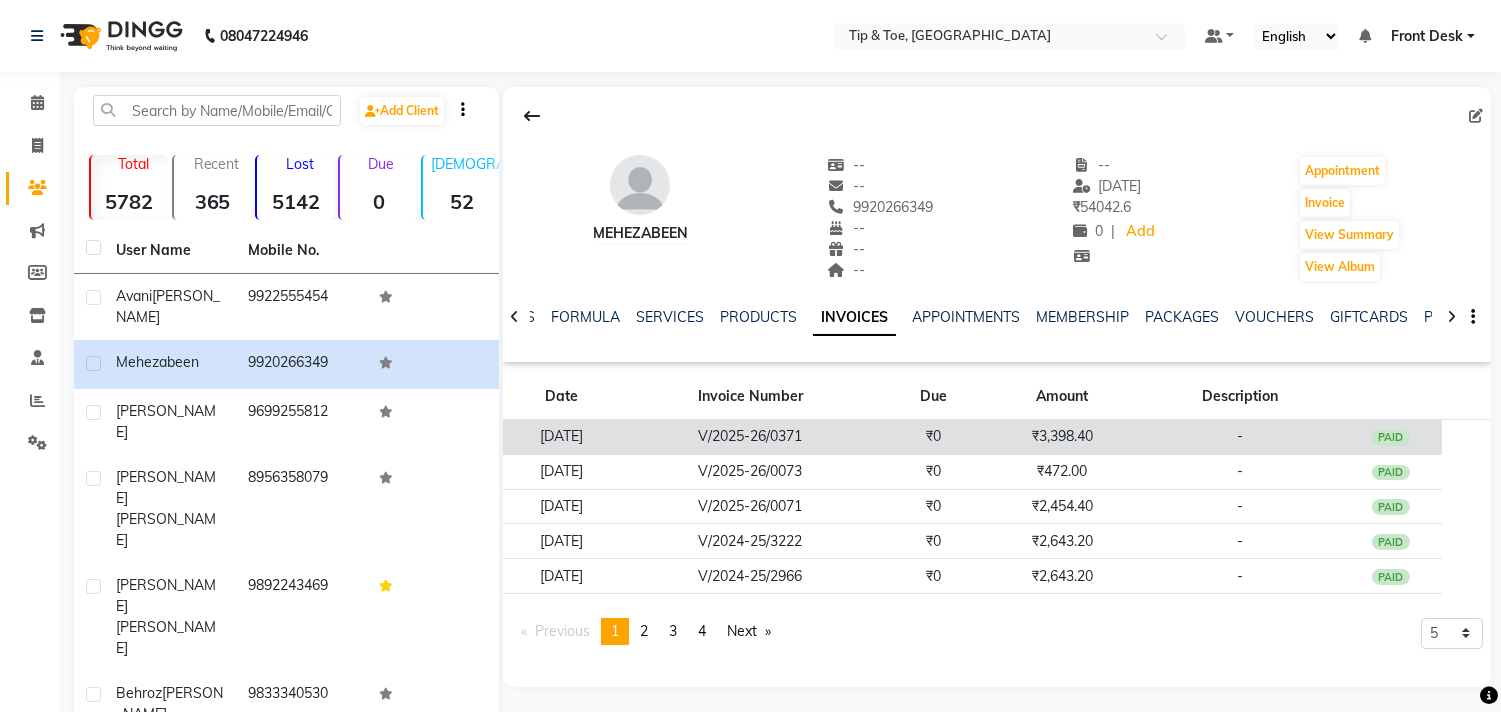 click on "₹3,398.40" 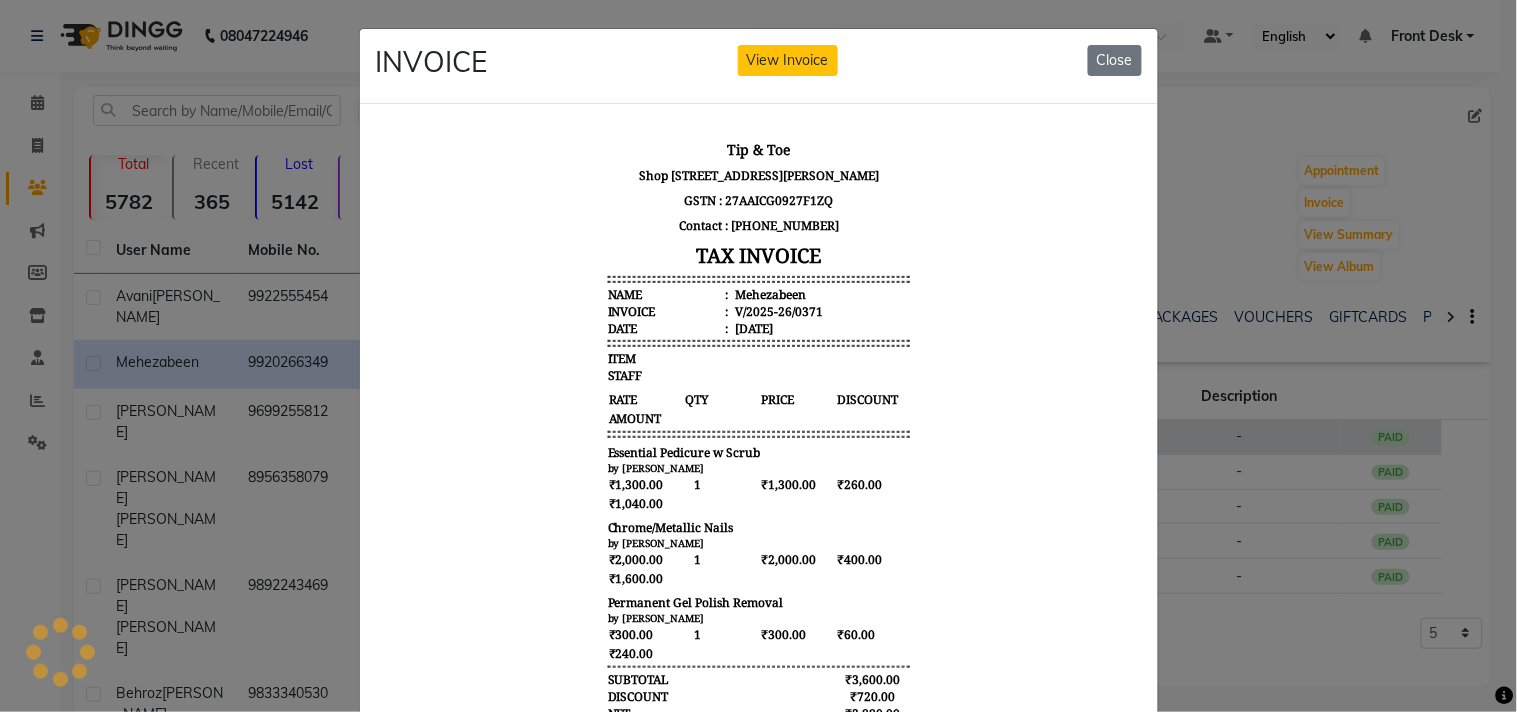 scroll, scrollTop: 0, scrollLeft: 0, axis: both 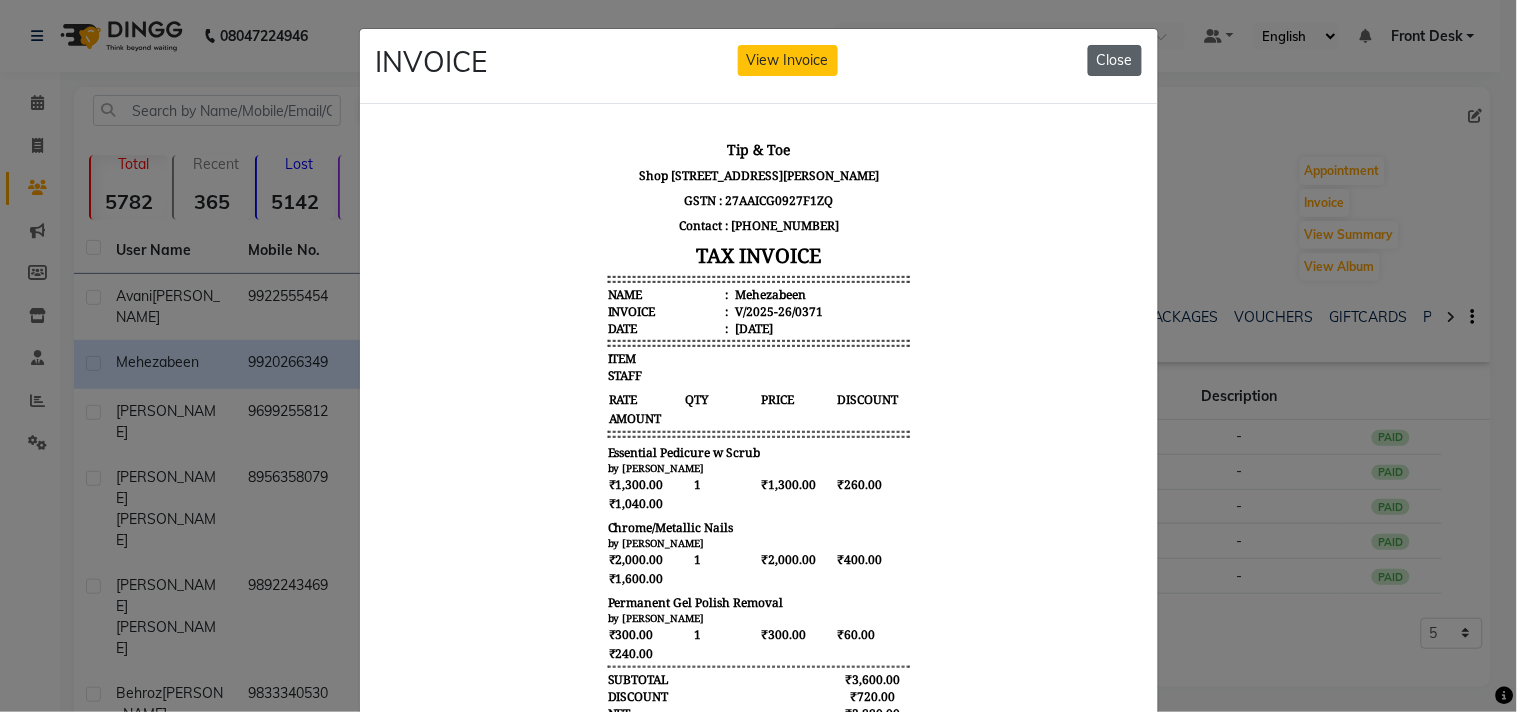 click on "Close" 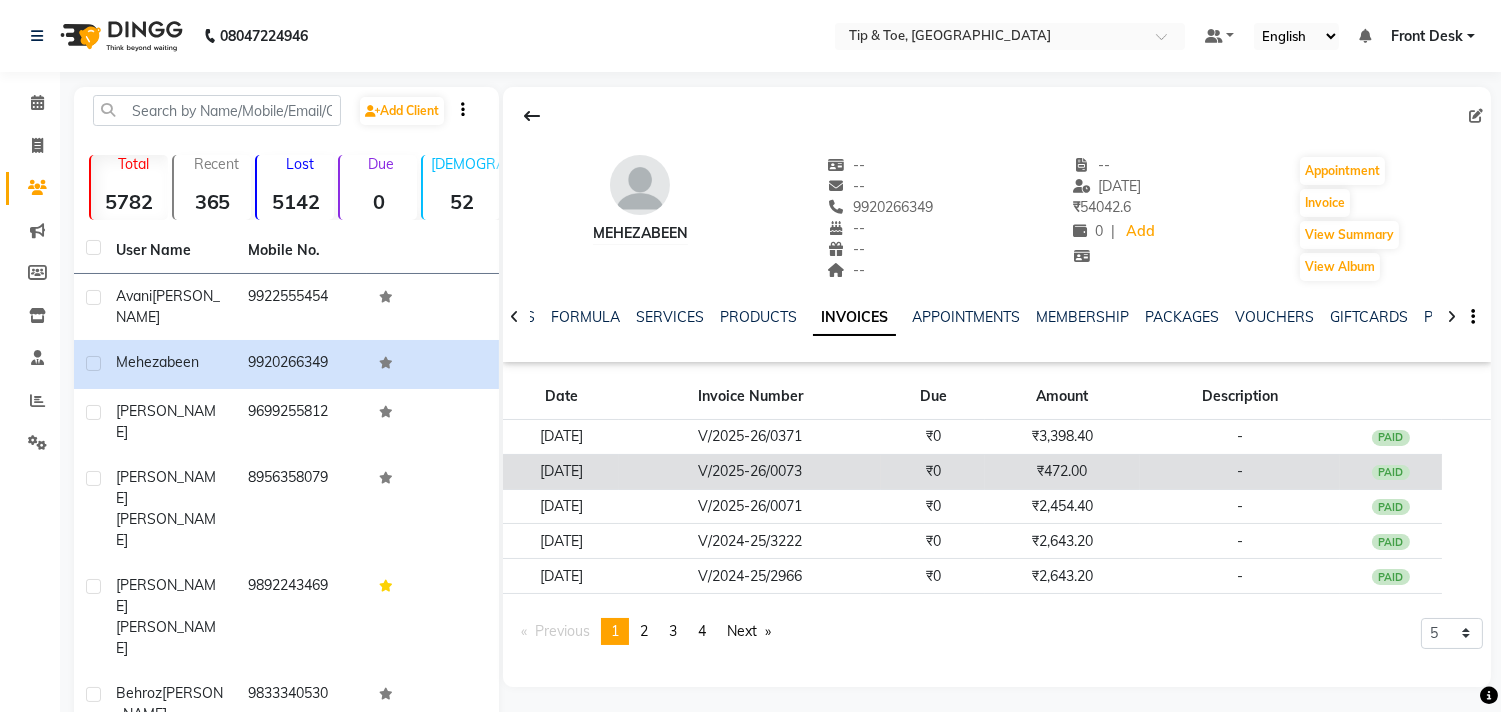 click on "₹472.00" 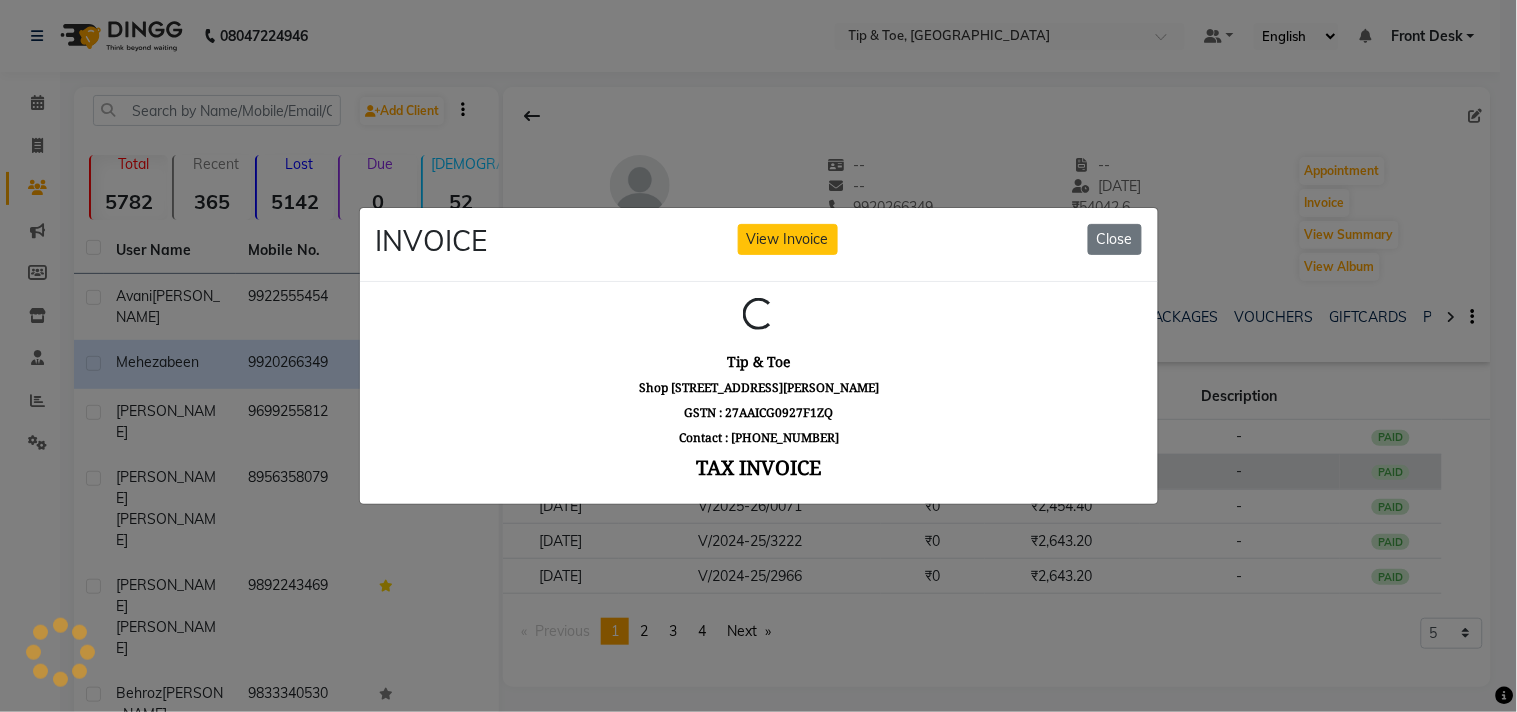 scroll, scrollTop: 0, scrollLeft: 0, axis: both 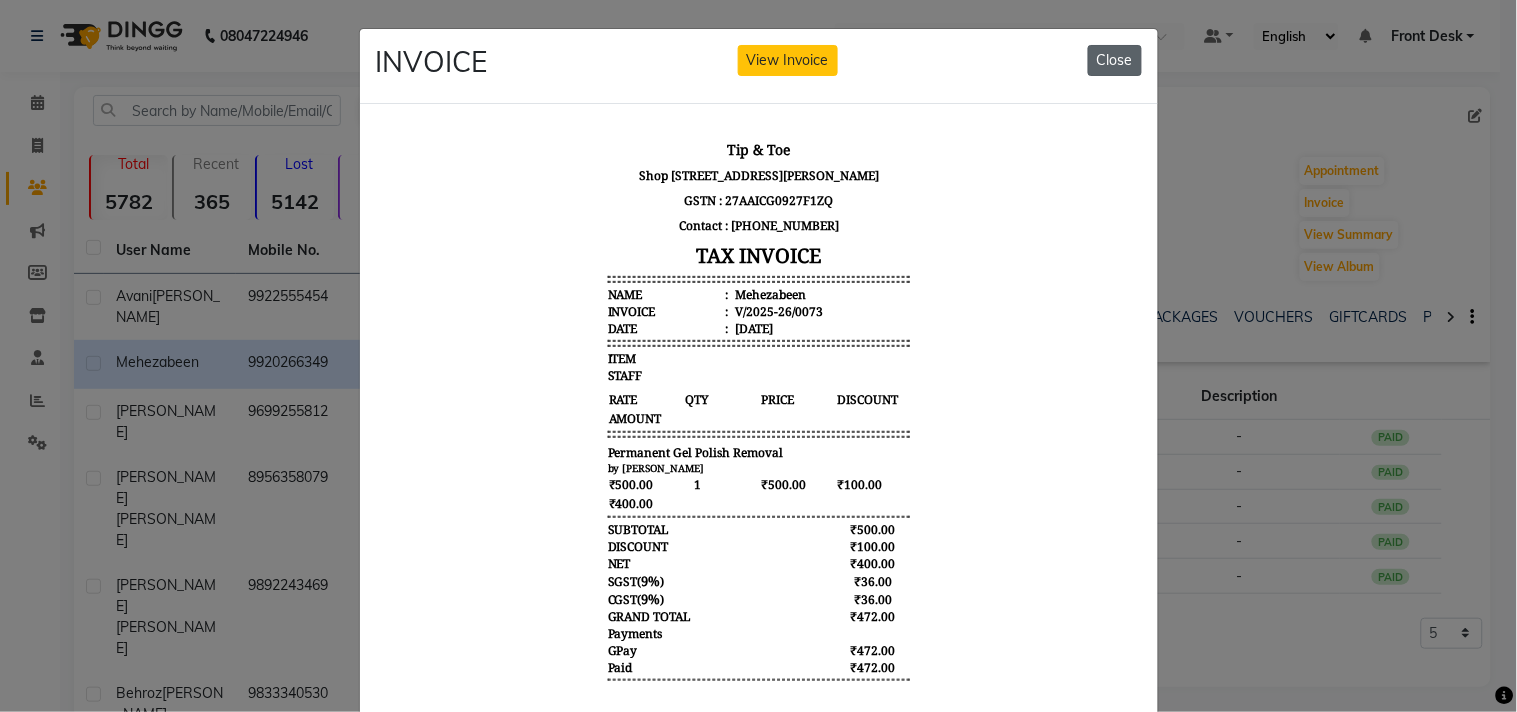 click on "Close" 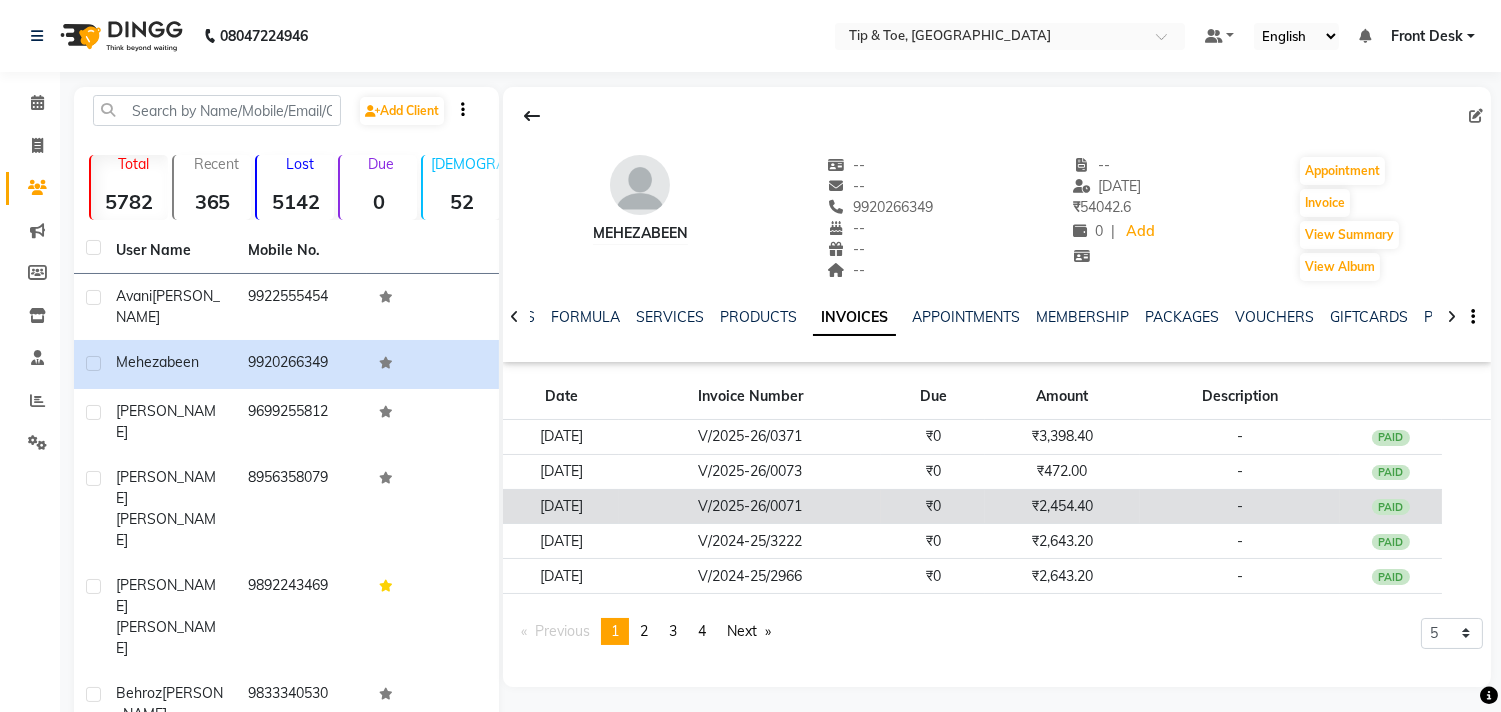 click on "₹2,454.40" 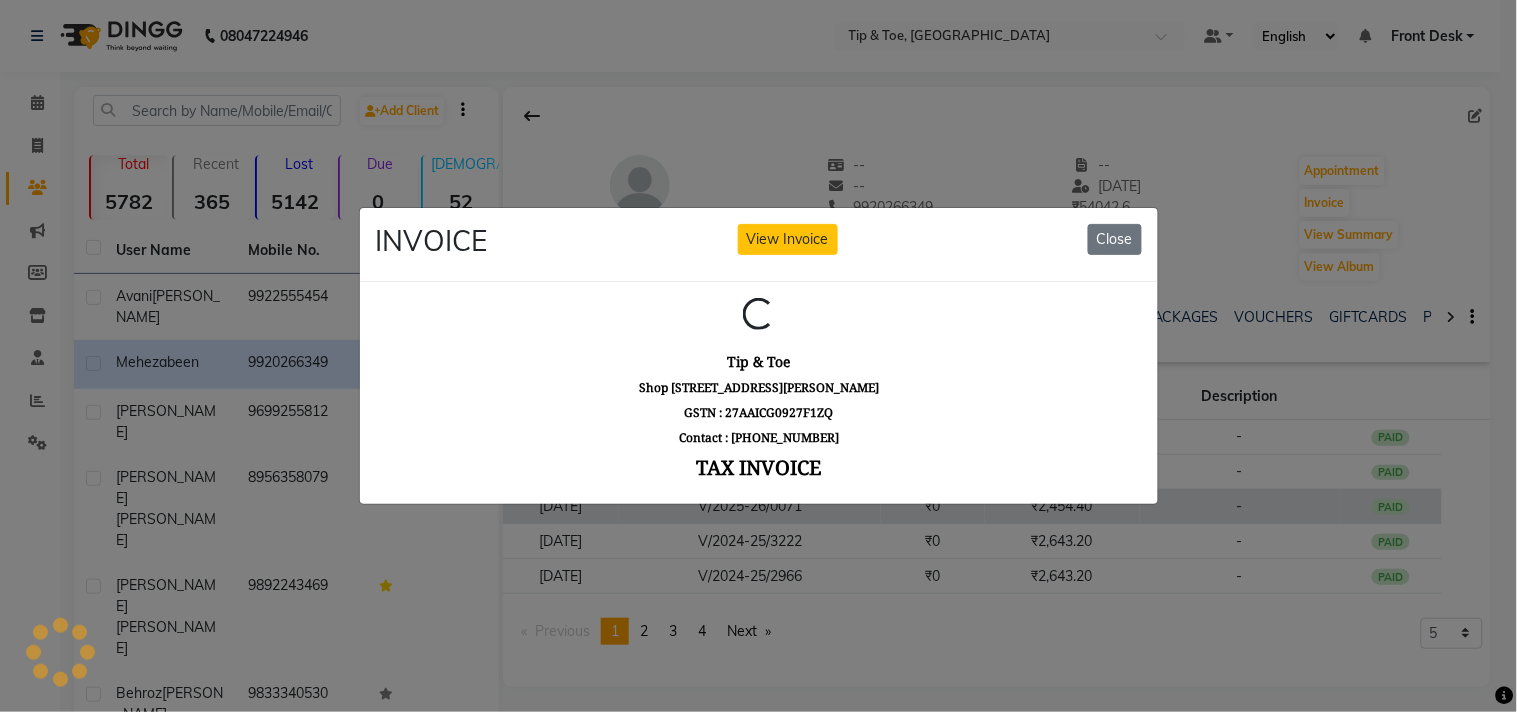 scroll, scrollTop: 0, scrollLeft: 0, axis: both 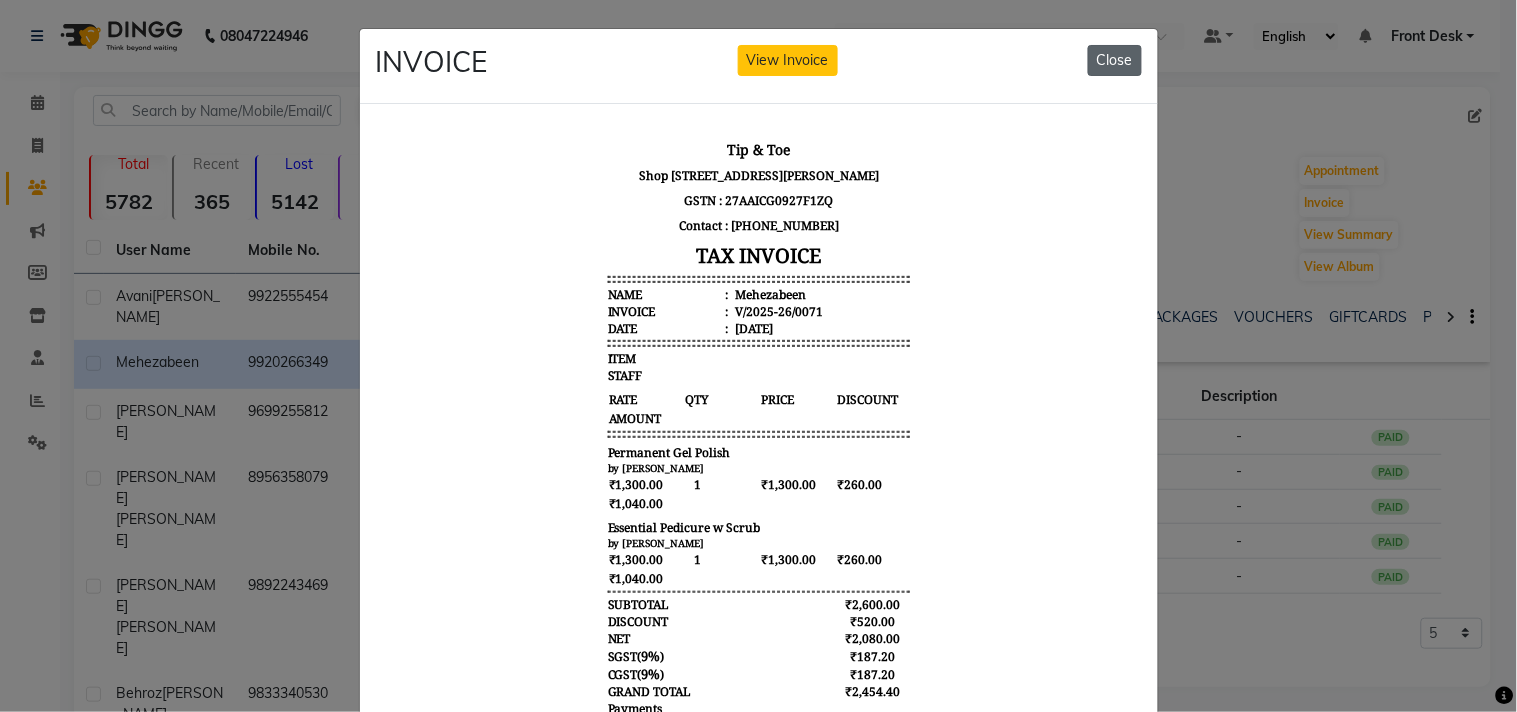 click on "Close" 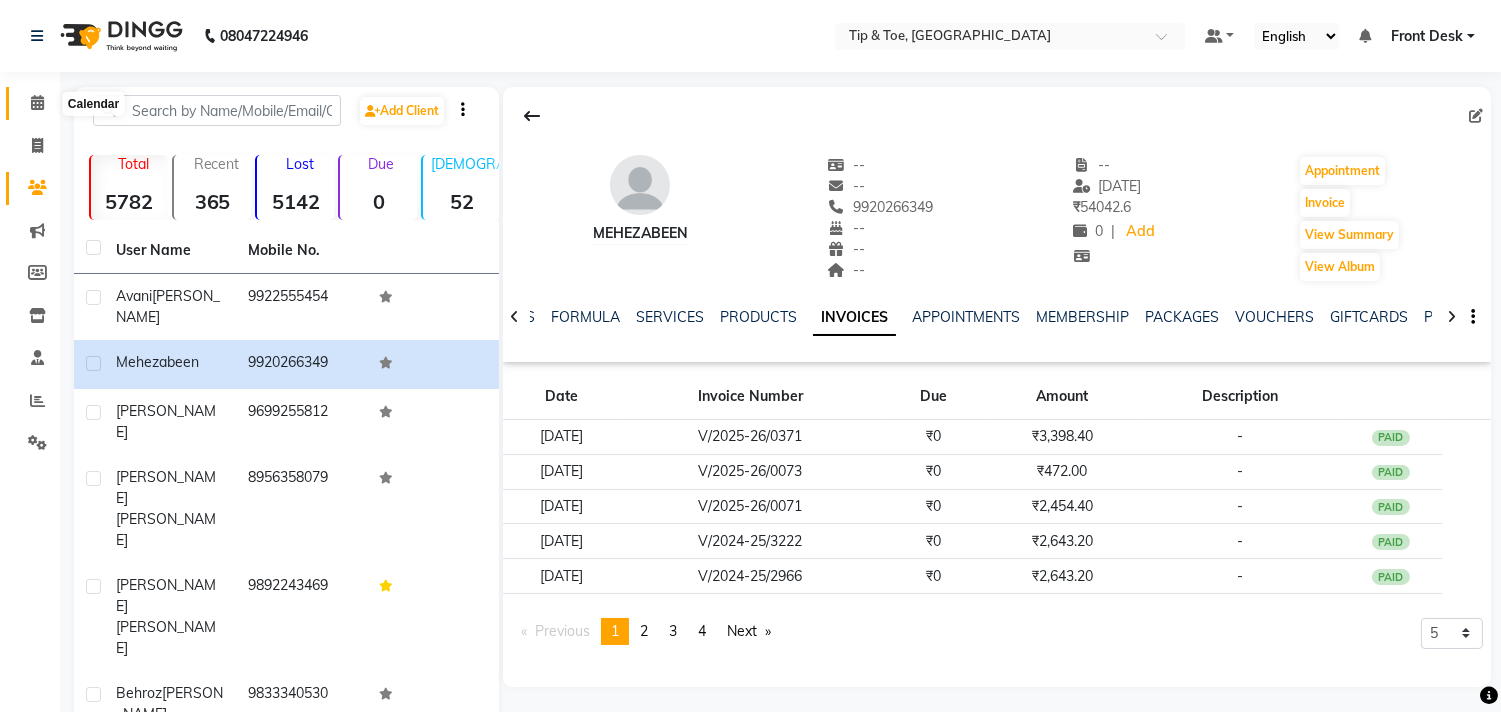 click 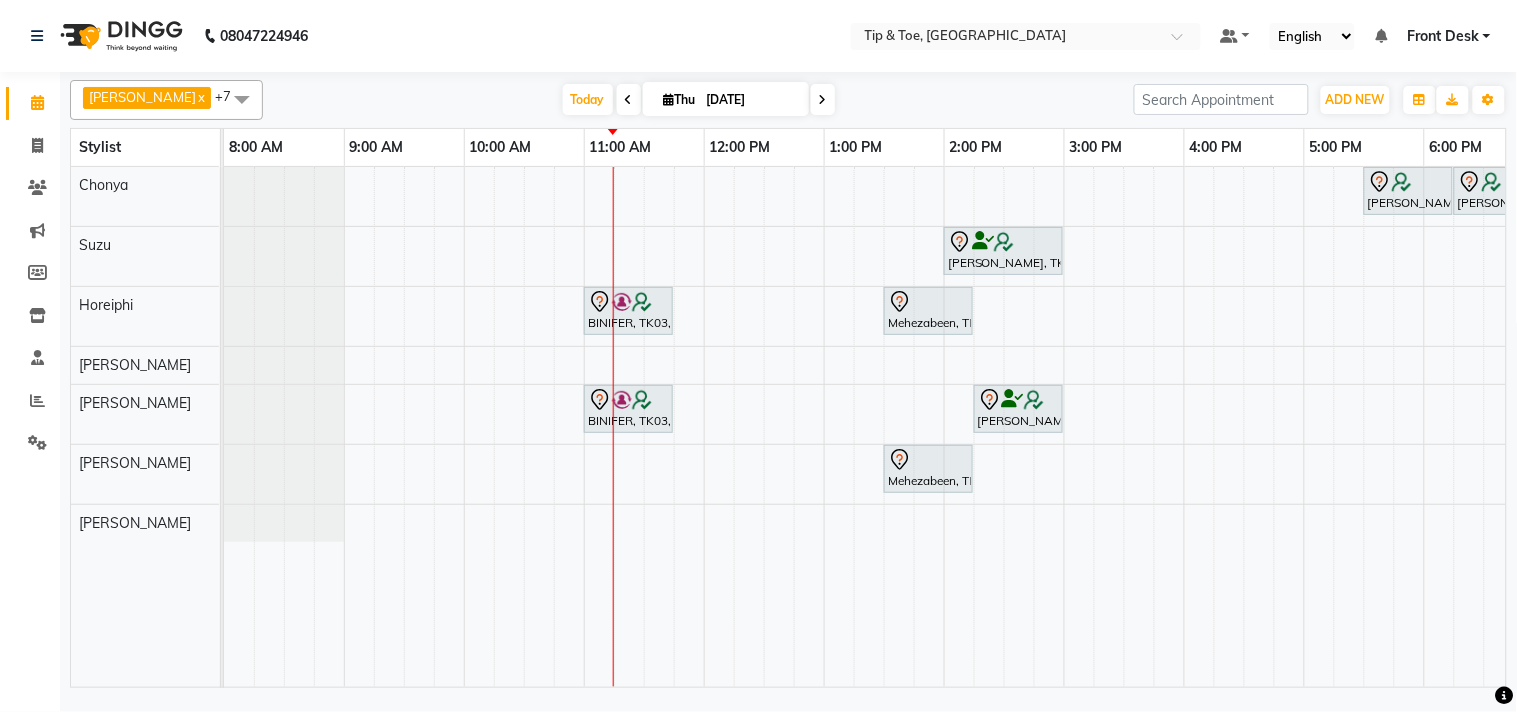 click on "[DATE]" at bounding box center [751, 100] 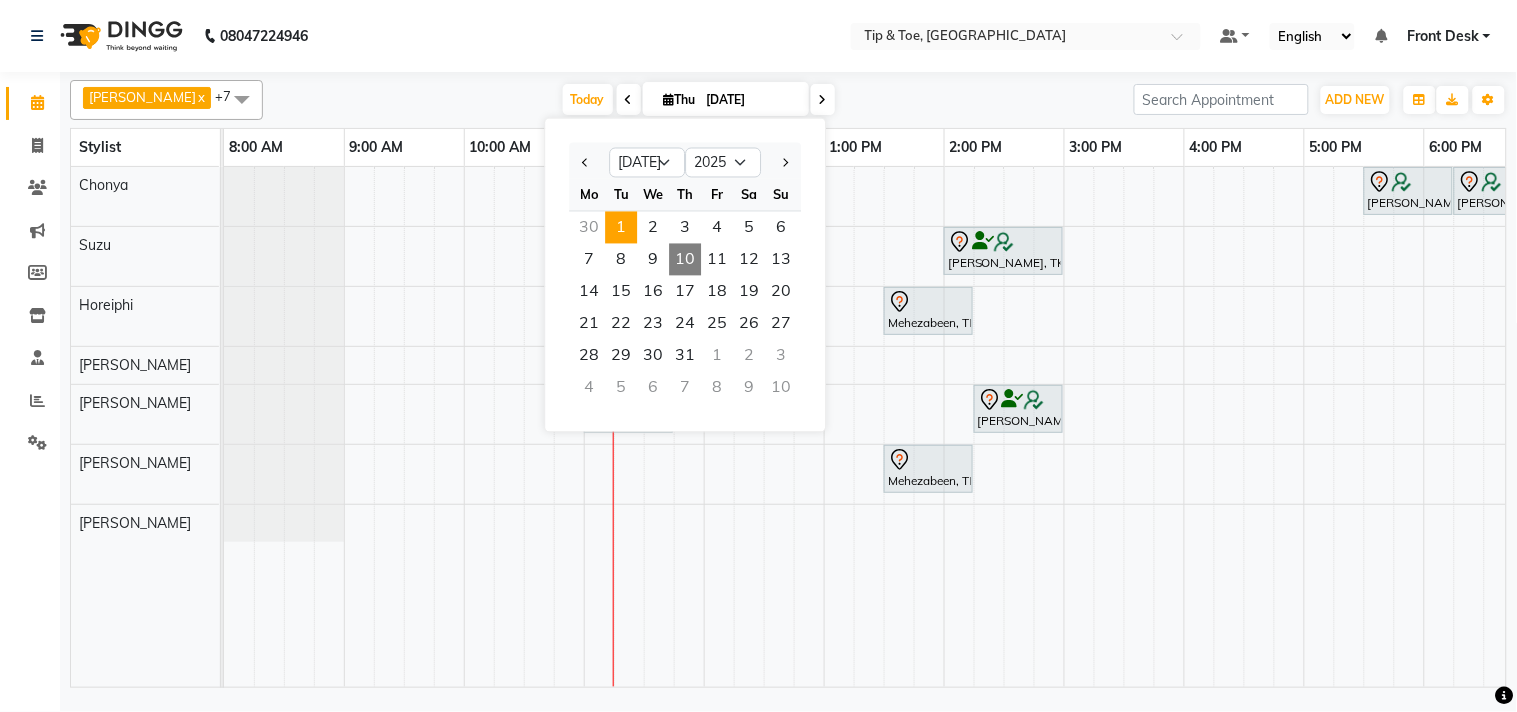 click on "1" at bounding box center (621, 228) 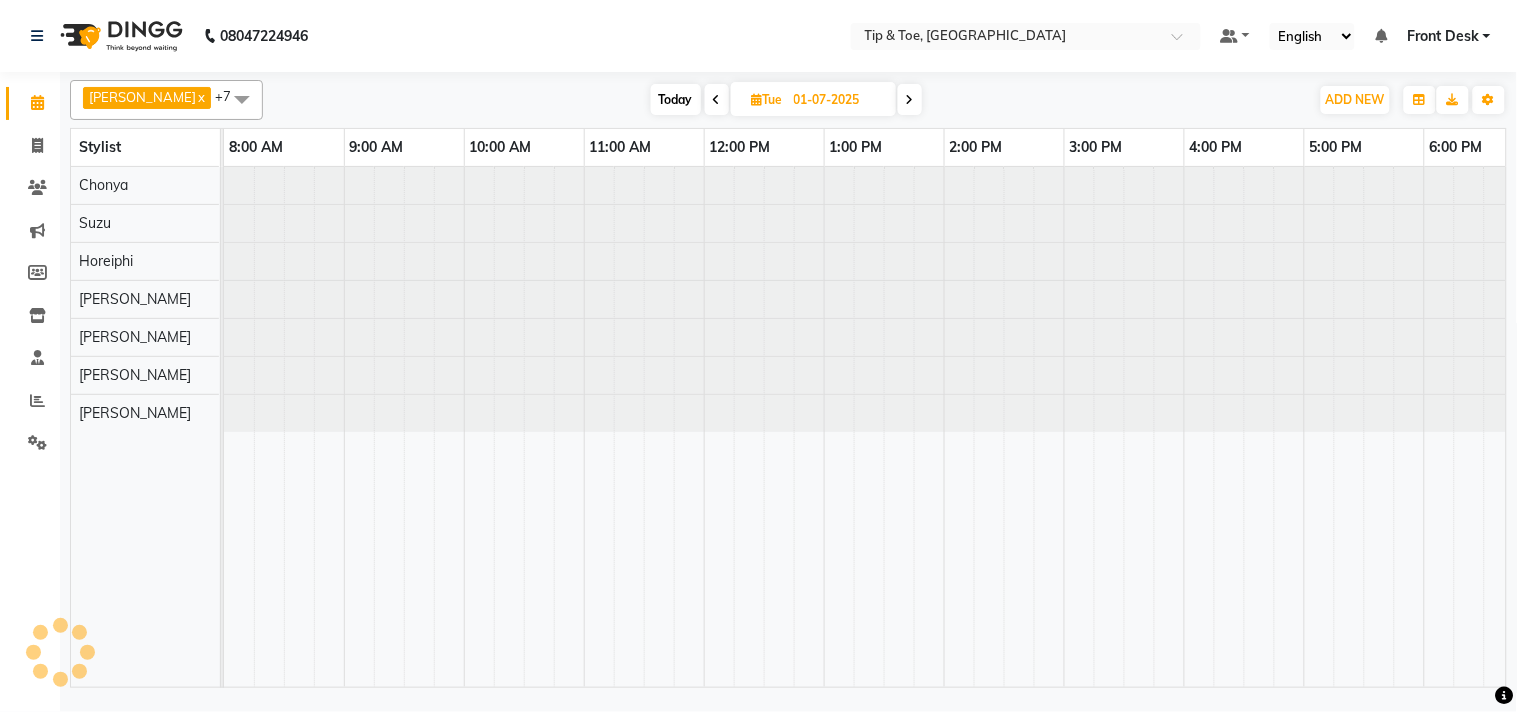 scroll, scrollTop: 0, scrollLeft: 277, axis: horizontal 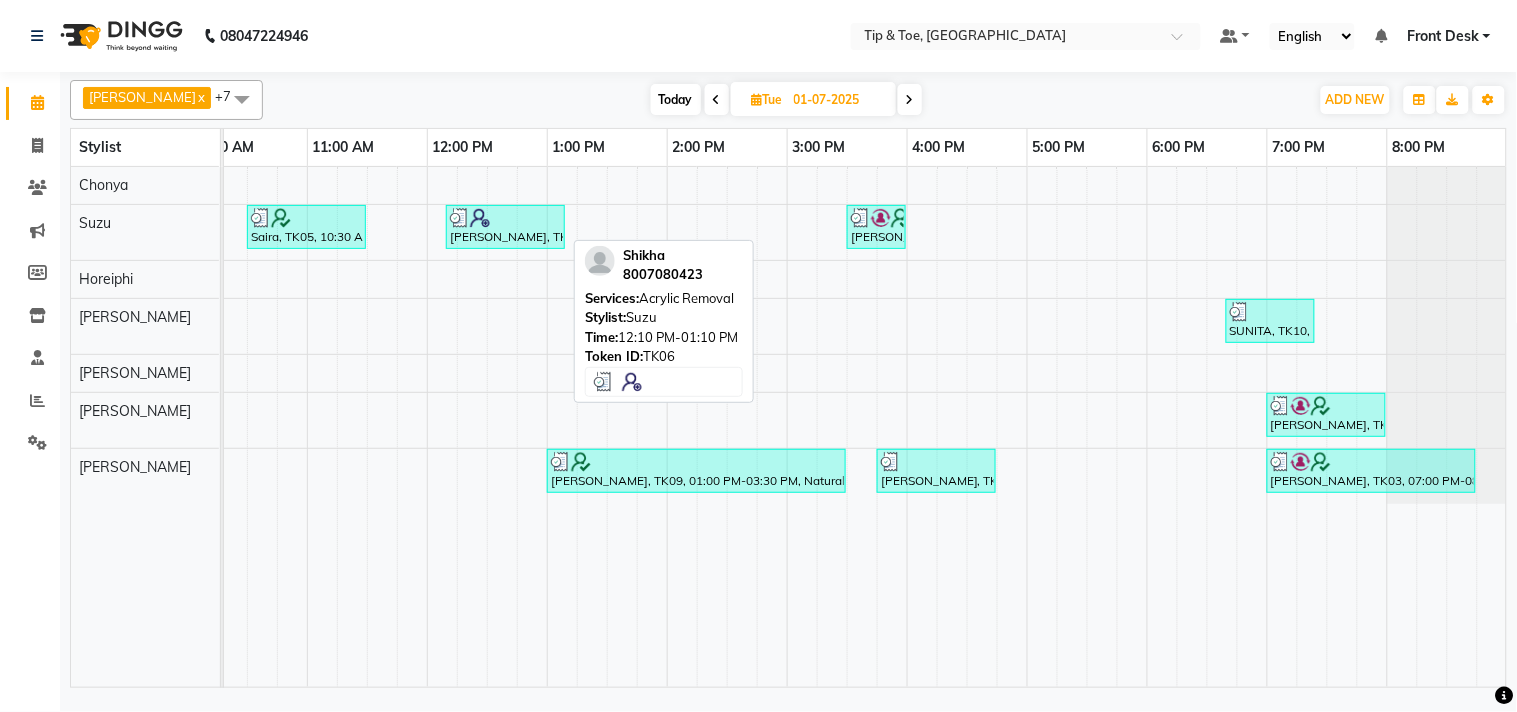 click at bounding box center (505, 218) 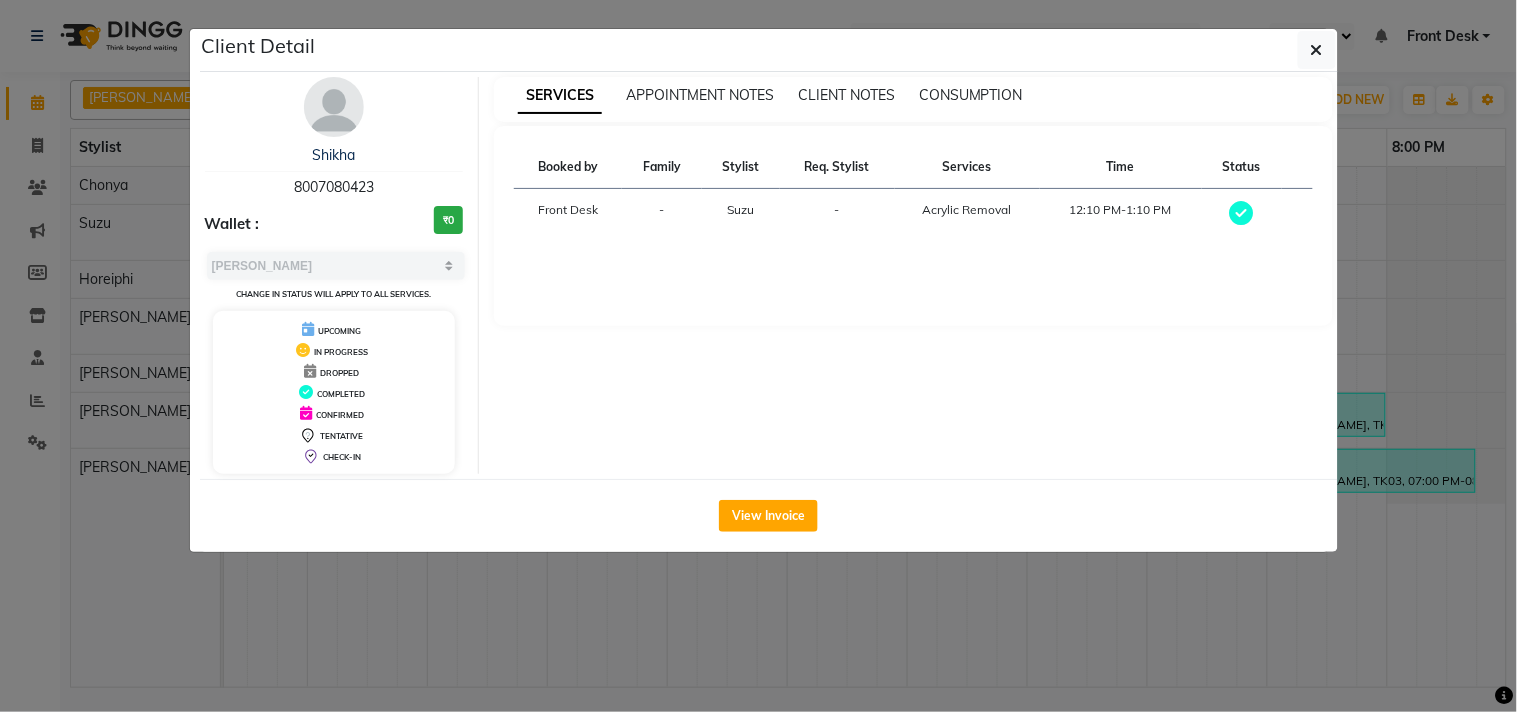 click on "8007080423" at bounding box center [334, 187] 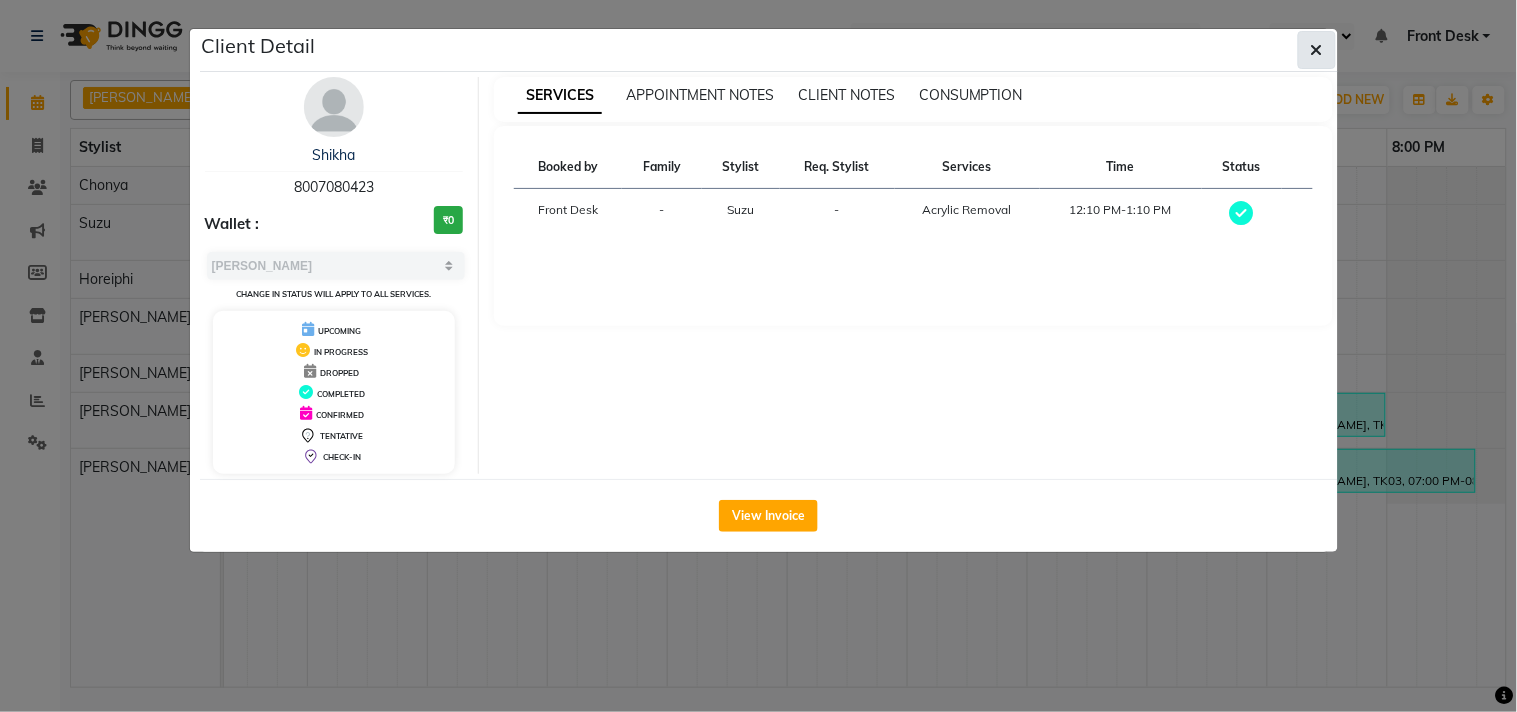 click 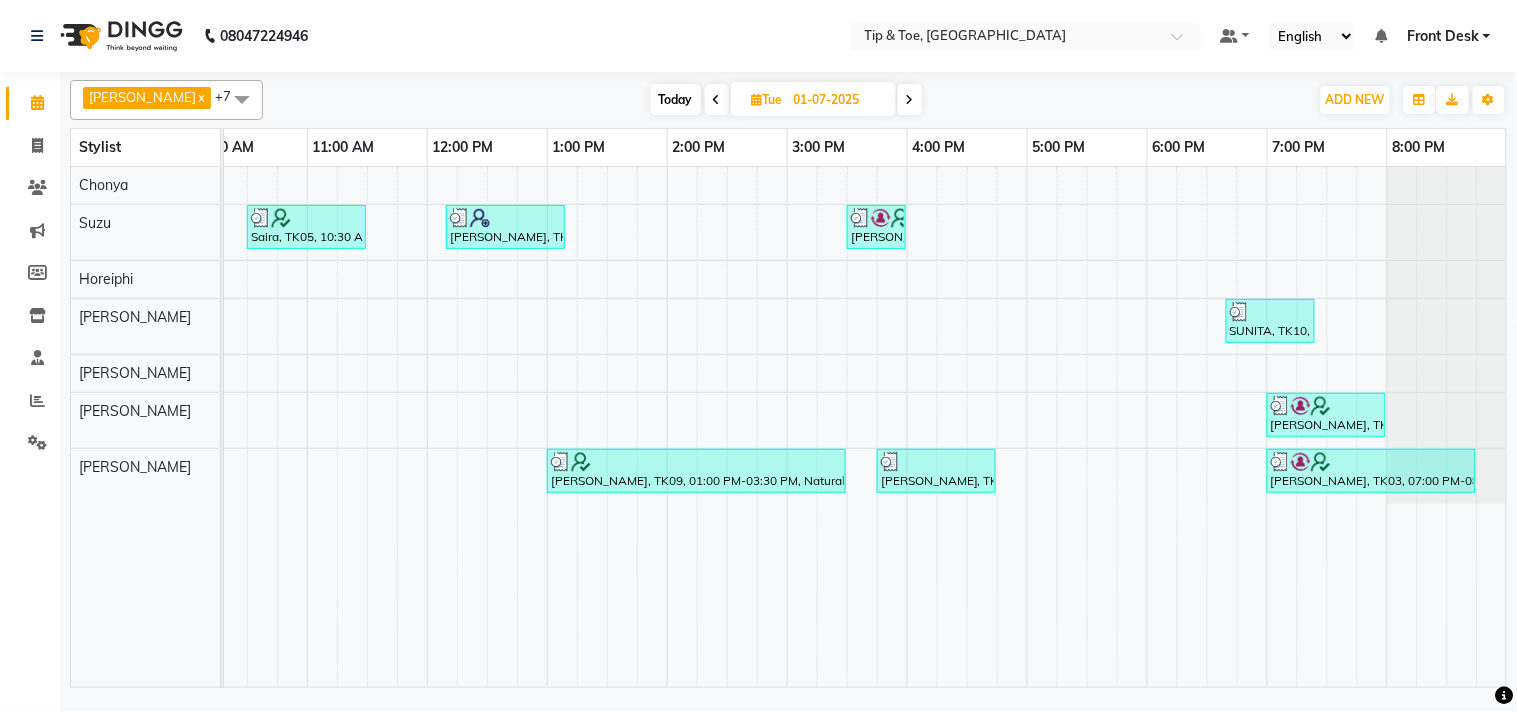 click at bounding box center [910, 100] 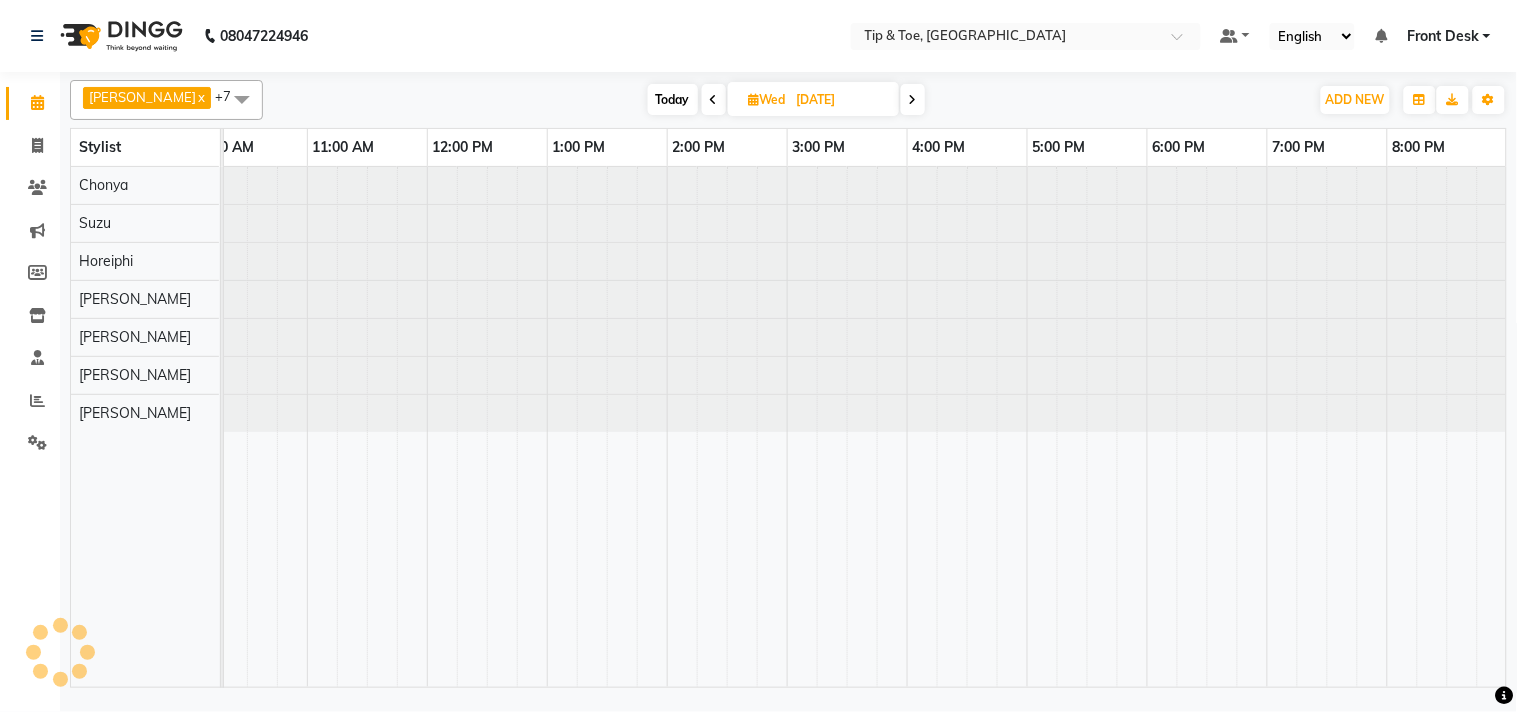 scroll, scrollTop: 0, scrollLeft: 277, axis: horizontal 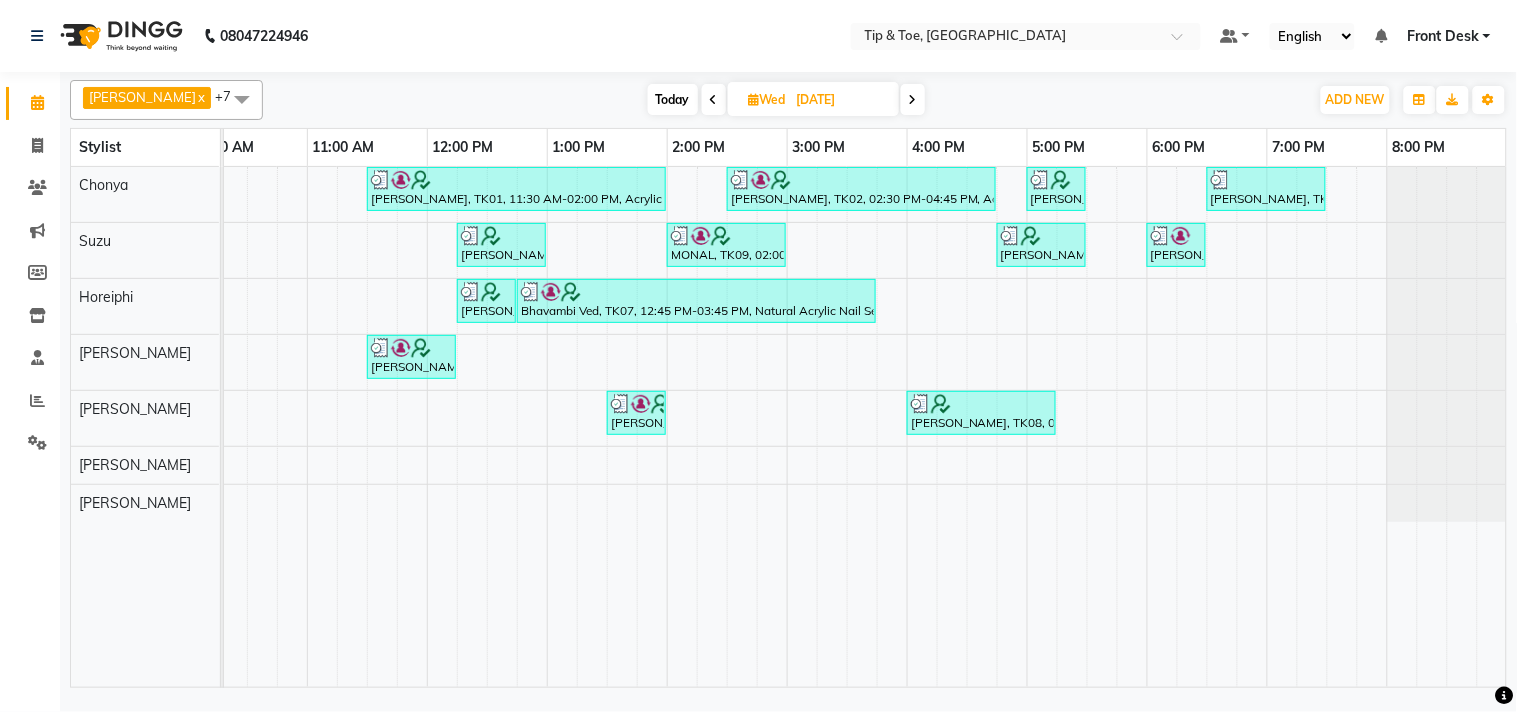 click at bounding box center (913, 100) 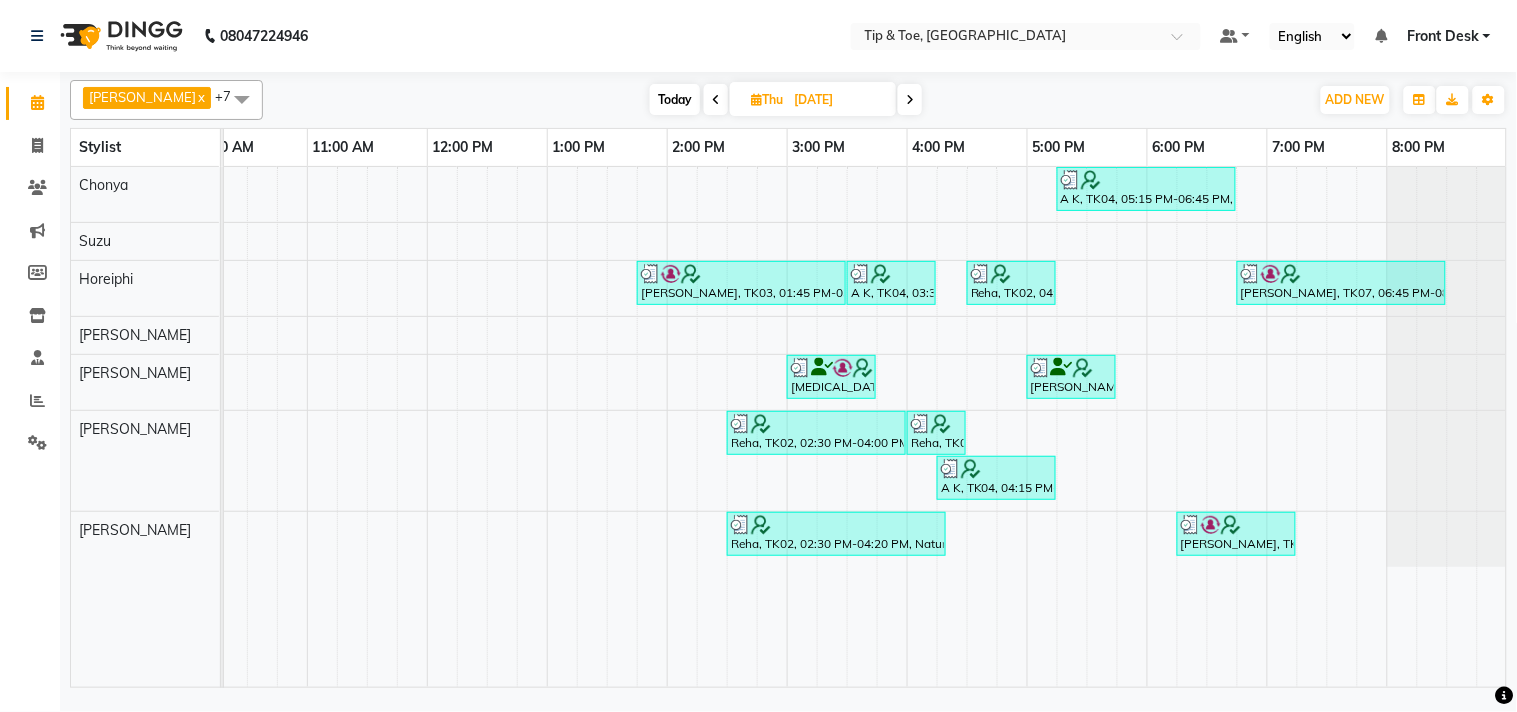 click at bounding box center [910, 100] 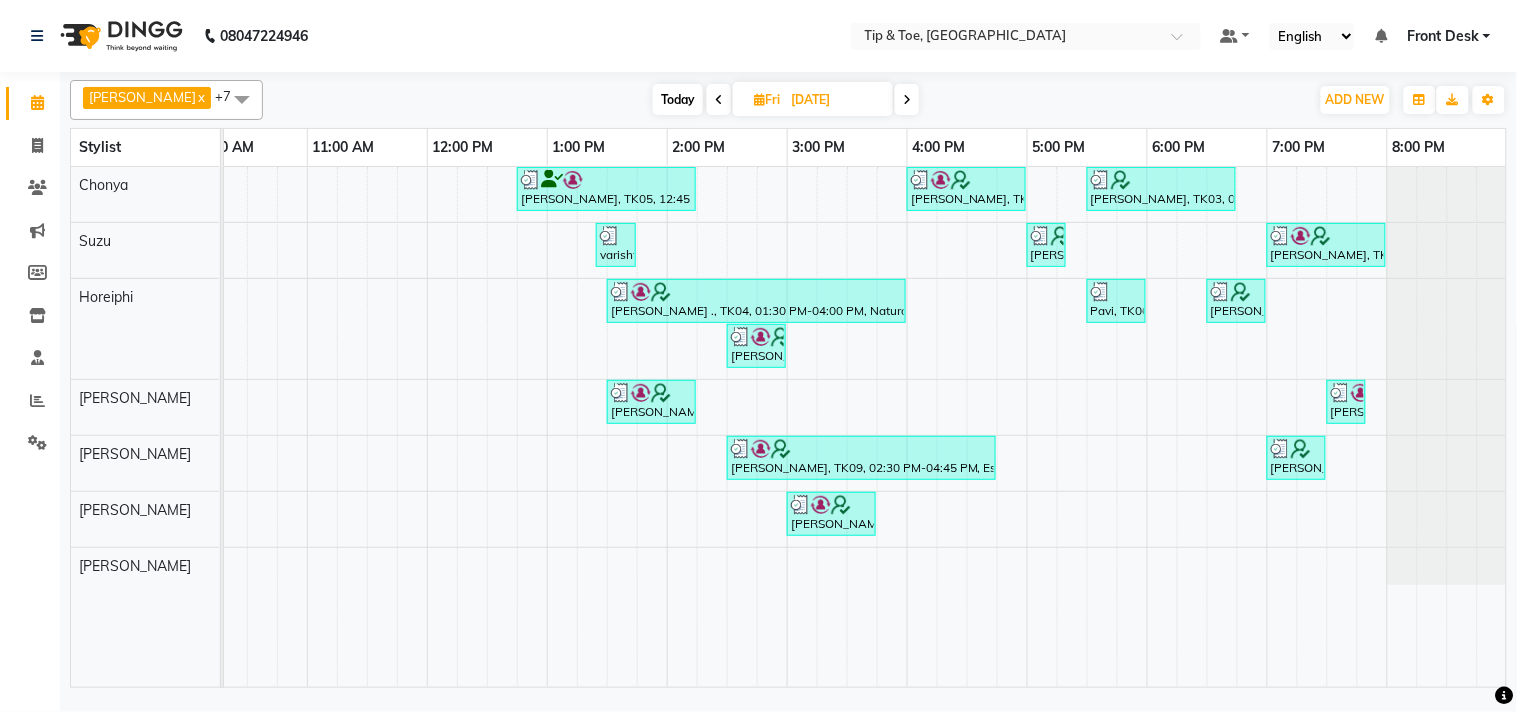 click at bounding box center (907, 100) 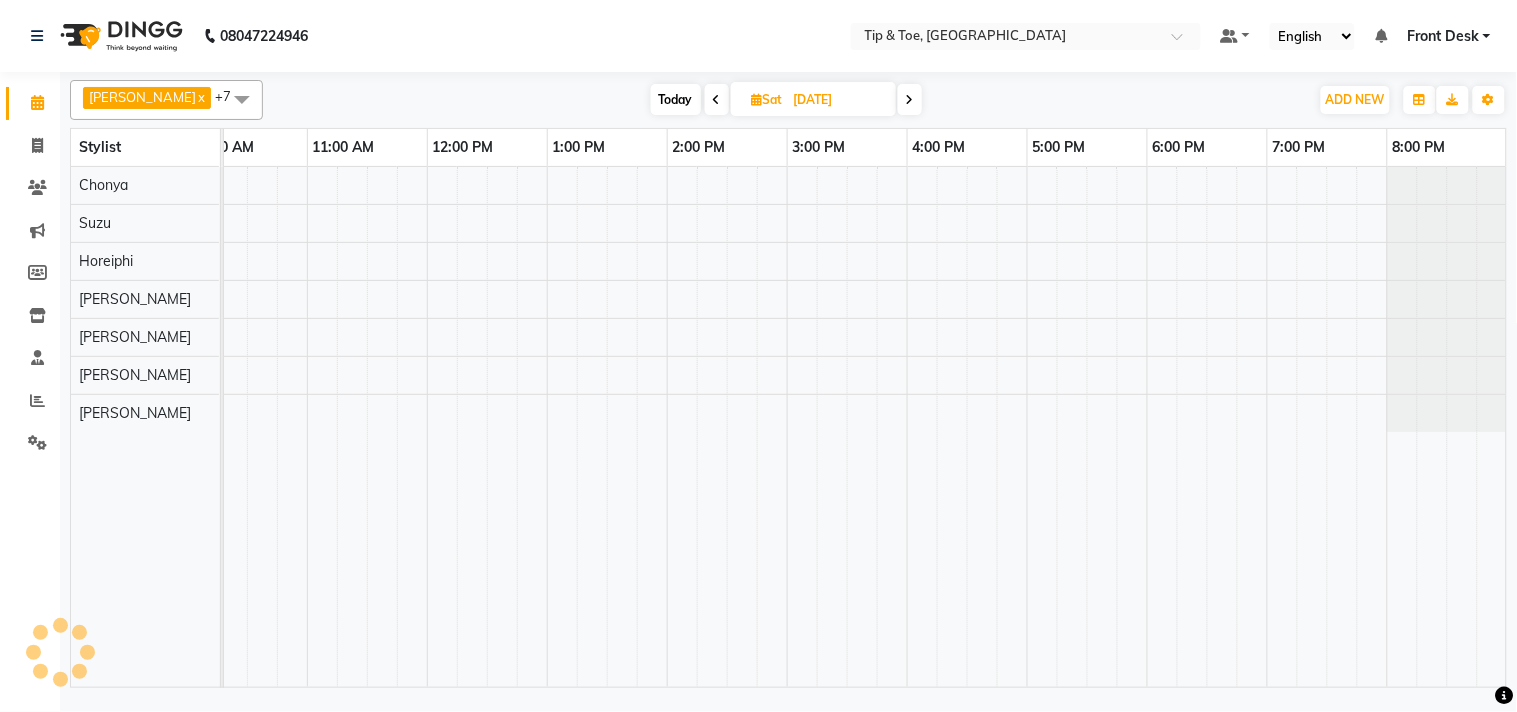 scroll, scrollTop: 0, scrollLeft: 277, axis: horizontal 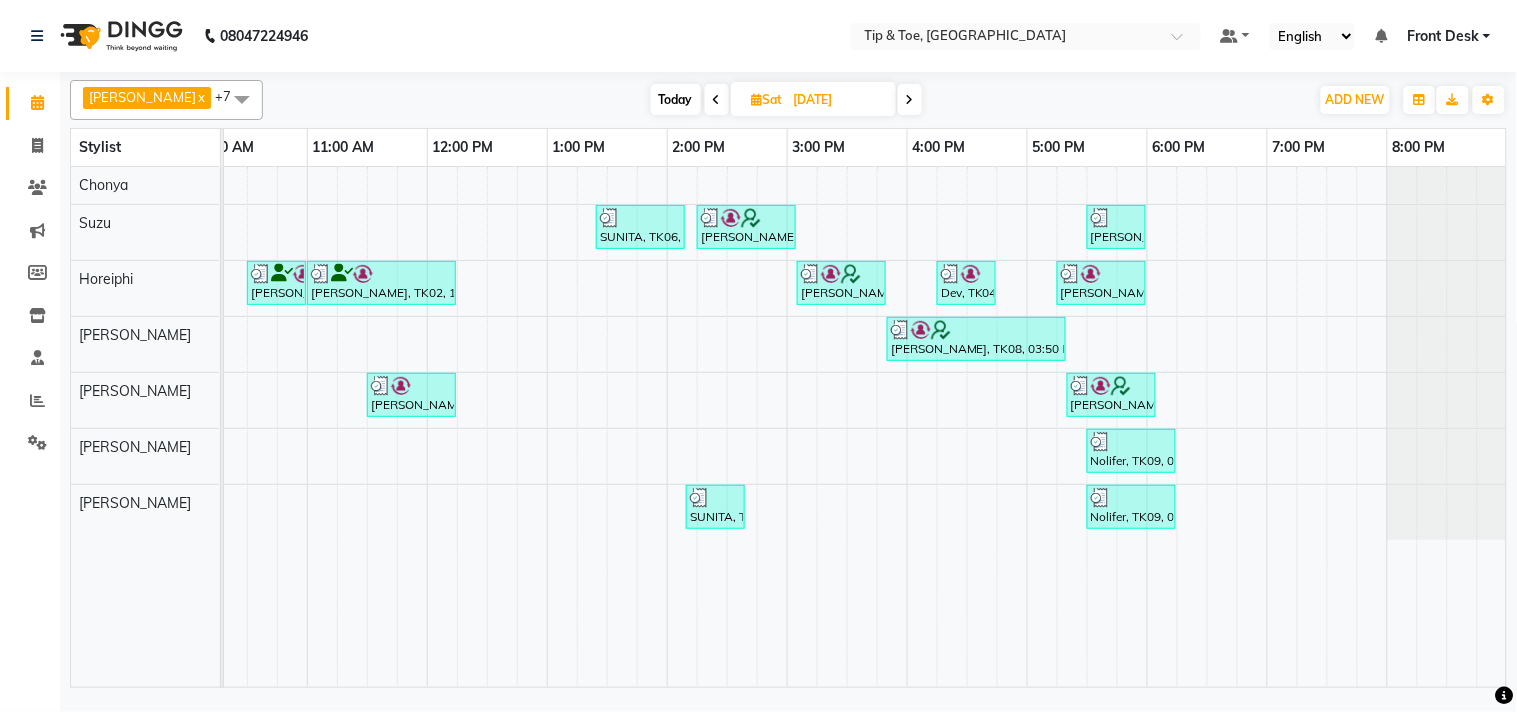 click at bounding box center (910, 100) 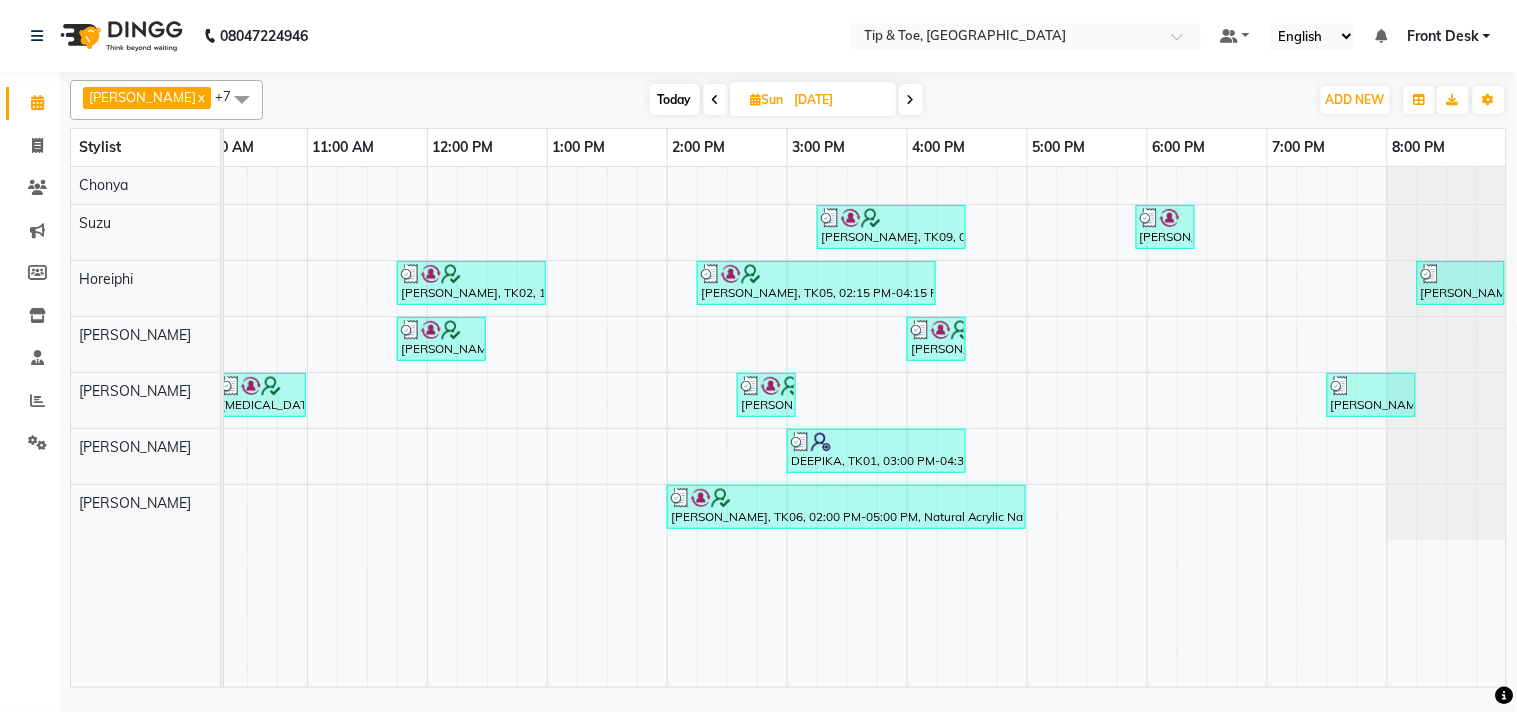 click at bounding box center [911, 100] 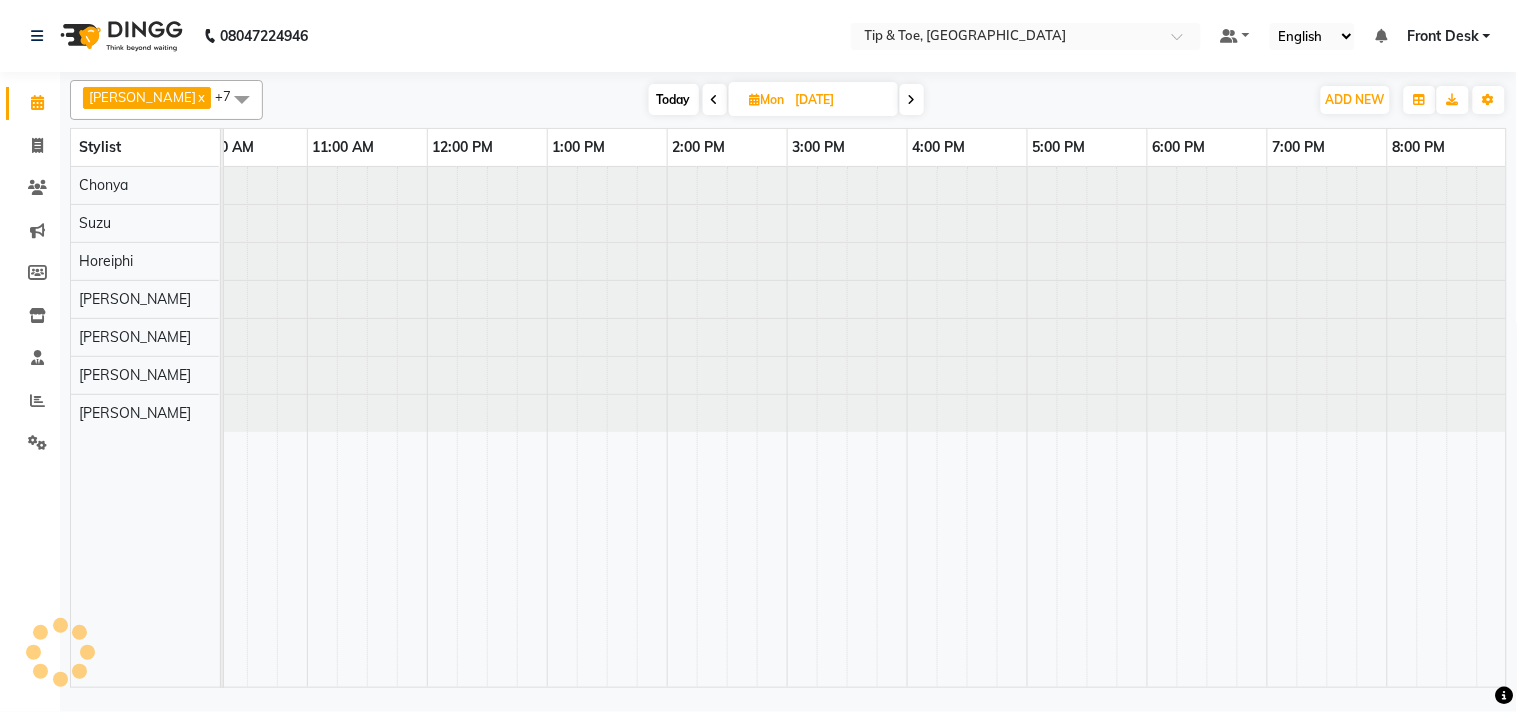 scroll, scrollTop: 0, scrollLeft: 0, axis: both 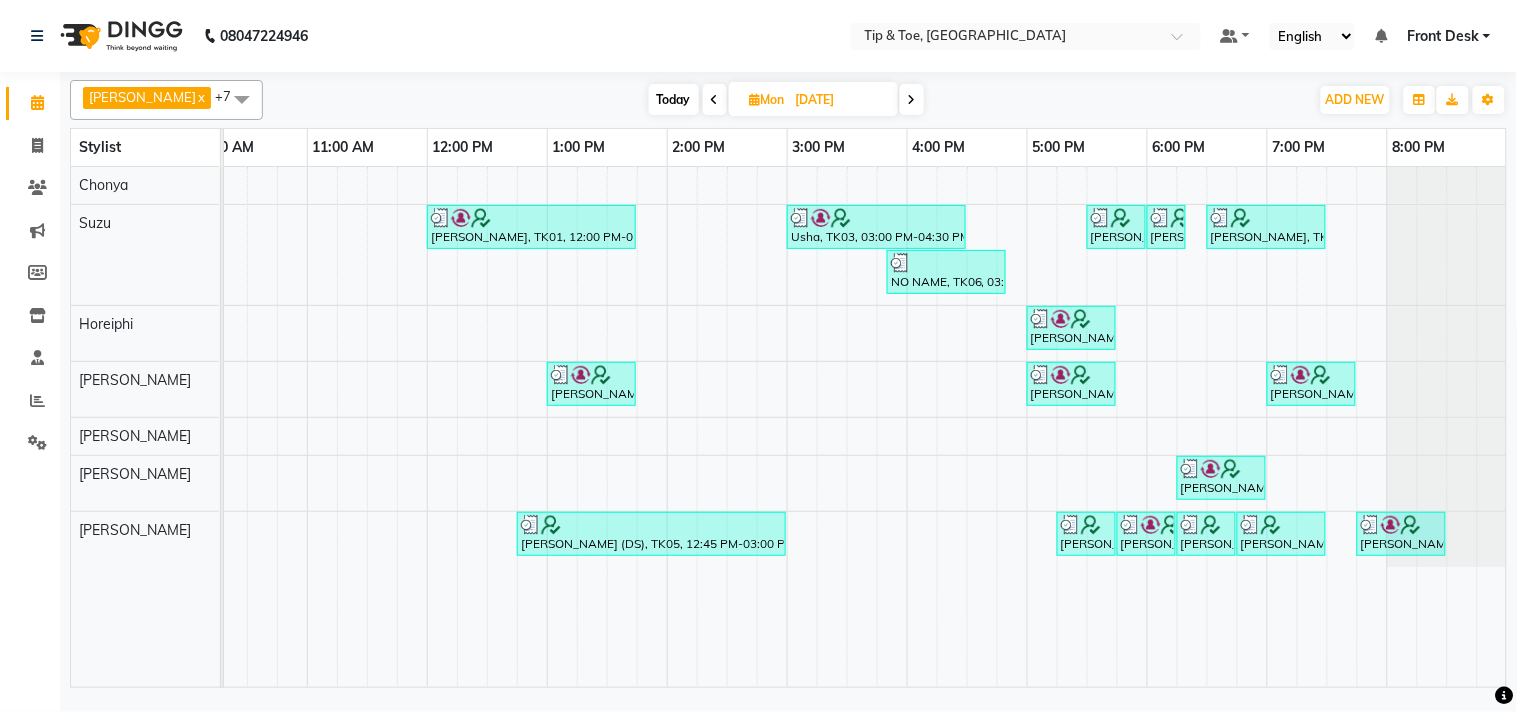 click at bounding box center (912, 100) 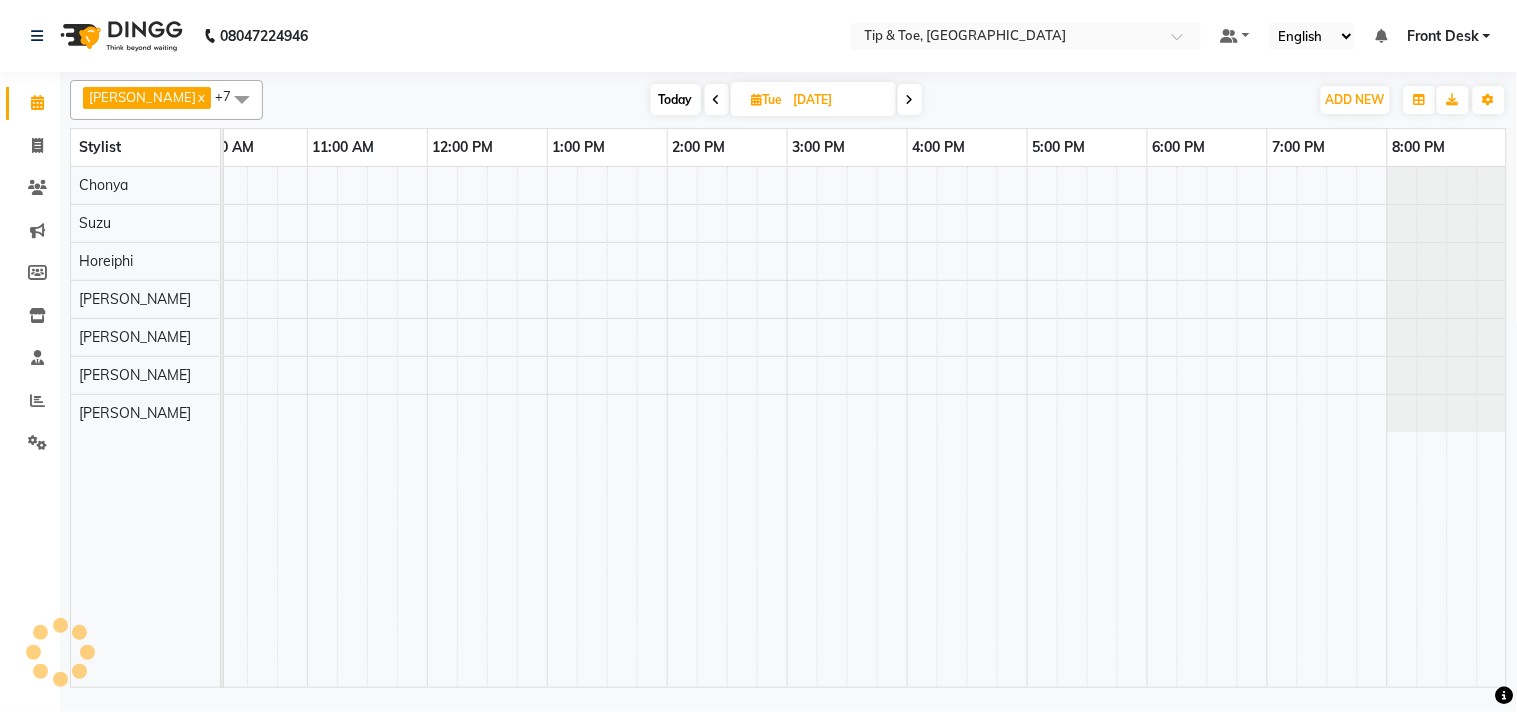 scroll, scrollTop: 0, scrollLeft: 277, axis: horizontal 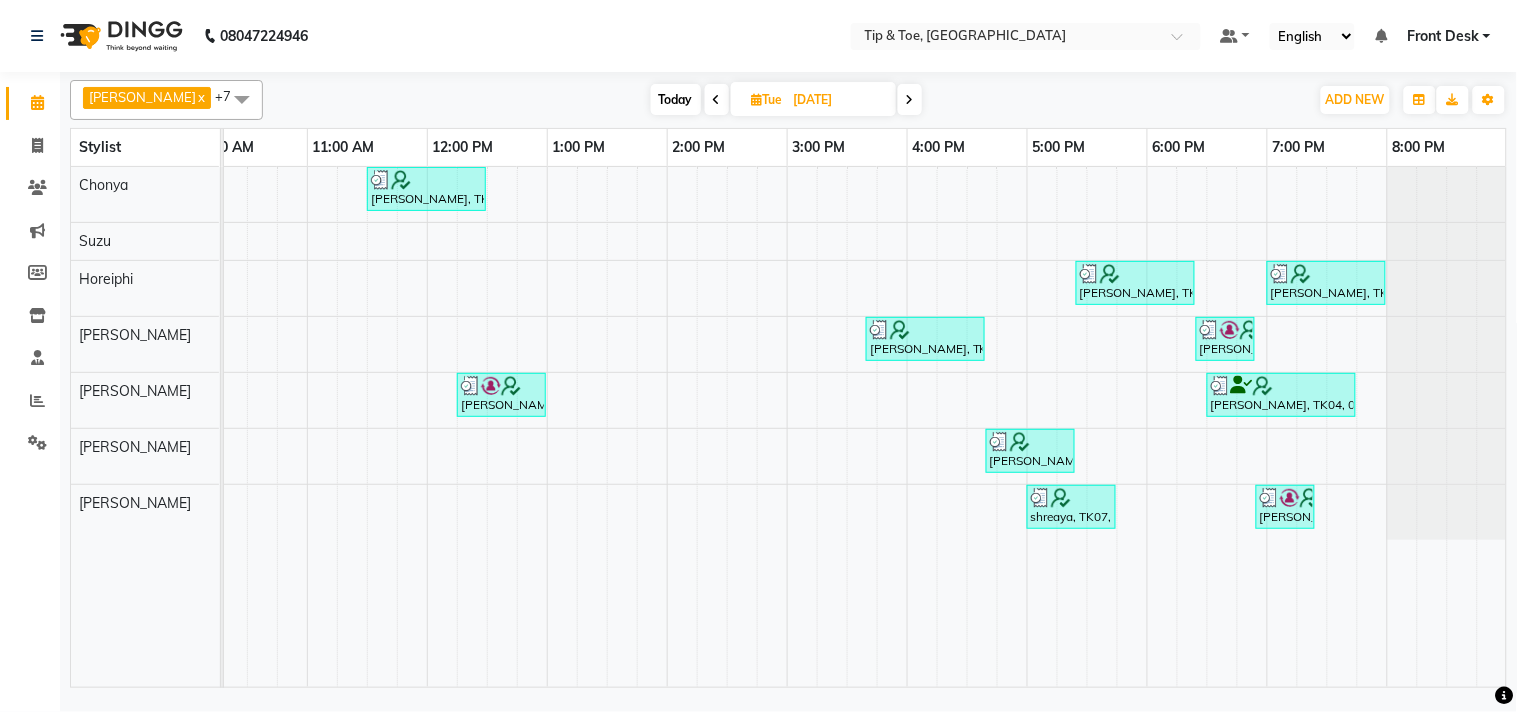 click at bounding box center (910, 100) 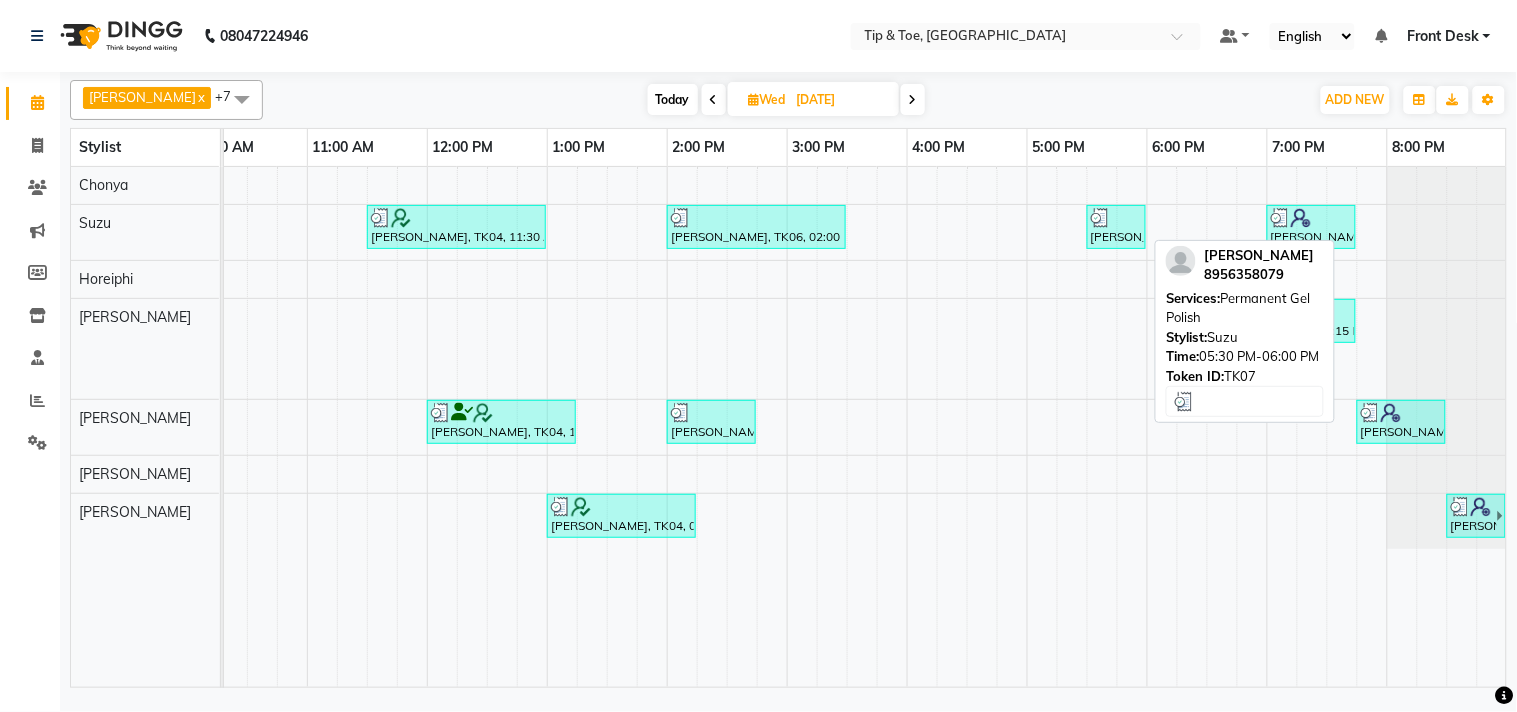click at bounding box center [1116, 218] 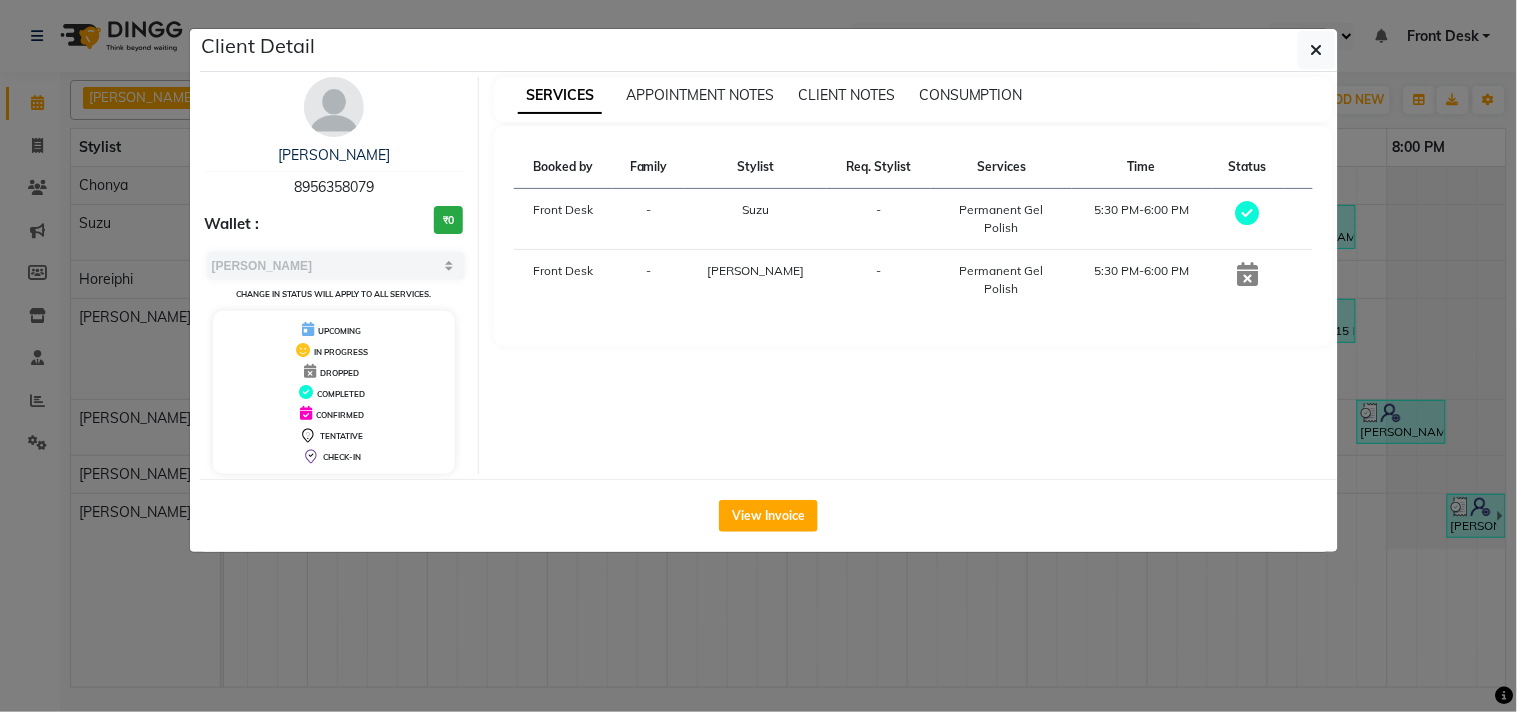 click on "8956358079" at bounding box center (334, 187) 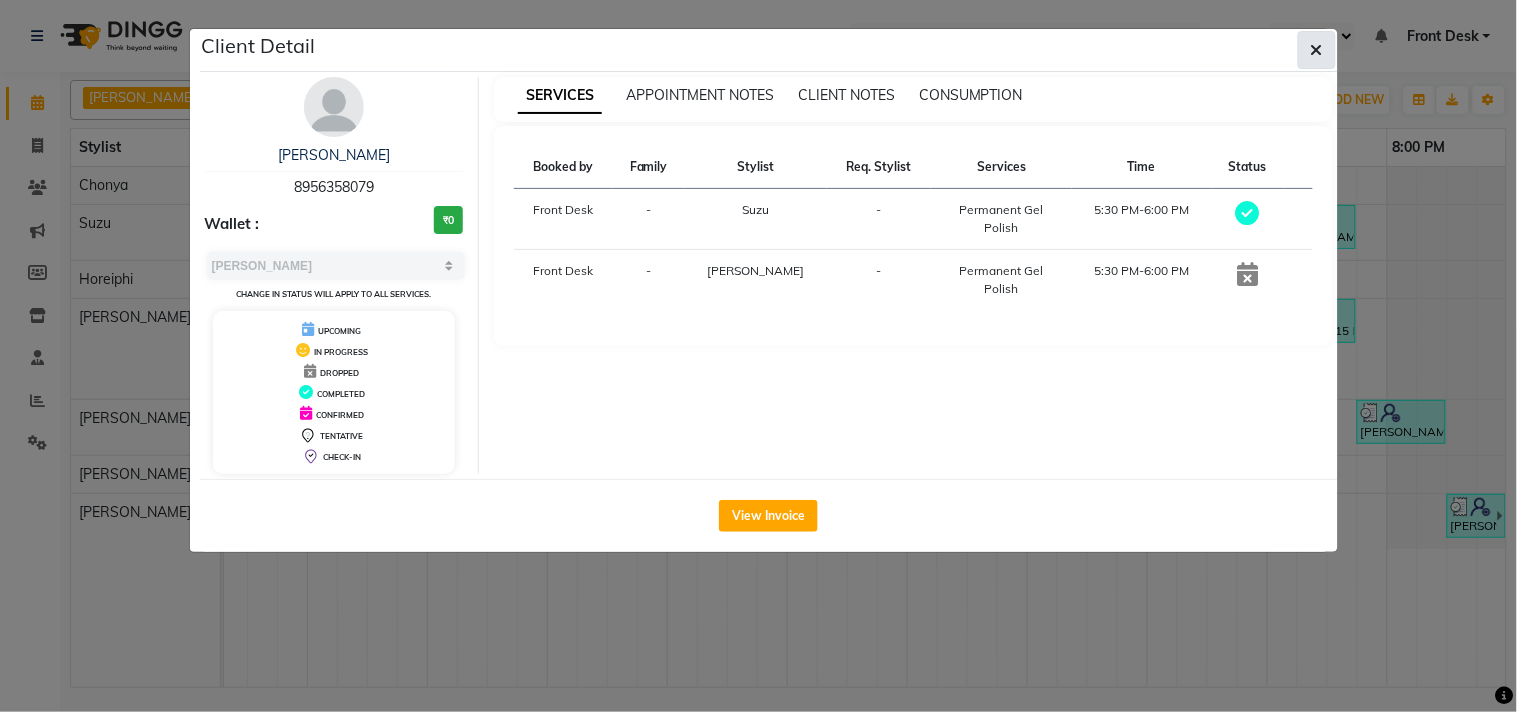 click 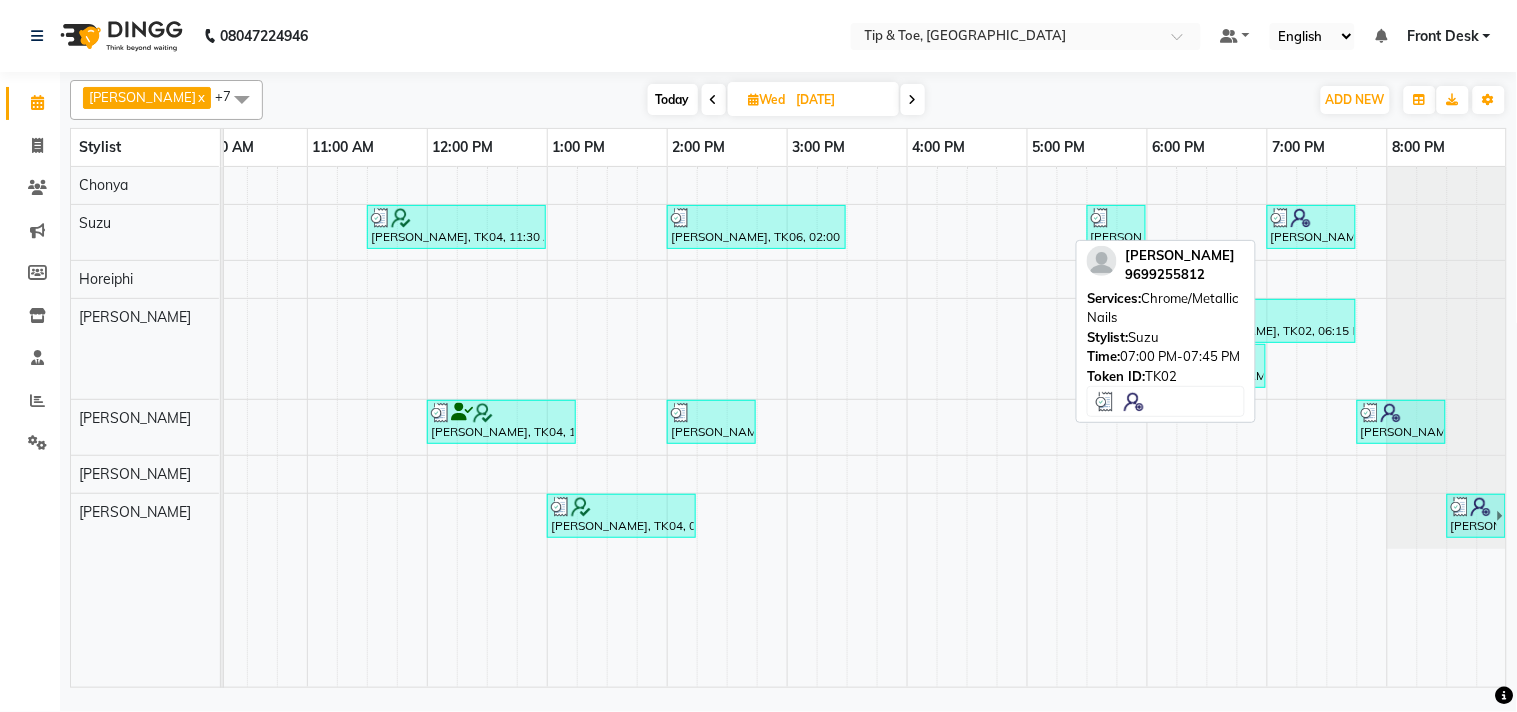 click at bounding box center (1281, 218) 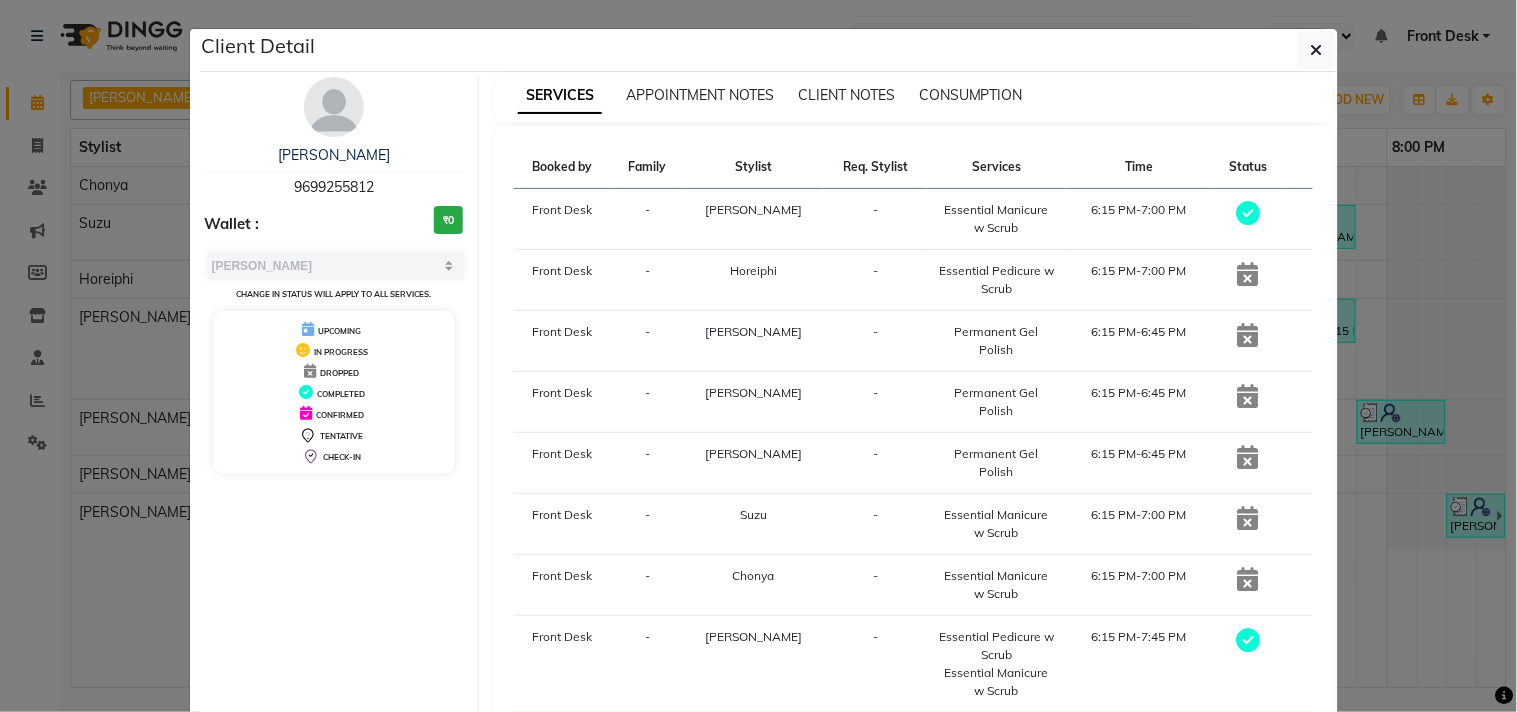 click on "9699255812" at bounding box center (334, 187) 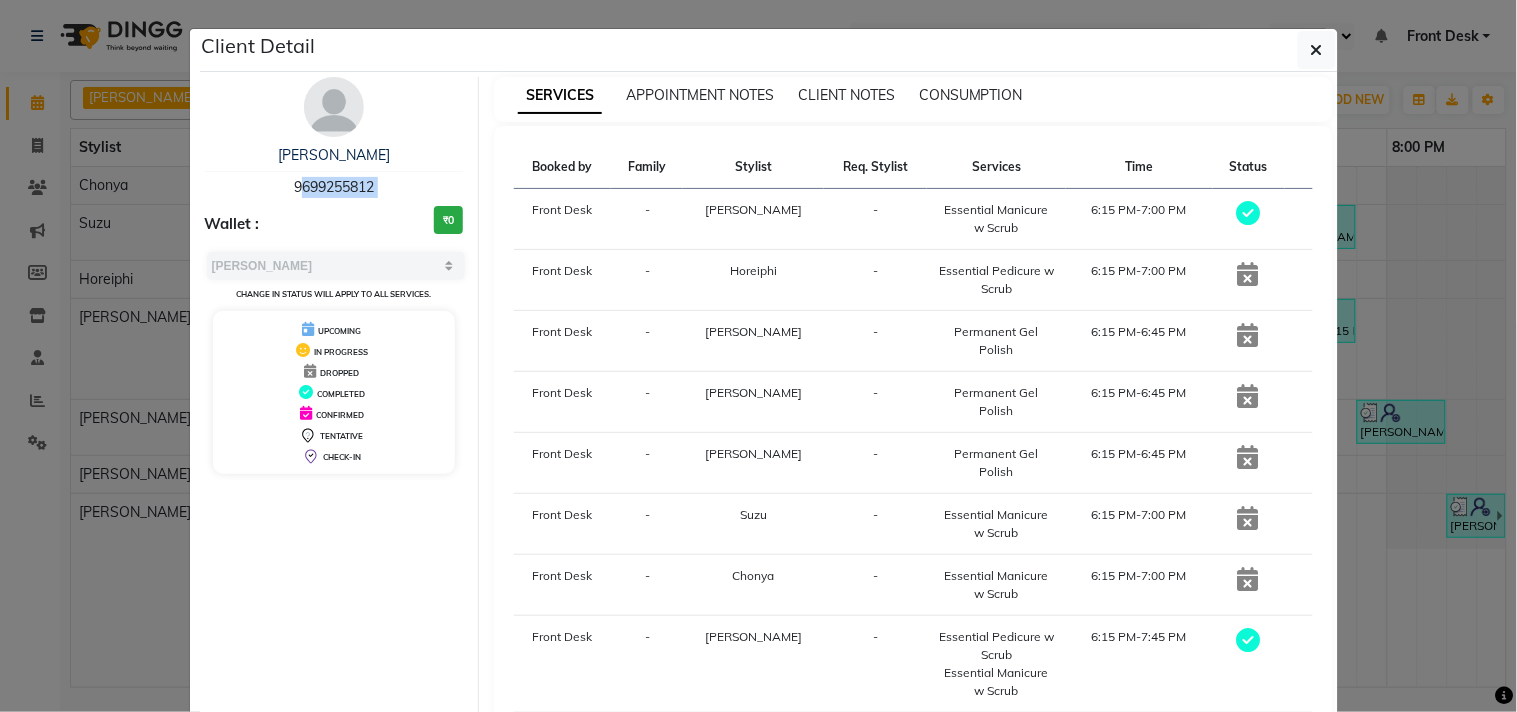 click on "9699255812" at bounding box center [334, 187] 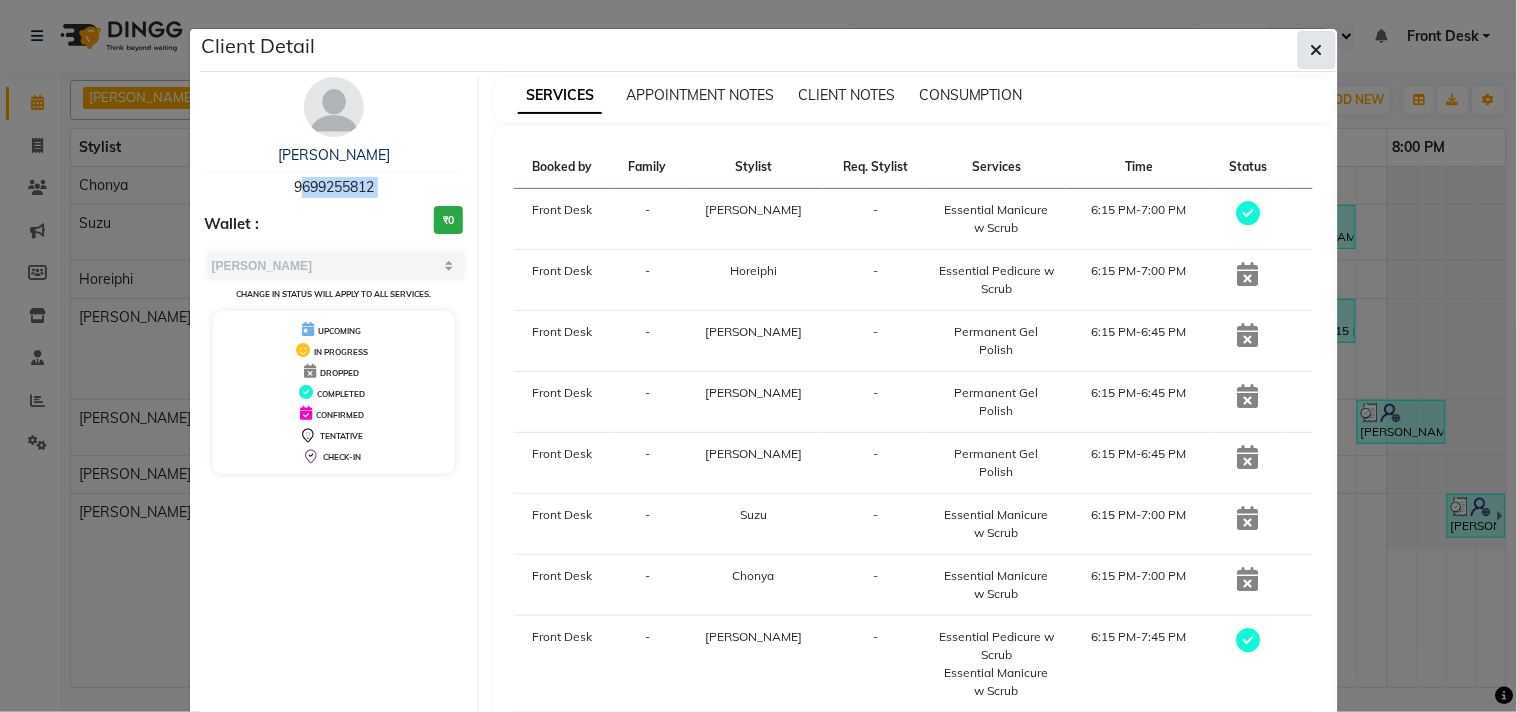 click 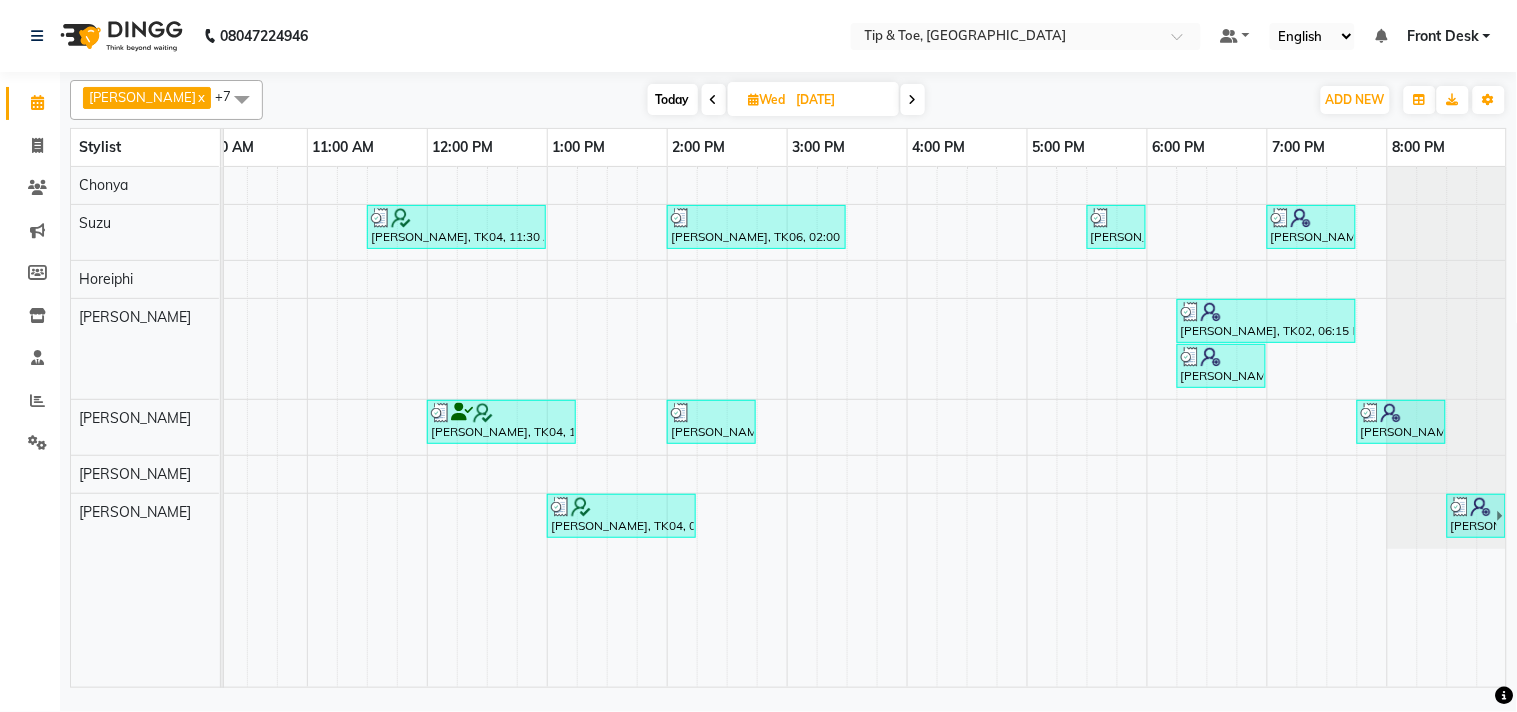 click on "Today" at bounding box center (673, 99) 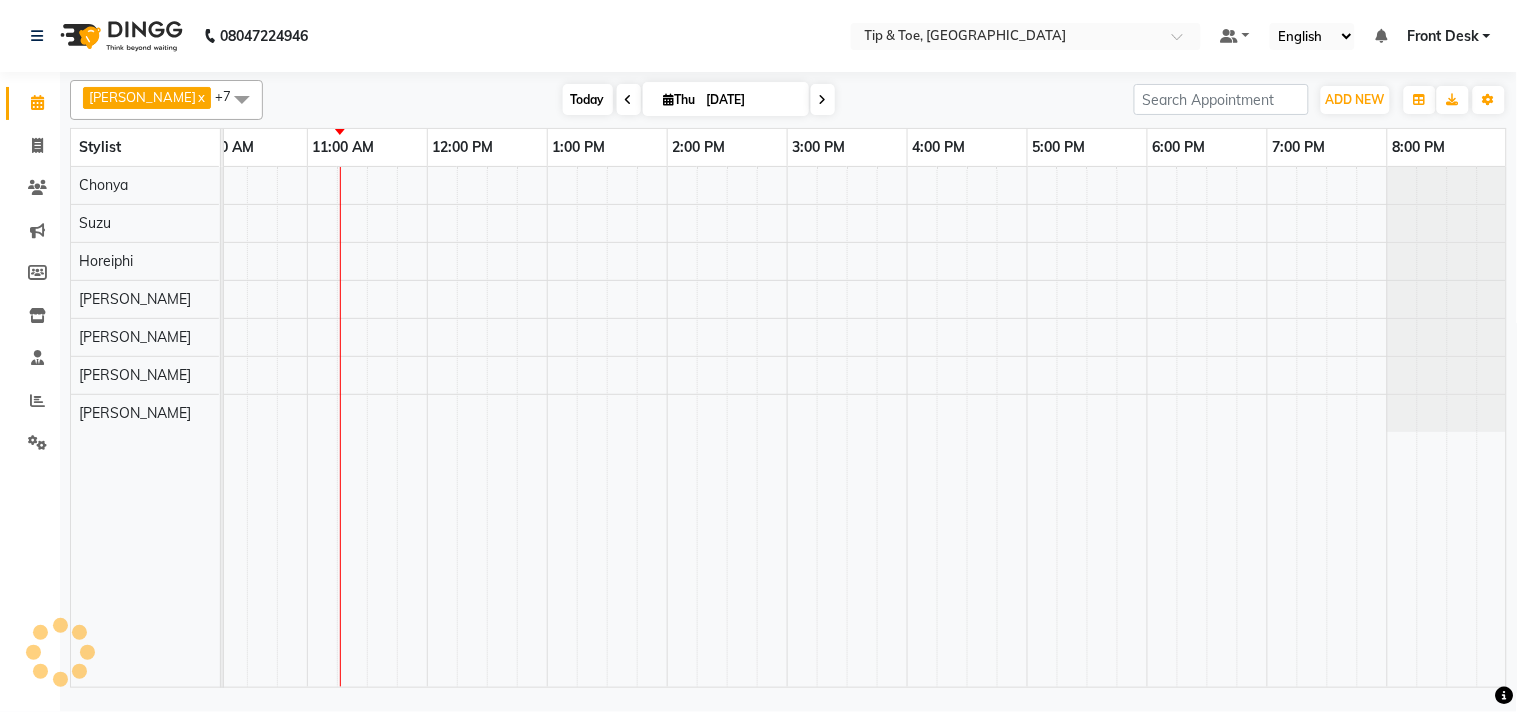 scroll, scrollTop: 0, scrollLeft: 277, axis: horizontal 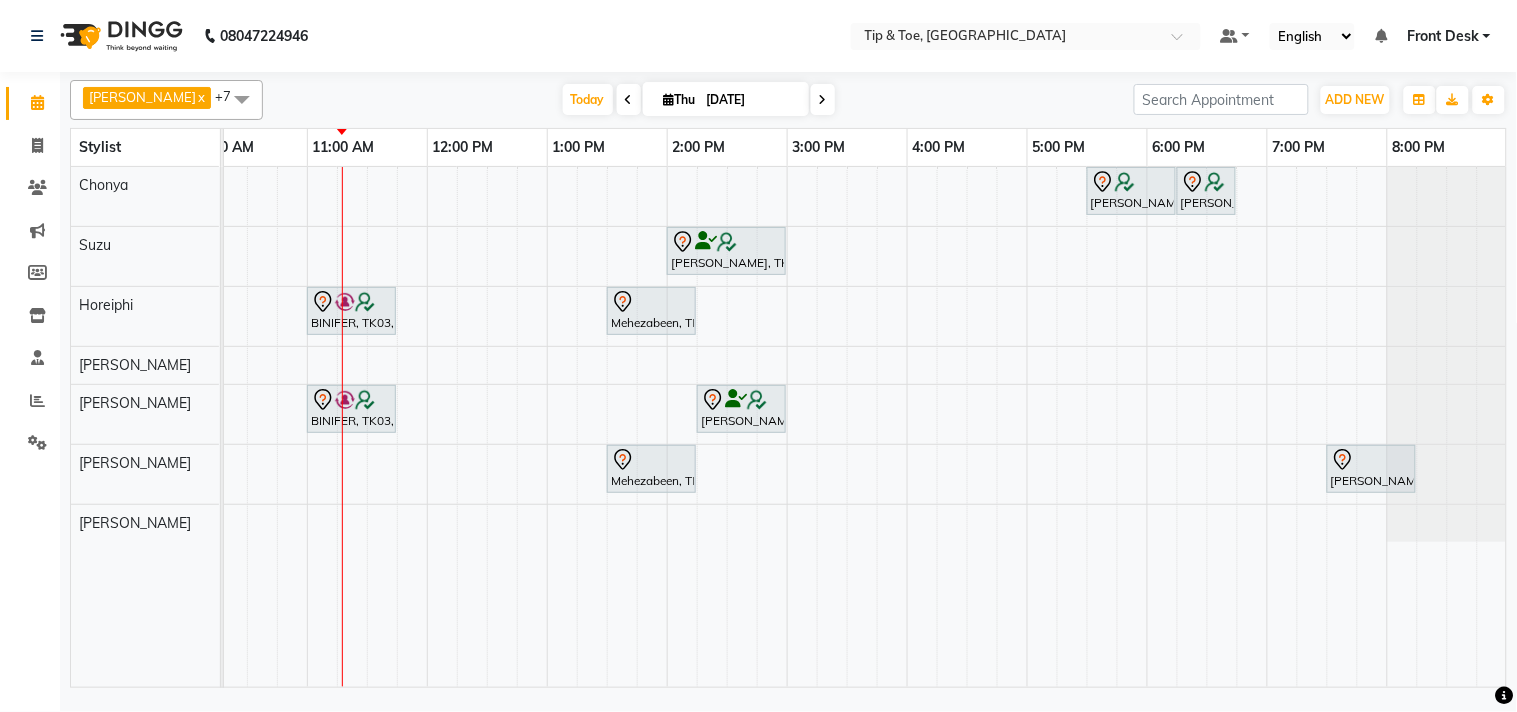 click at bounding box center (823, 99) 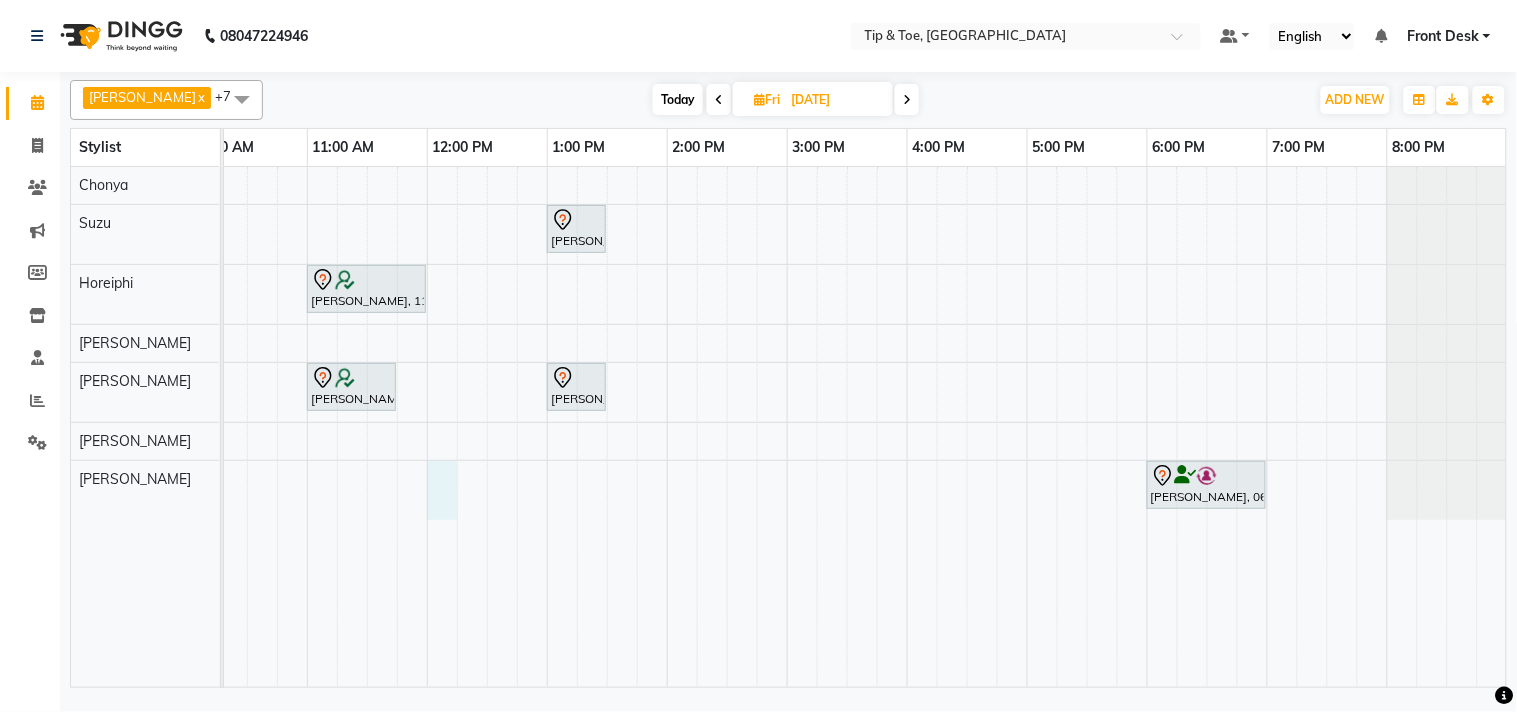 click on "Sonali Jhaveri, 01:00 PM-01:30 PM, Permanent Gel Polish             Tina Tulshan, 11:00 AM-12:00 PM, Natural Acrylic Nail Set             Tina Tulshan, 11:00 AM-11:45 AM, Essential Pedicure w Scrub             Sonali Jhaveri, 01:00 PM-01:30 PM, Permanent Gel Polish             Avani Bhagwat, 06:00 PM-07:00 PM, Natural Acrylic Nail Set" at bounding box center [727, 427] 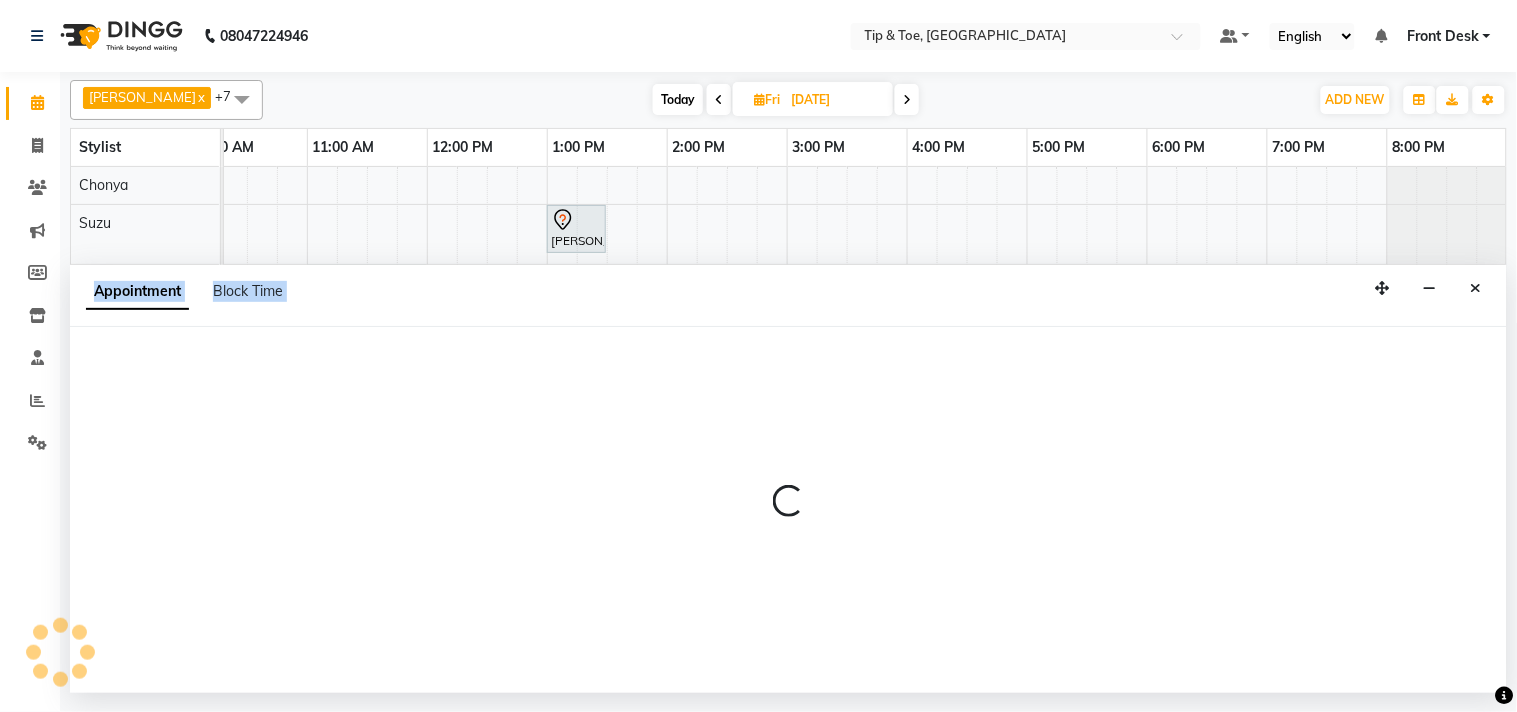 click at bounding box center (788, 509) 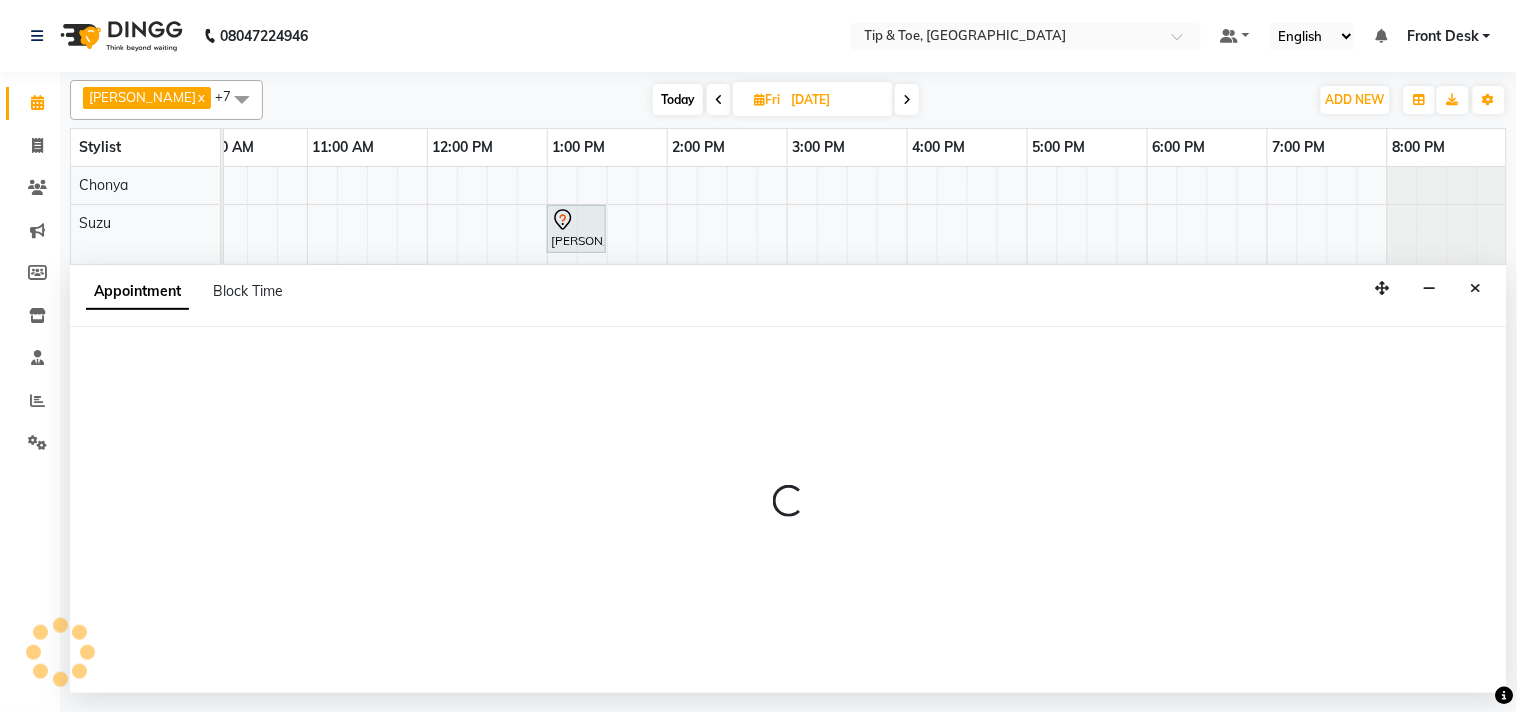 select on "38741" 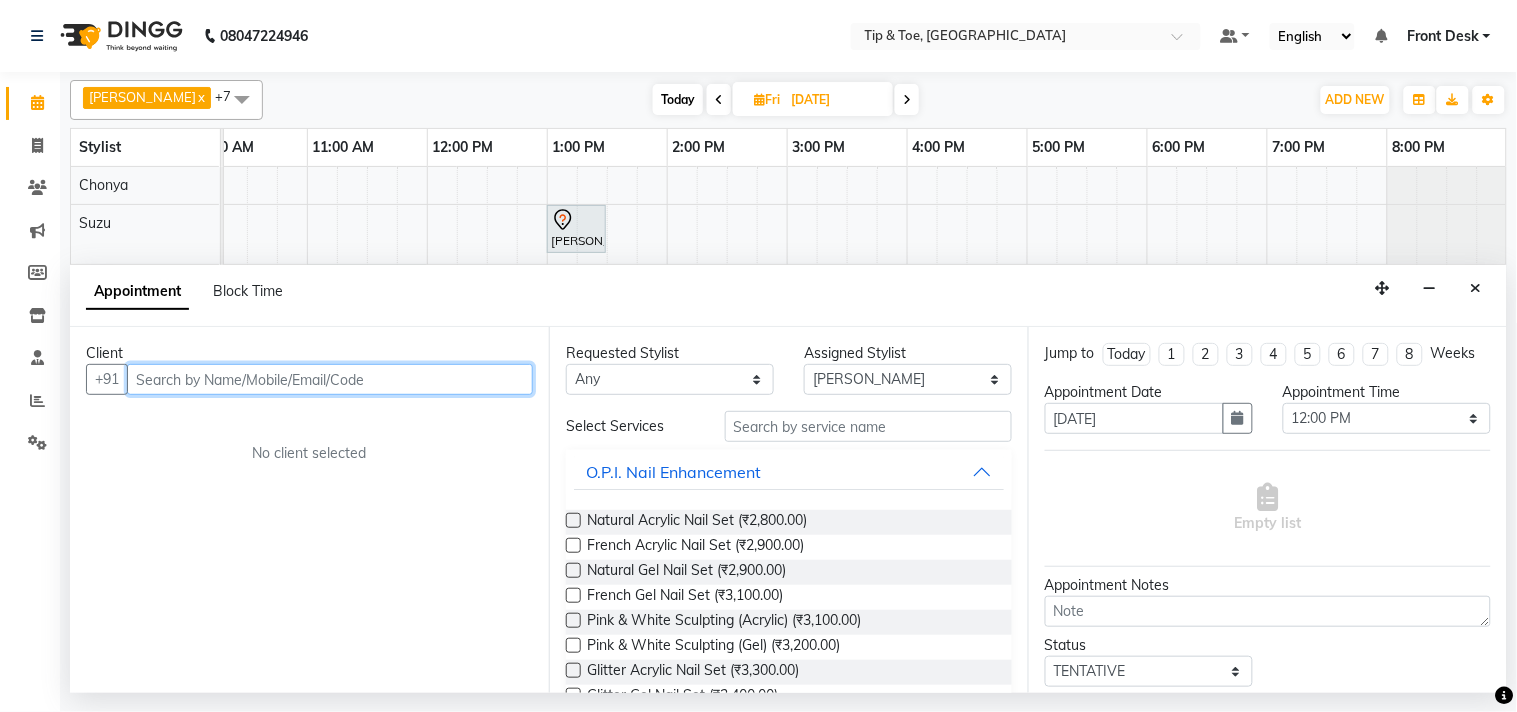 click at bounding box center [330, 379] 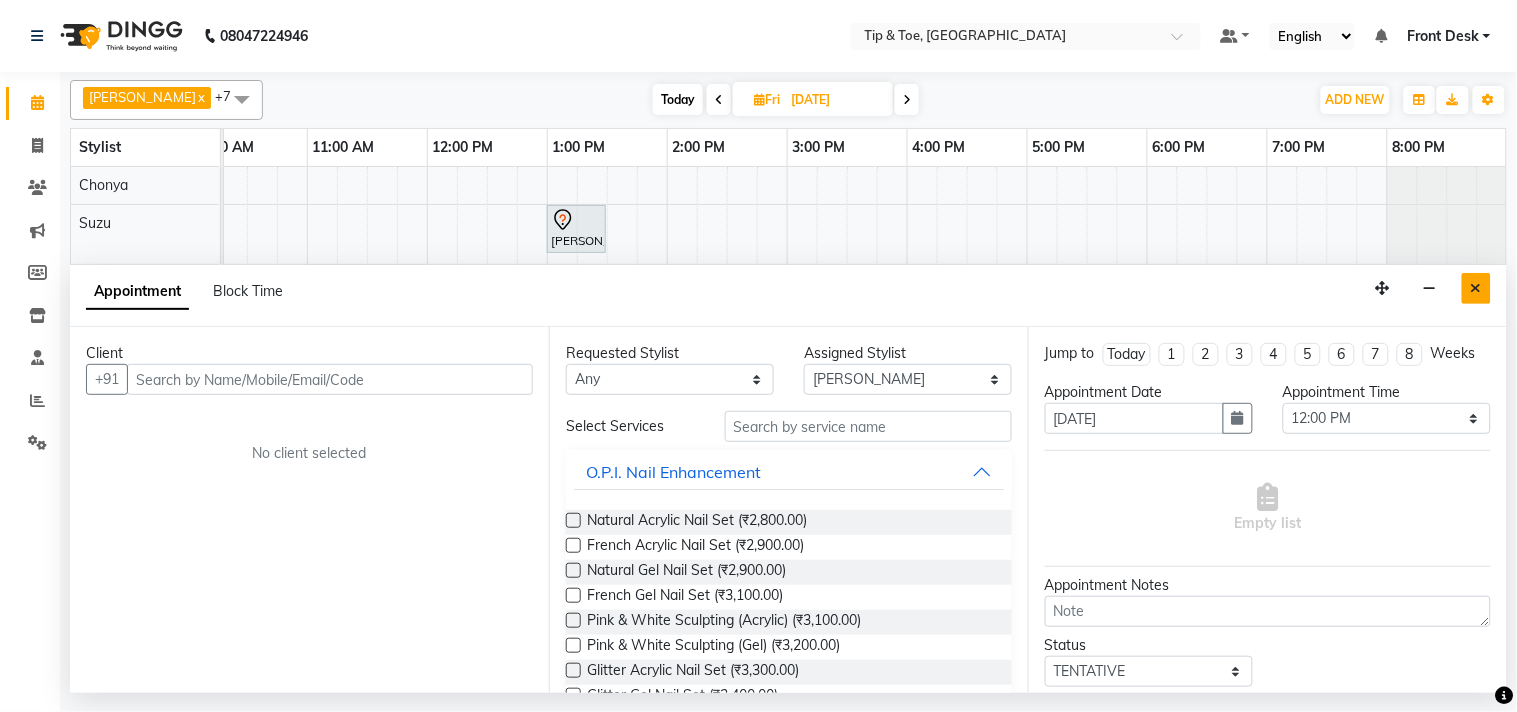 click at bounding box center (1476, 288) 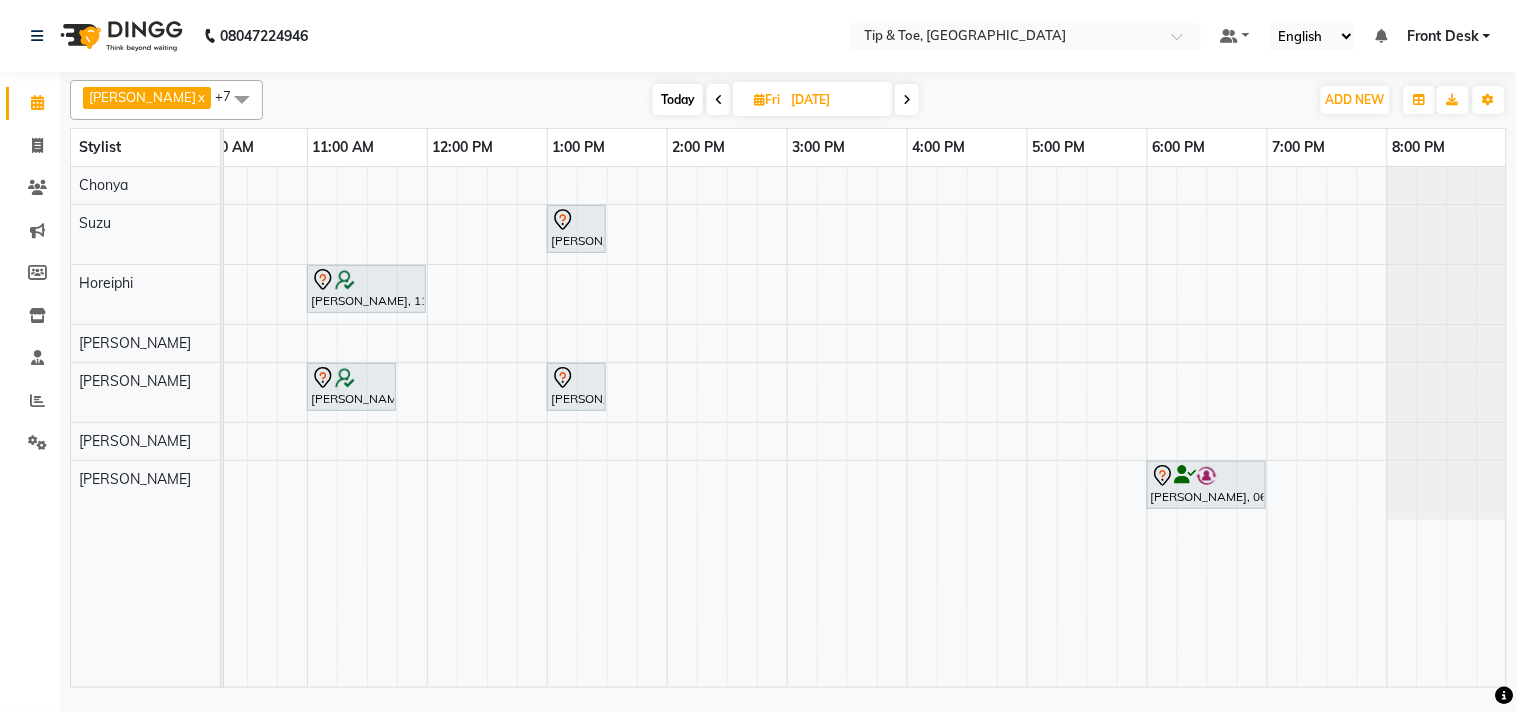 click on "Today" at bounding box center [678, 99] 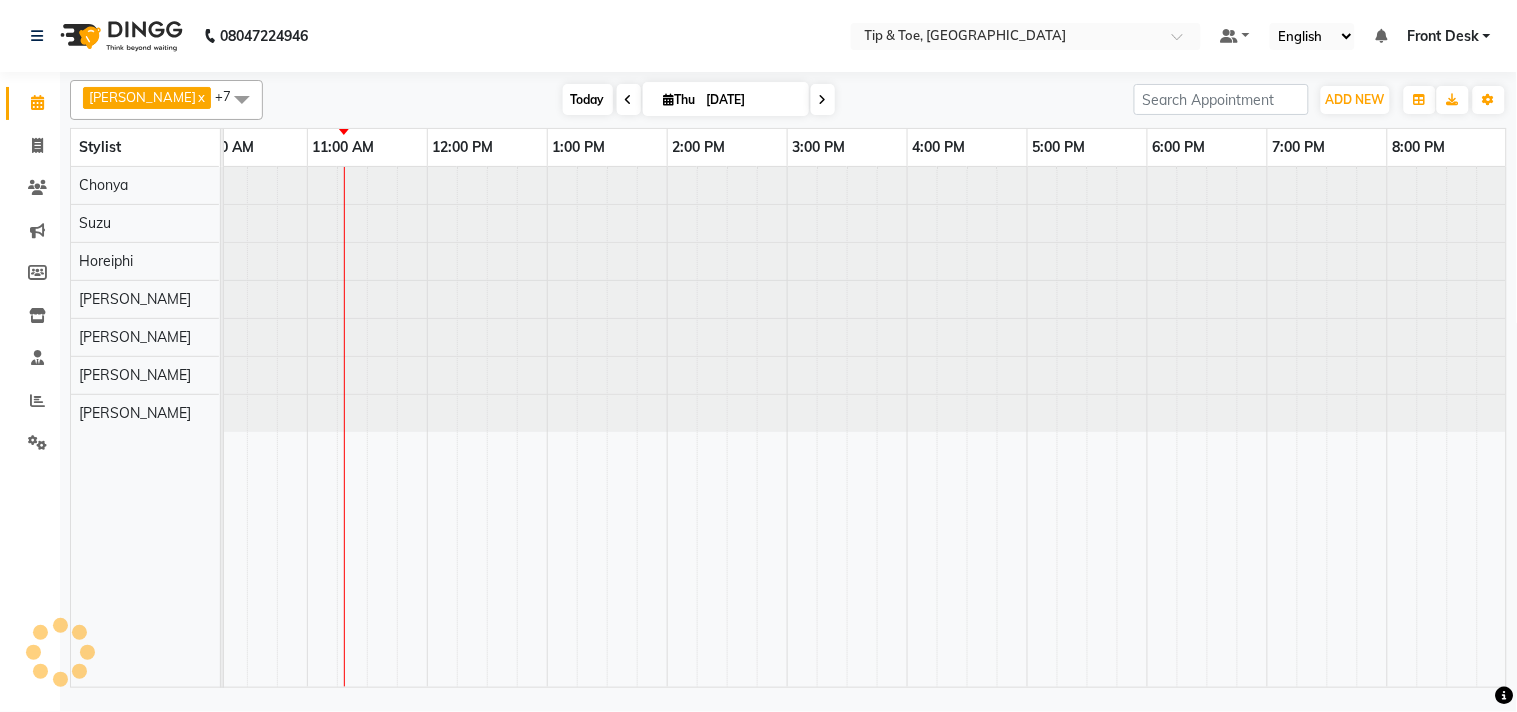 scroll, scrollTop: 0, scrollLeft: 0, axis: both 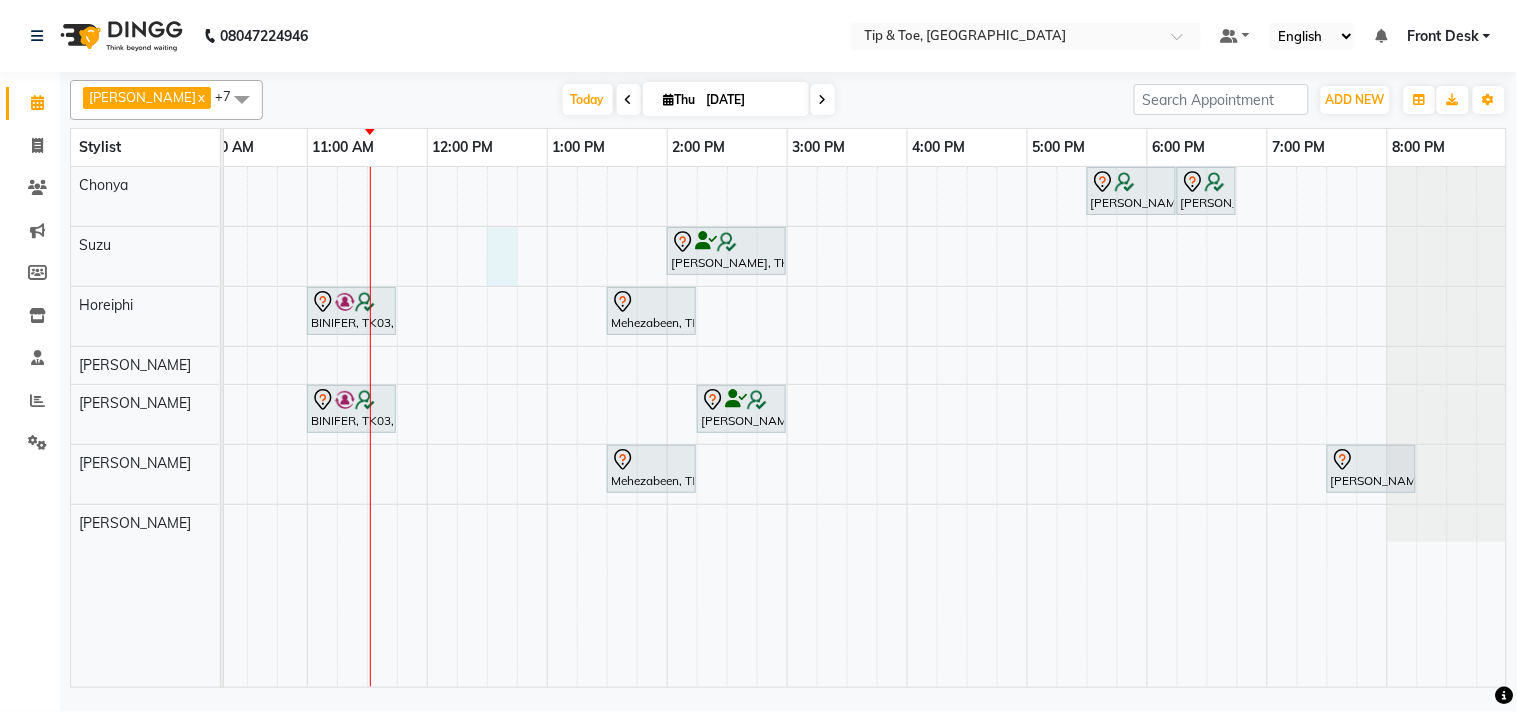 click on "Priya Aga, TK04, 05:30 PM-06:15 PM, Essential Manicure w Scrub             Priya Aga, TK04, 06:15 PM-06:45 PM, T&T Permanent Gel Polish             PRIYANKA MENON, TK01, 02:00 PM-03:00 PM, Natural Acrylic Nail Set             BINIFER, TK03, 11:00 AM-11:45 AM, Essential Pedicure w Scrub             Mehezabeen, TK05, 01:30 PM-02:15 PM, Essential Manicure w Scrub             BINIFER, TK03, 11:00 AM-11:45 AM, Essential Manicure w Scrub             PRIYANKA MENON, TK01, 02:15 PM-03:00 PM, Essential Pedicure w Scrub             Mehezabeen, TK05, 01:30 PM-02:15 PM, Essential Pedicure w Scrub             Shikha, TK02, 07:30 PM-08:15 PM, Essential Pedicure w Scrub" at bounding box center (727, 427) 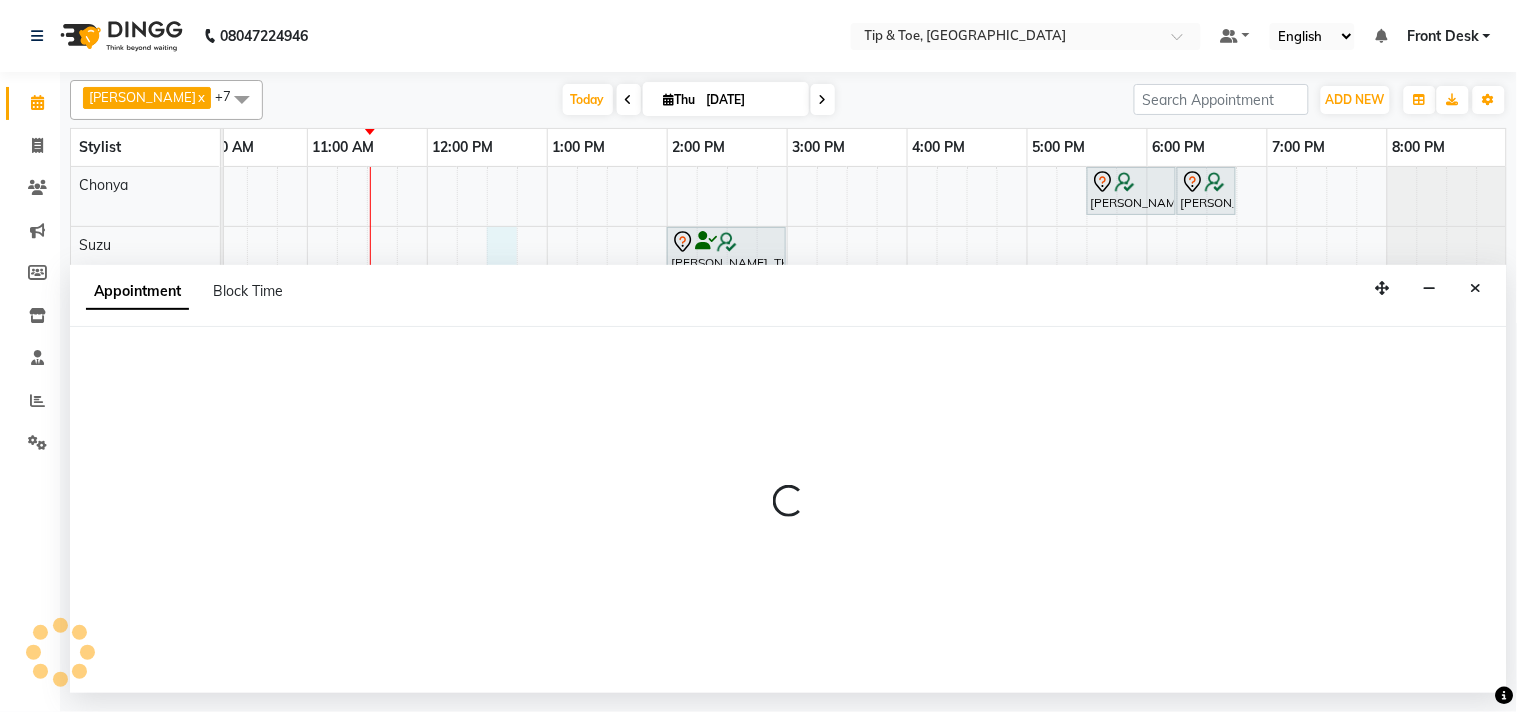 select on "38742" 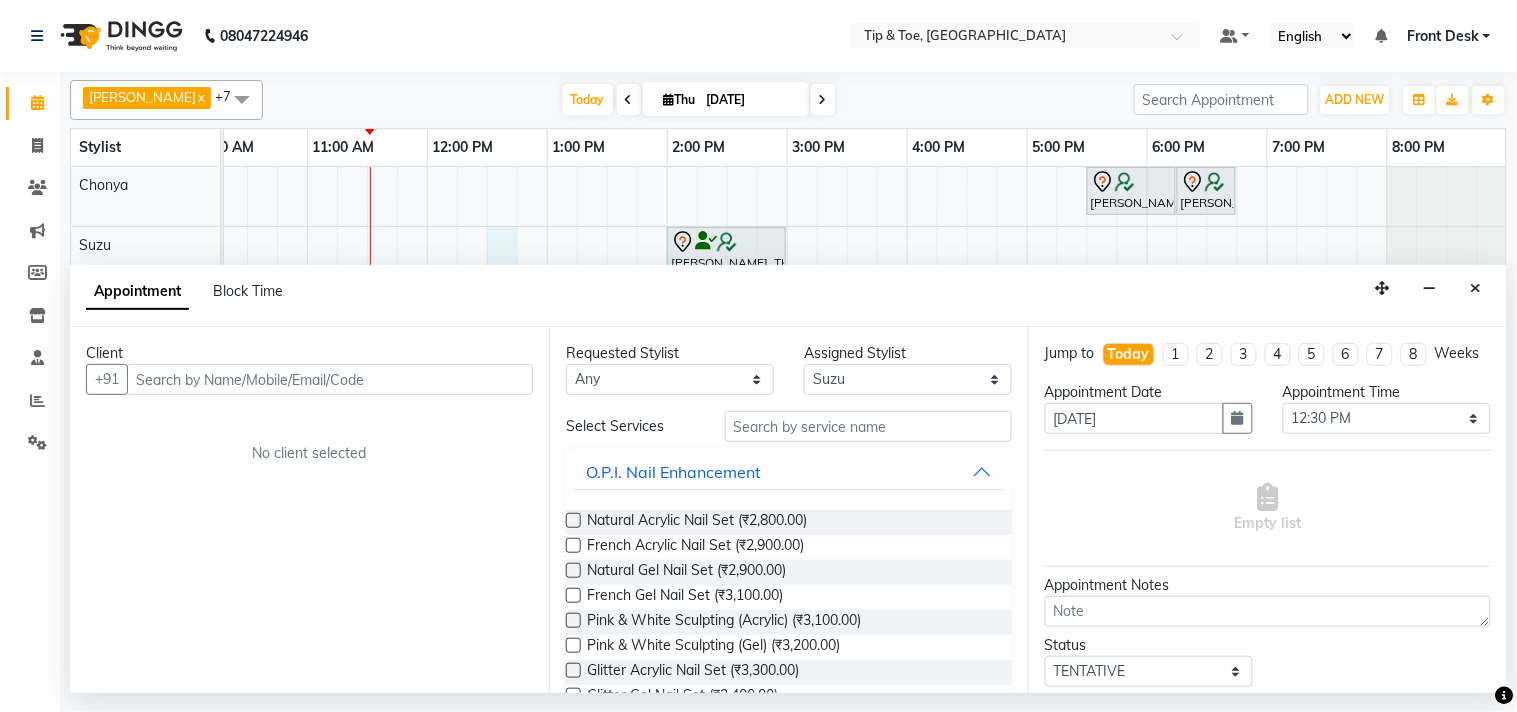 click at bounding box center (330, 379) 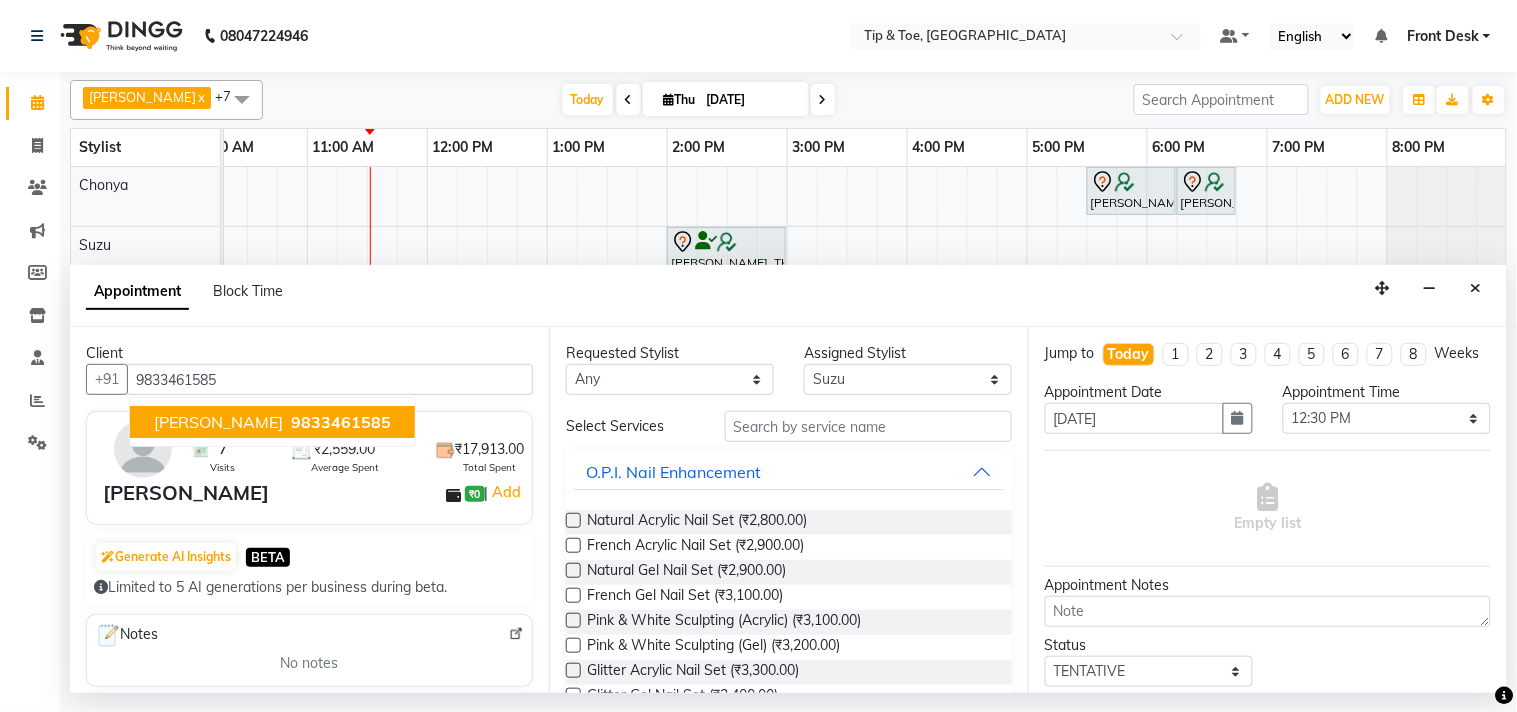click on "9833461585" at bounding box center (341, 422) 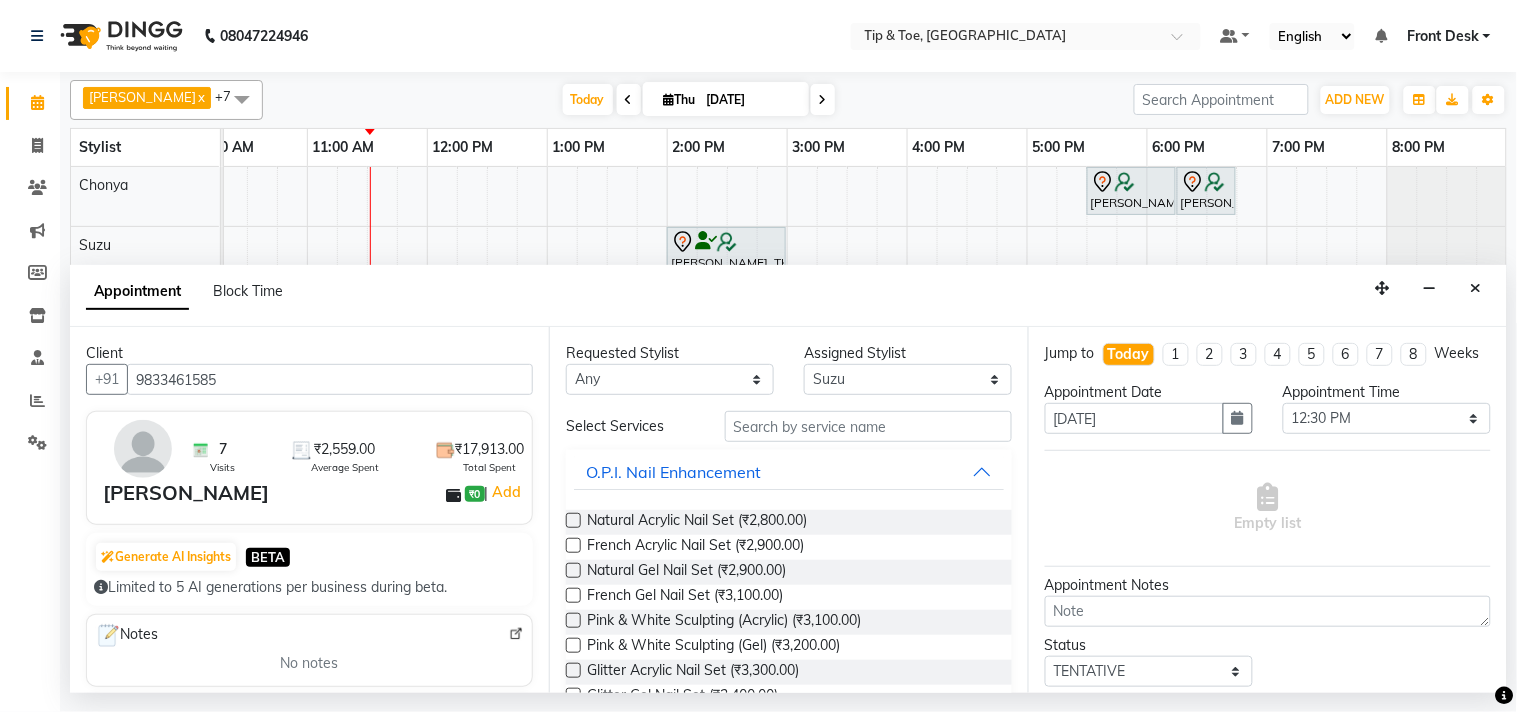 type on "9833461585" 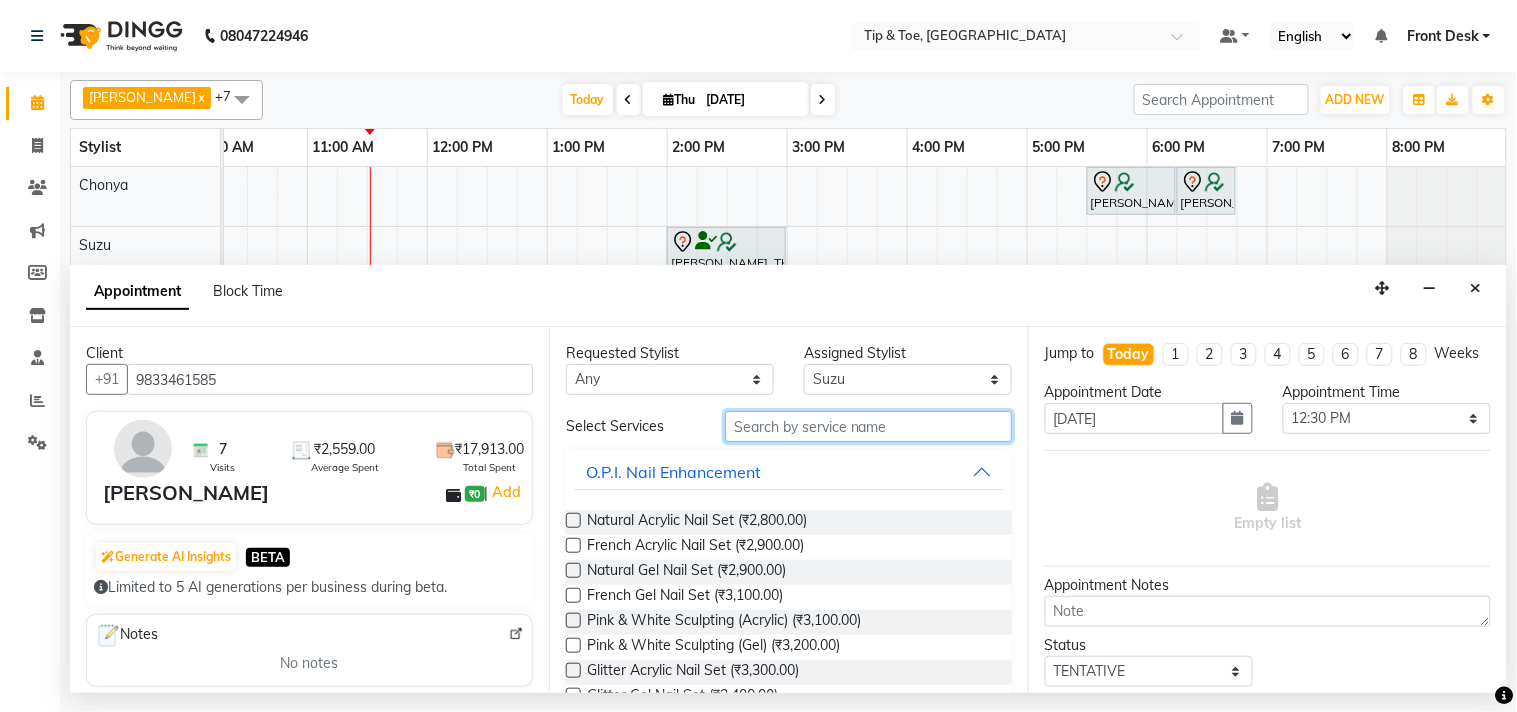 click at bounding box center (868, 426) 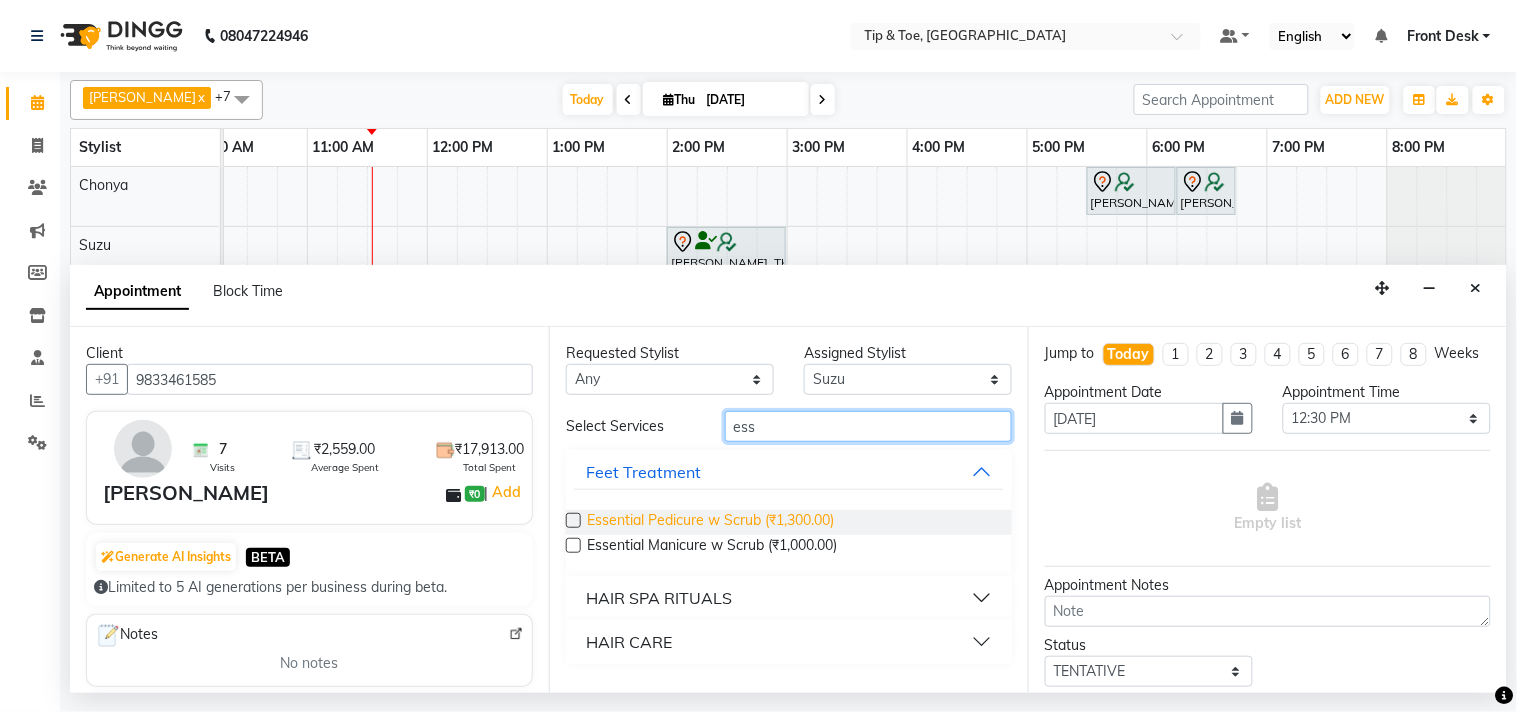 type on "ess" 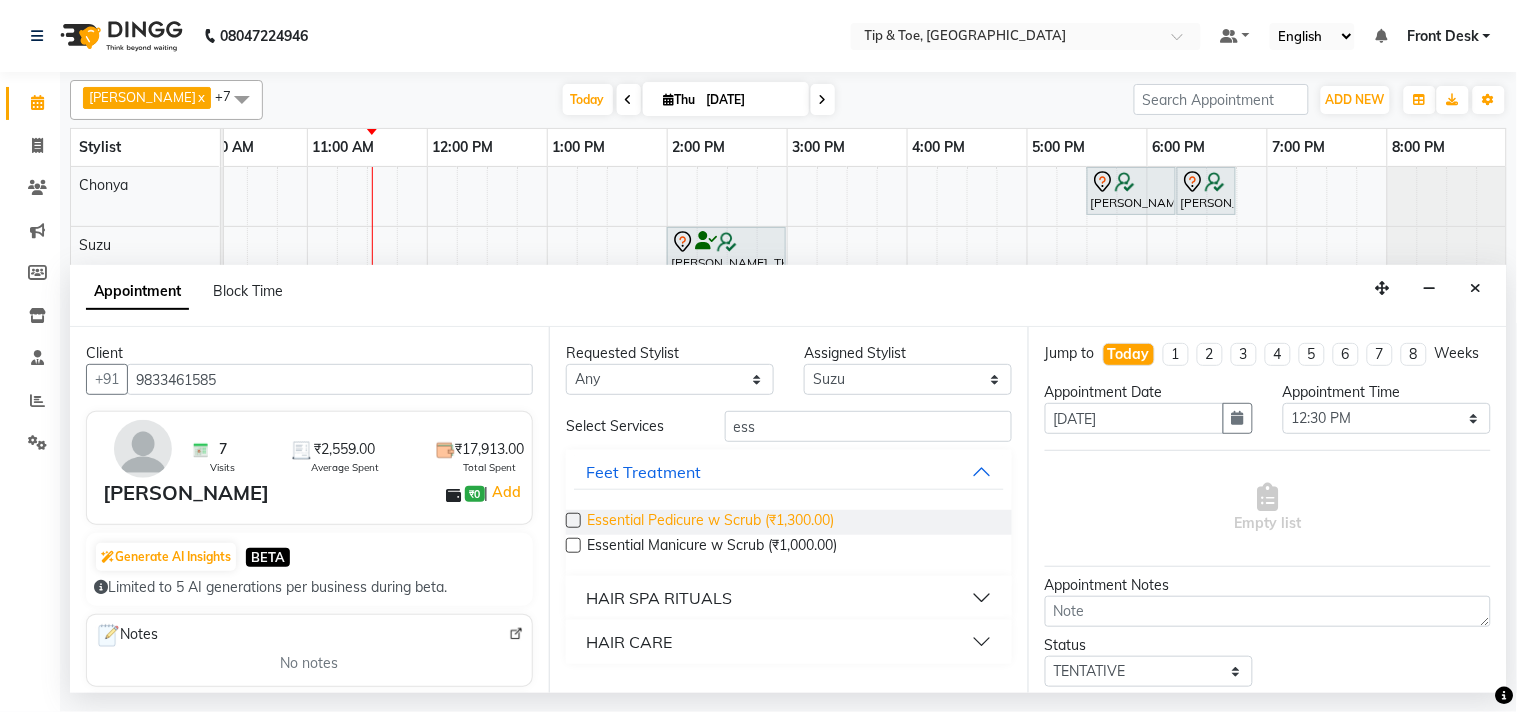 click on "Essential Pedicure w Scrub (₹1,300.00)" at bounding box center (710, 522) 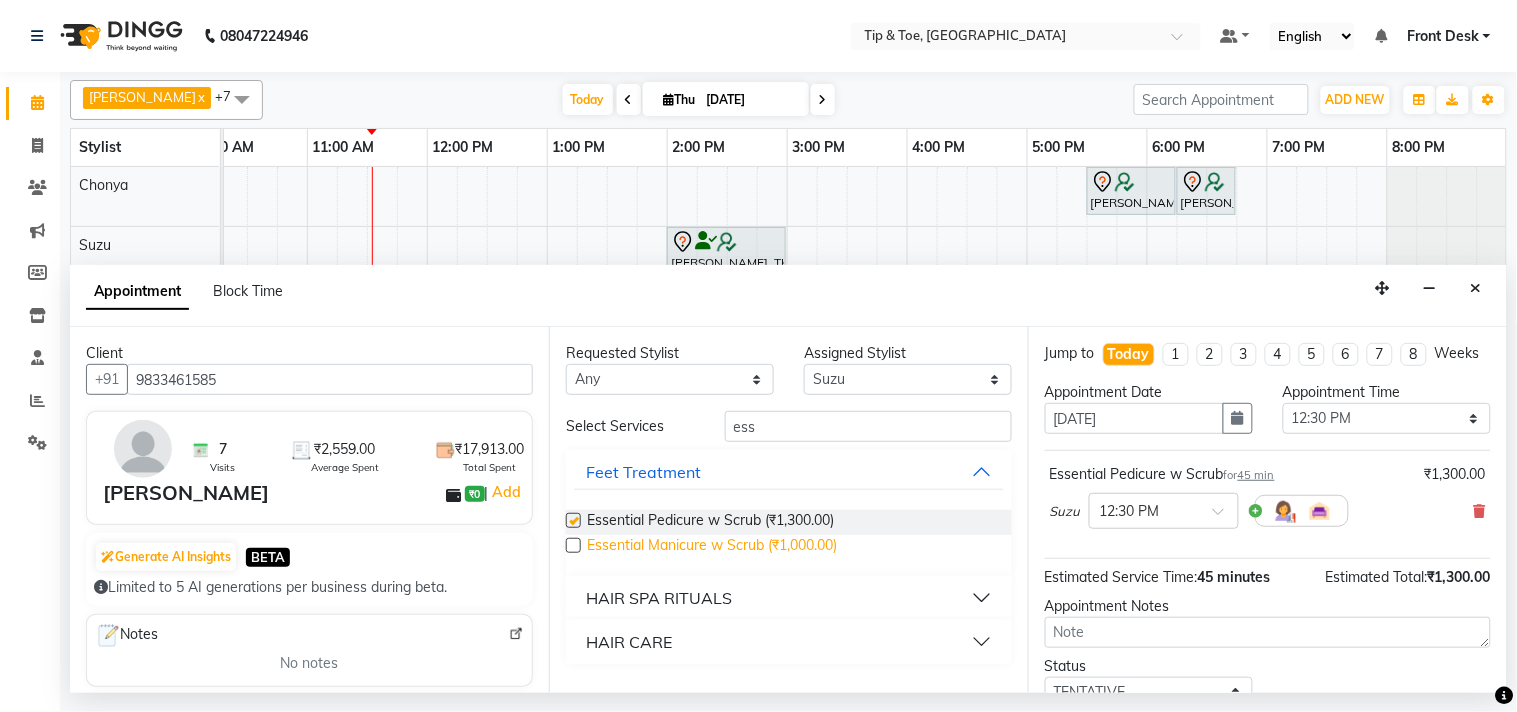 checkbox on "false" 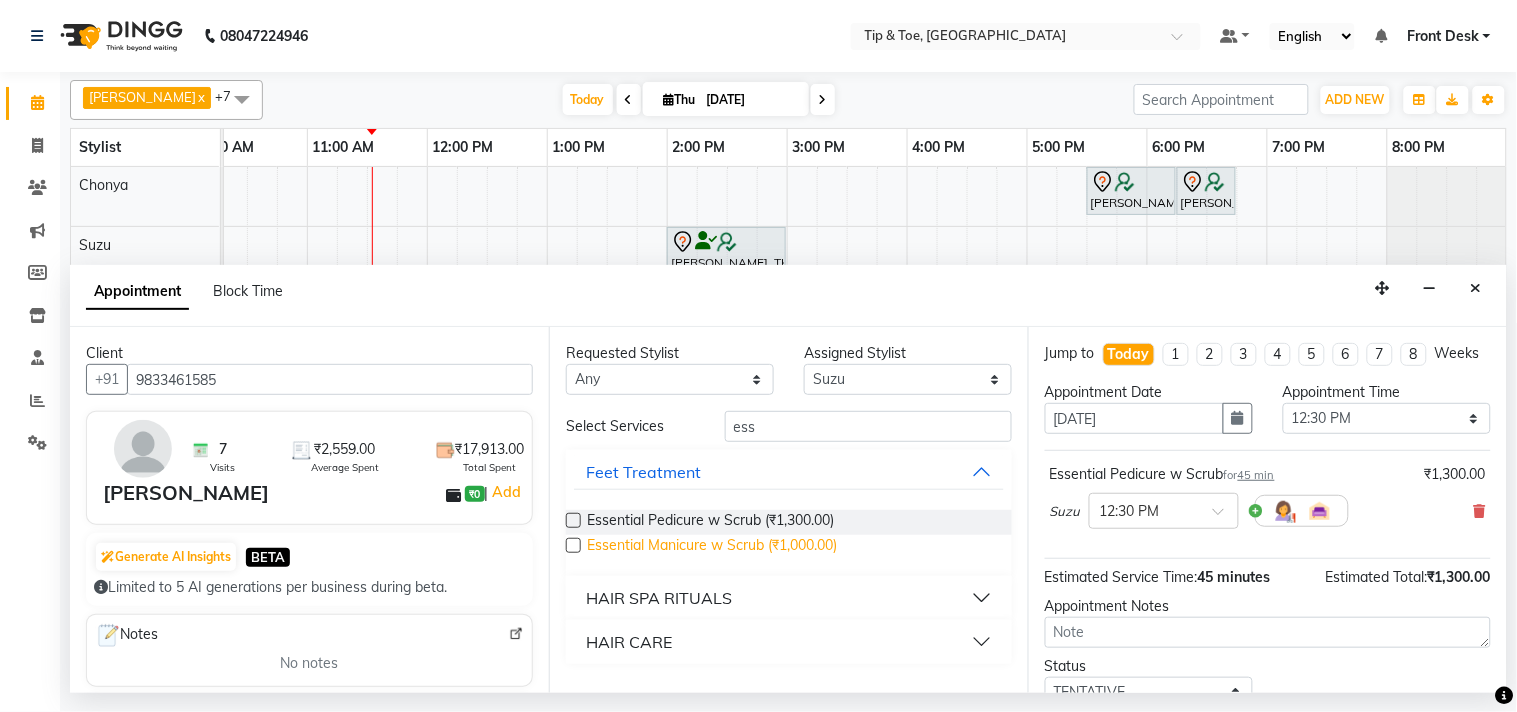 click on "Essential Manicure w Scrub (₹1,000.00)" at bounding box center (712, 547) 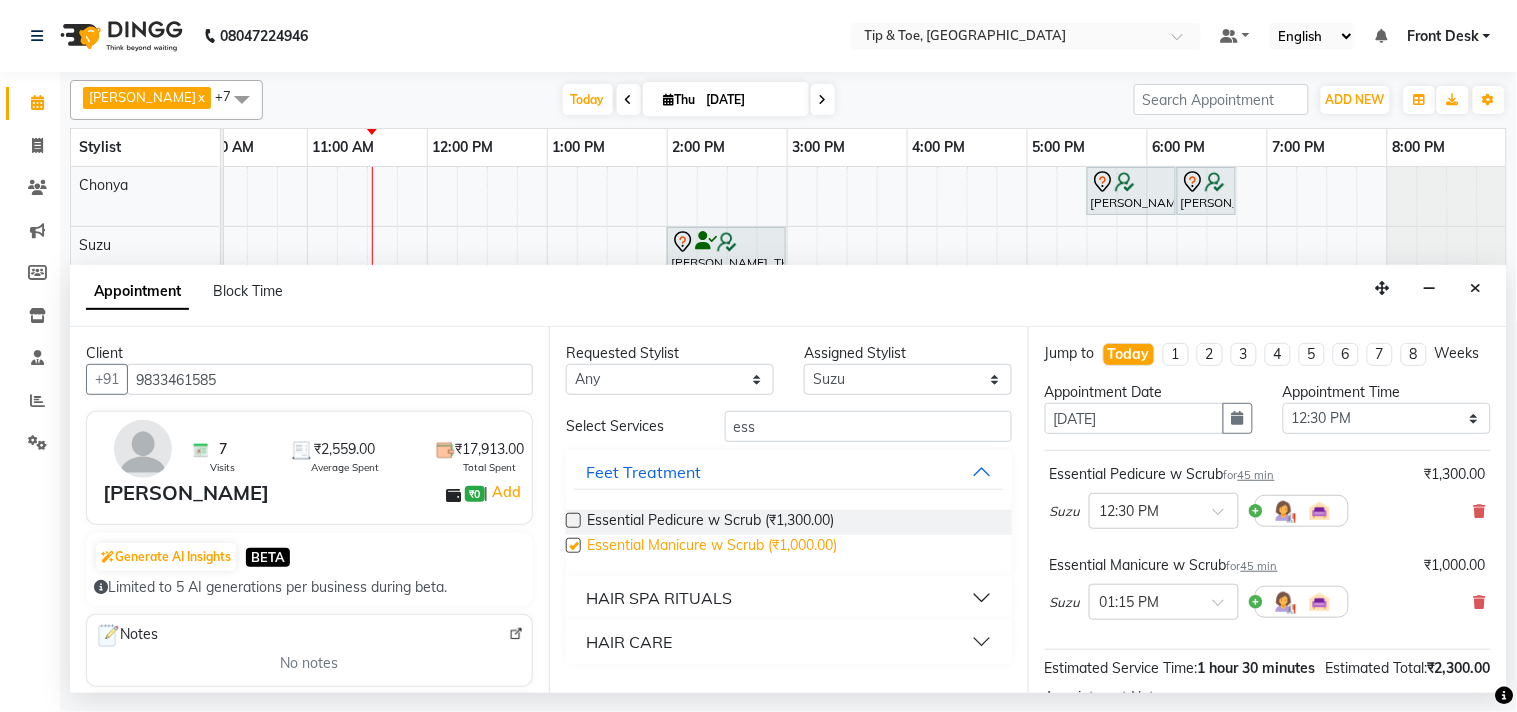 checkbox on "false" 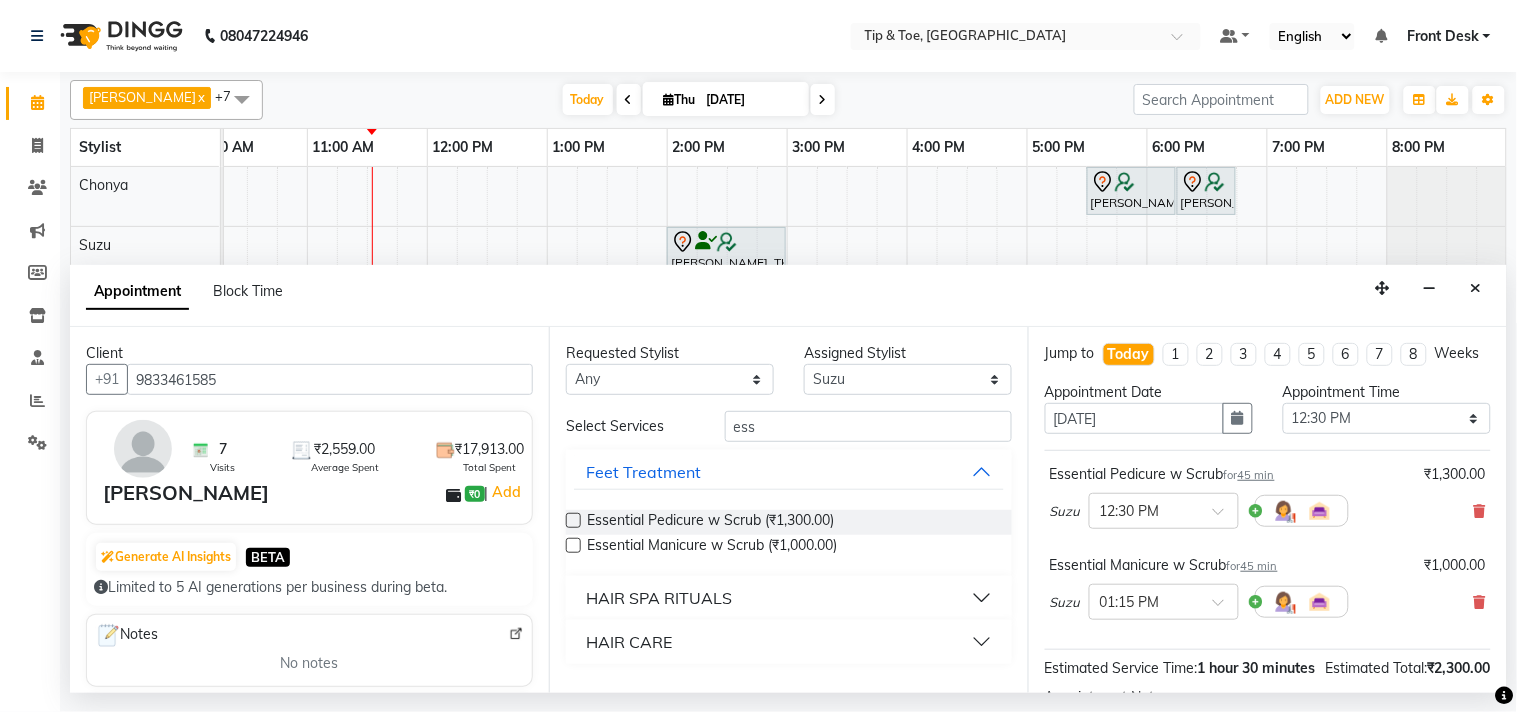 scroll, scrollTop: 272, scrollLeft: 0, axis: vertical 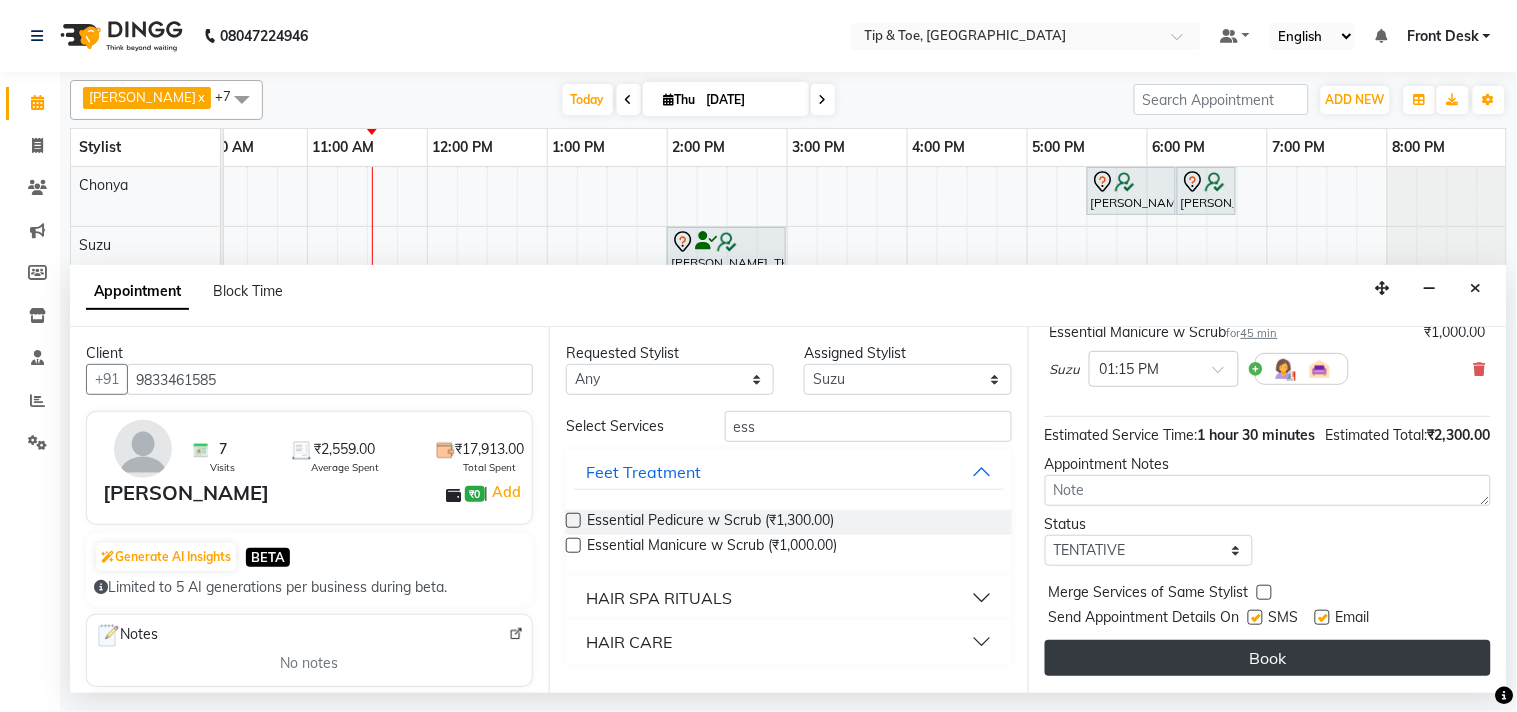 drag, startPoint x: 1165, startPoint y: 636, endPoint x: 1173, endPoint y: 675, distance: 39.812057 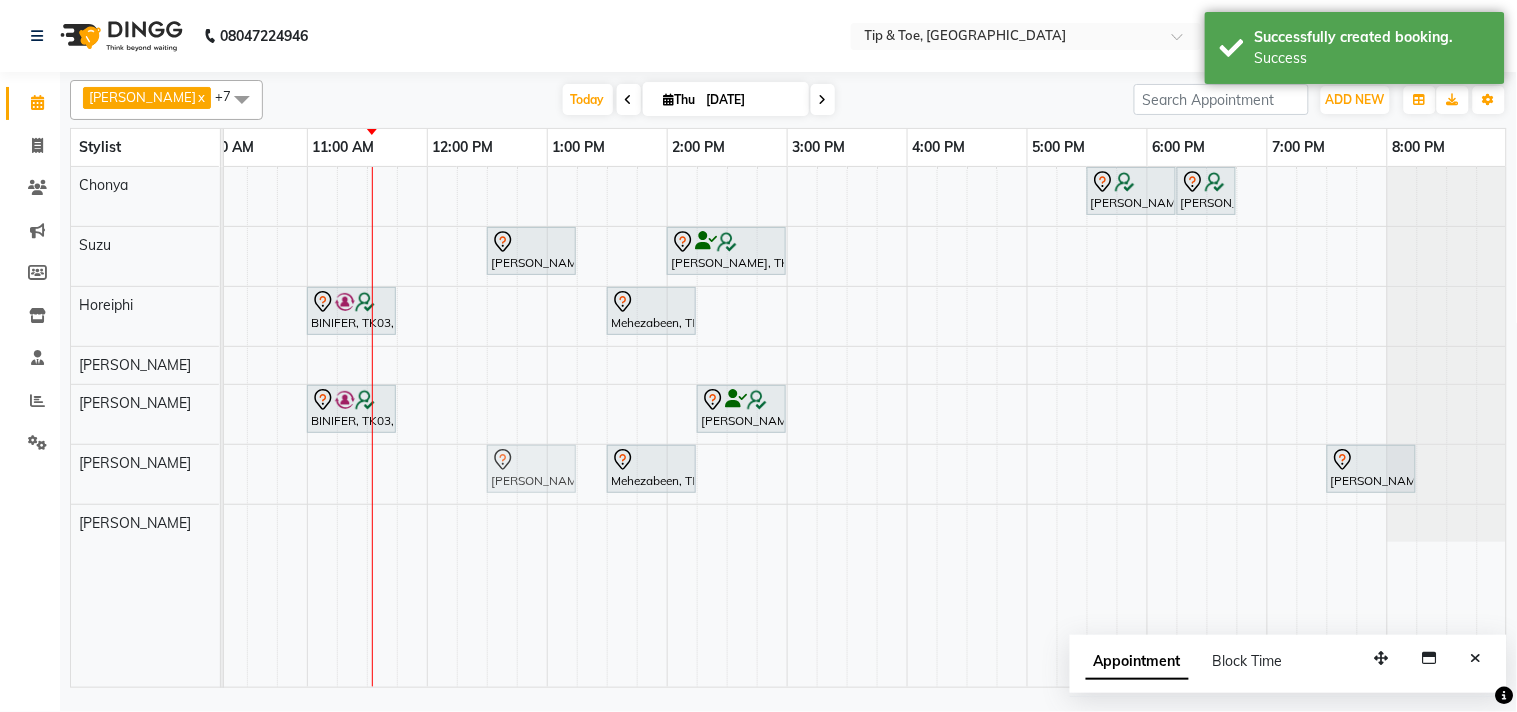 drag, startPoint x: 625, startPoint y: 255, endPoint x: 544, endPoint y: 482, distance: 241.01868 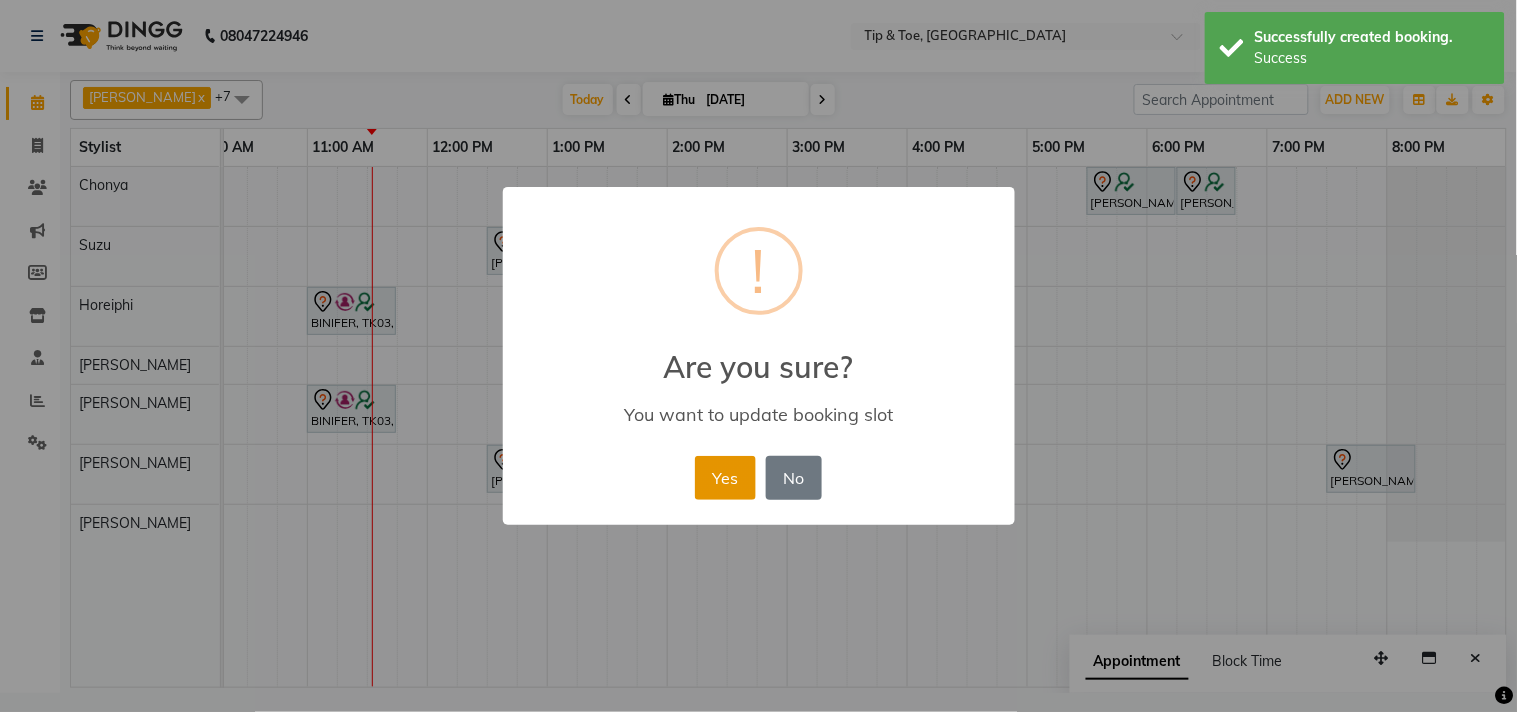 click on "Yes" at bounding box center [725, 478] 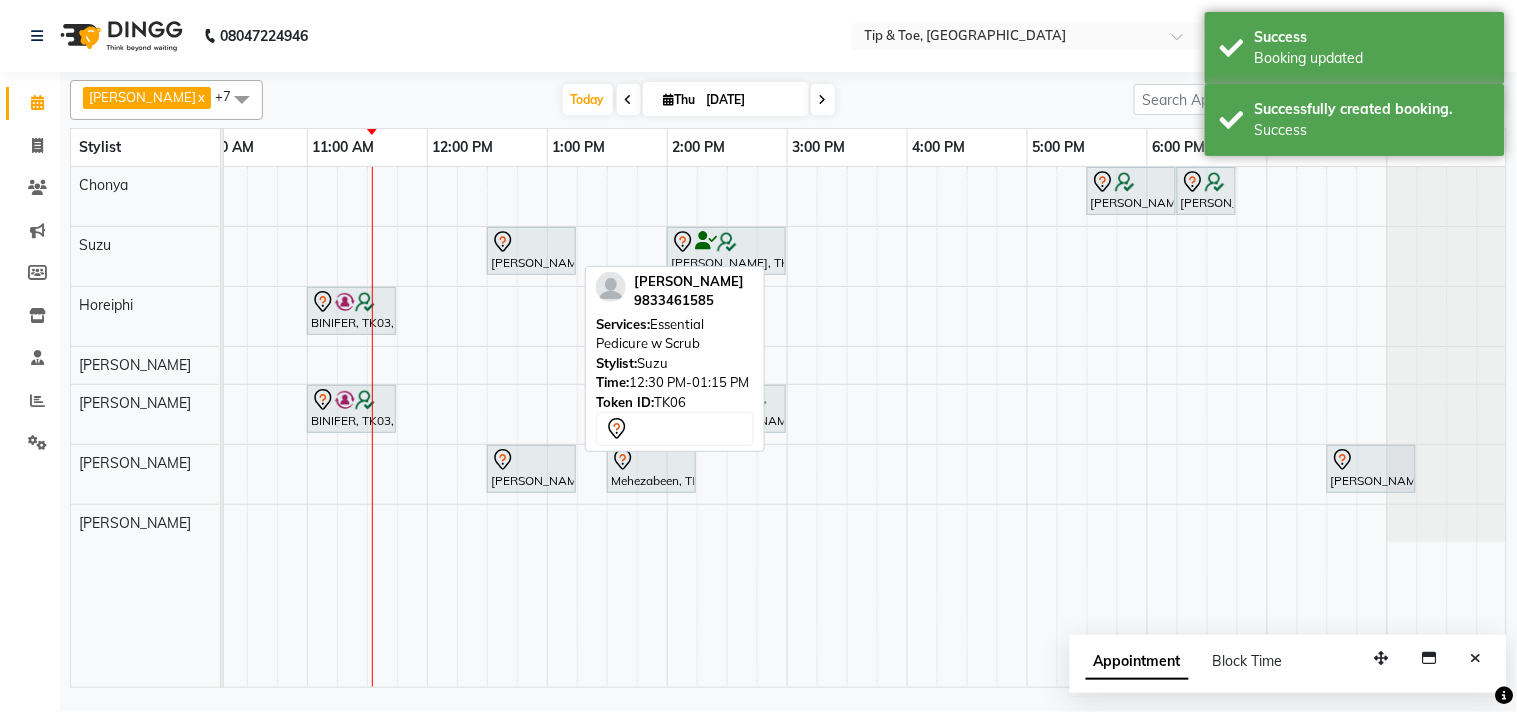 click at bounding box center [531, 242] 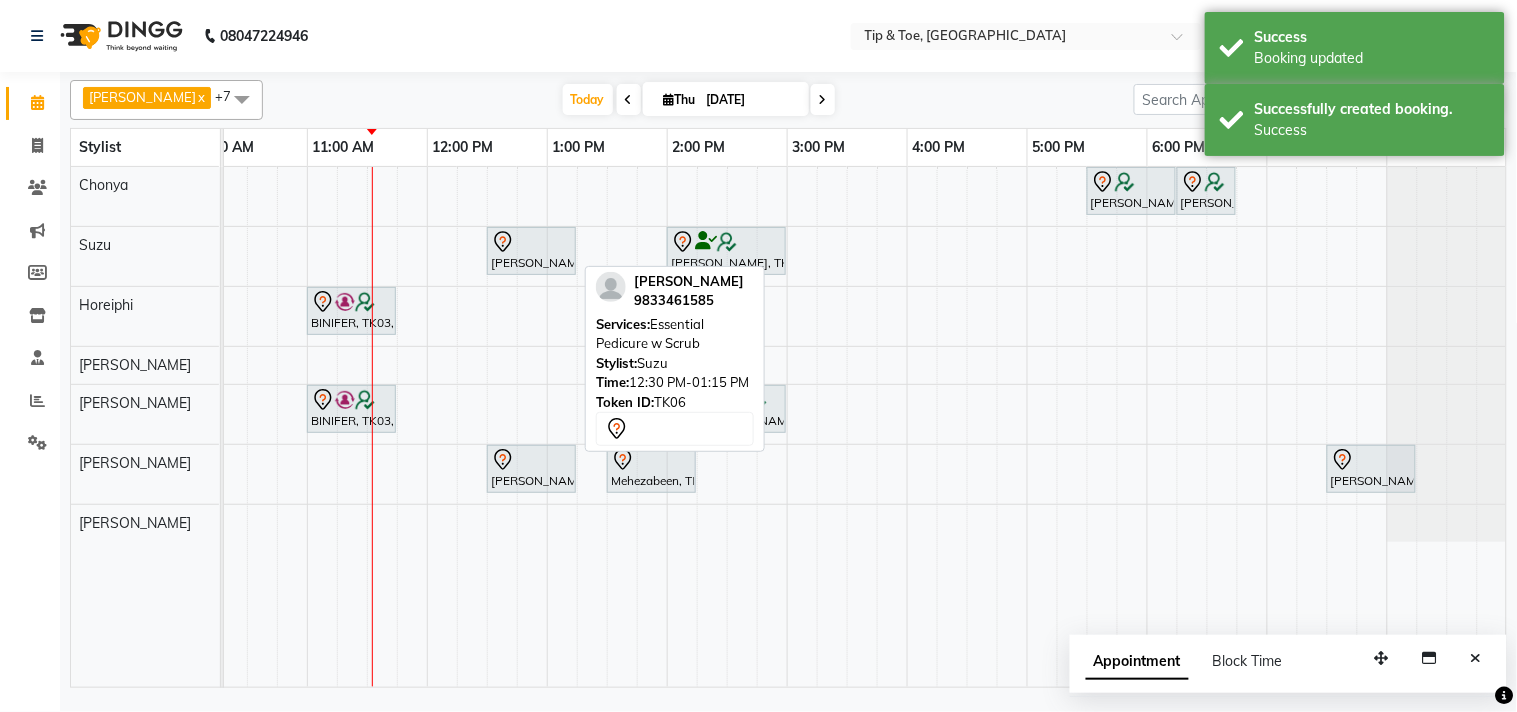 click at bounding box center [531, 242] 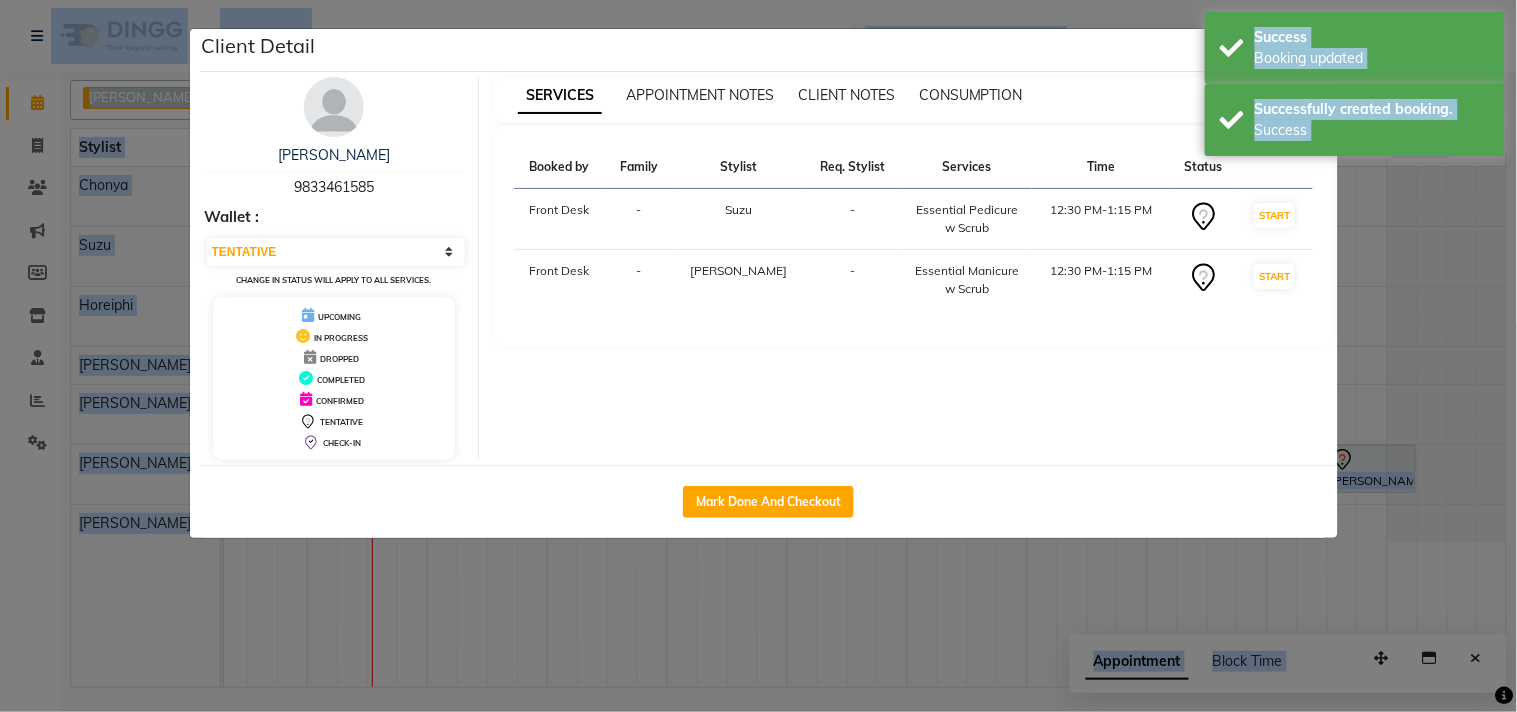 click on "Booked by Family Stylist Req. Stylist Services Time Status  Front Desk  - Suzu -  Essential Pedicure w Scrub   12:30 PM-1:15 PM   START   Front Desk  - Kumar -  Essential Manicure w Scrub   12:30 PM-1:15 PM   START" at bounding box center (913, 236) 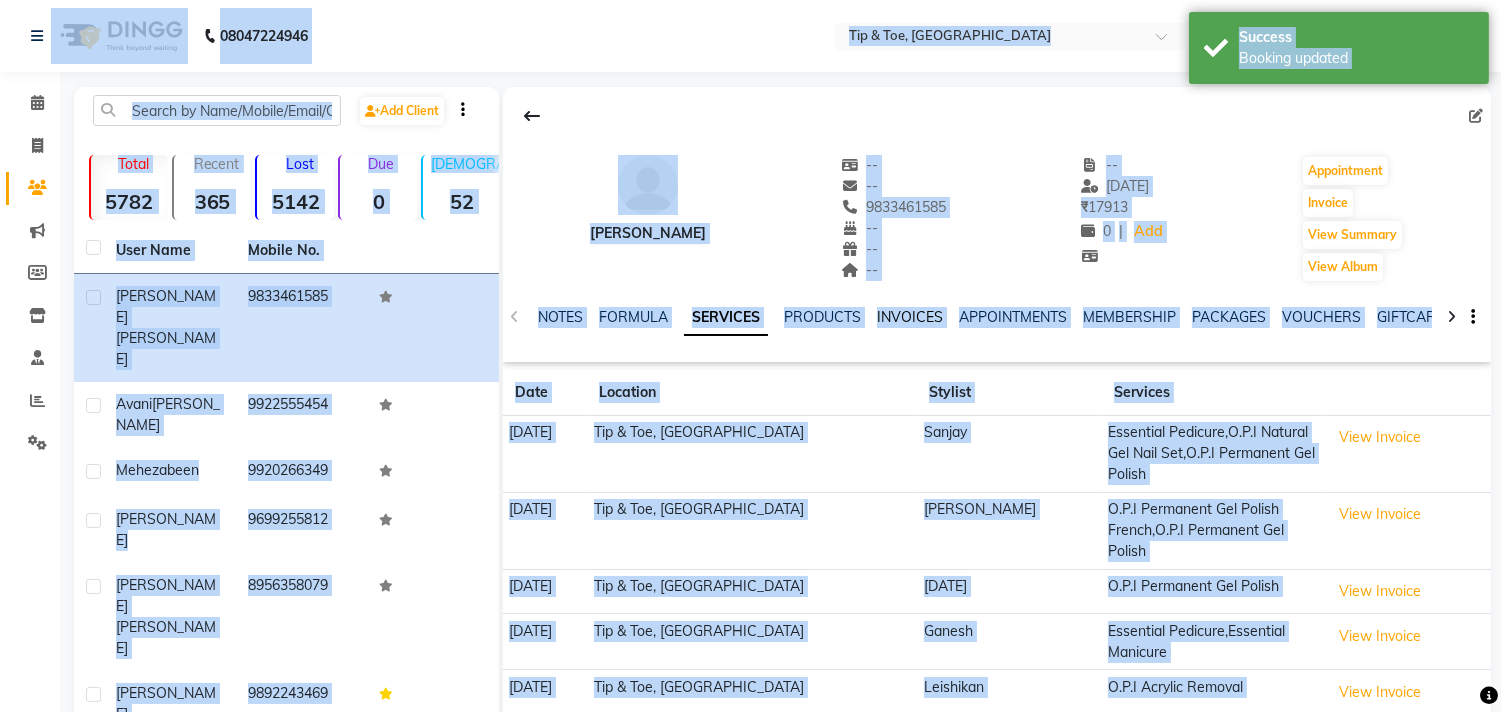 click on "INVOICES" 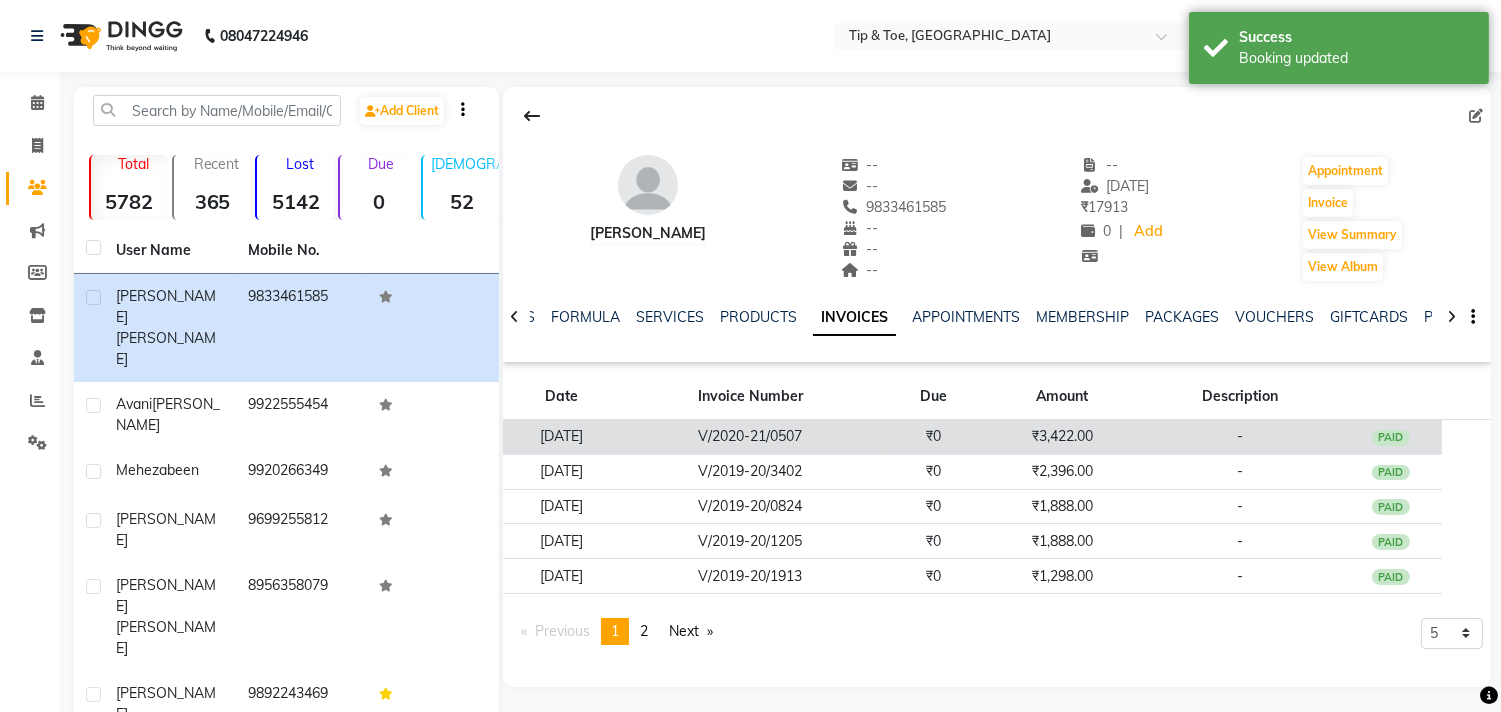 click on "₹3,422.00" 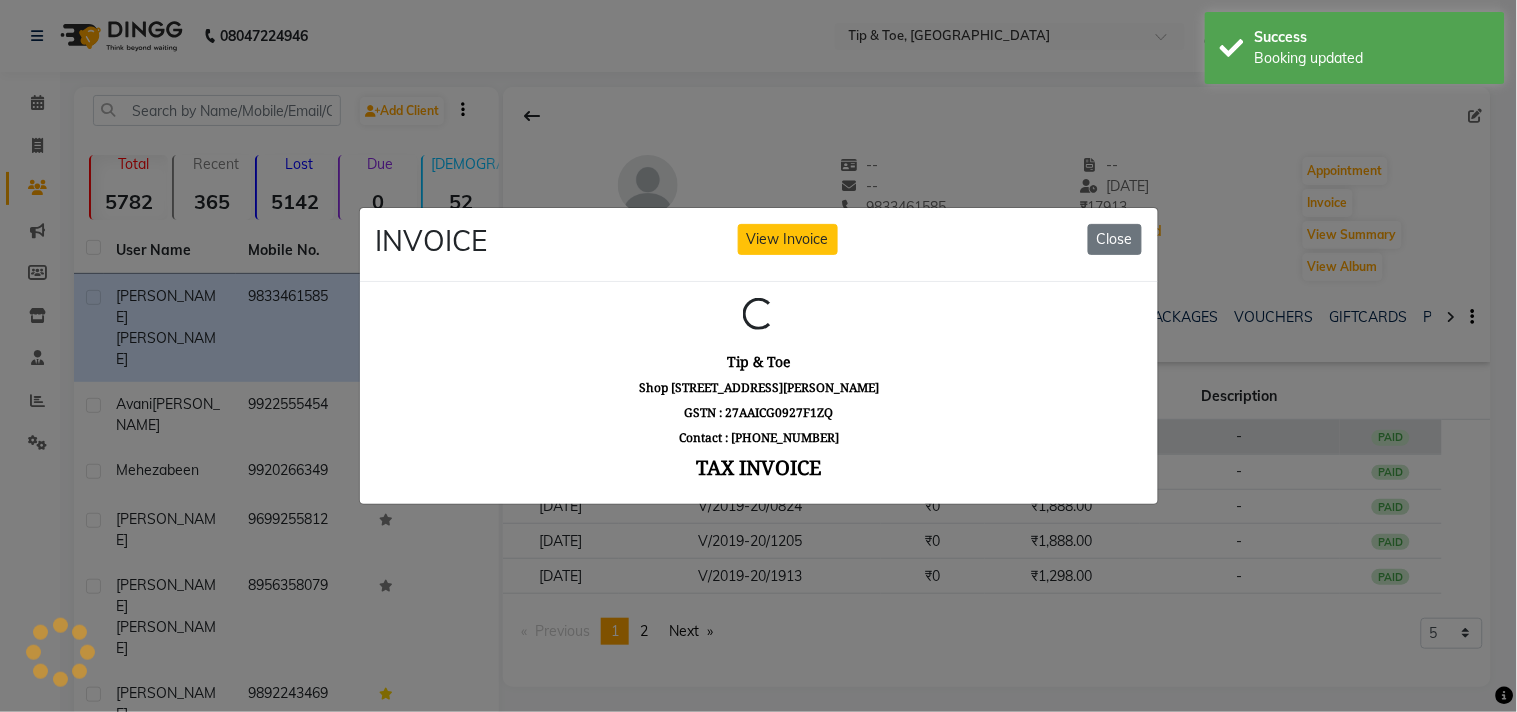 scroll, scrollTop: 0, scrollLeft: 0, axis: both 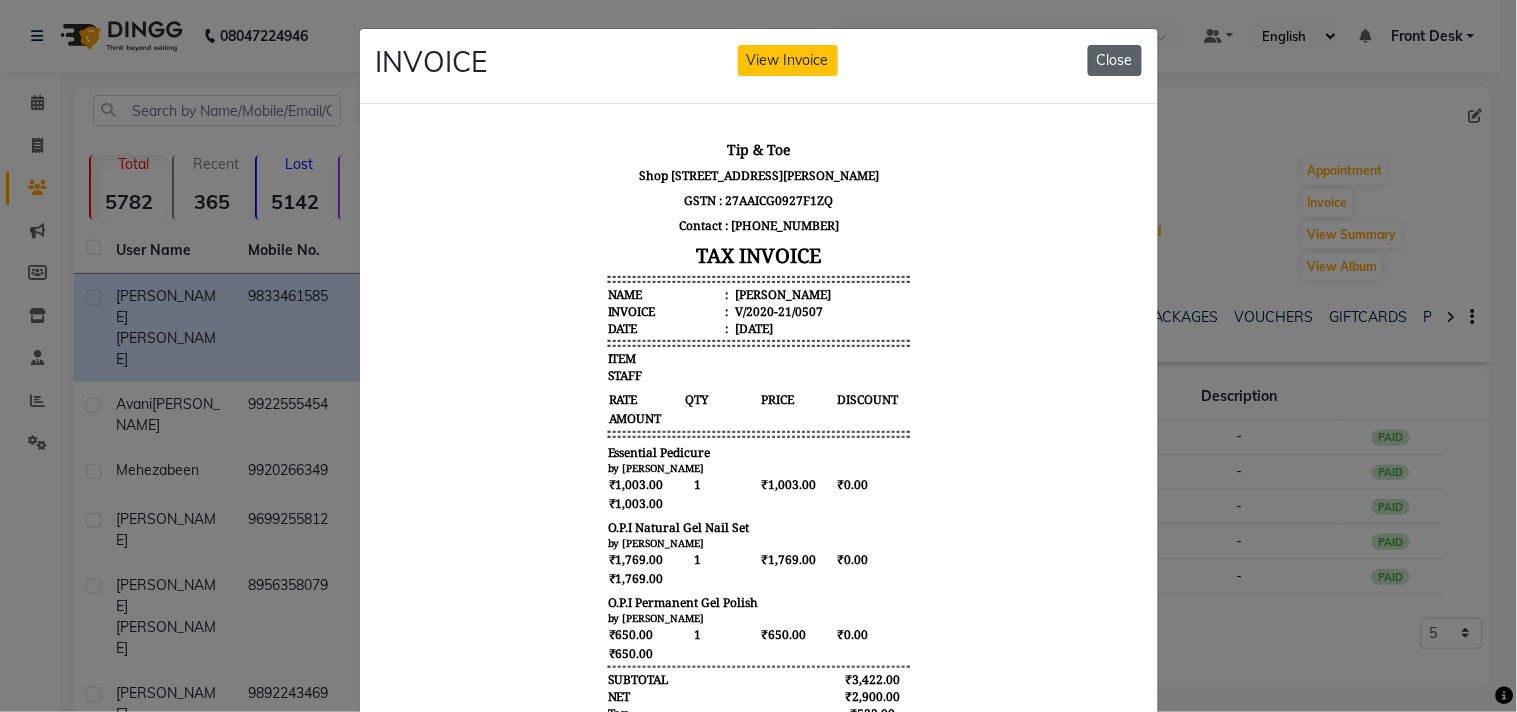 click on "Close" 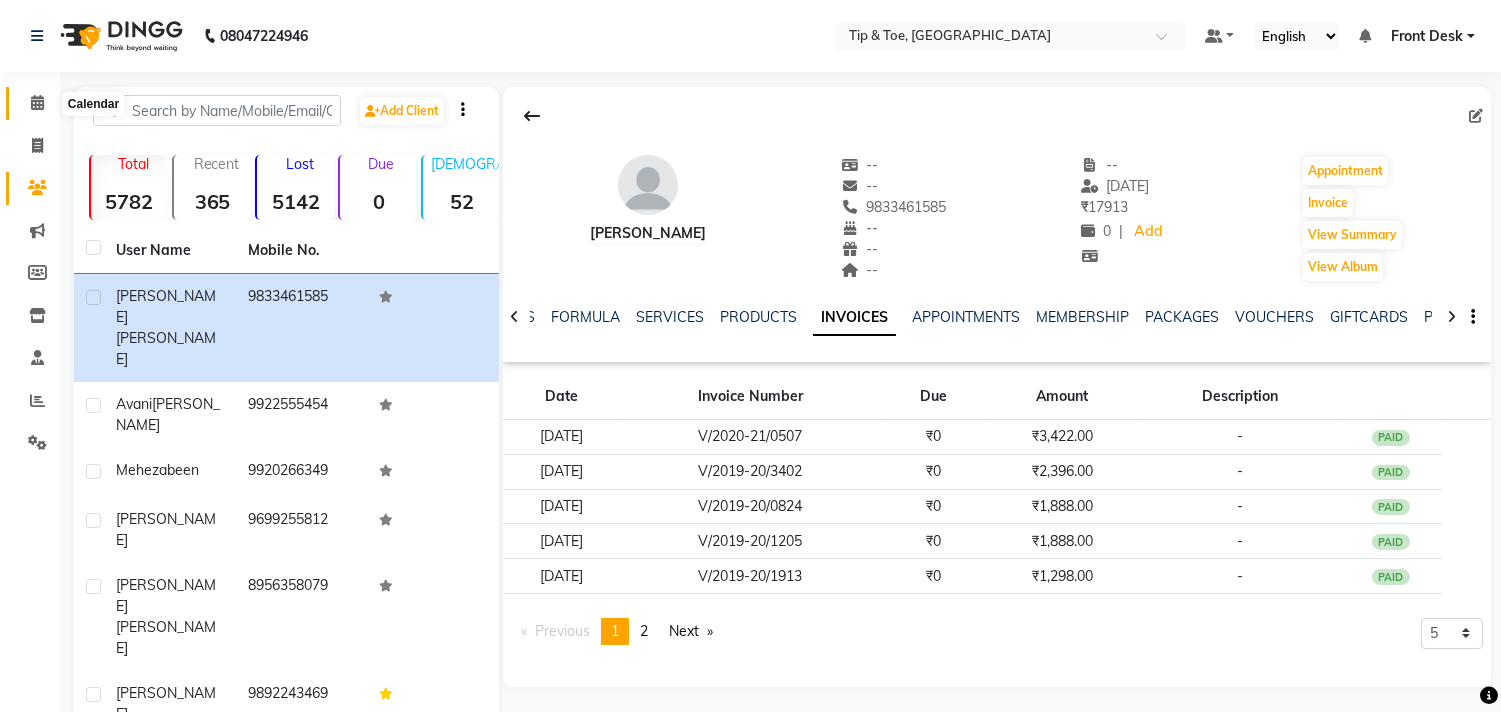 click 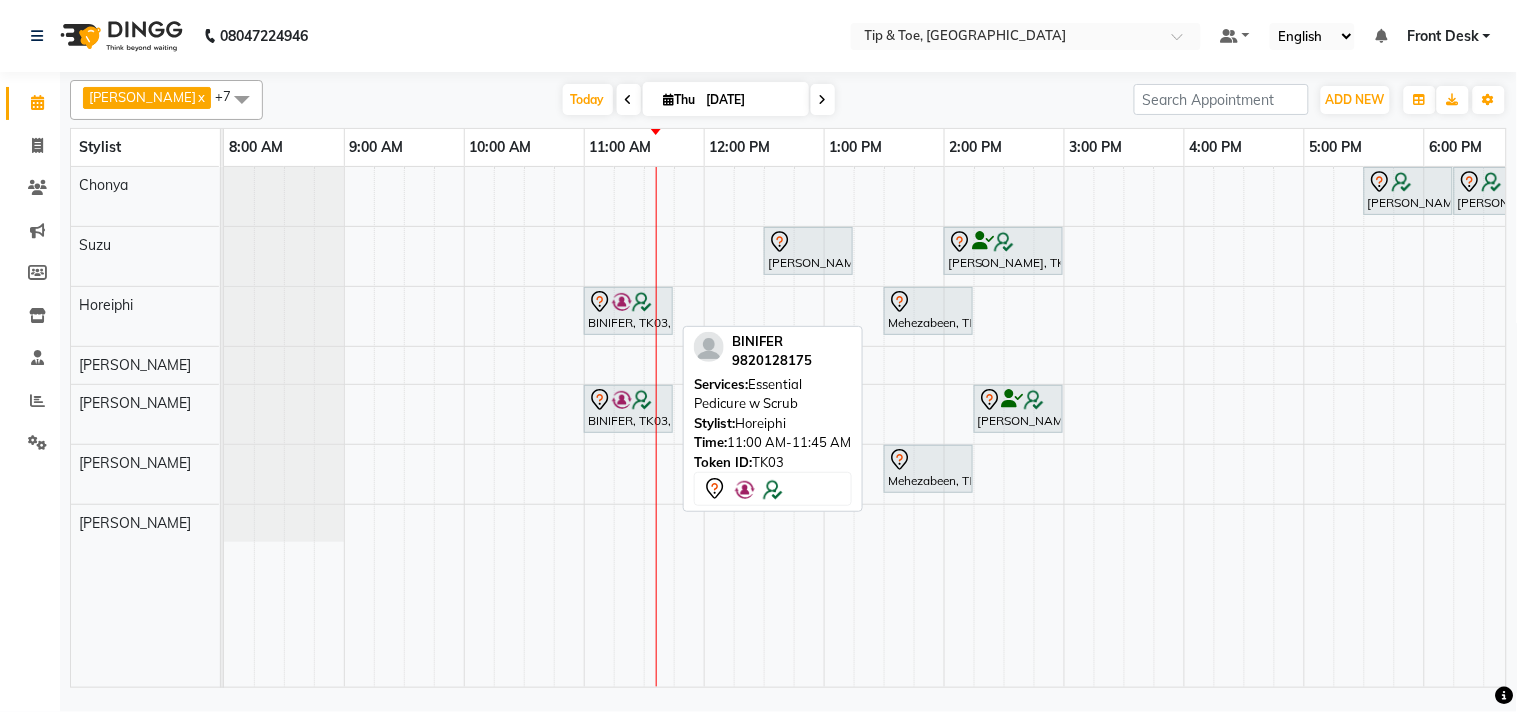 click on "BINIFER, TK03, 11:00 AM-11:45 AM, Essential Pedicure w Scrub" at bounding box center [628, 311] 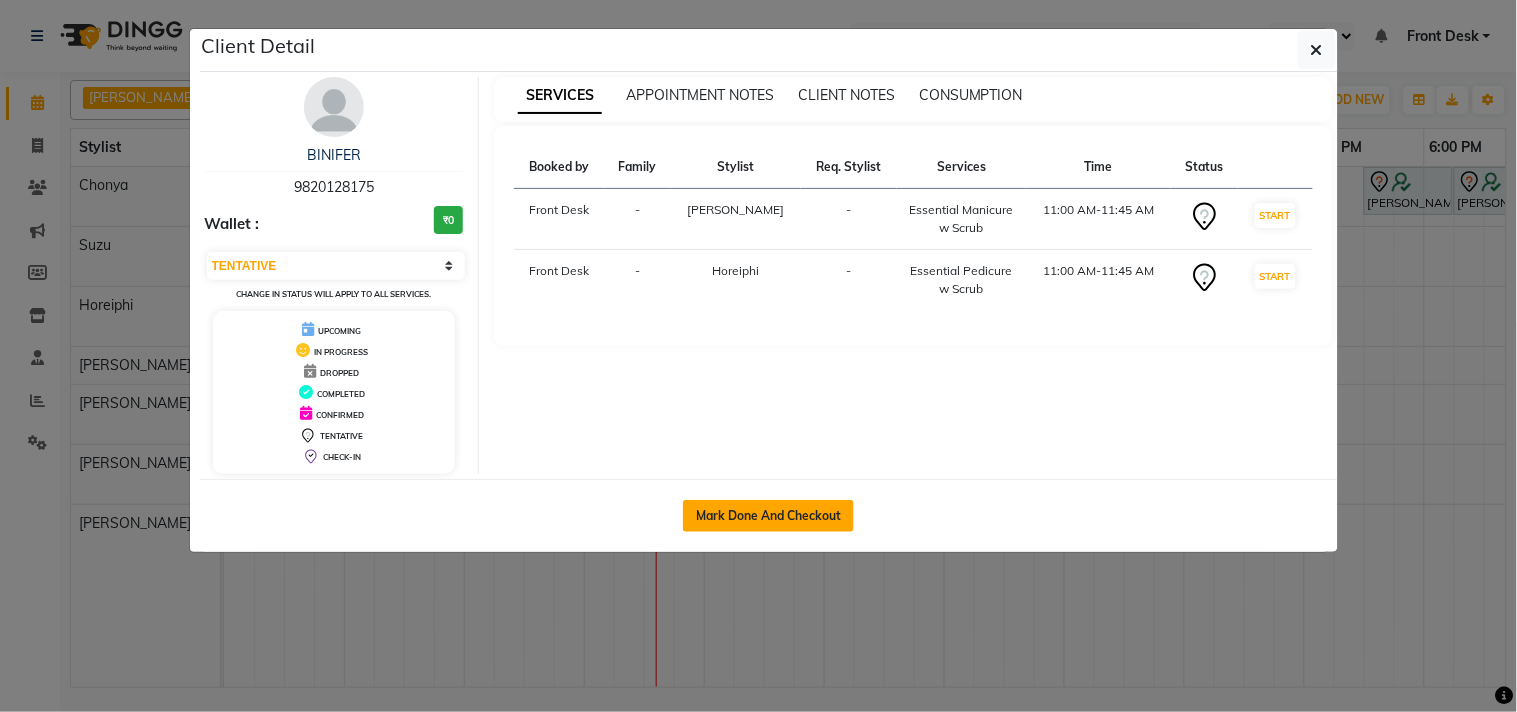 click on "Mark Done And Checkout" 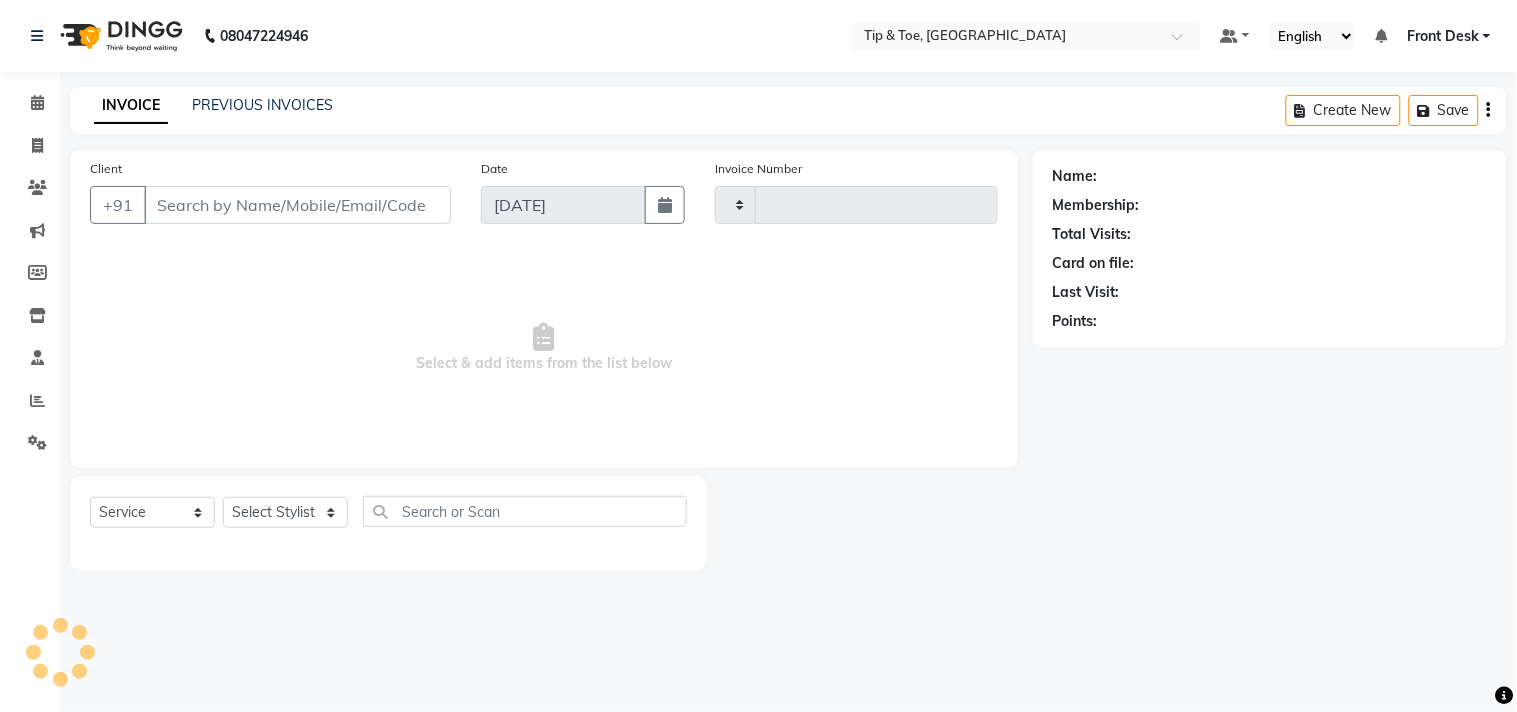 type on "0782" 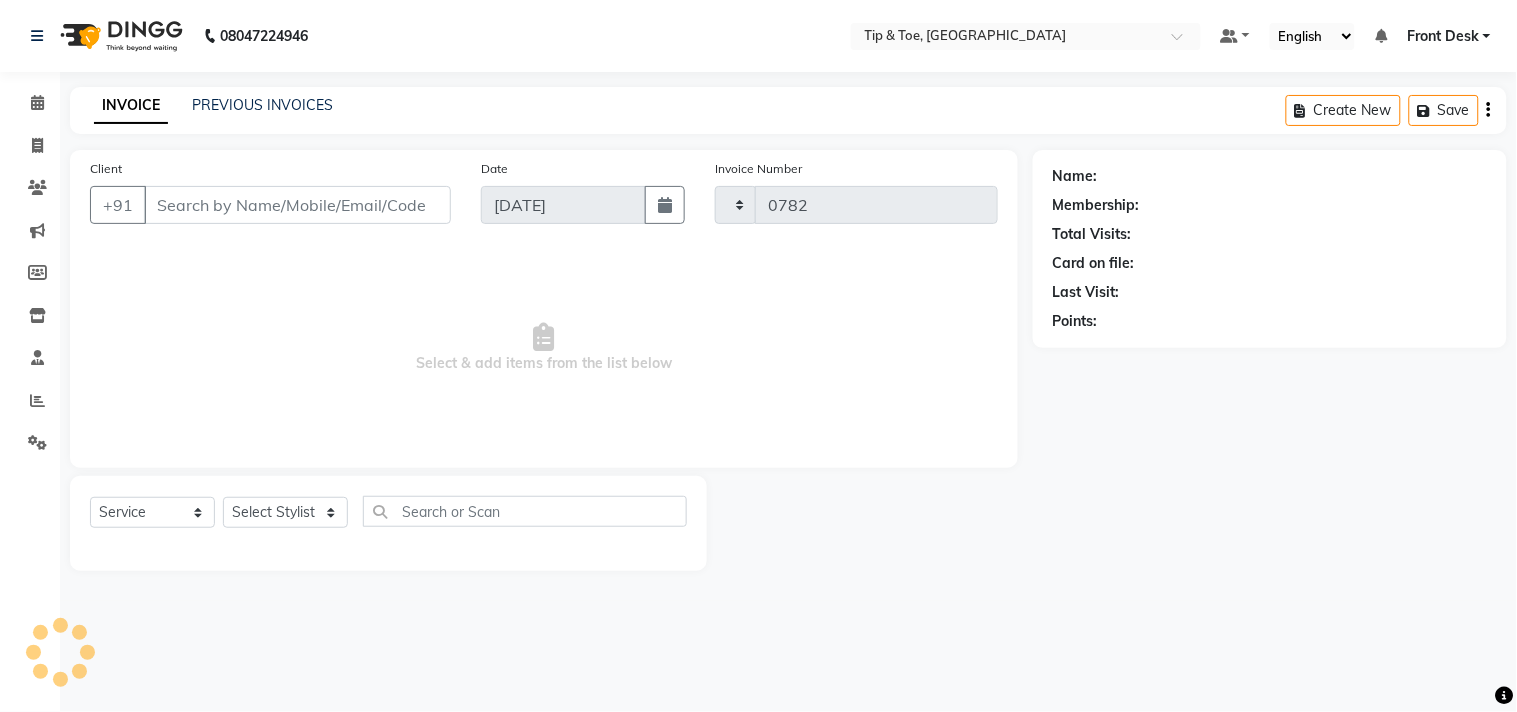 select on "3" 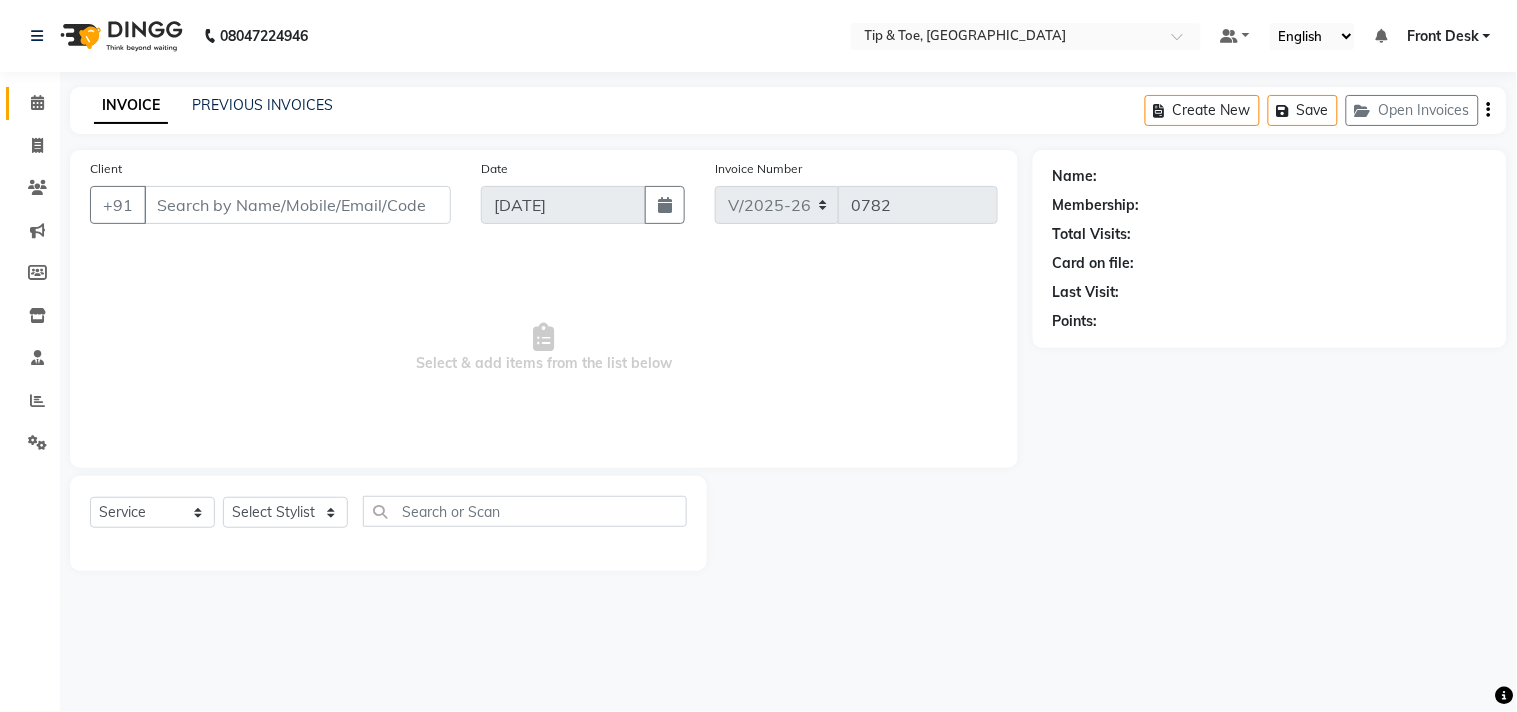 type on "9820128175" 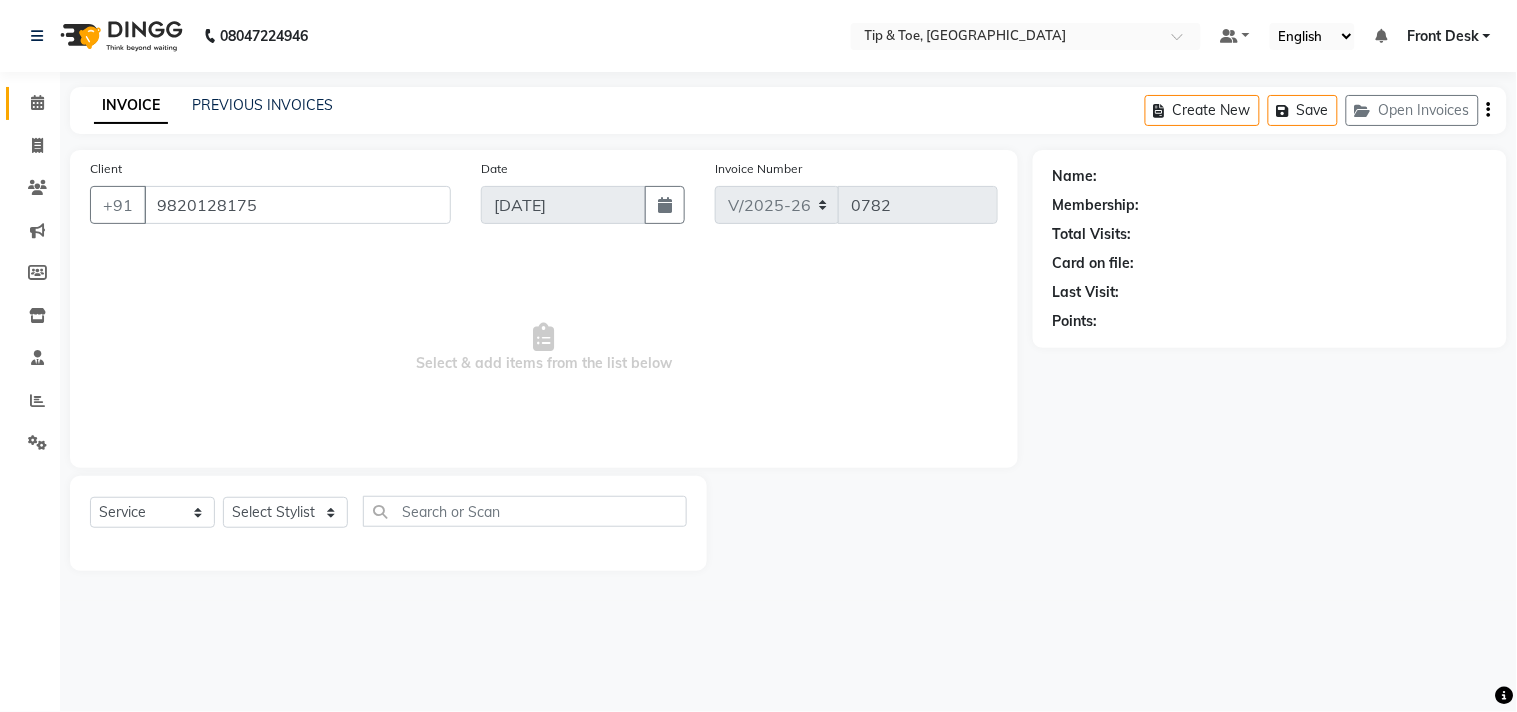 select on "38703" 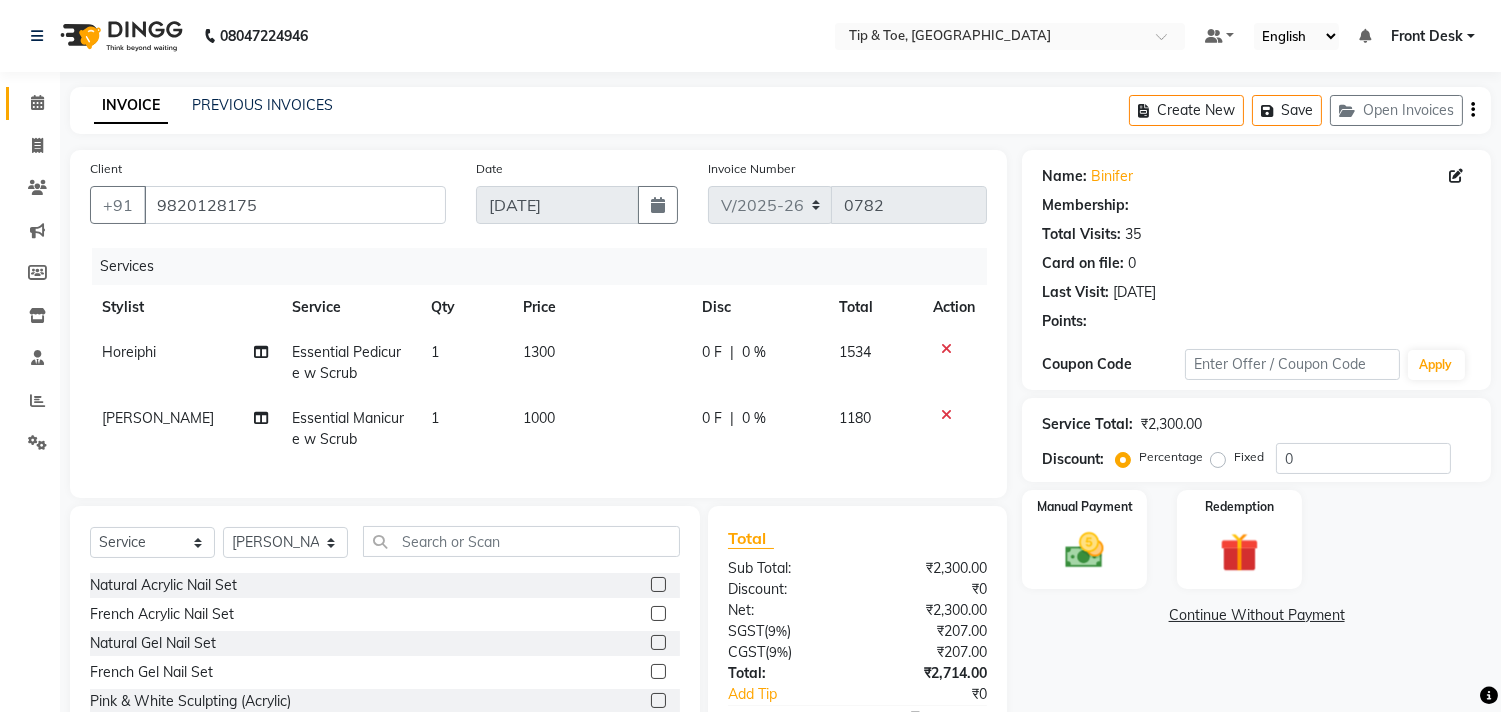 type on "20" 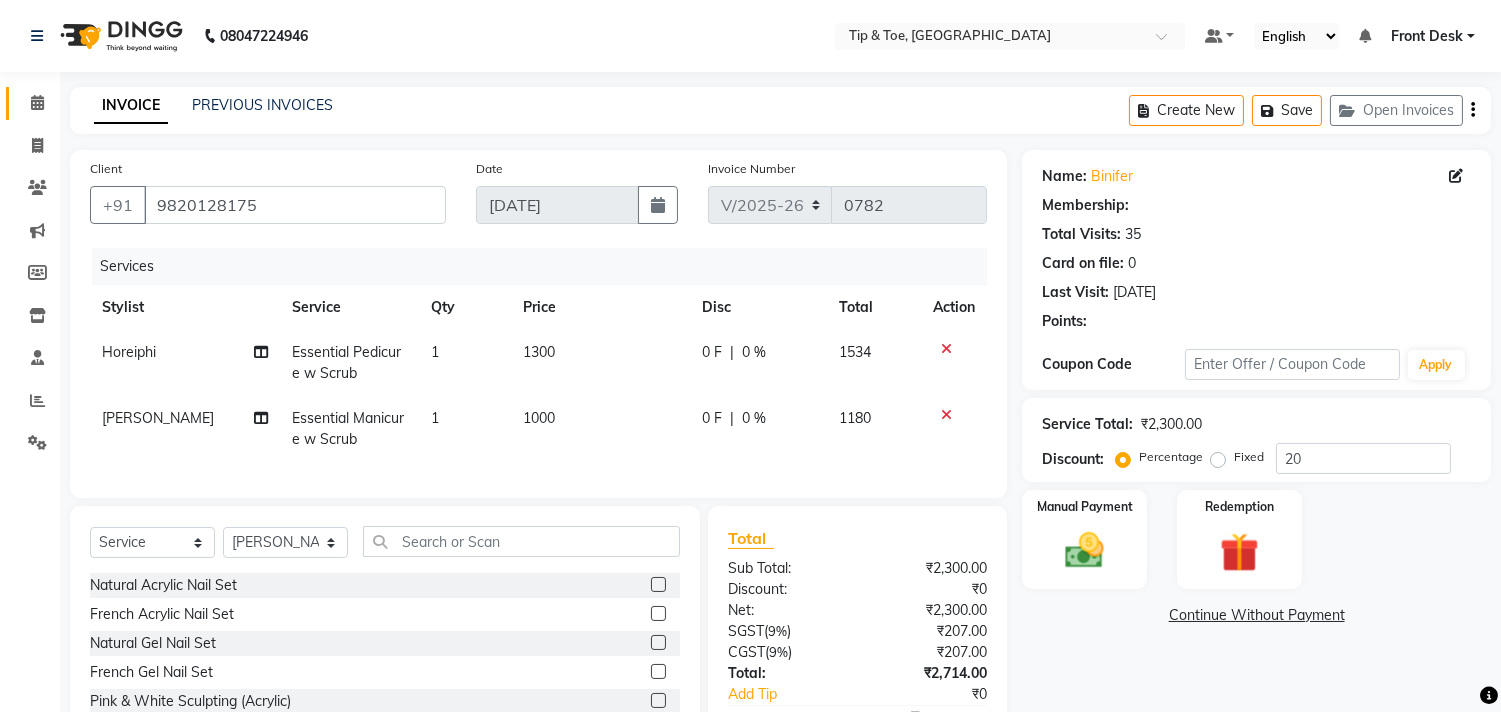 select on "1: Object" 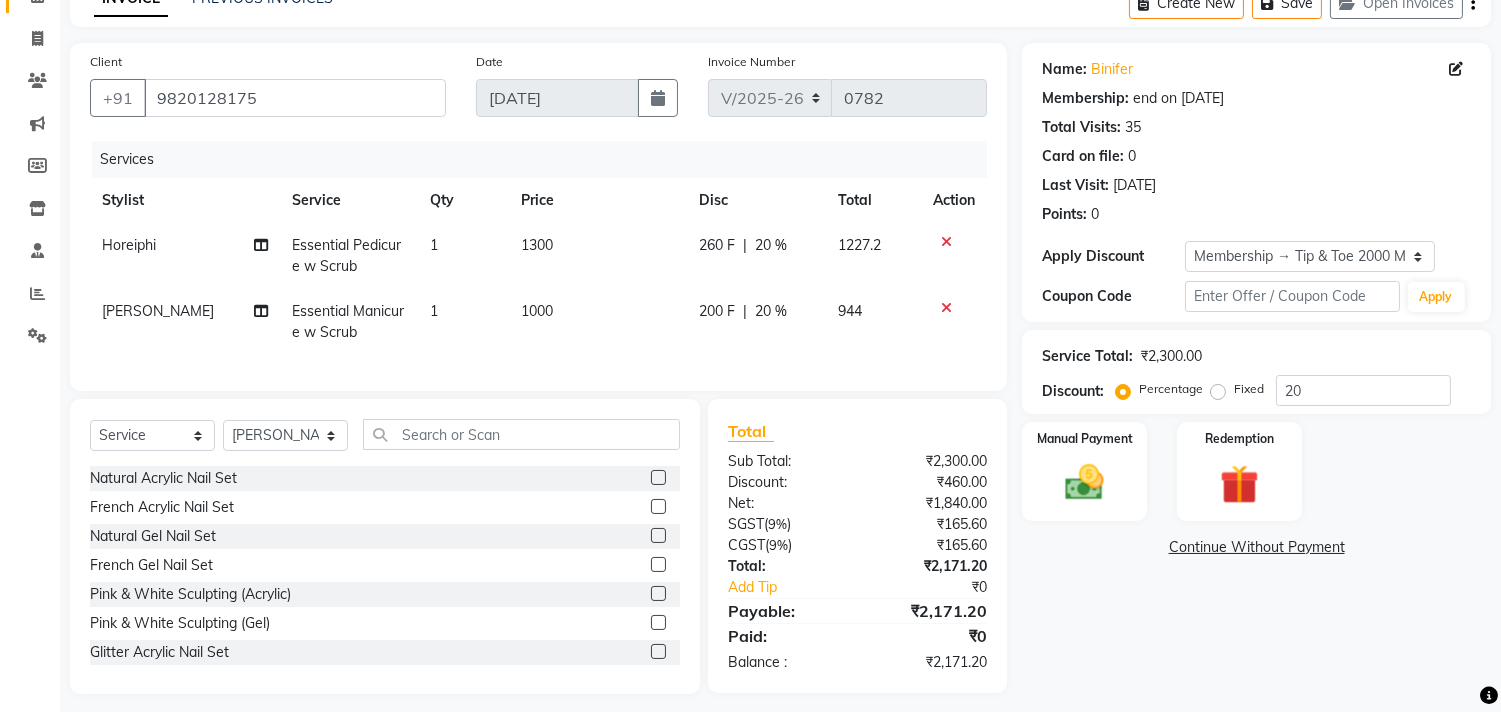scroll, scrollTop: 135, scrollLeft: 0, axis: vertical 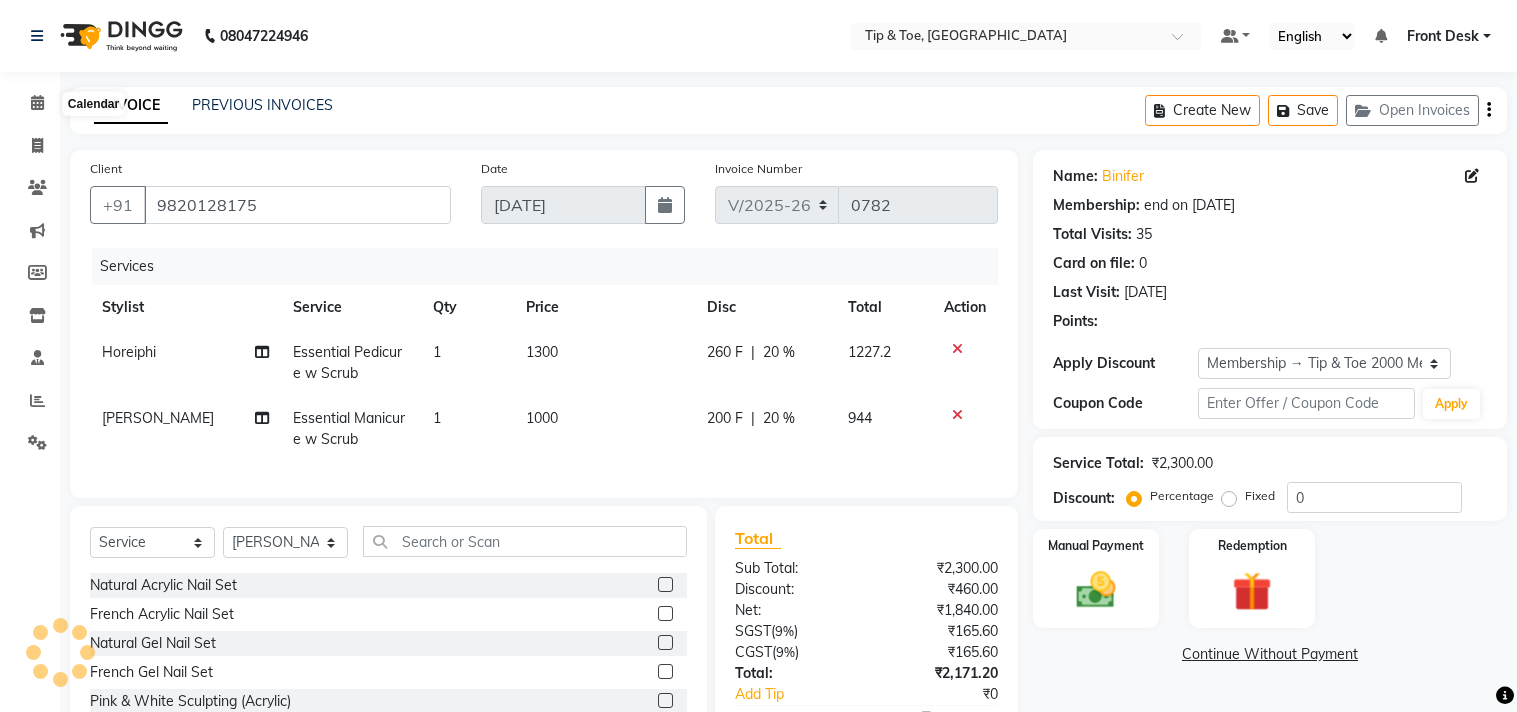 select on "5655" 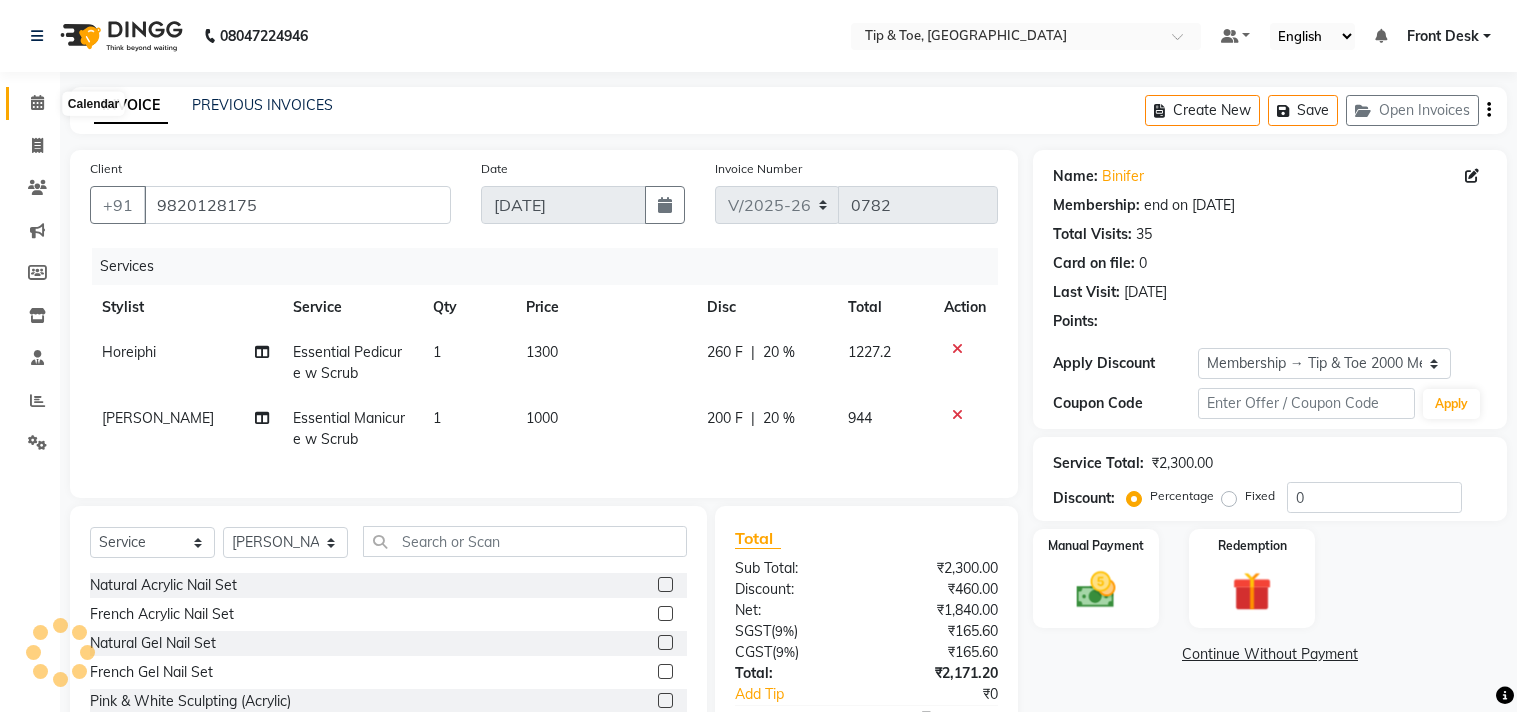 type on "20" 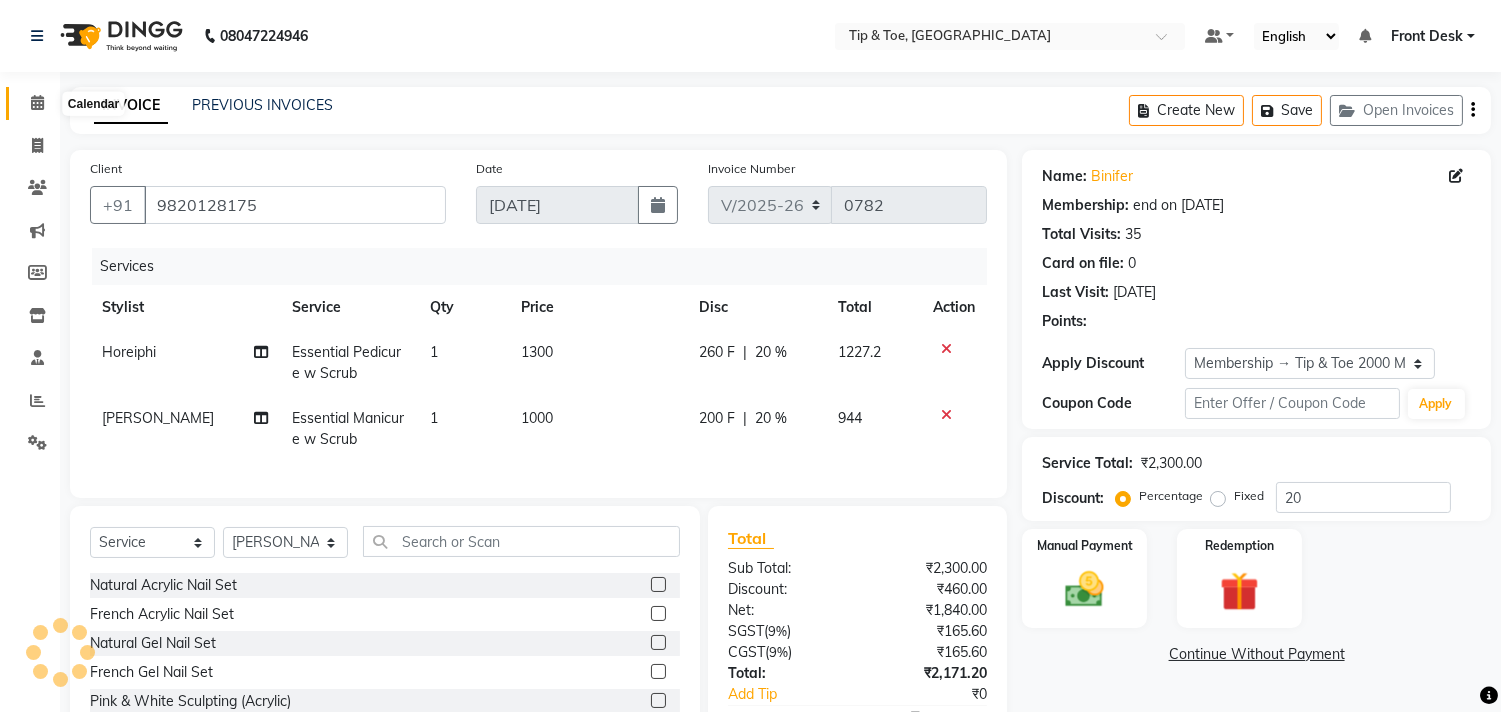 click 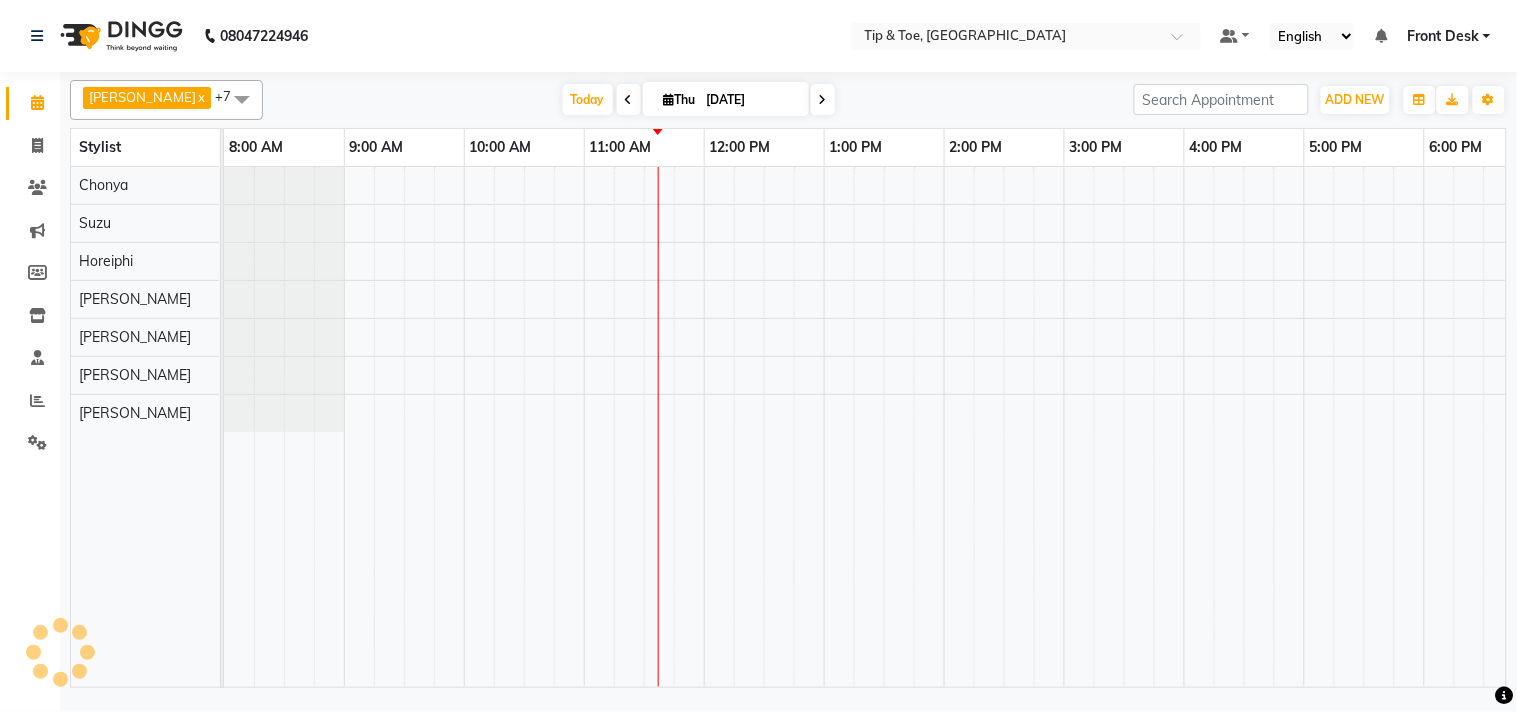 scroll, scrollTop: 0, scrollLeft: 0, axis: both 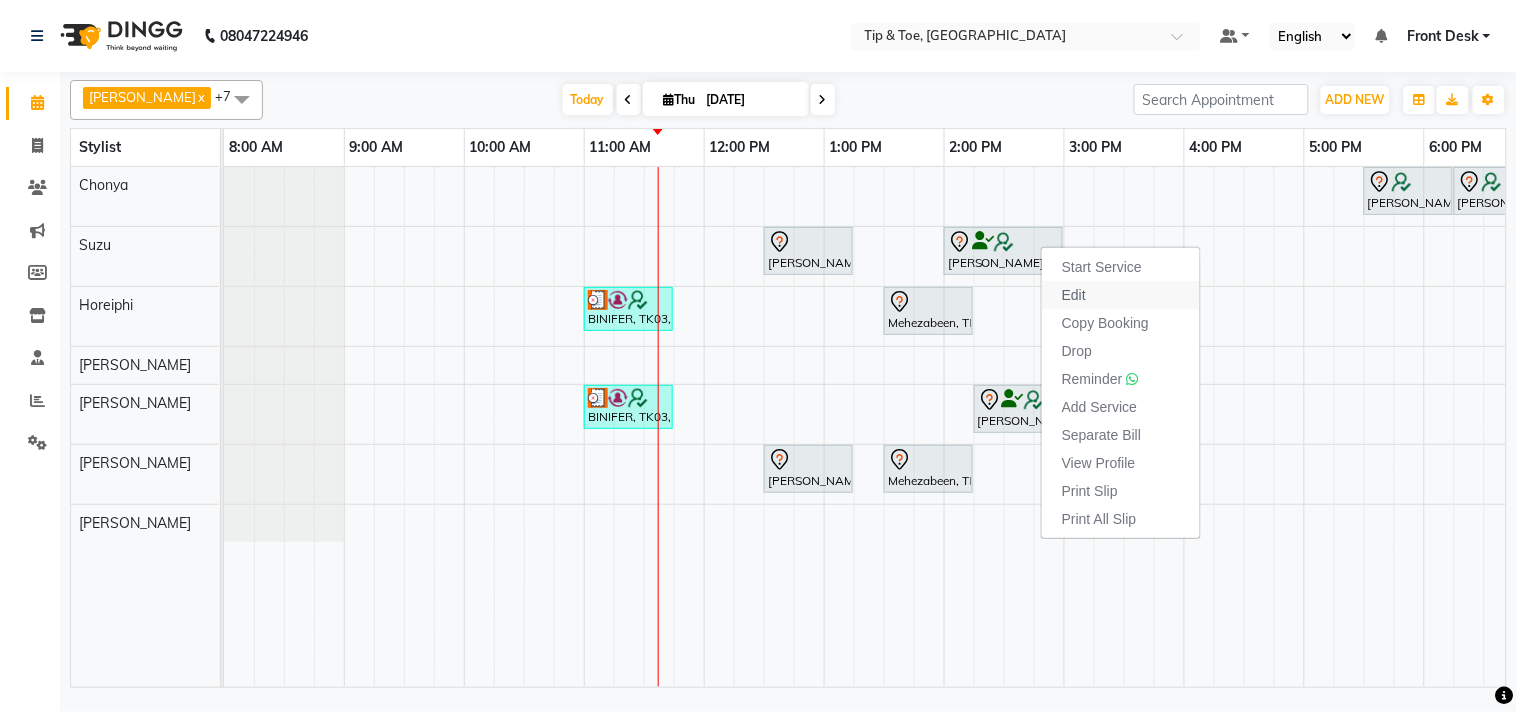 click on "Edit" at bounding box center (1074, 295) 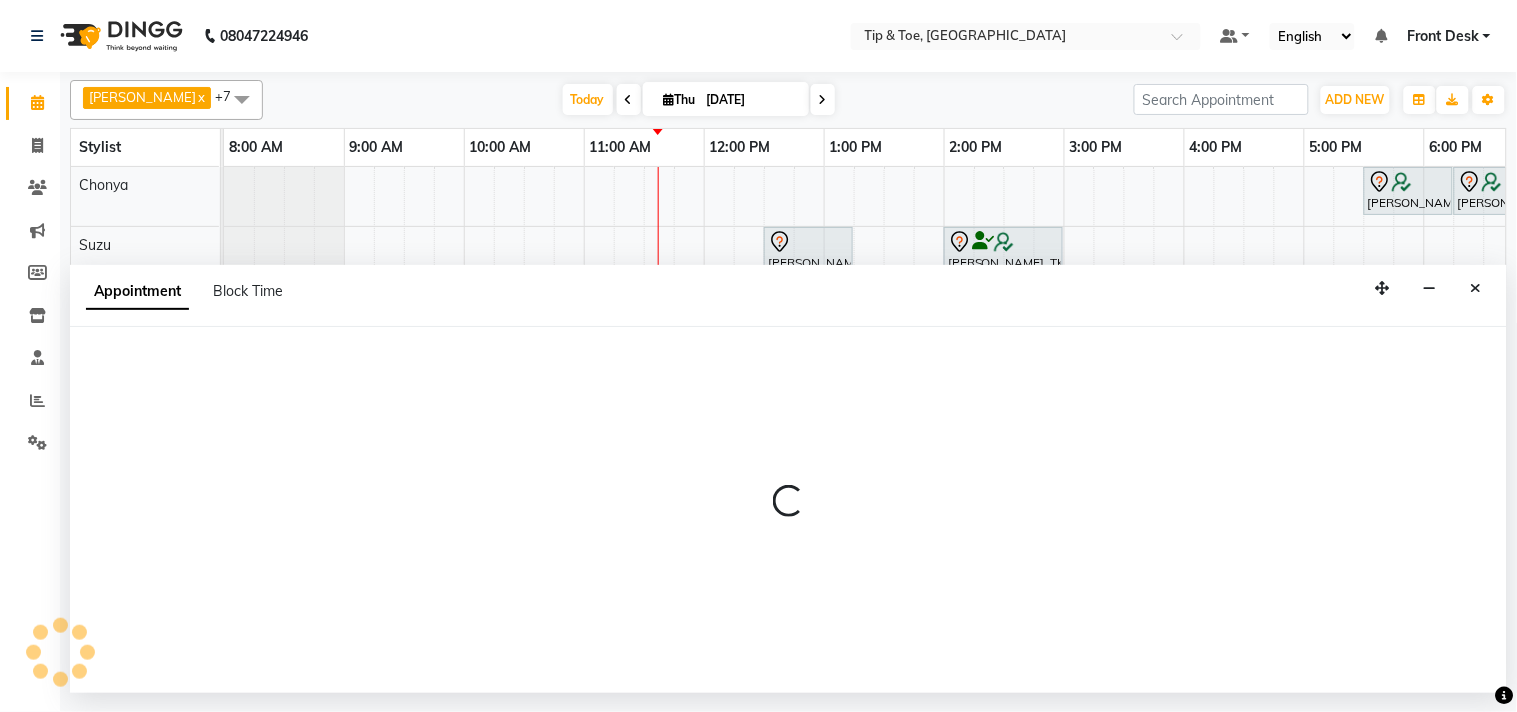 select on "tentative" 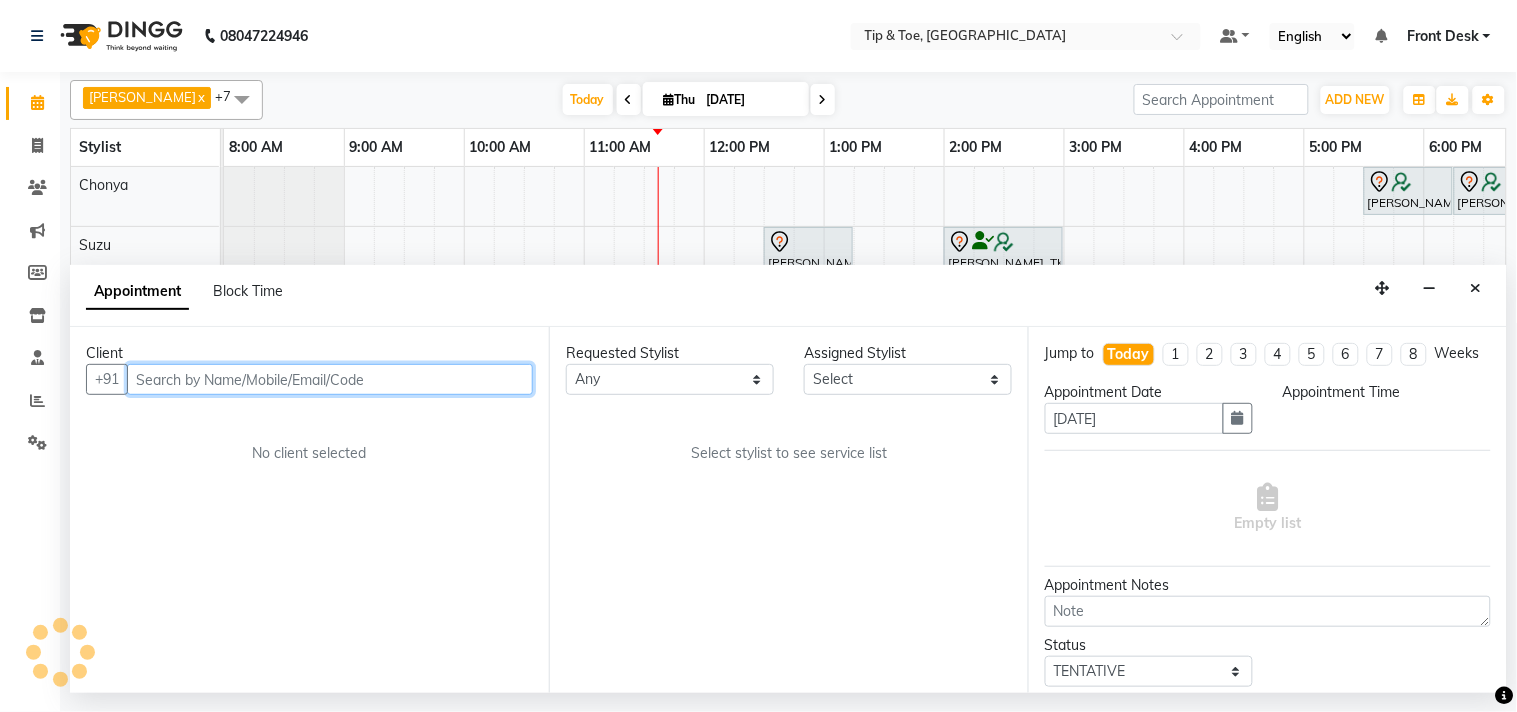 select on "38703" 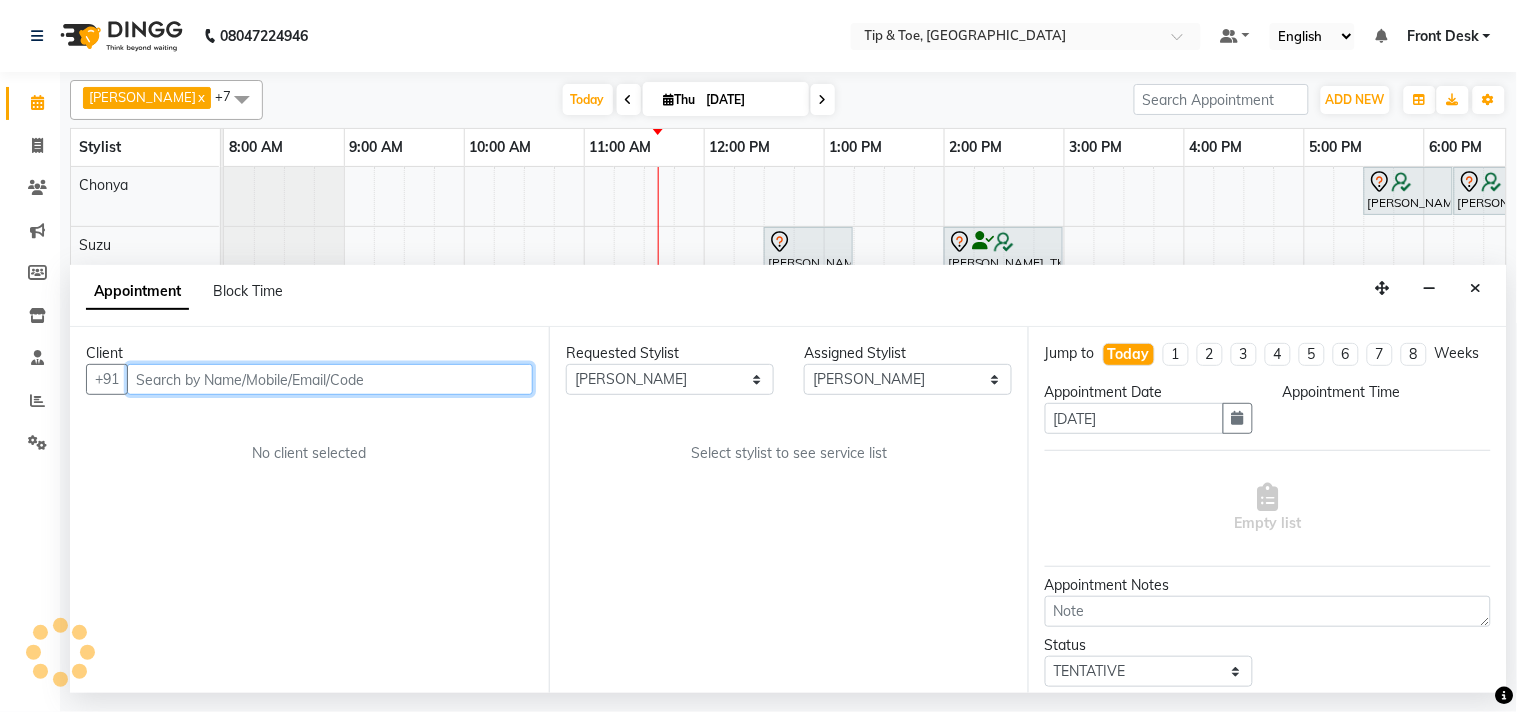 scroll, scrollTop: 0, scrollLeft: 277, axis: horizontal 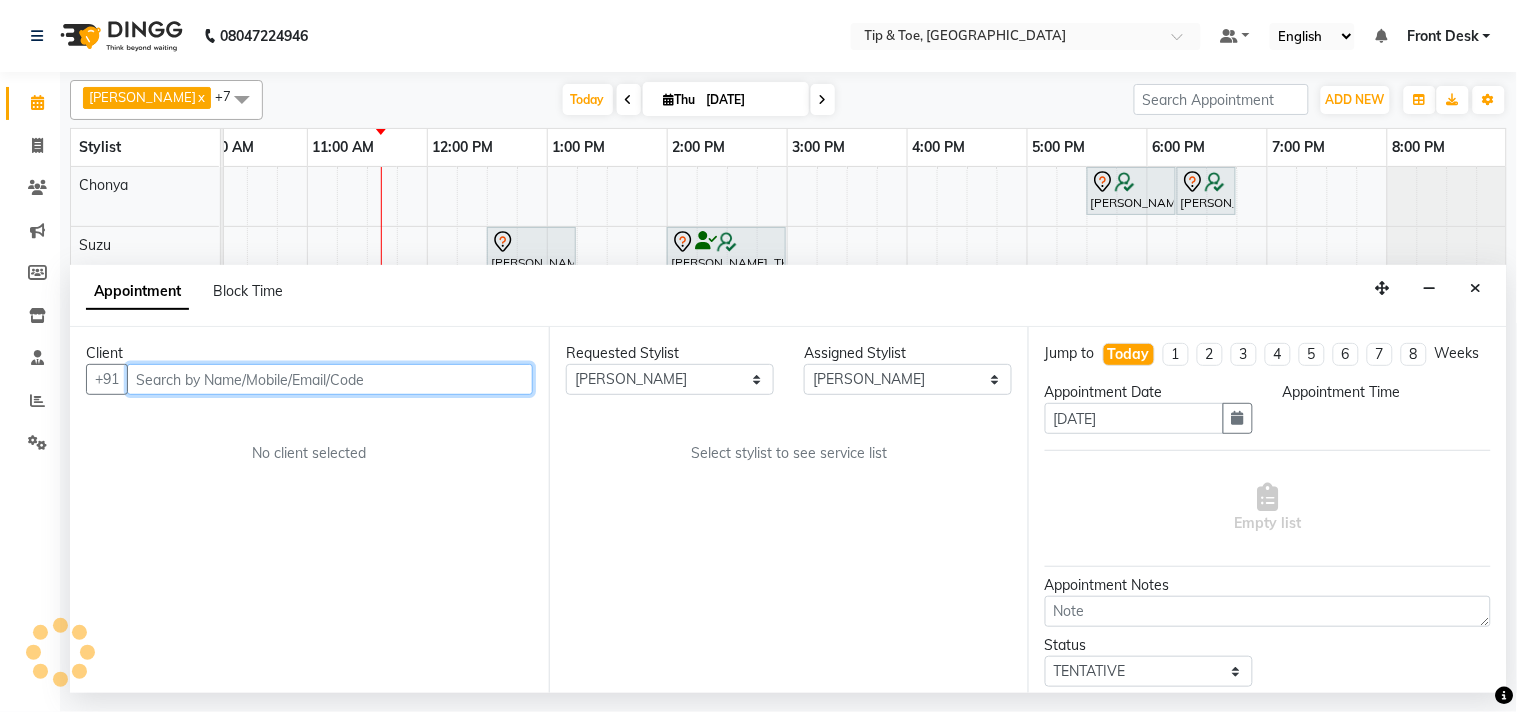 select on "840" 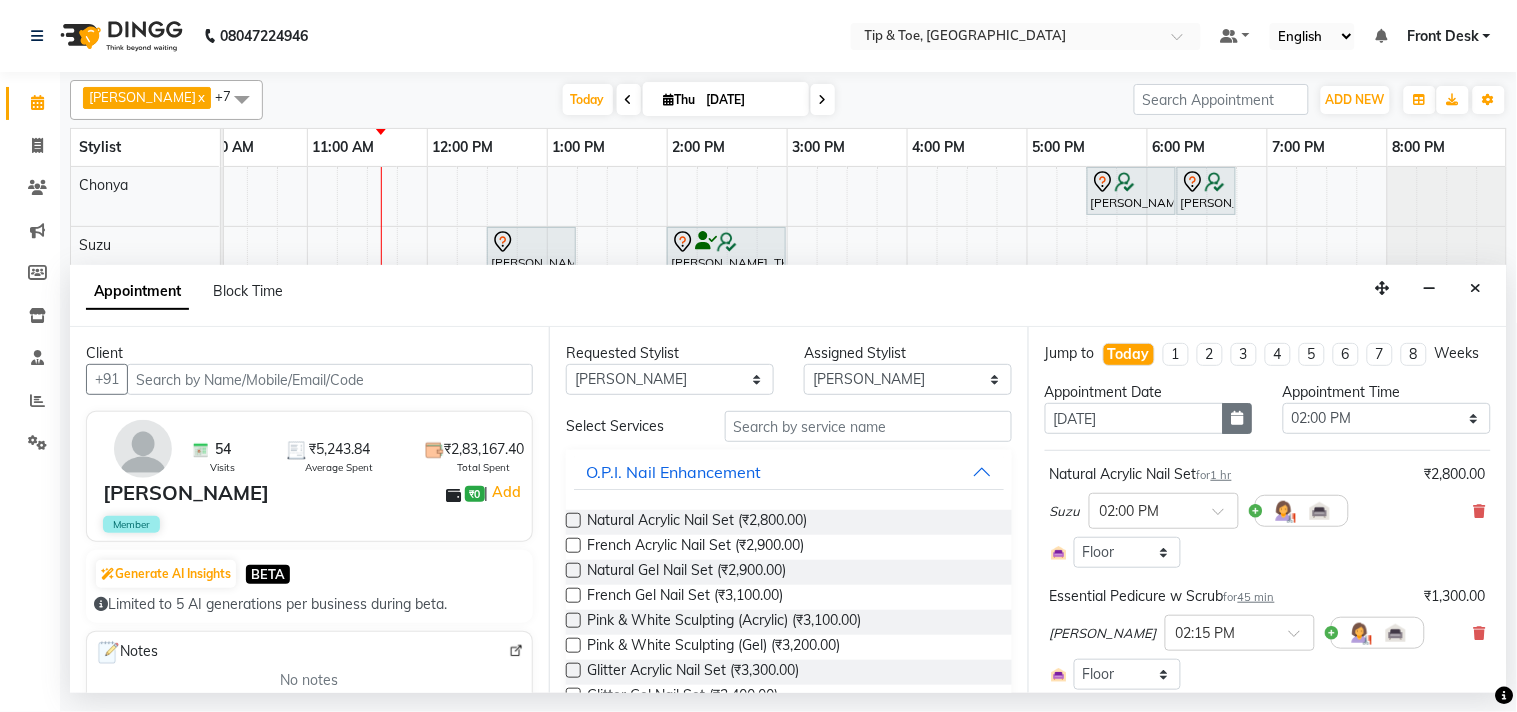 click at bounding box center [1238, 418] 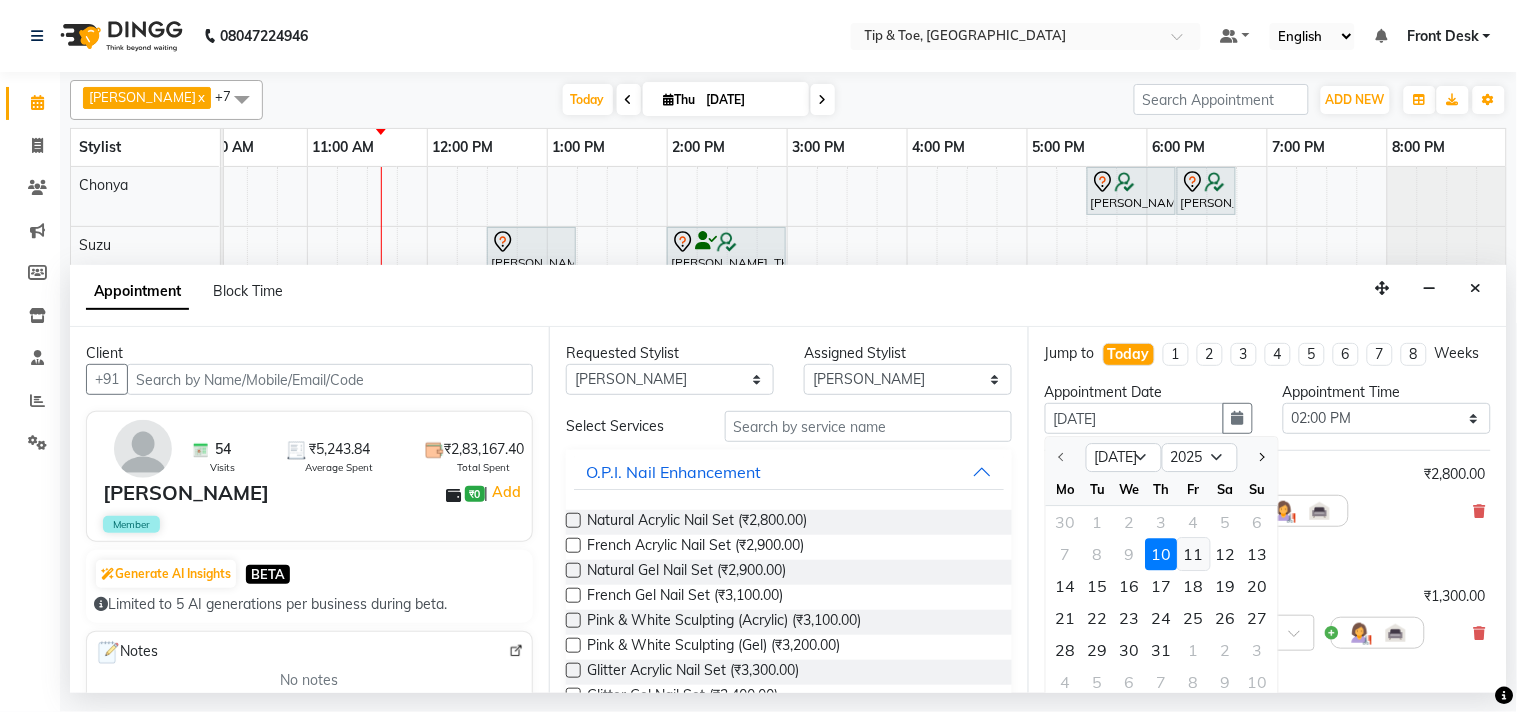 click on "11" at bounding box center (1194, 555) 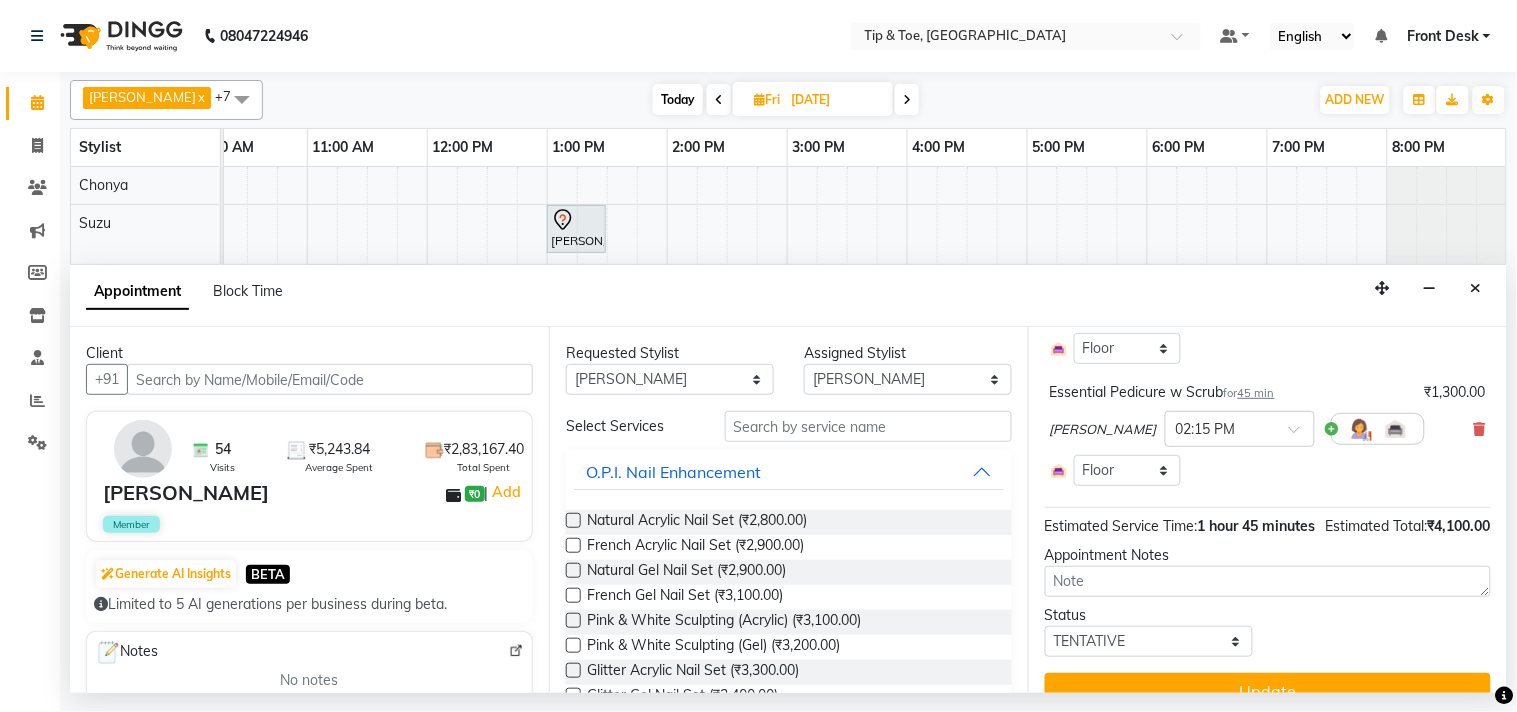 scroll, scrollTop: 276, scrollLeft: 0, axis: vertical 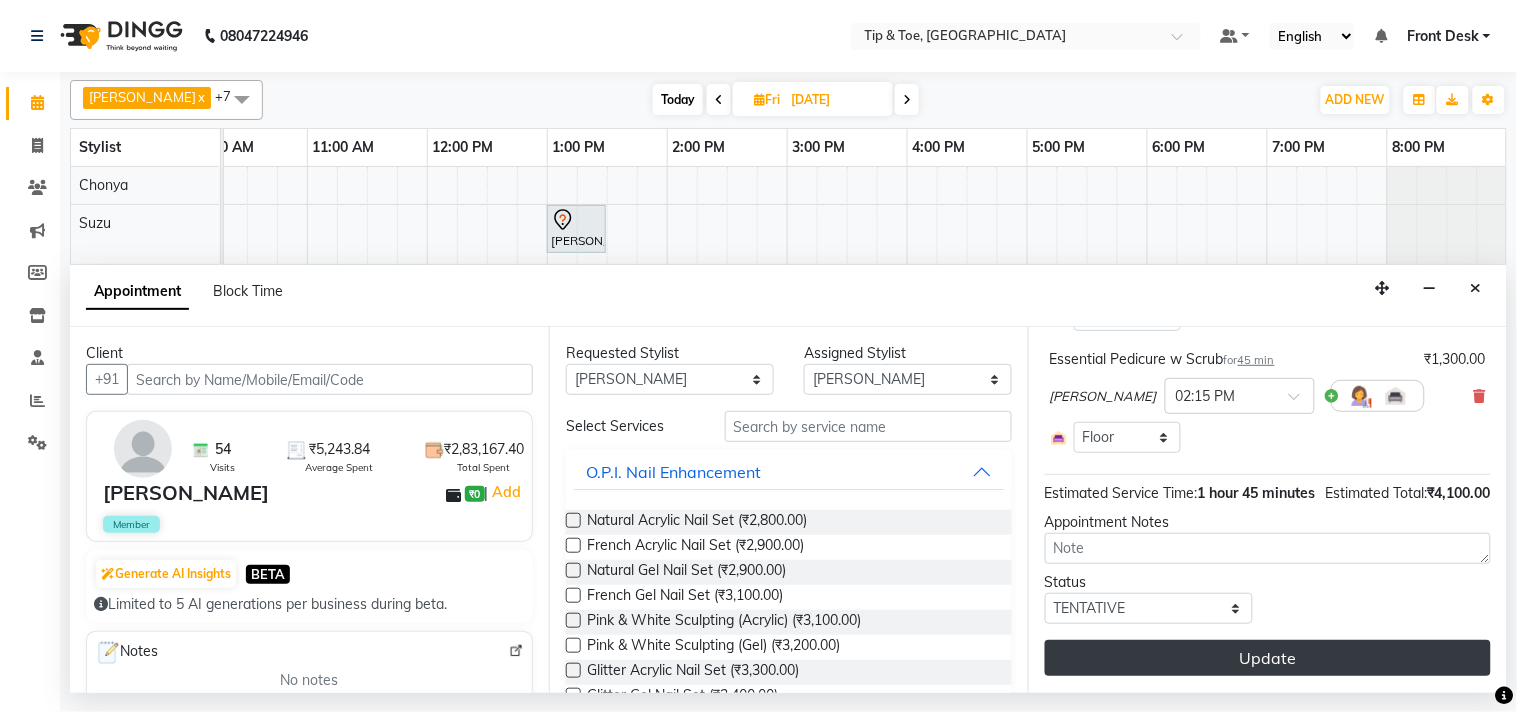 click on "Update" at bounding box center [1268, 658] 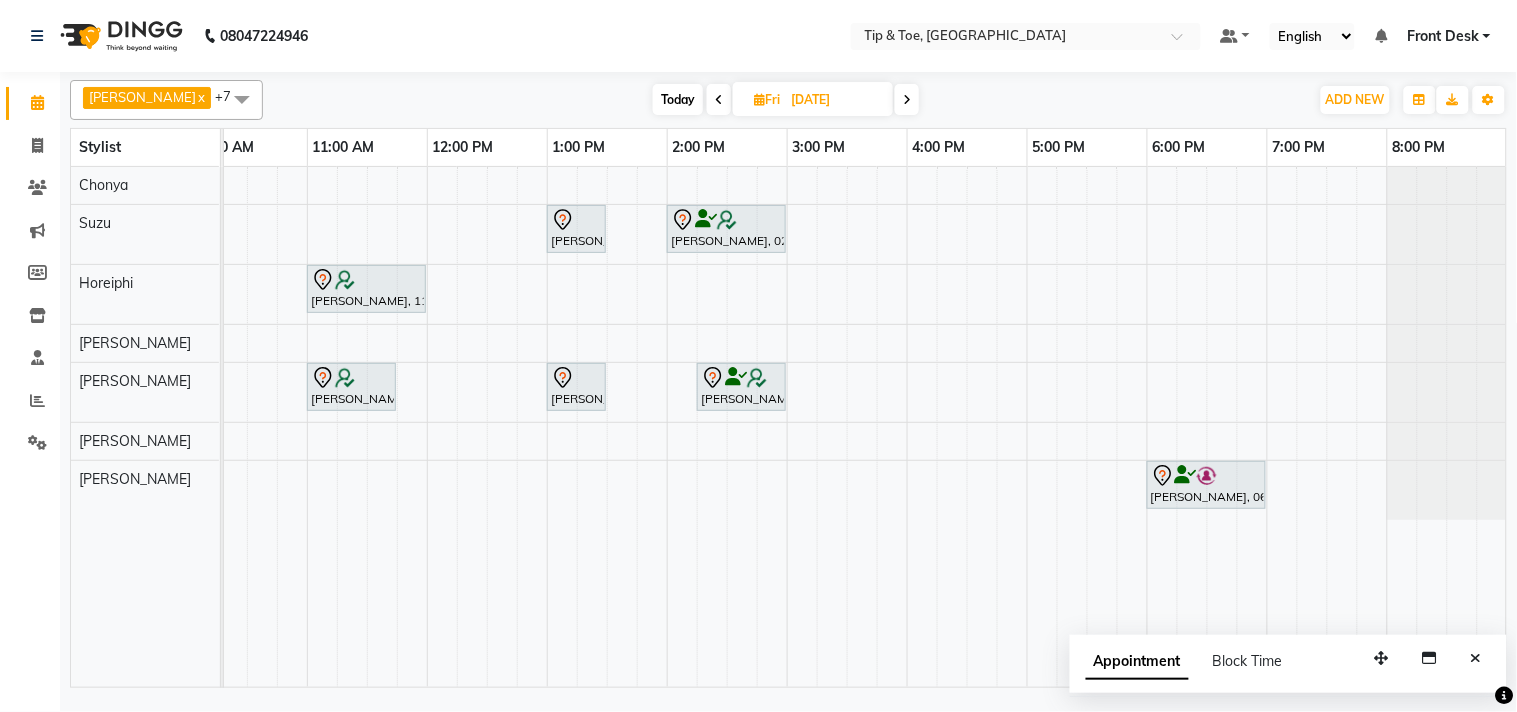 click on "Today" at bounding box center [678, 99] 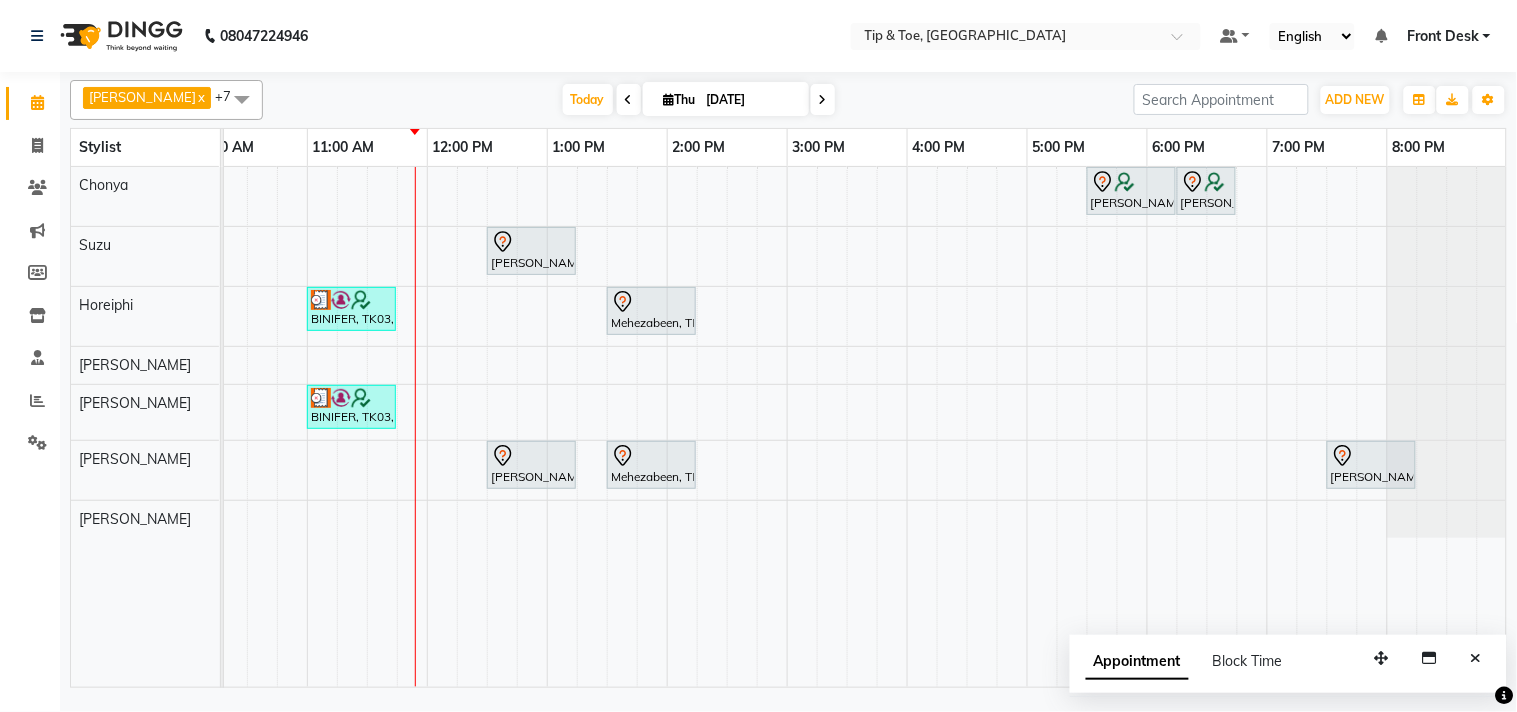 click at bounding box center (823, 100) 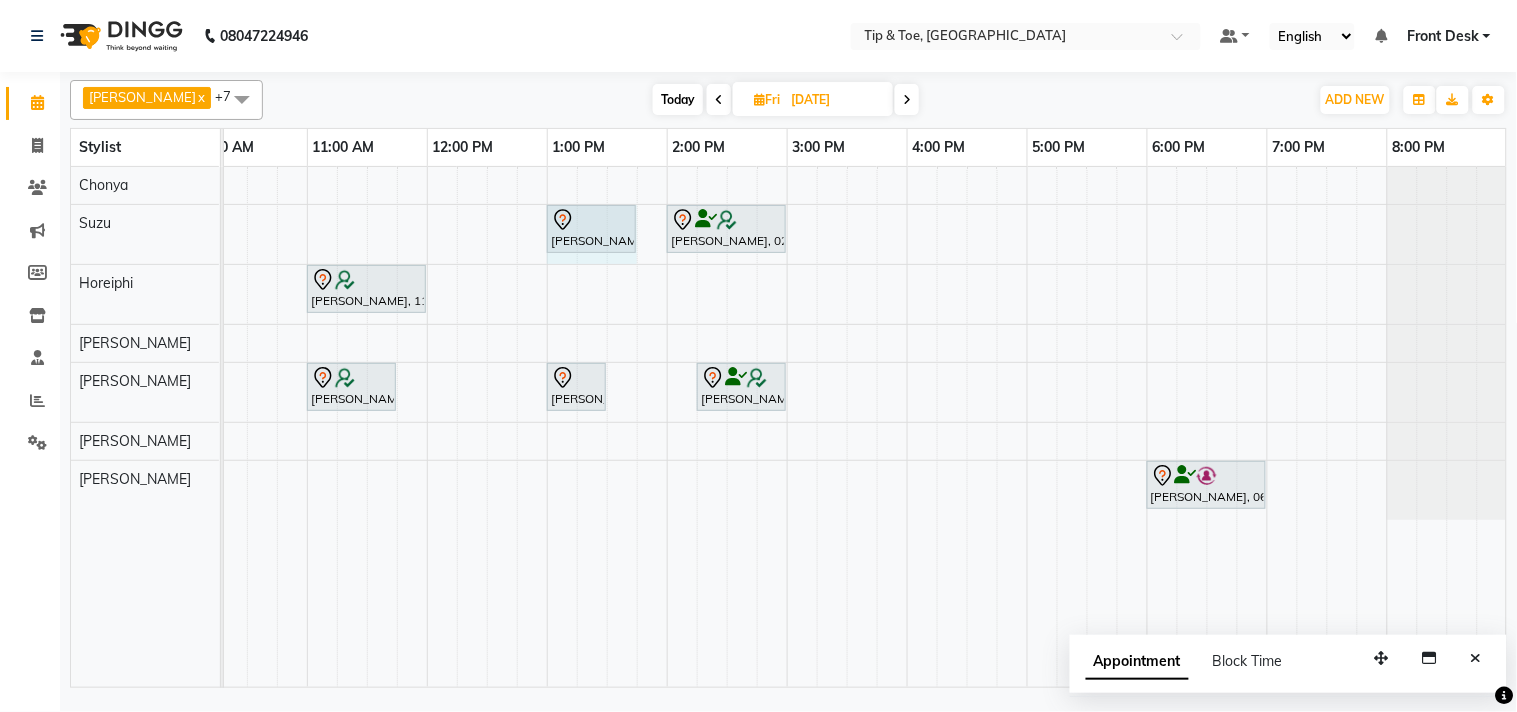 drag, startPoint x: 603, startPoint y: 222, endPoint x: 618, endPoint y: 222, distance: 15 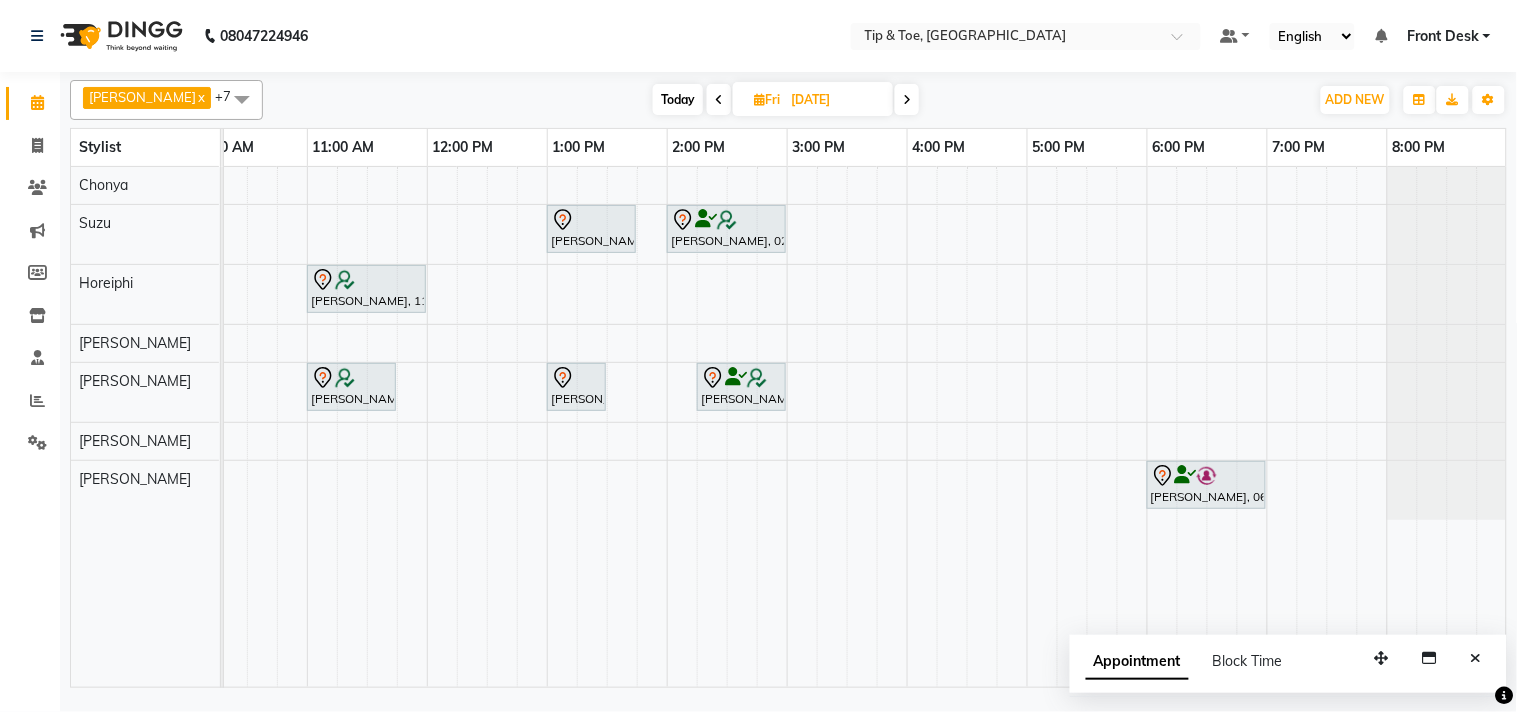 scroll, scrollTop: 0, scrollLeft: 47, axis: horizontal 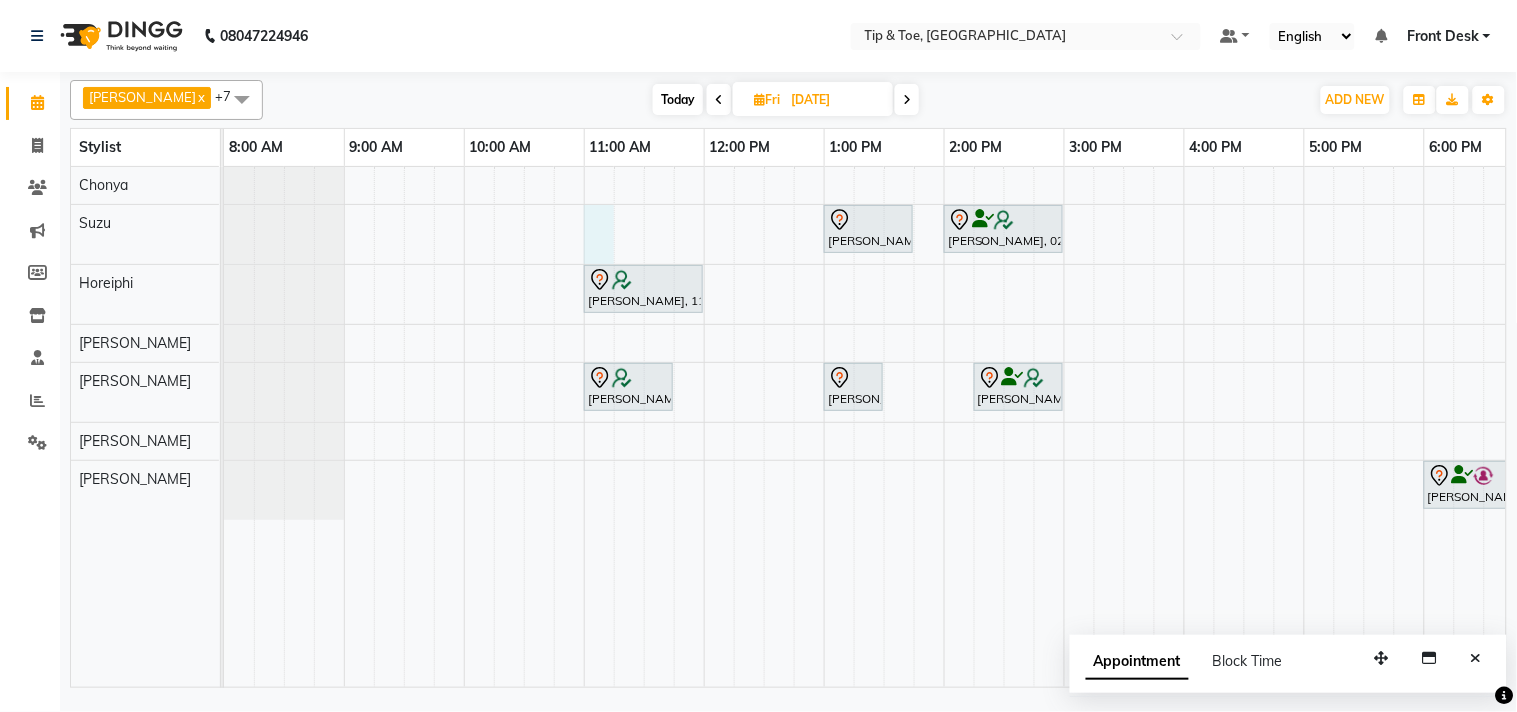 click on "[PERSON_NAME], 01:00 PM-01:45 PM, Permanent Gel Polish             PRIYANKA MENON, 02:00 PM-03:00 PM, Natural Acrylic Nail Set             [PERSON_NAME], 11:00 AM-12:00 PM, Natural Acrylic Nail Set             [PERSON_NAME], 11:00 AM-11:45 AM, Essential Pedicure w Scrub             [PERSON_NAME], 01:00 PM-01:30 PM, Permanent Gel Polish             PRIYANKA MENON, 02:15 PM-03:00 PM, Essential Pedicure w Scrub             [PERSON_NAME], 06:00 PM-07:00 PM, Natural Acrylic Nail Set" at bounding box center (1004, 427) 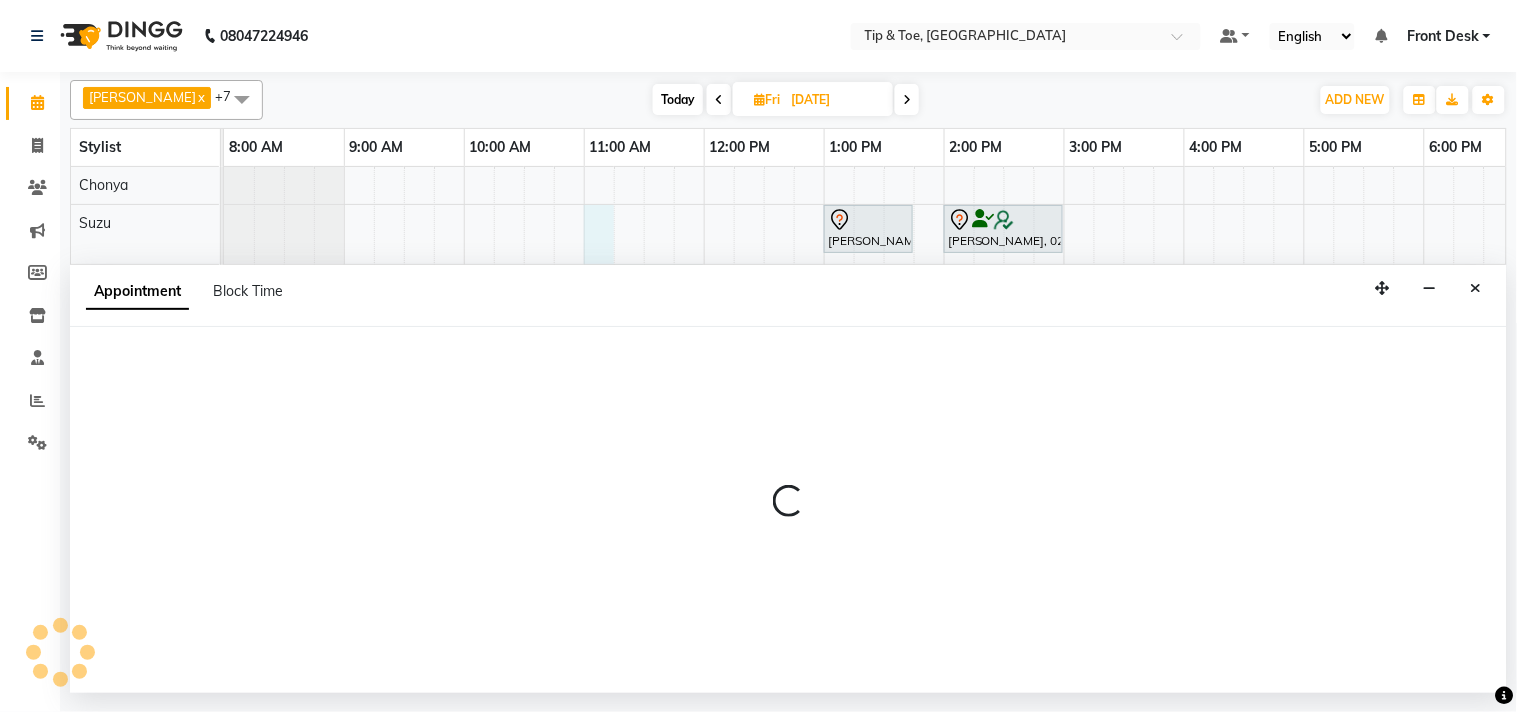 select on "38742" 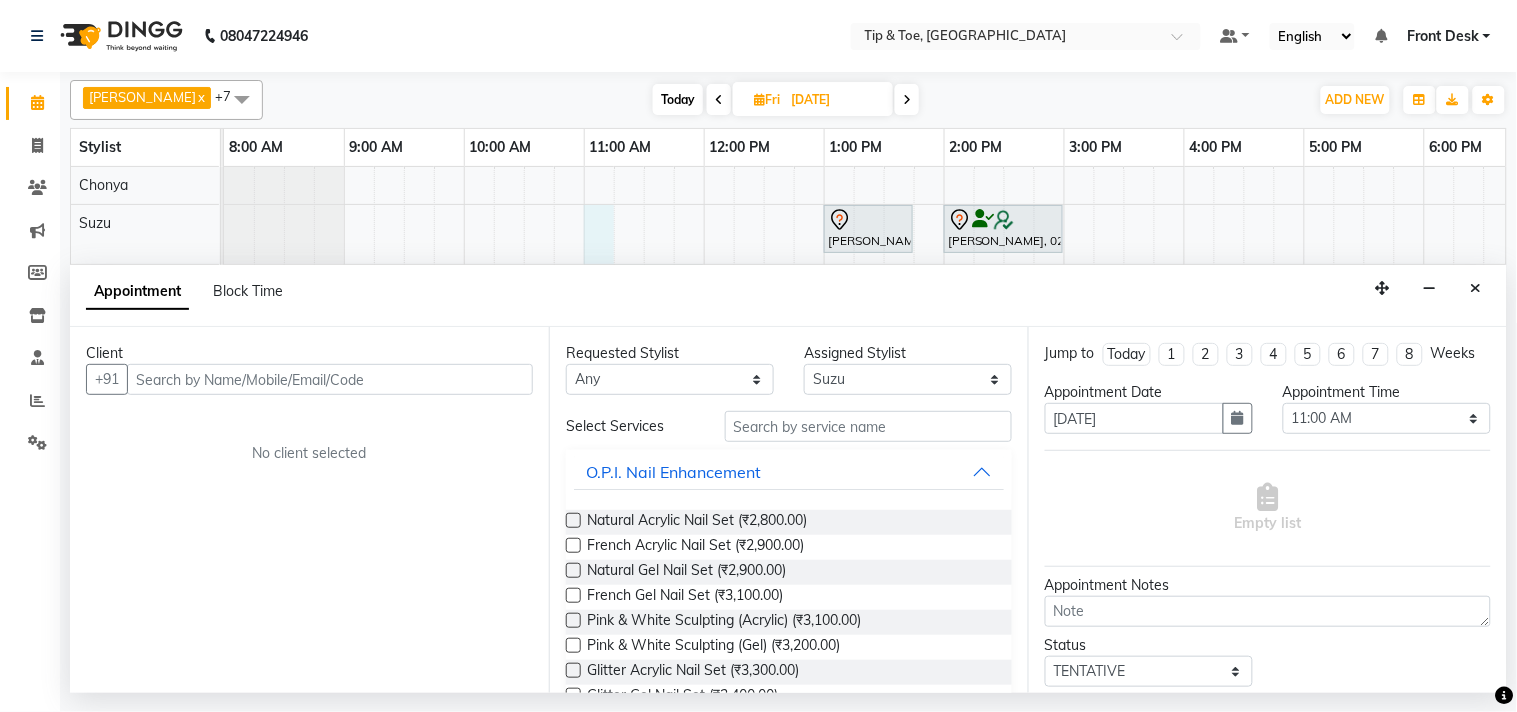 click at bounding box center [330, 379] 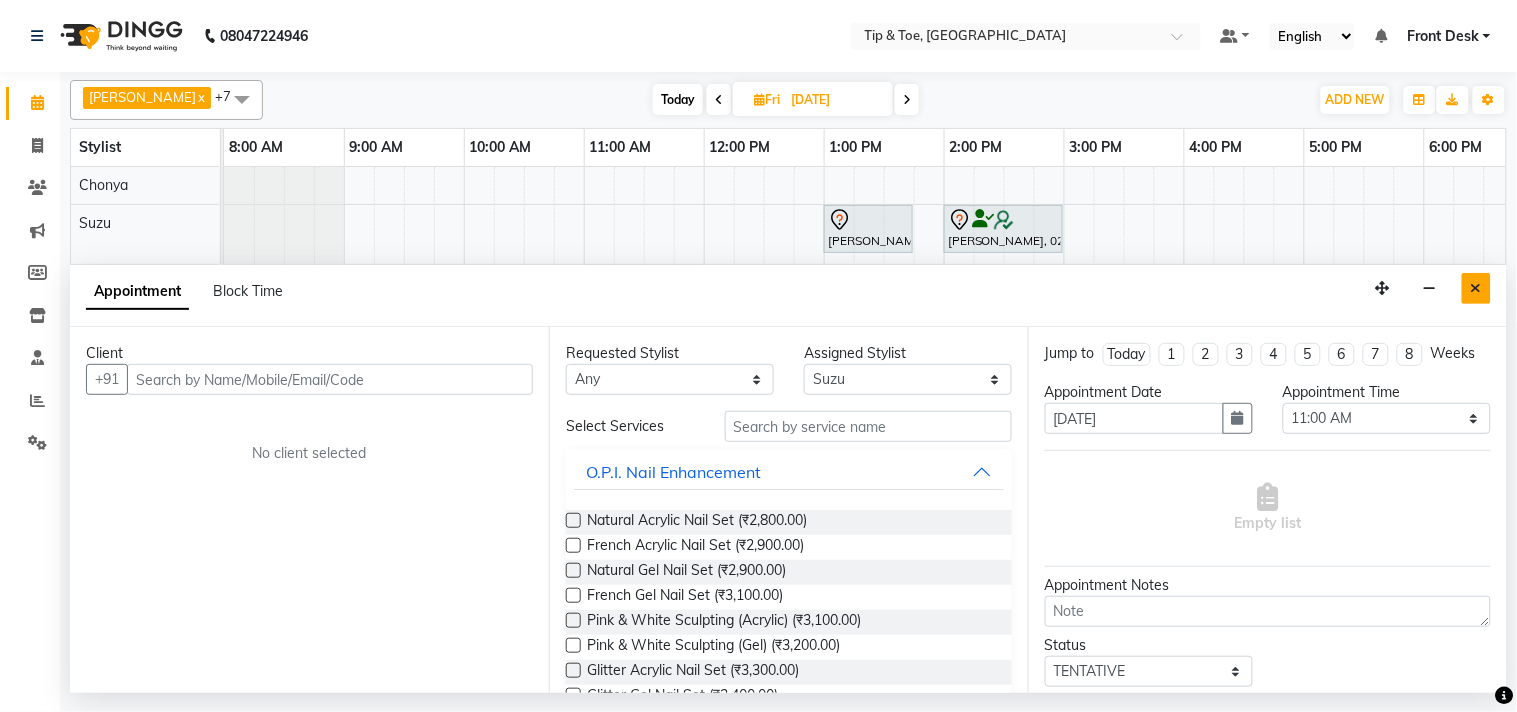 click at bounding box center [1476, 288] 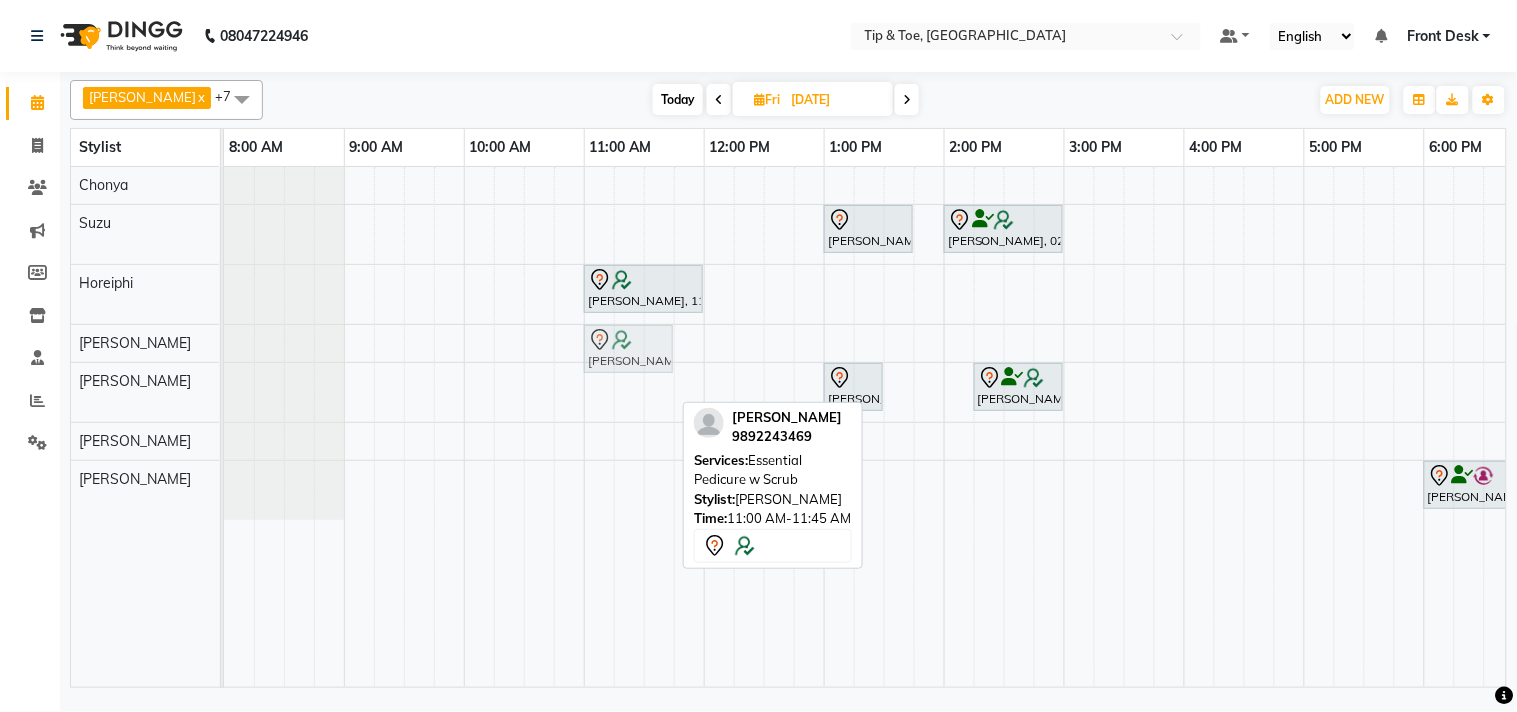 drag, startPoint x: 623, startPoint y: 390, endPoint x: 635, endPoint y: 358, distance: 34.176014 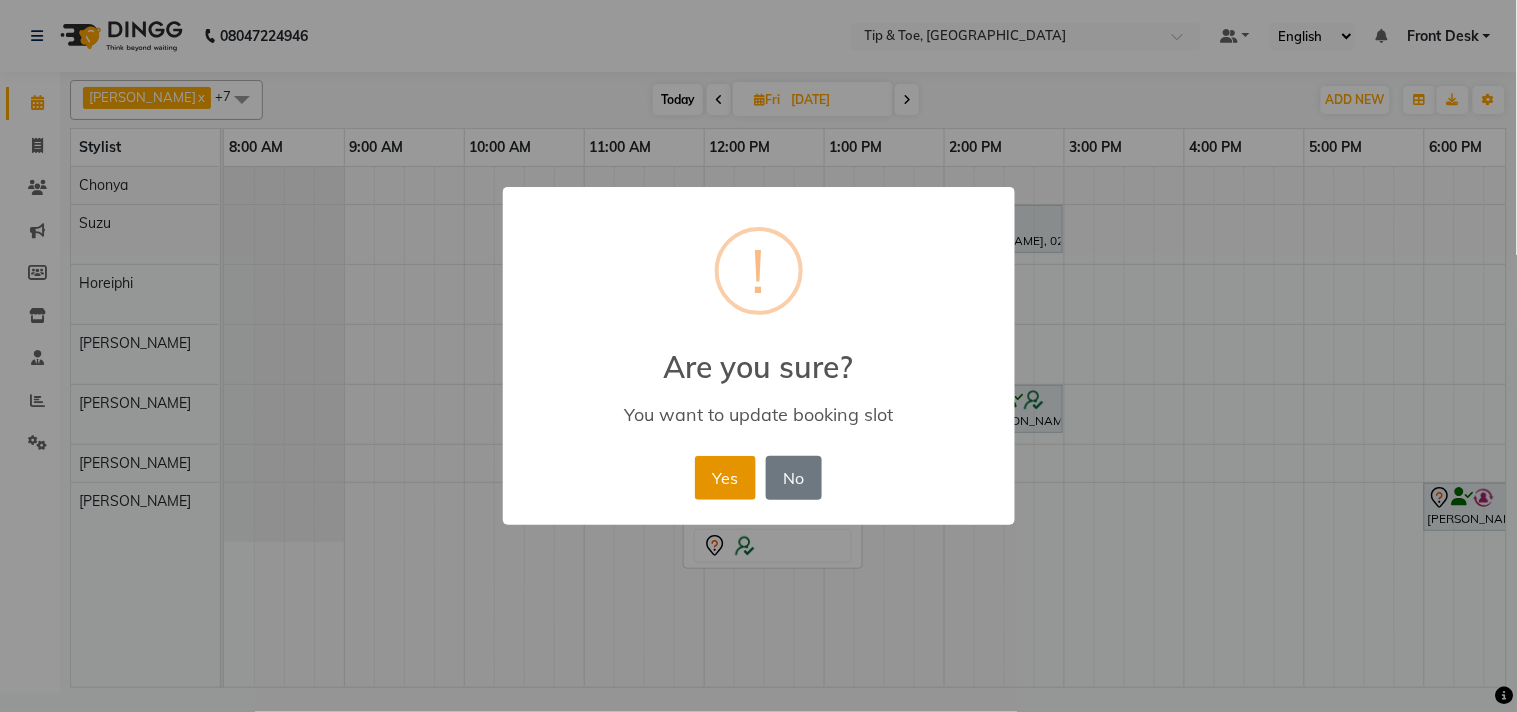 click on "Yes" at bounding box center [725, 478] 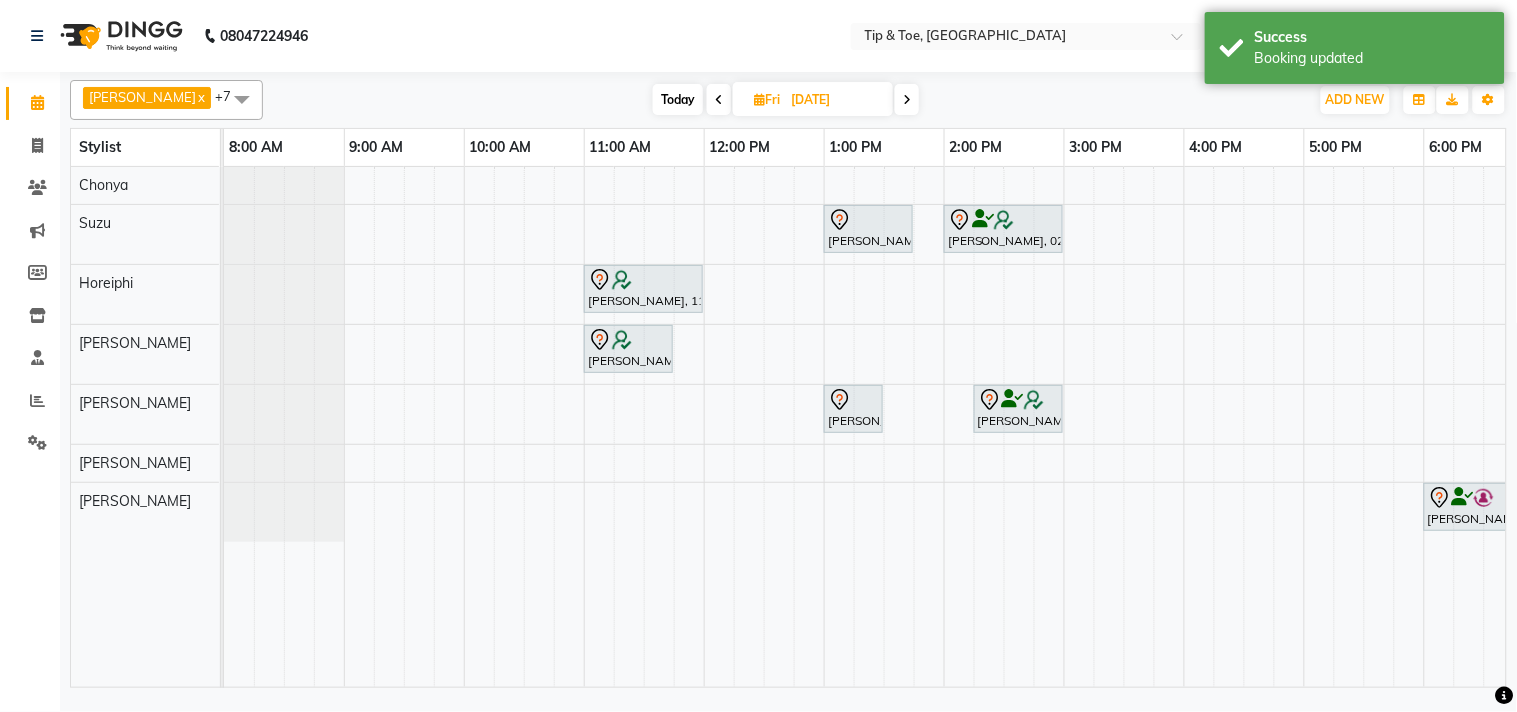 click on "[PERSON_NAME], 01:00 PM-01:45 PM, Permanent Gel Polish             PRIYANKA MENON, 02:00 PM-03:00 PM, Natural Acrylic Nail Set             [PERSON_NAME], 11:00 AM-12:00 PM, Natural Acrylic Nail Set             [PERSON_NAME], 11:00 AM-11:45 AM, Essential Pedicure w Scrub             [PERSON_NAME], 01:00 PM-01:30 PM, Permanent Gel Polish             PRIYANKA MENON, 02:15 PM-03:00 PM, Essential Pedicure w Scrub             [PERSON_NAME], 06:00 PM-07:00 PM, Natural Acrylic Nail Set" at bounding box center (1004, 427) 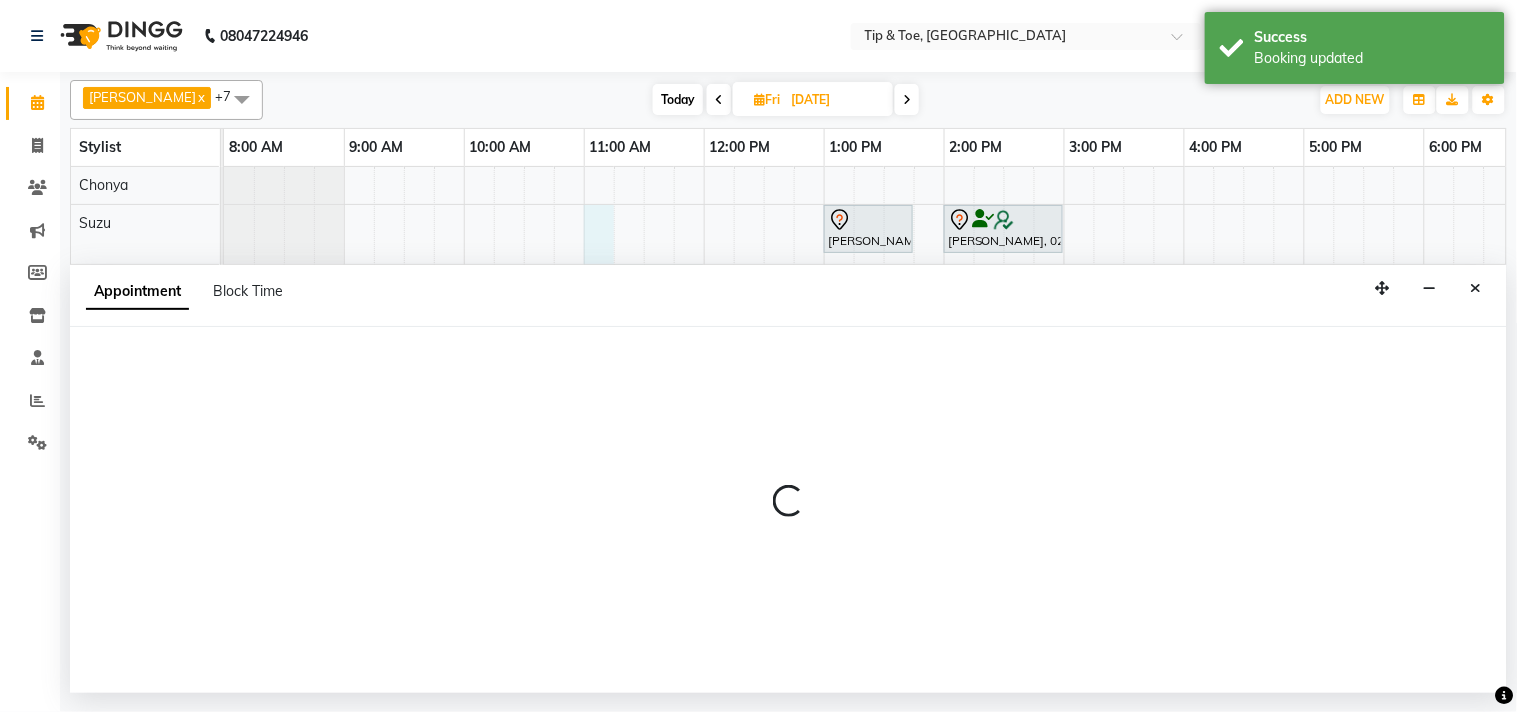 select on "38742" 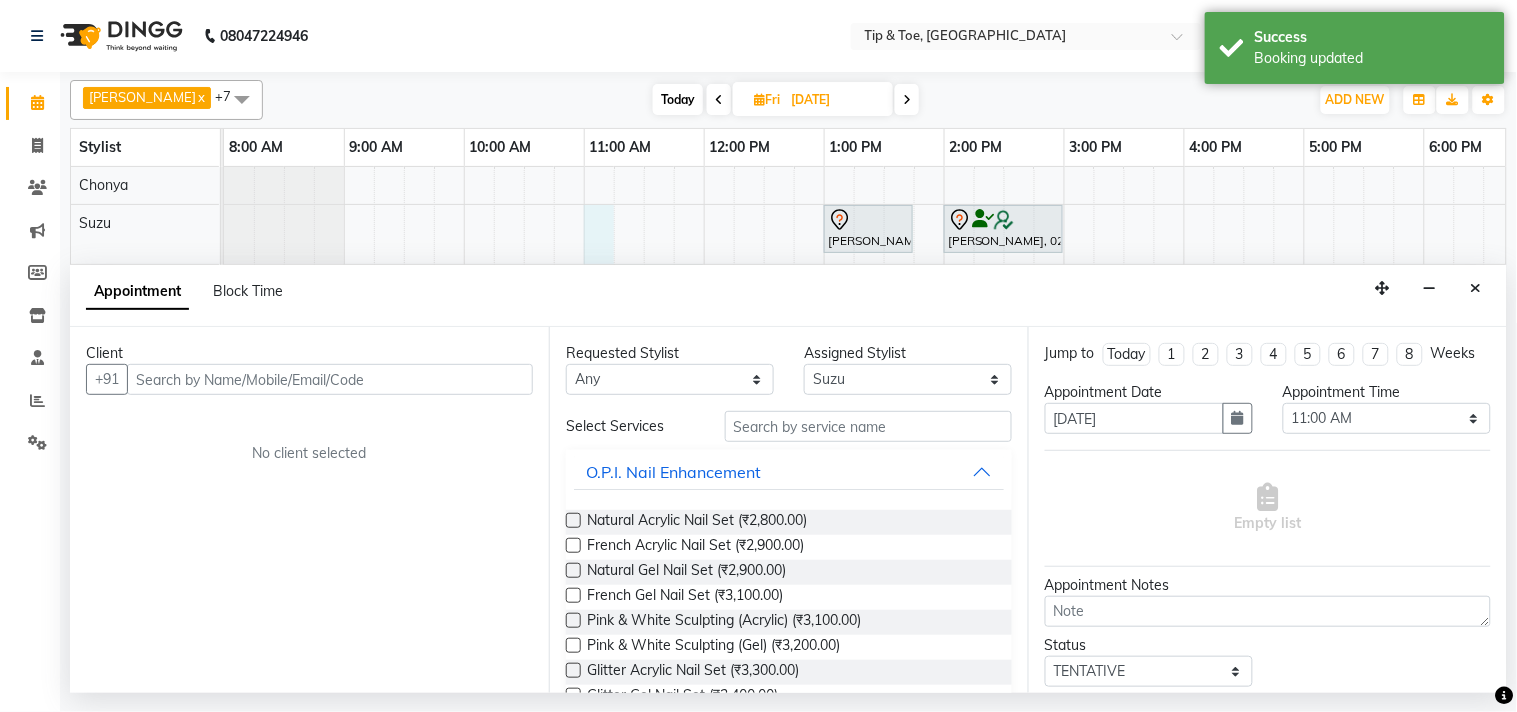click at bounding box center [330, 379] 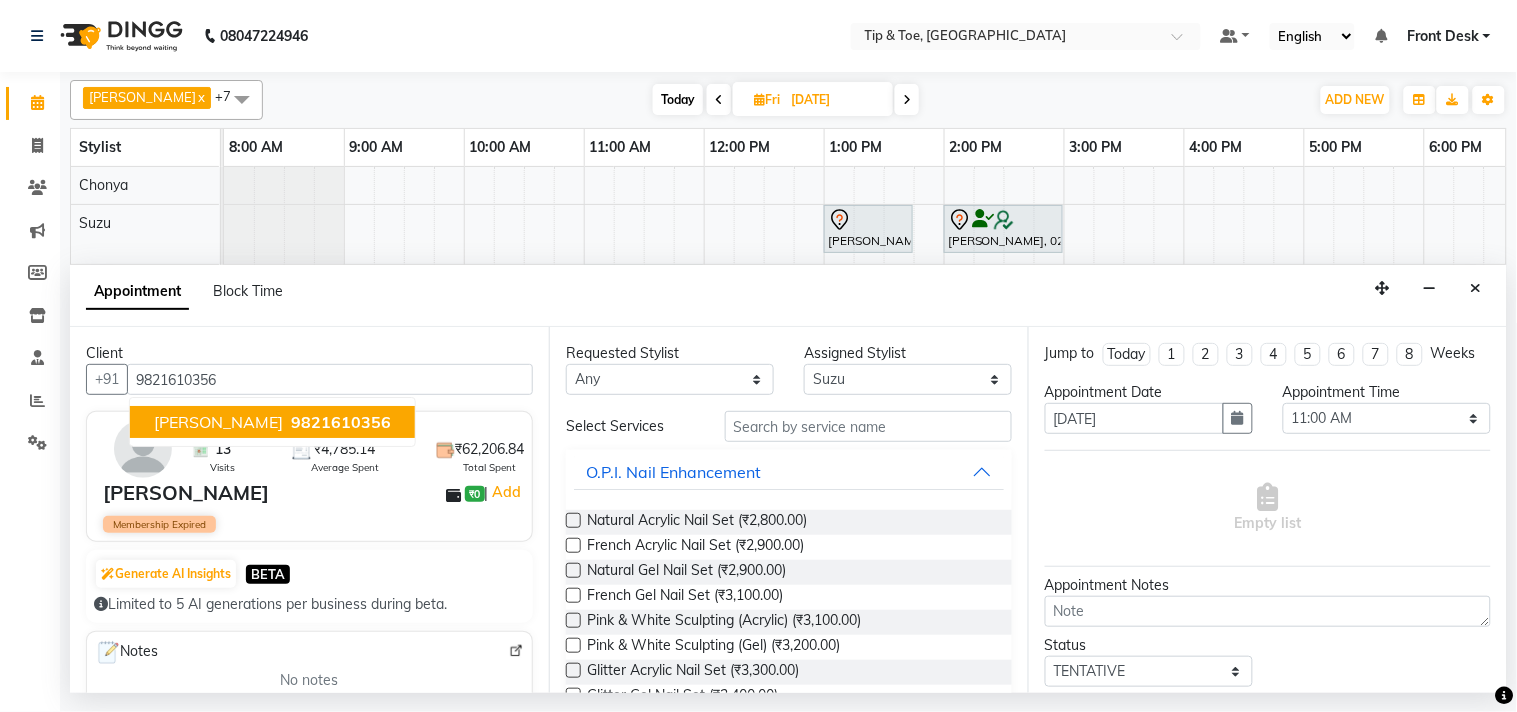 click on "[PERSON_NAME]   9821610356" at bounding box center (272, 422) 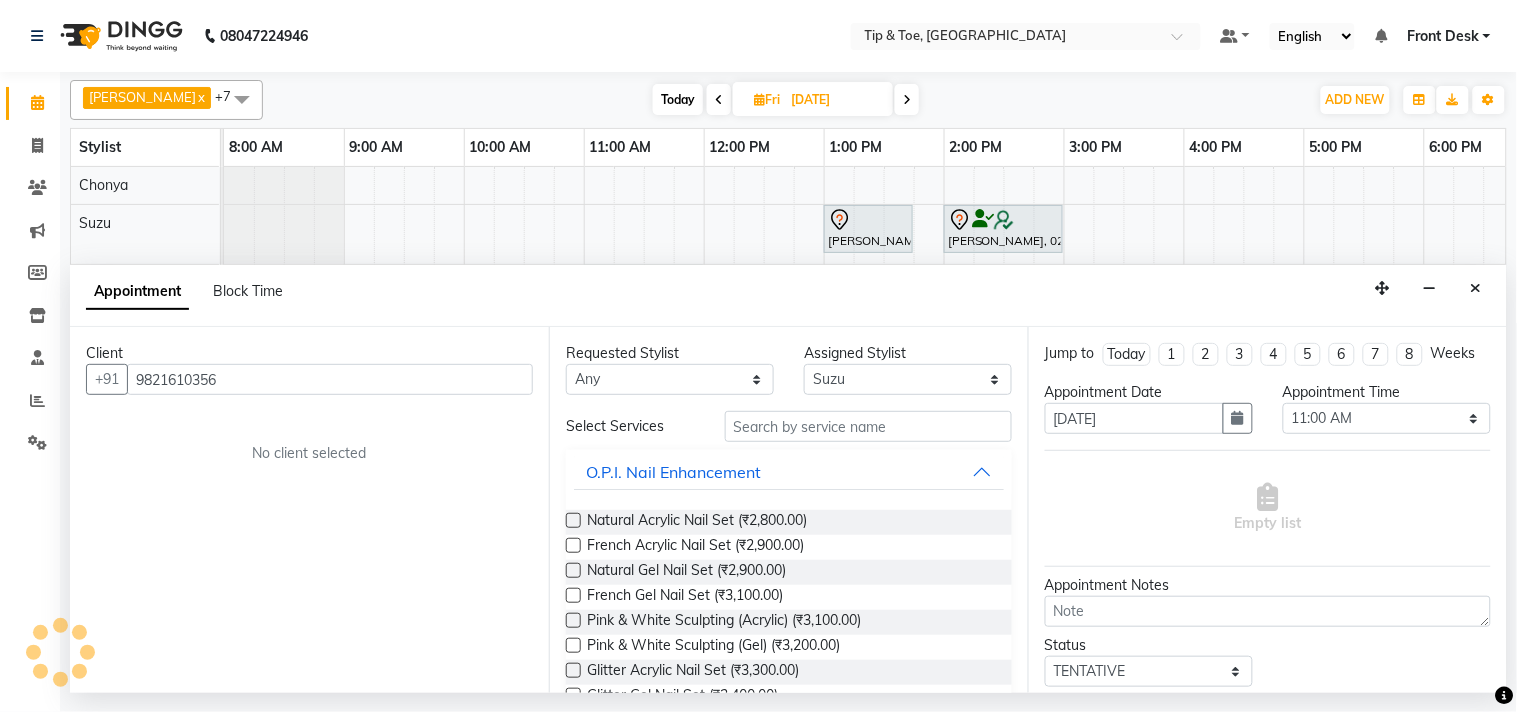 click on "Client [PHONE_NUMBER]  No client selected" at bounding box center [309, 509] 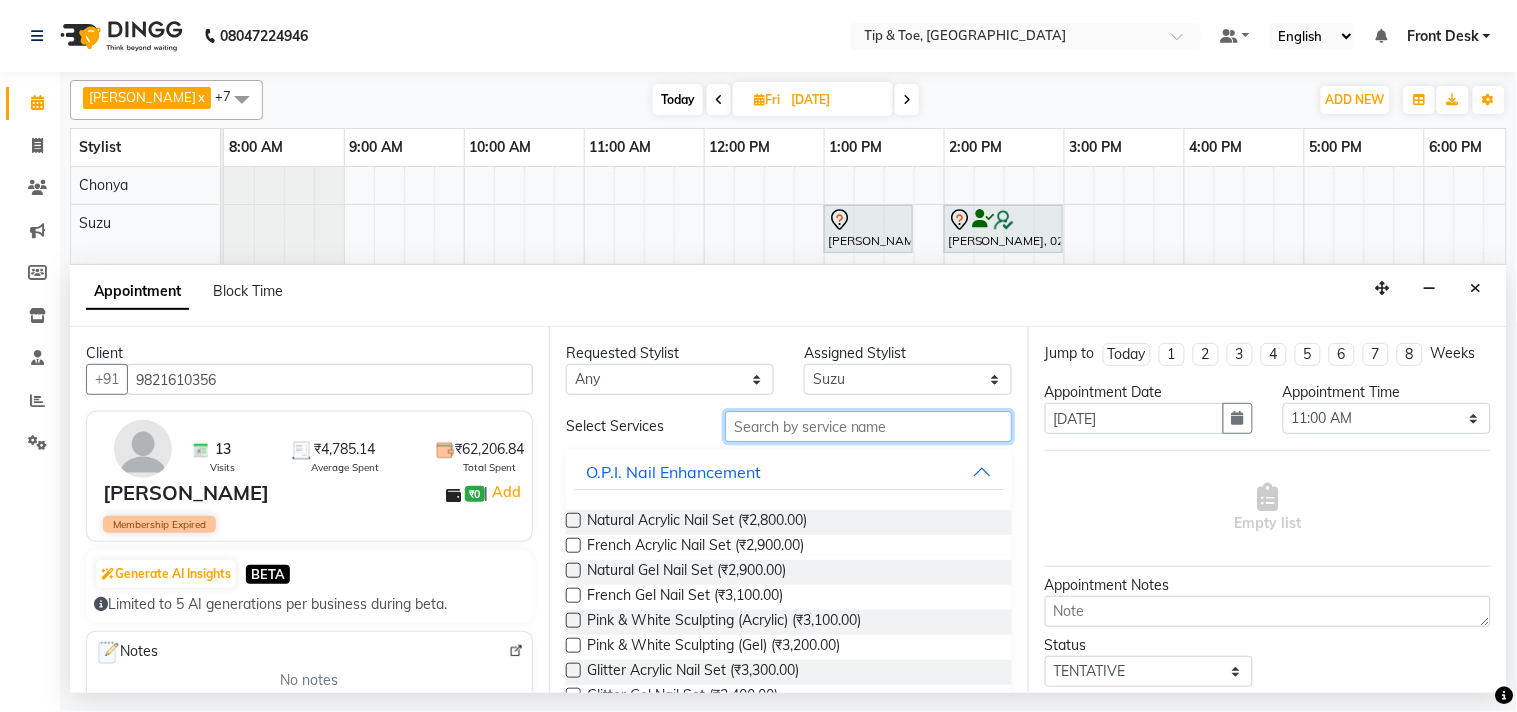 click at bounding box center (868, 426) 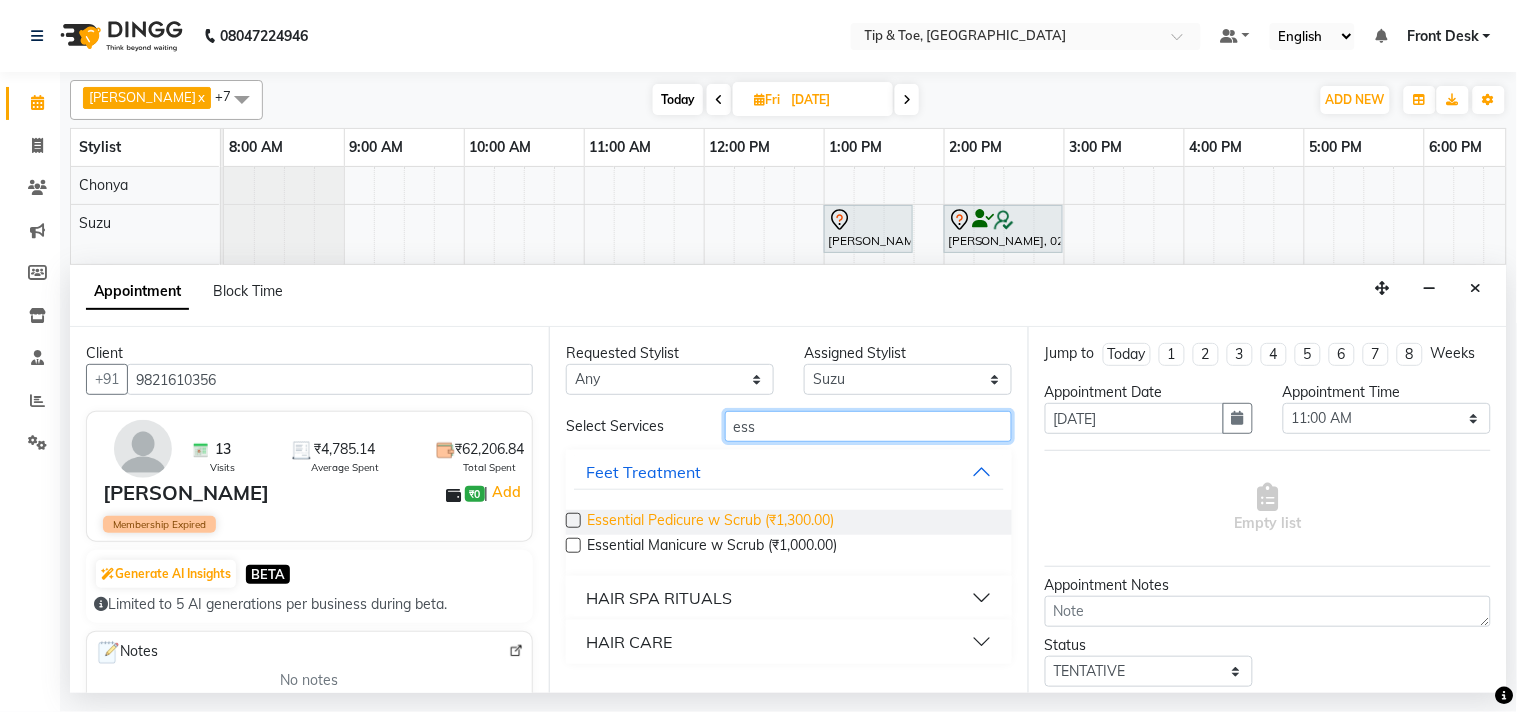 type on "ess" 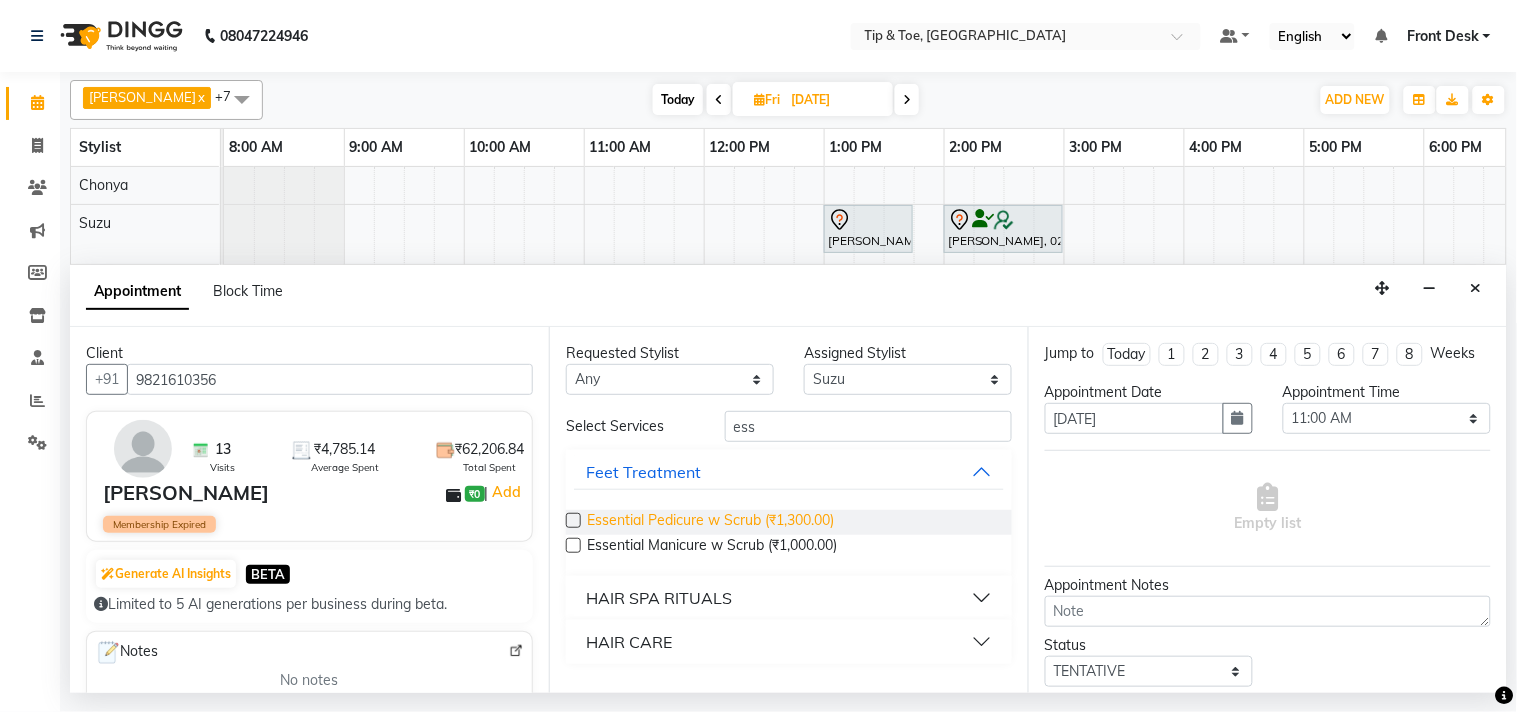 click on "Essential Pedicure w Scrub (₹1,300.00)" at bounding box center [710, 522] 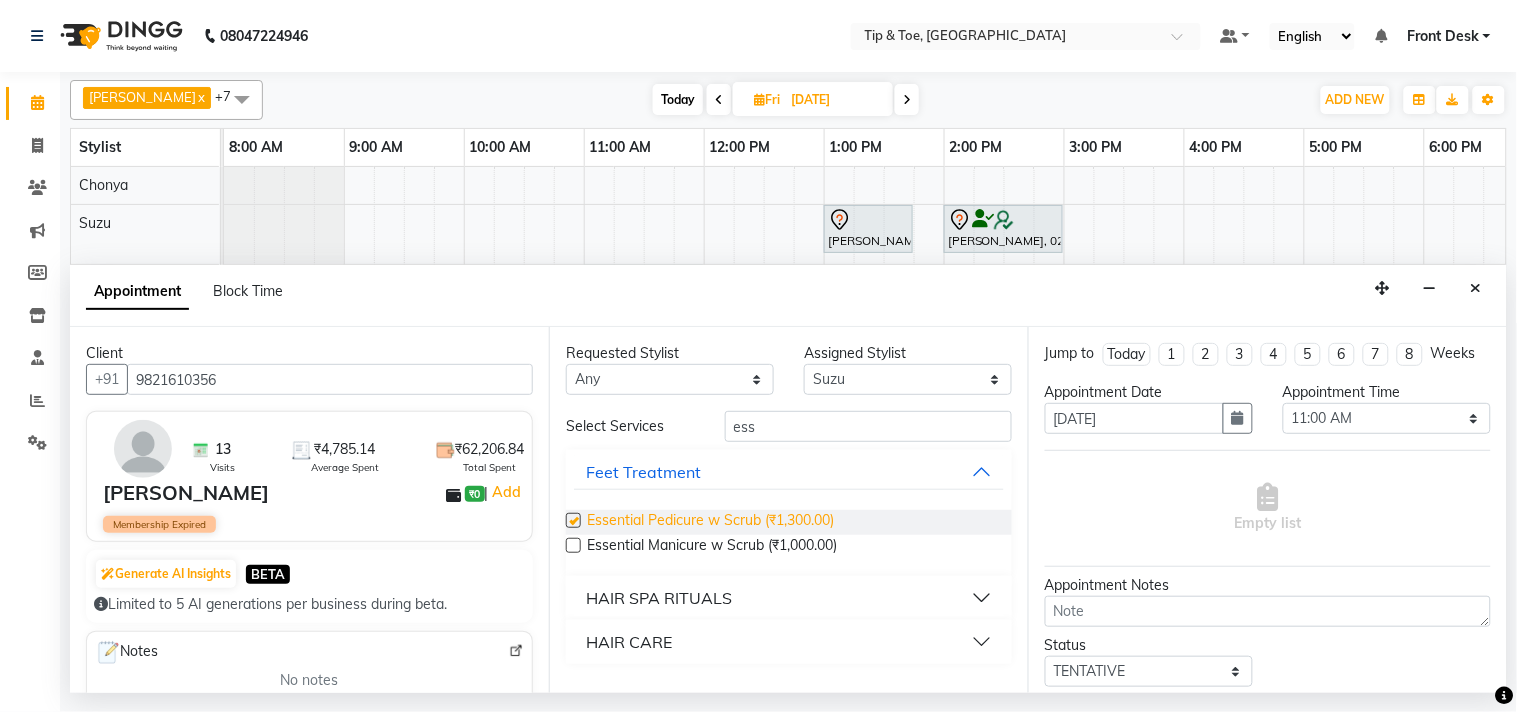 checkbox on "false" 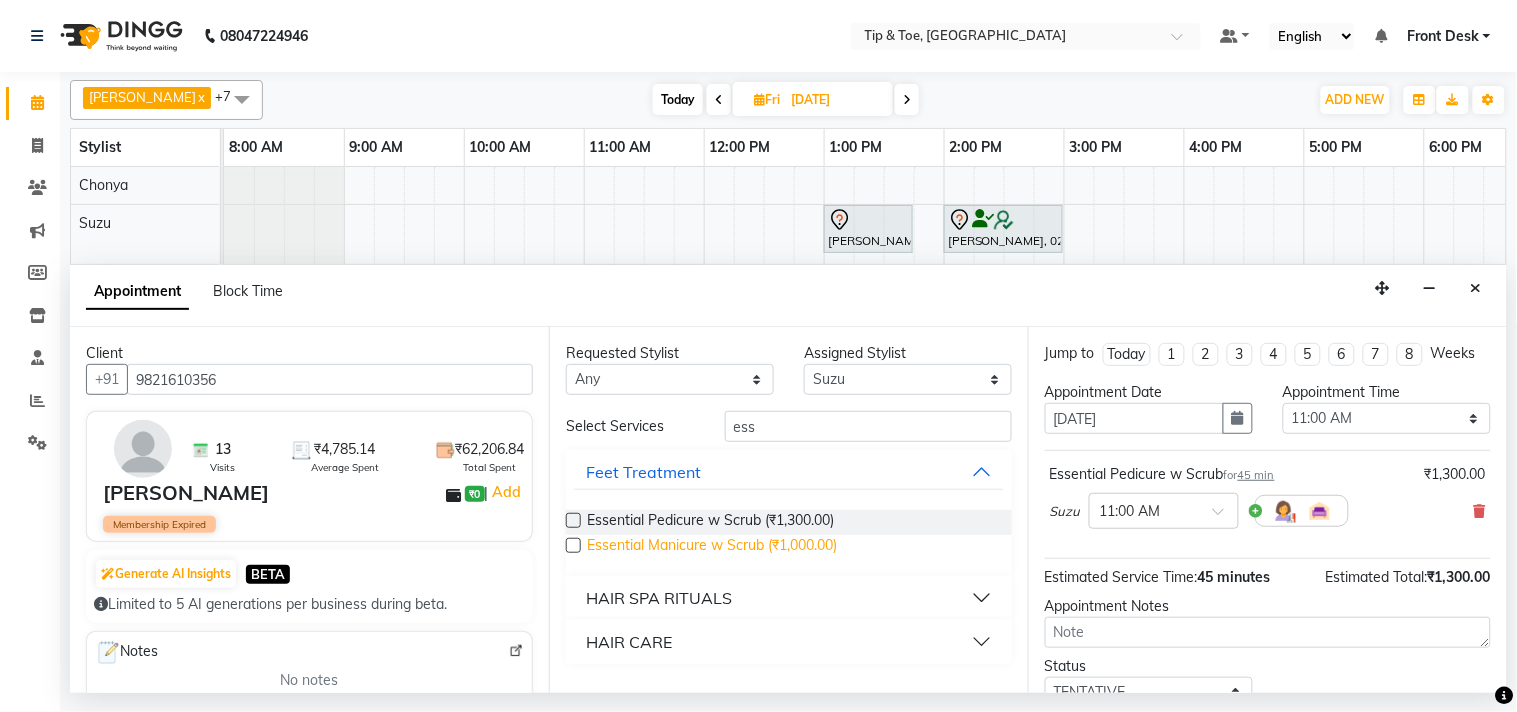 click on "Essential Manicure w Scrub (₹1,000.00)" at bounding box center (712, 547) 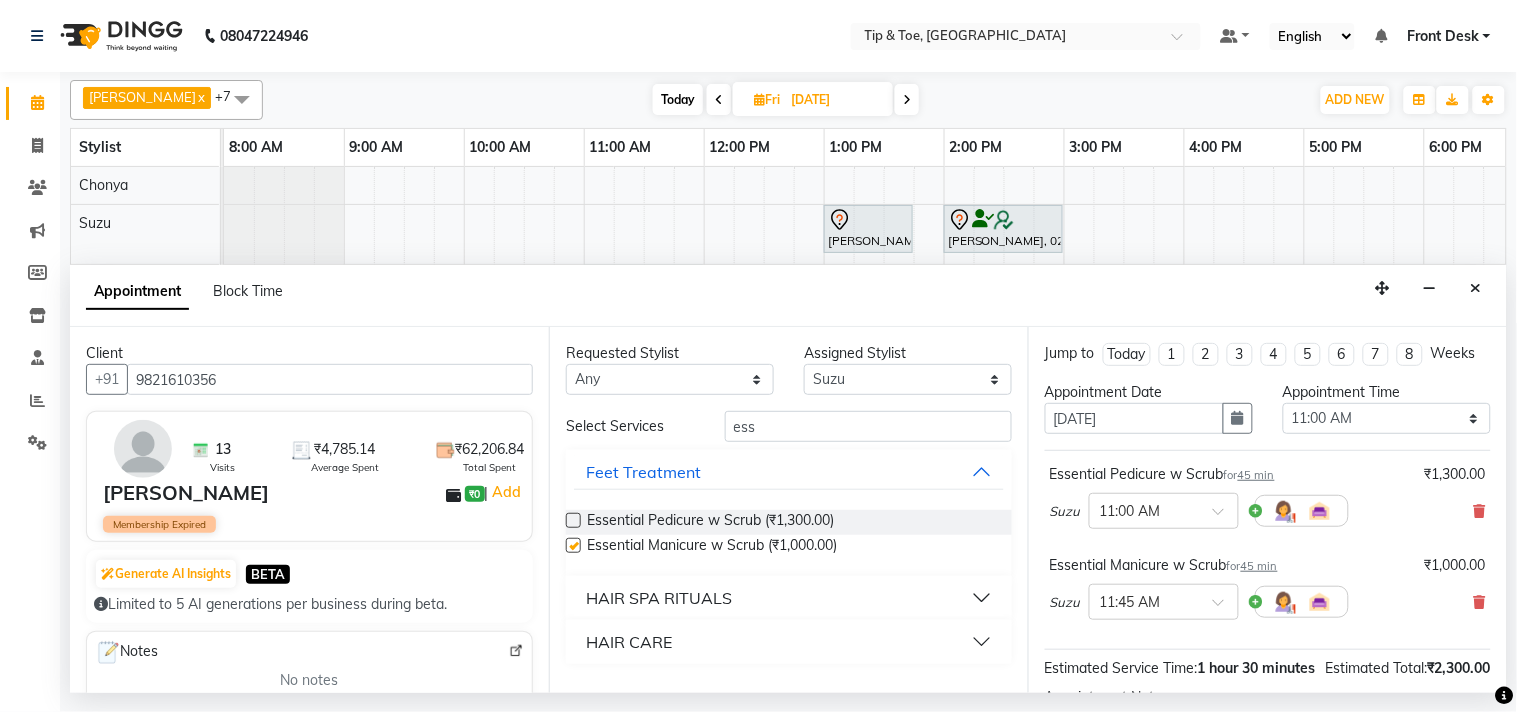 checkbox on "false" 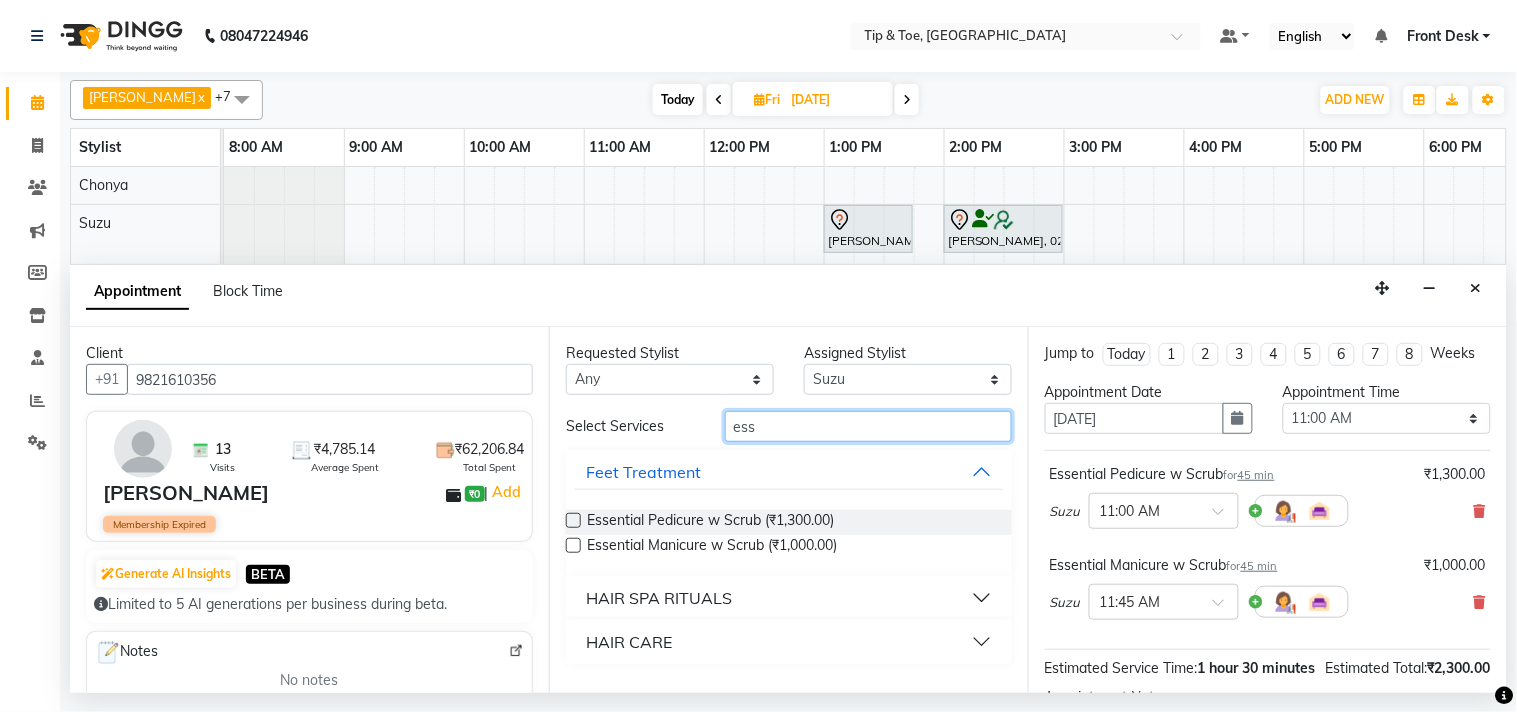 click on "ess" at bounding box center (868, 426) 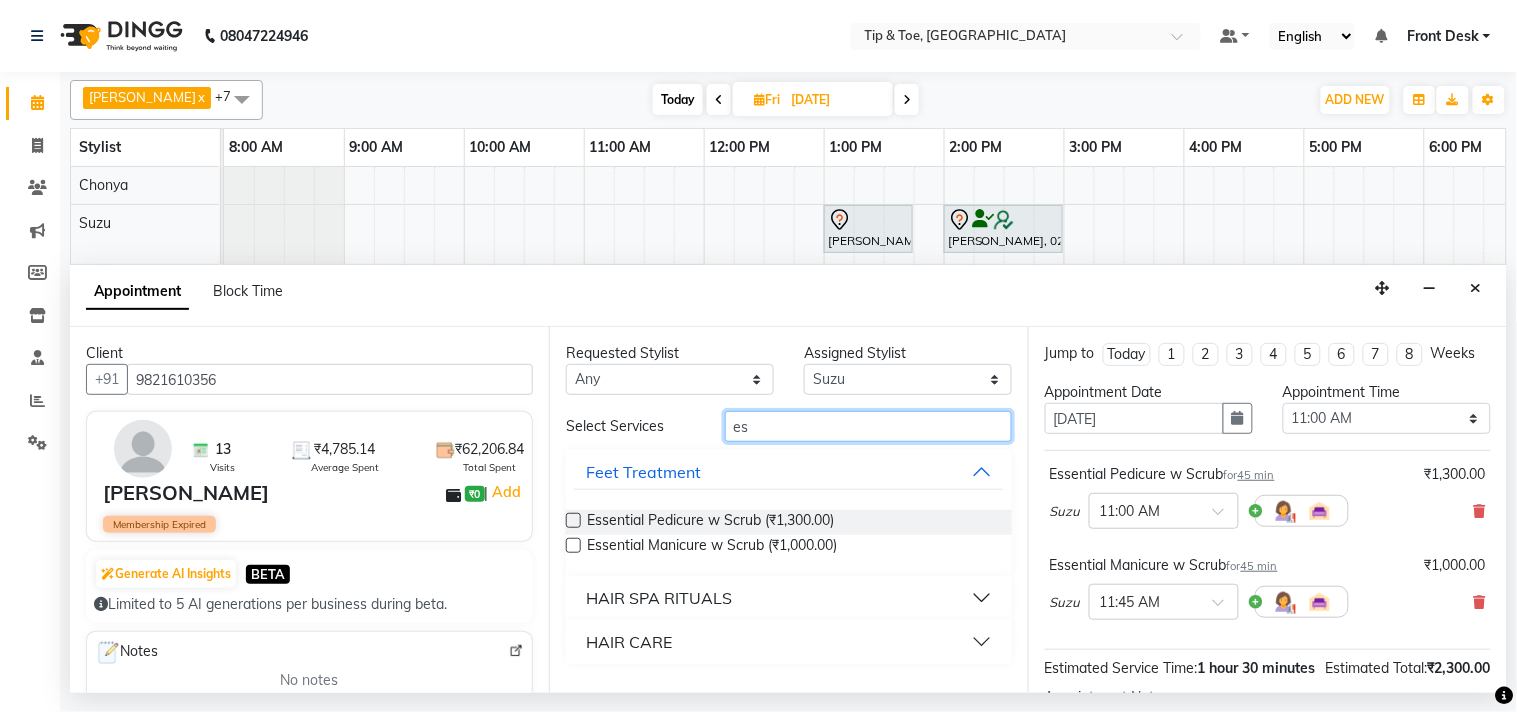 type on "e" 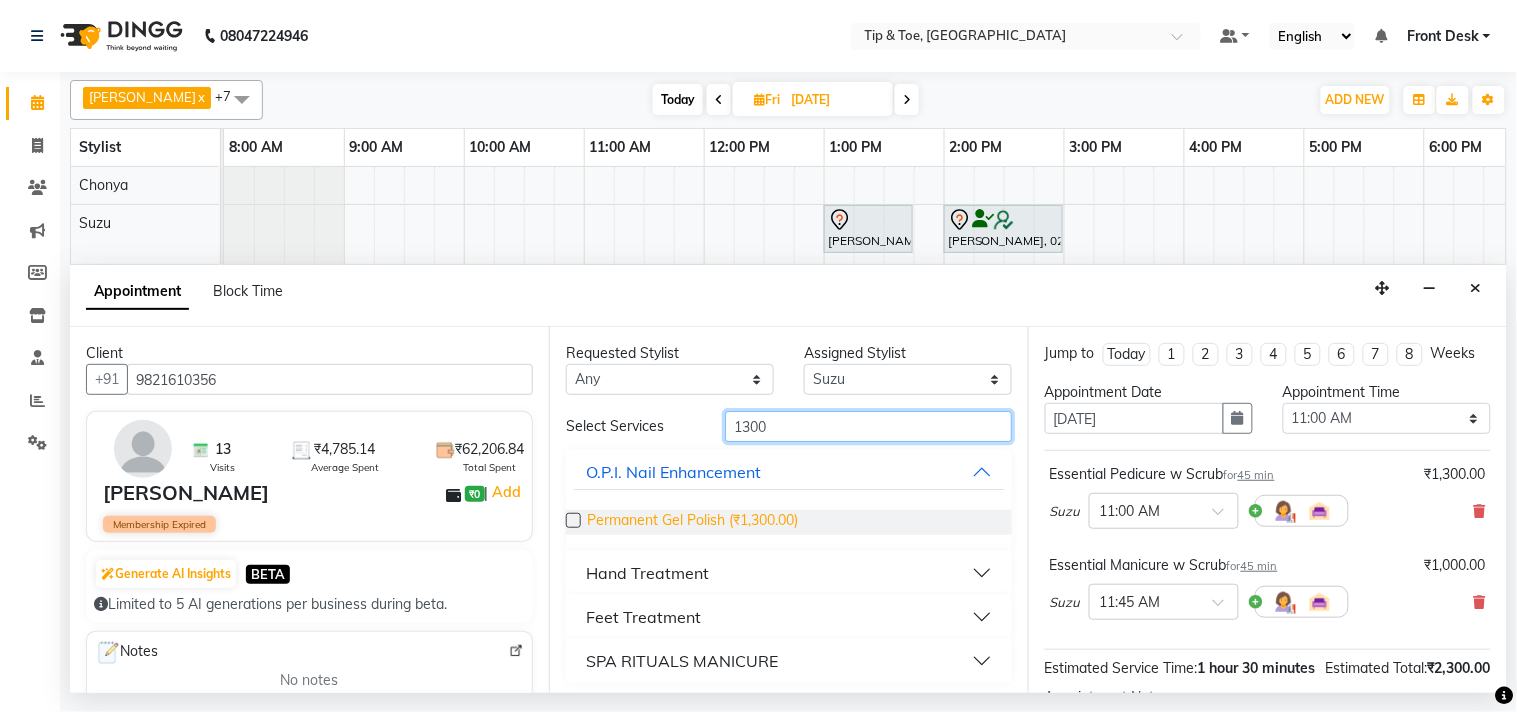 type on "1300" 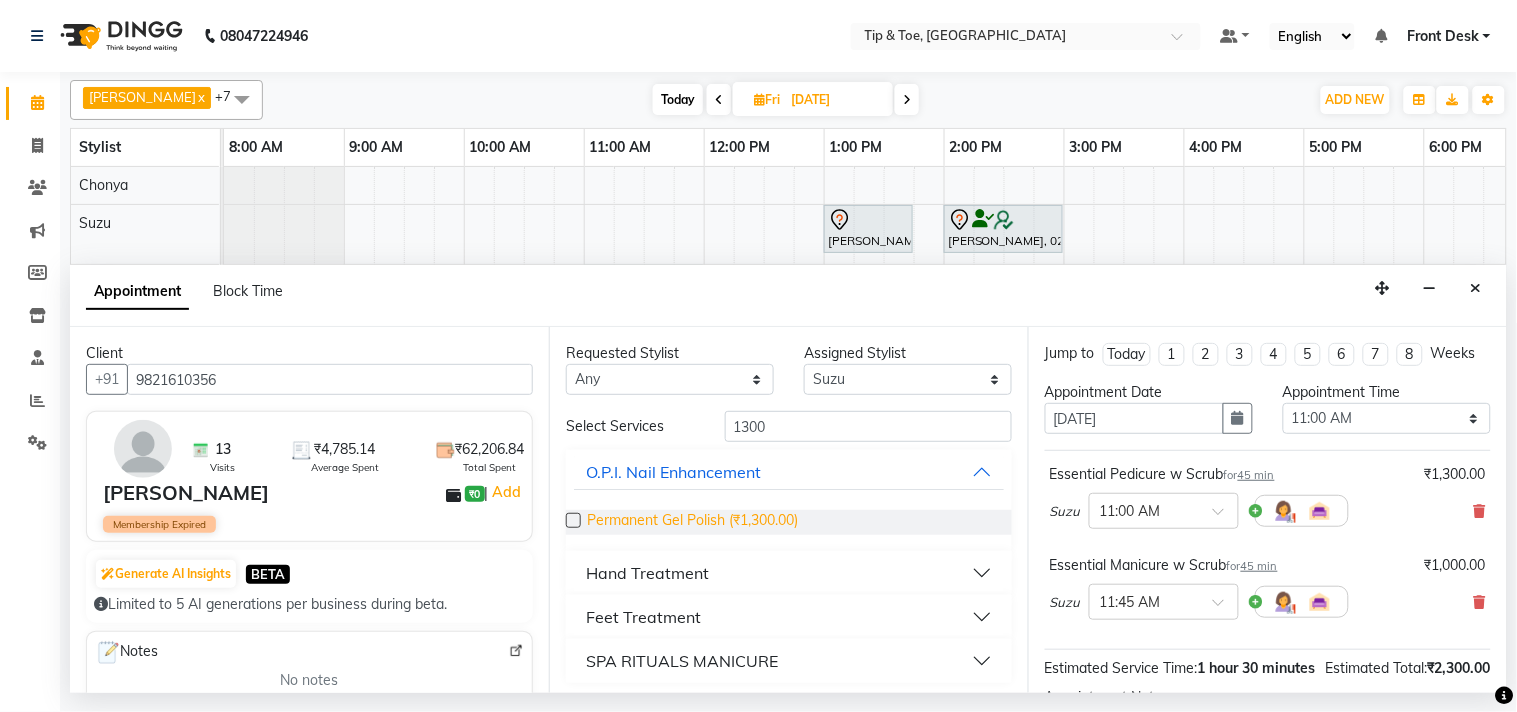 click on "Permanent Gel Polish (₹1,300.00)" at bounding box center [692, 522] 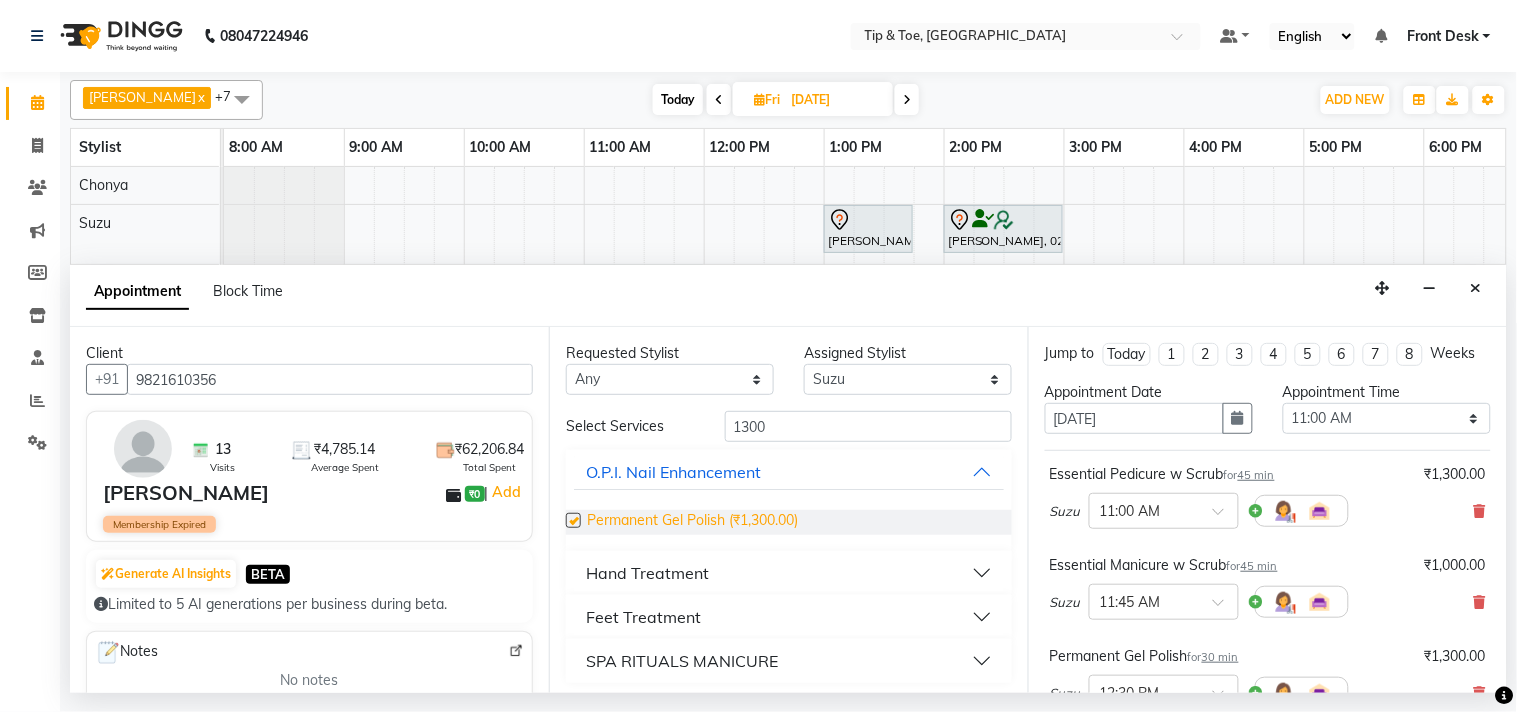 checkbox on "false" 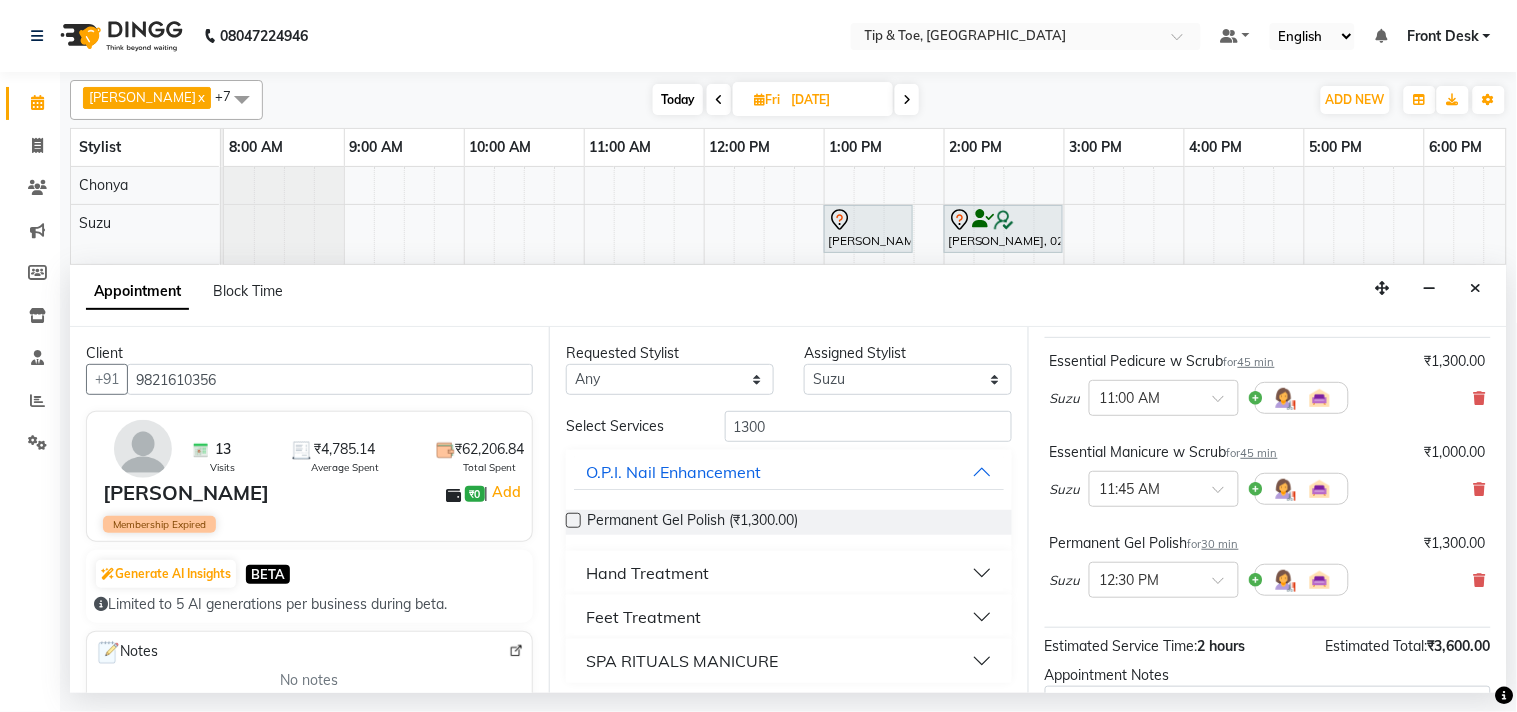 scroll, scrollTop: 342, scrollLeft: 0, axis: vertical 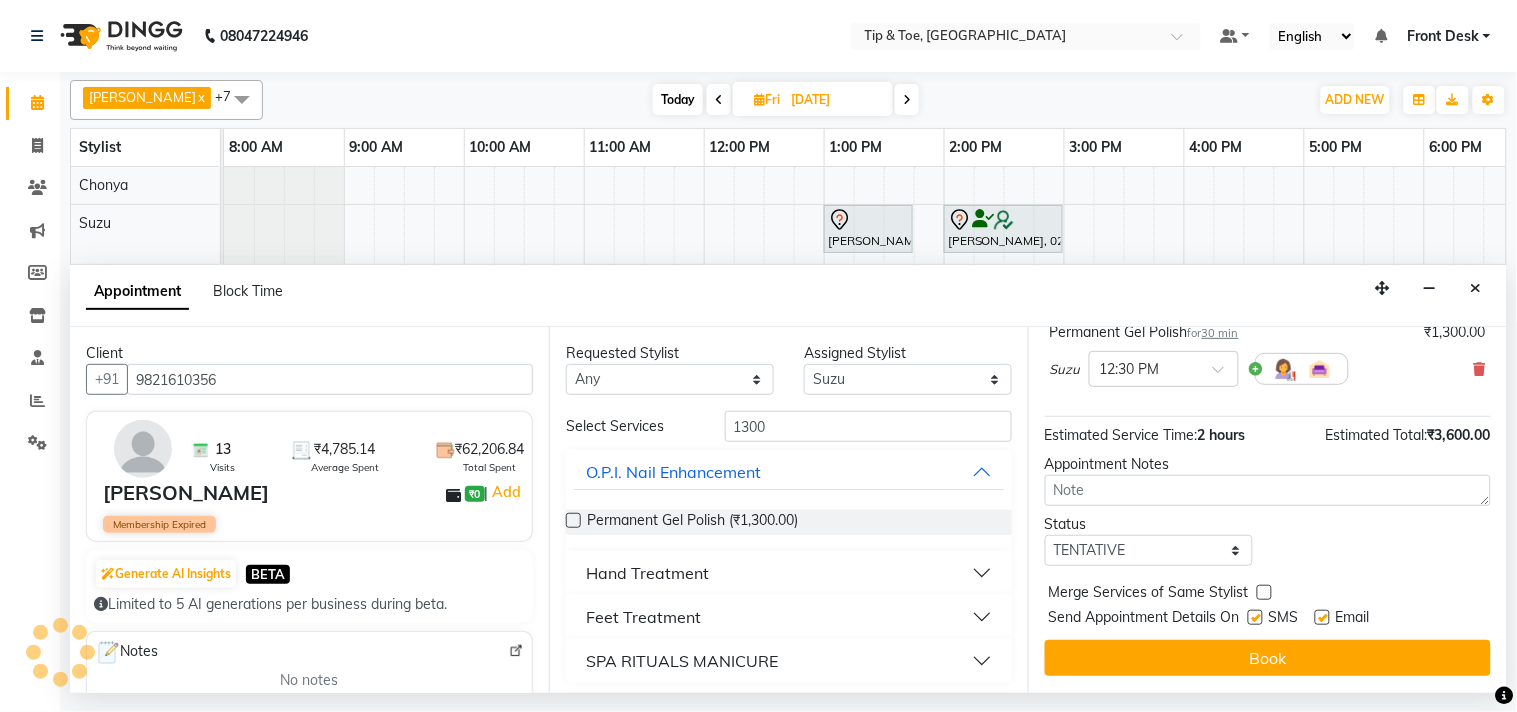 click on "Jump to [DATE] 1 2 3 4 5 6 7 8 Weeks Appointment Date [DATE] Appointment Time Select 09:00 AM 09:15 AM 09:30 AM 09:45 AM 10:00 AM 10:15 AM 10:30 AM 10:45 AM 11:00 AM 11:15 AM 11:30 AM 11:45 AM 12:00 PM 12:15 PM 12:30 PM 12:45 PM 01:00 PM 01:15 PM 01:30 PM 01:45 PM 02:00 PM 02:15 PM 02:30 PM 02:45 PM 03:00 PM 03:15 PM 03:30 PM 03:45 PM 04:00 PM 04:15 PM 04:30 PM 04:45 PM 05:00 PM 05:15 PM 05:30 PM 05:45 PM 06:00 PM 06:15 PM 06:30 PM 06:45 PM 07:00 PM 07:15 PM 07:30 PM 07:45 PM 08:00 PM Essential Pedicure w Scrub   for  45 min ₹1,300.00 Suzu × 11:00 AM Essential Manicure w Scrub   for  45 min ₹1,000.00 Suzu × 11:45 AM Permanent Gel Polish   for  30 min ₹1,300.00 Suzu × 12:30 PM Estimated Service Time:  2 hours Estimated Total:  ₹3,600.00 Appointment Notes Status Select TENTATIVE CONFIRM UPCOMING Merge Services of Same Stylist Send Appointment Details On SMS Email  Book" at bounding box center (1267, 509) 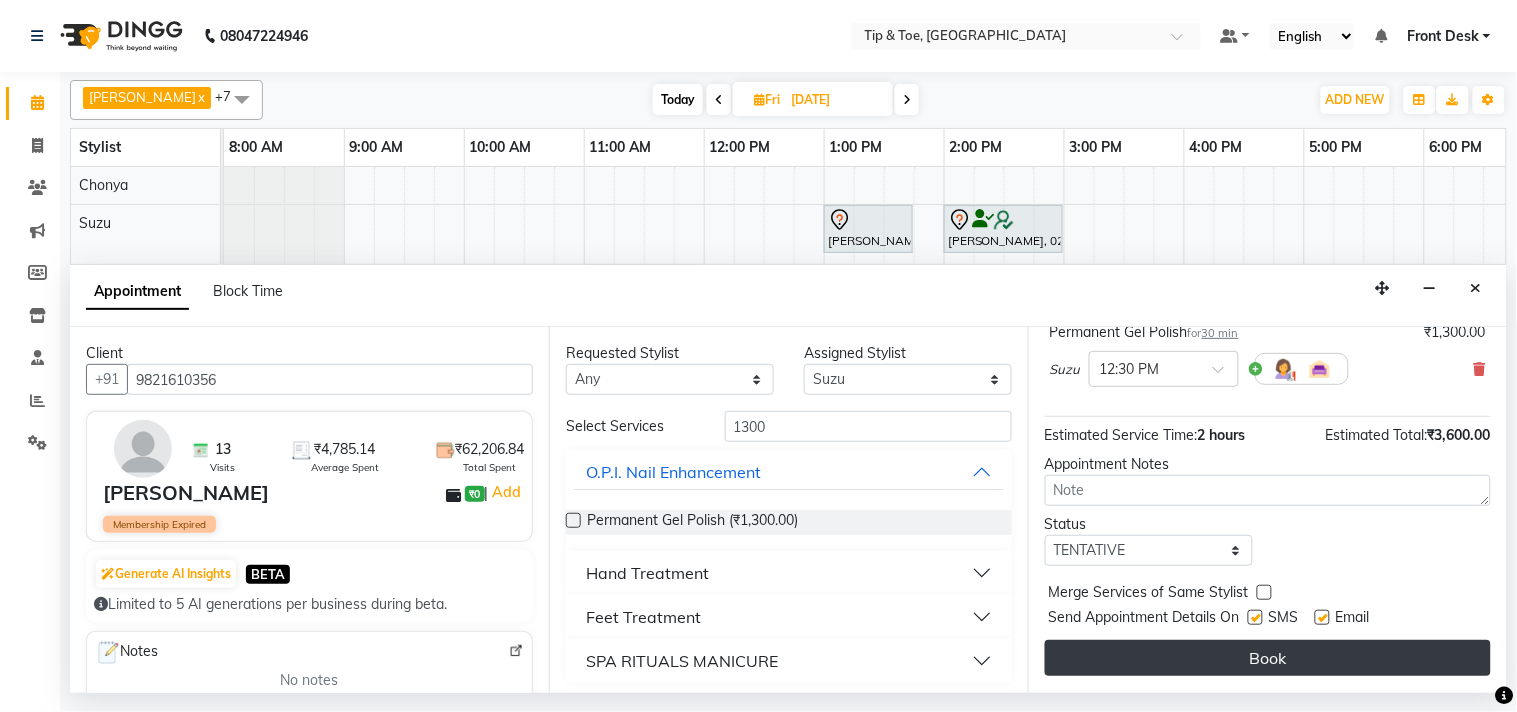 click on "Book" at bounding box center [1268, 658] 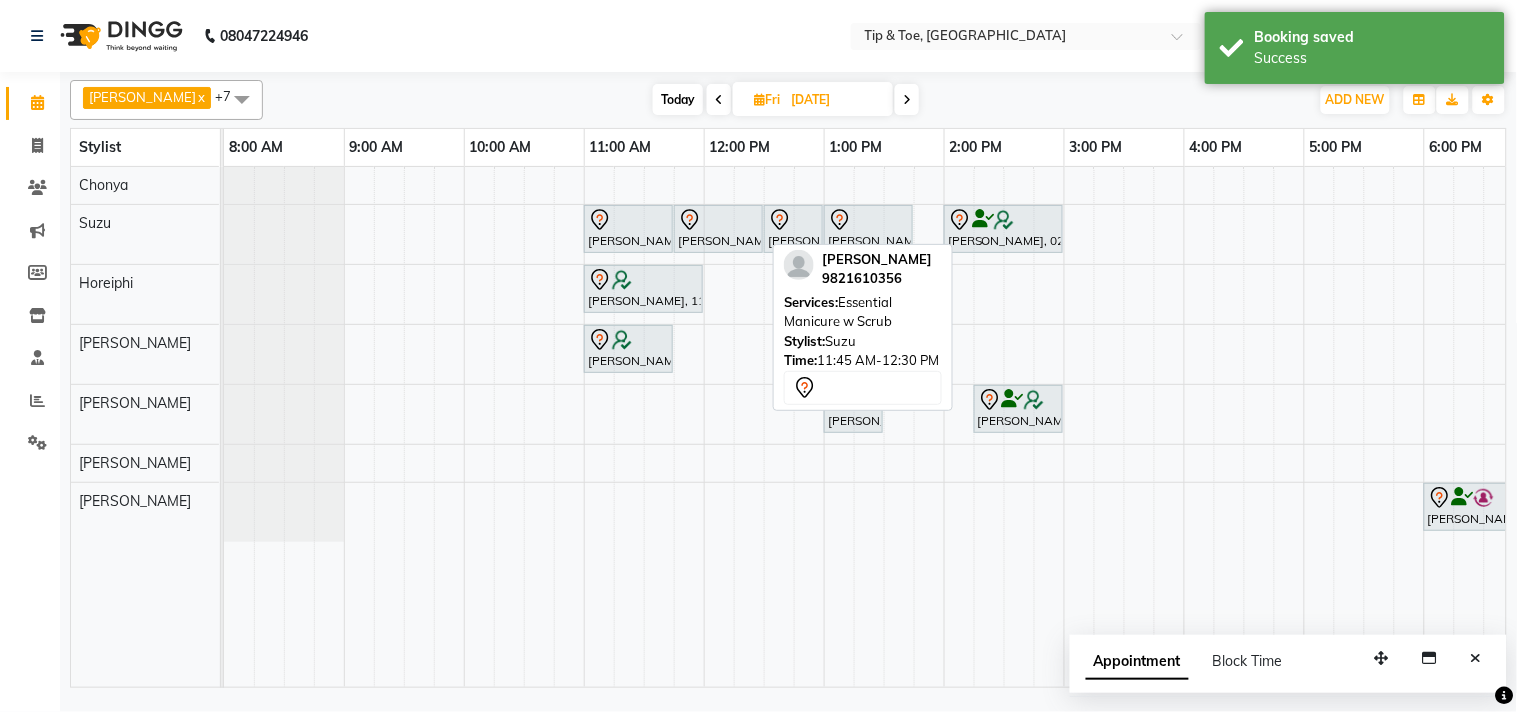 click at bounding box center [718, 220] 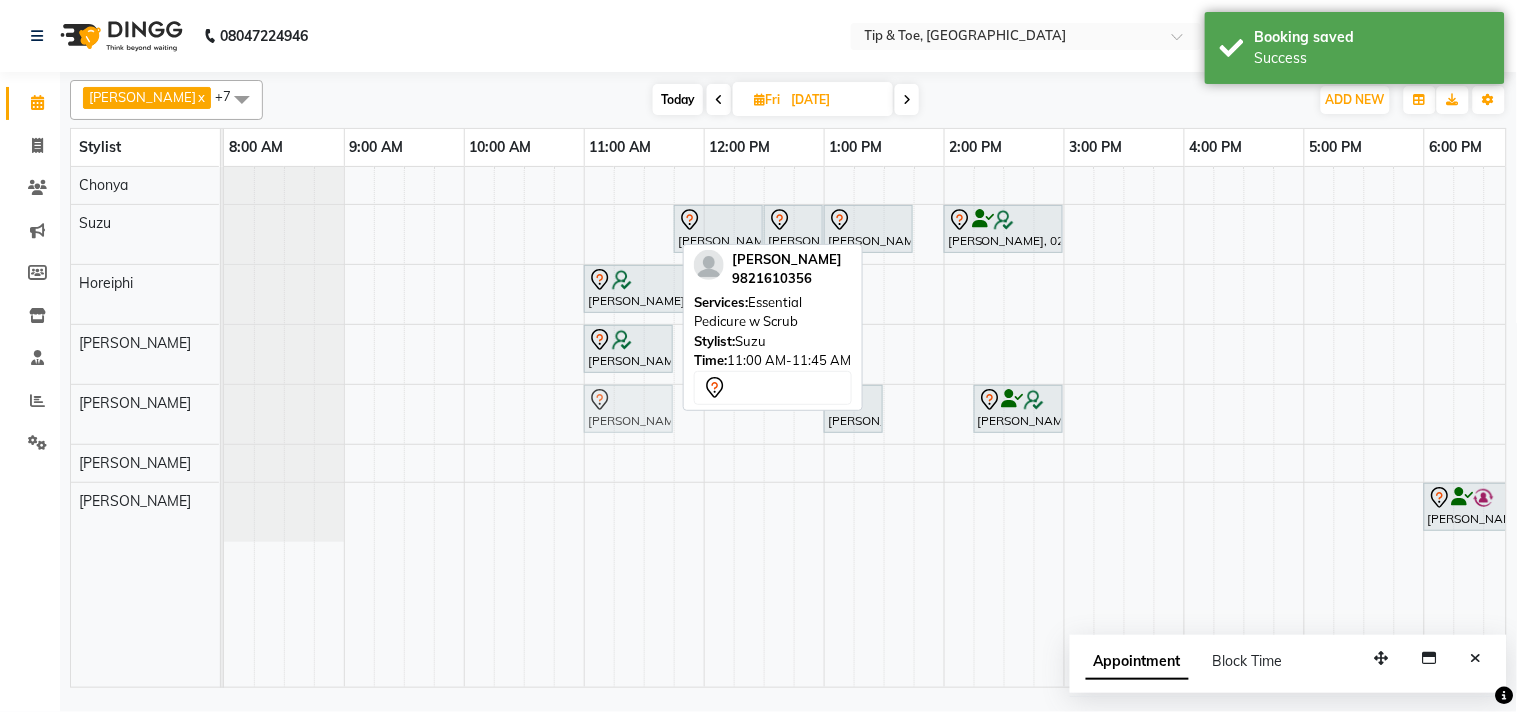 drag, startPoint x: 604, startPoint y: 230, endPoint x: 605, endPoint y: 424, distance: 194.00258 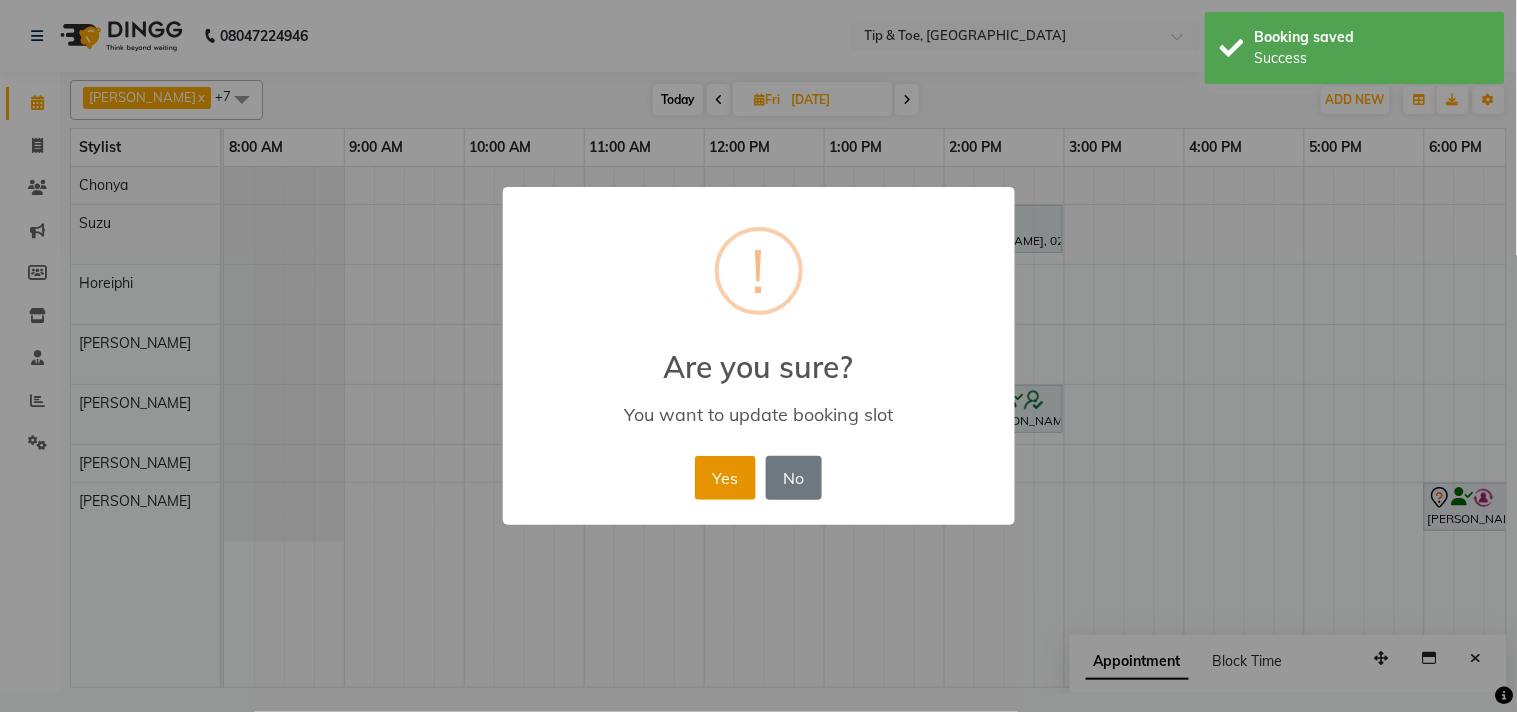 click on "Yes" at bounding box center [725, 478] 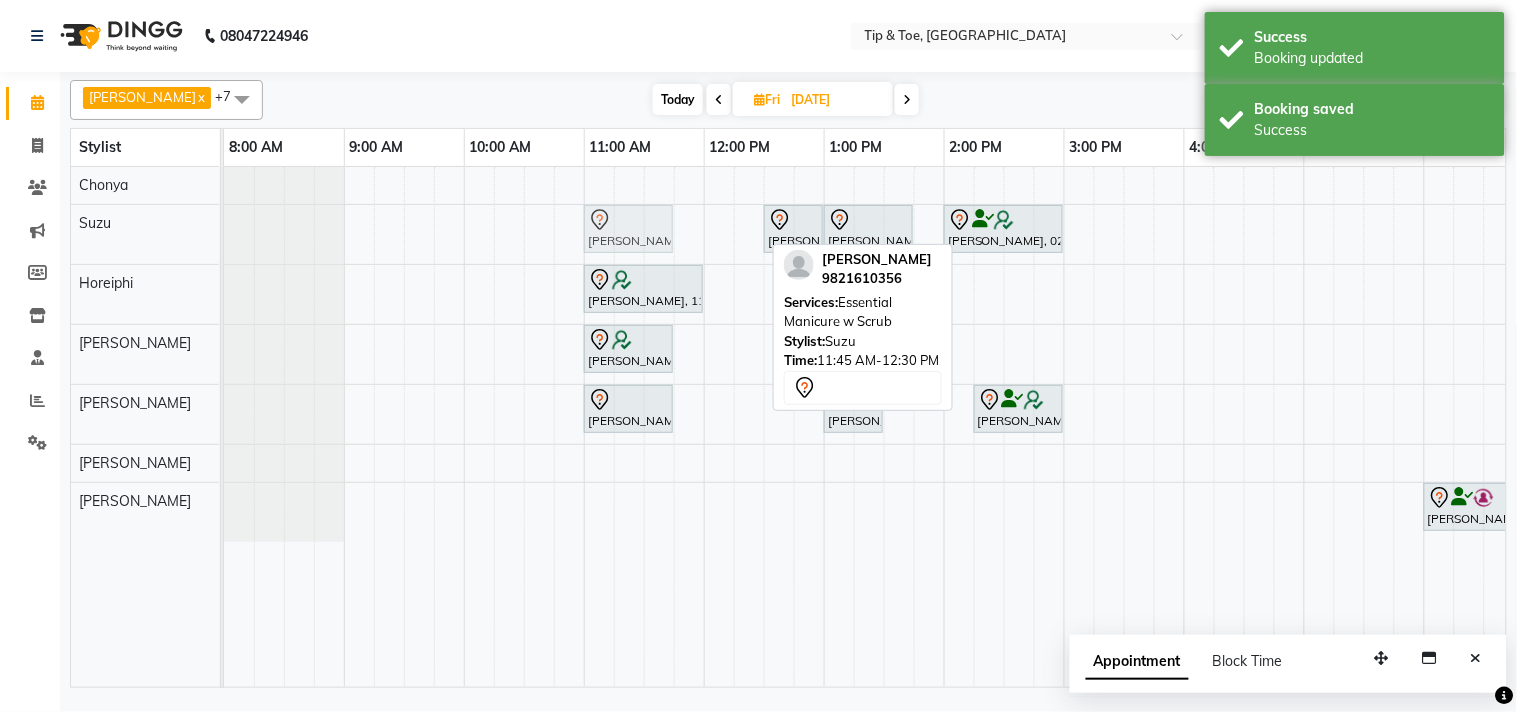 drag, startPoint x: 722, startPoint y: 227, endPoint x: 641, endPoint y: 221, distance: 81.22192 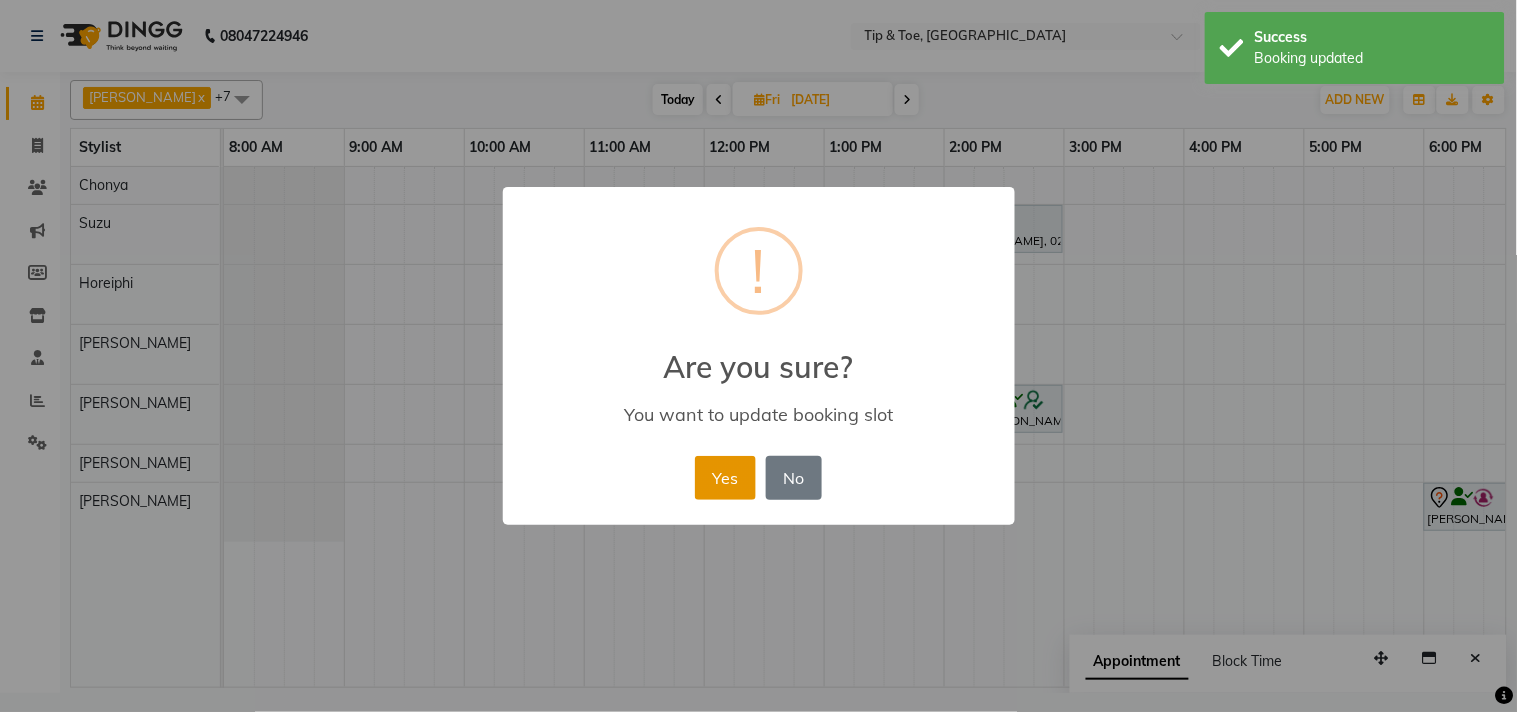 click on "Yes" at bounding box center (725, 478) 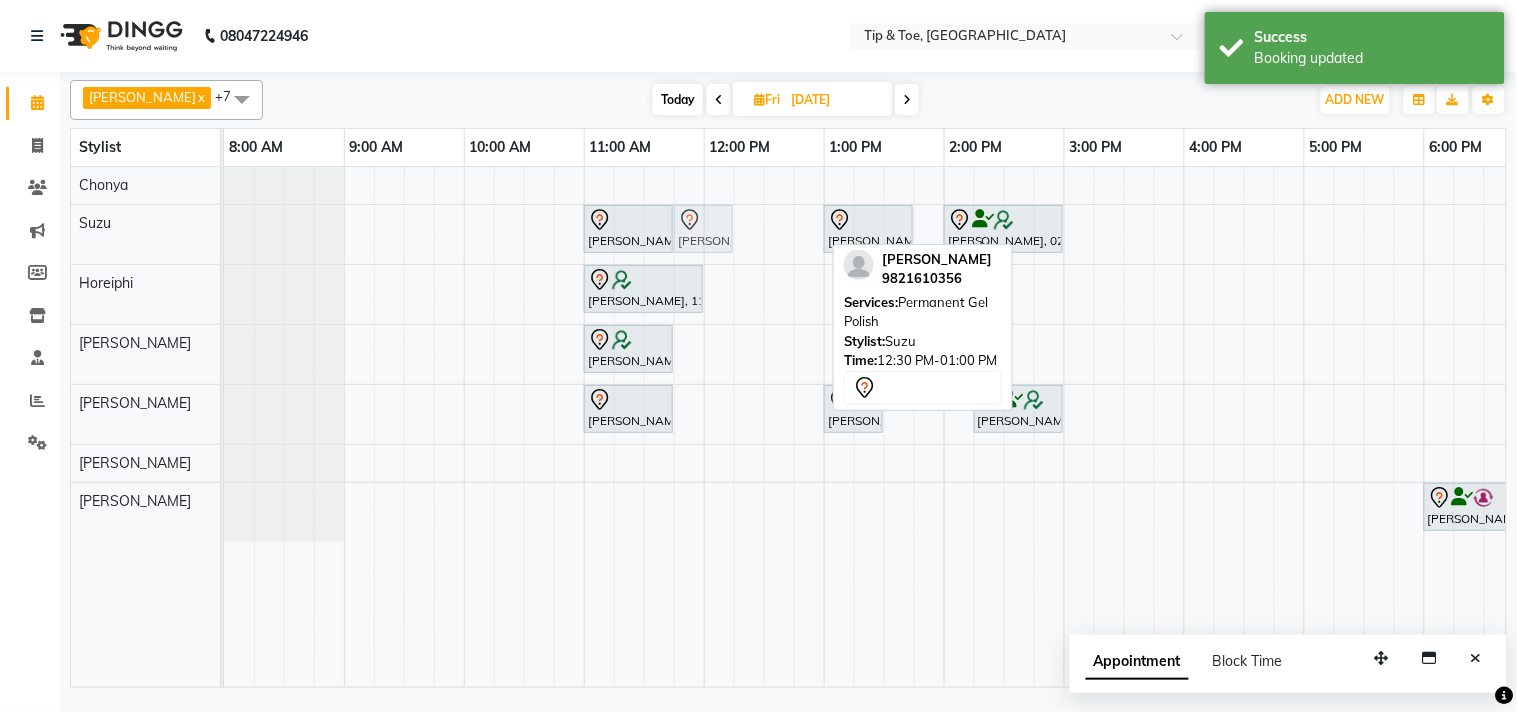 drag, startPoint x: 780, startPoint y: 230, endPoint x: 704, endPoint y: 226, distance: 76.105194 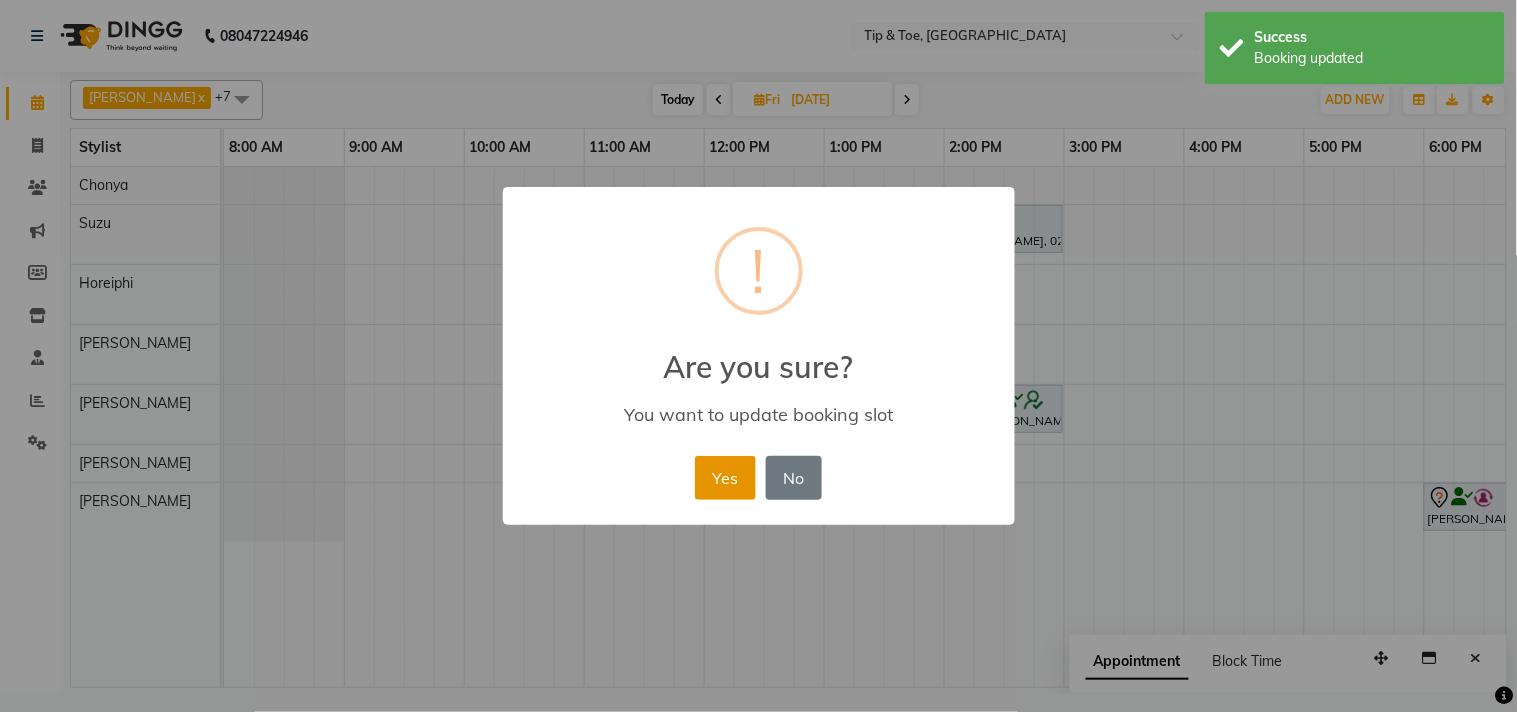 click on "Yes" at bounding box center [725, 478] 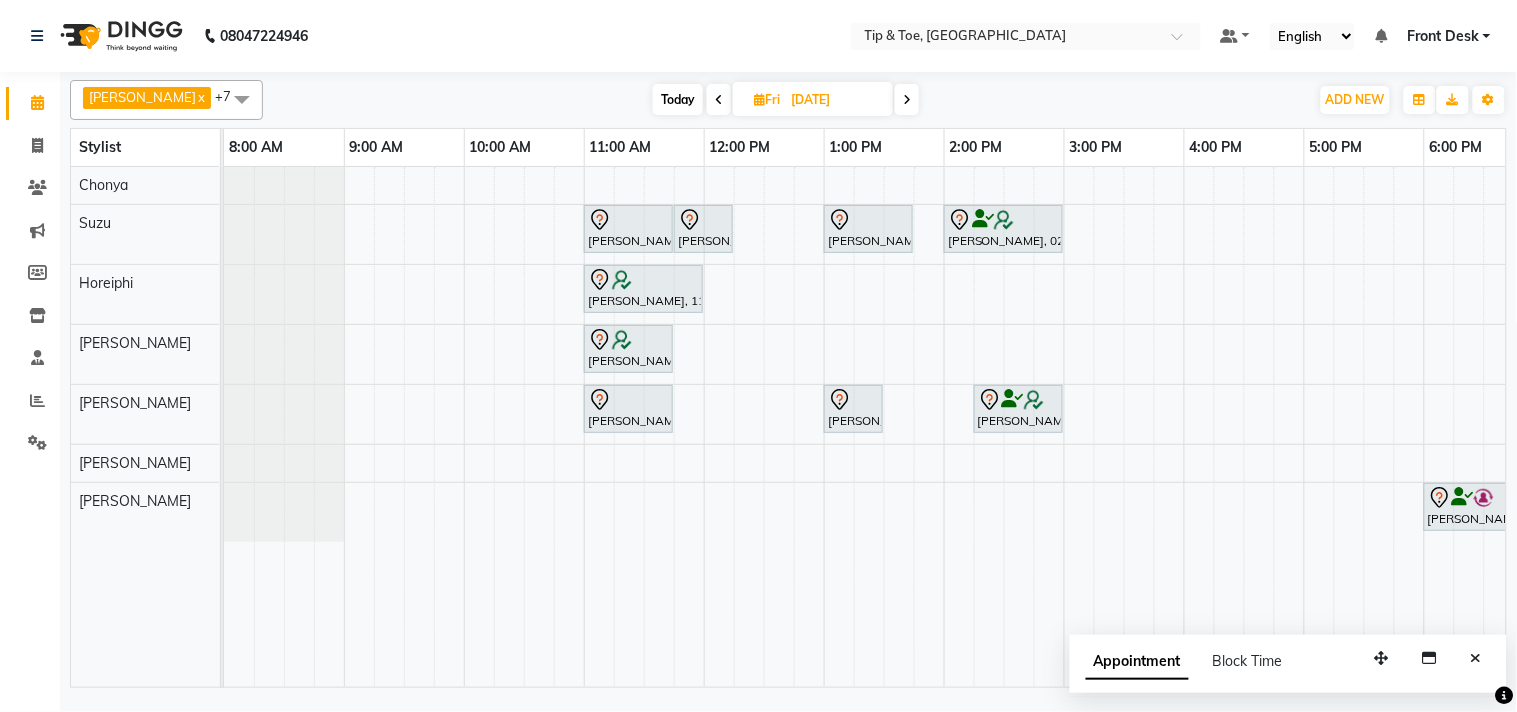 click on "Today" at bounding box center (678, 99) 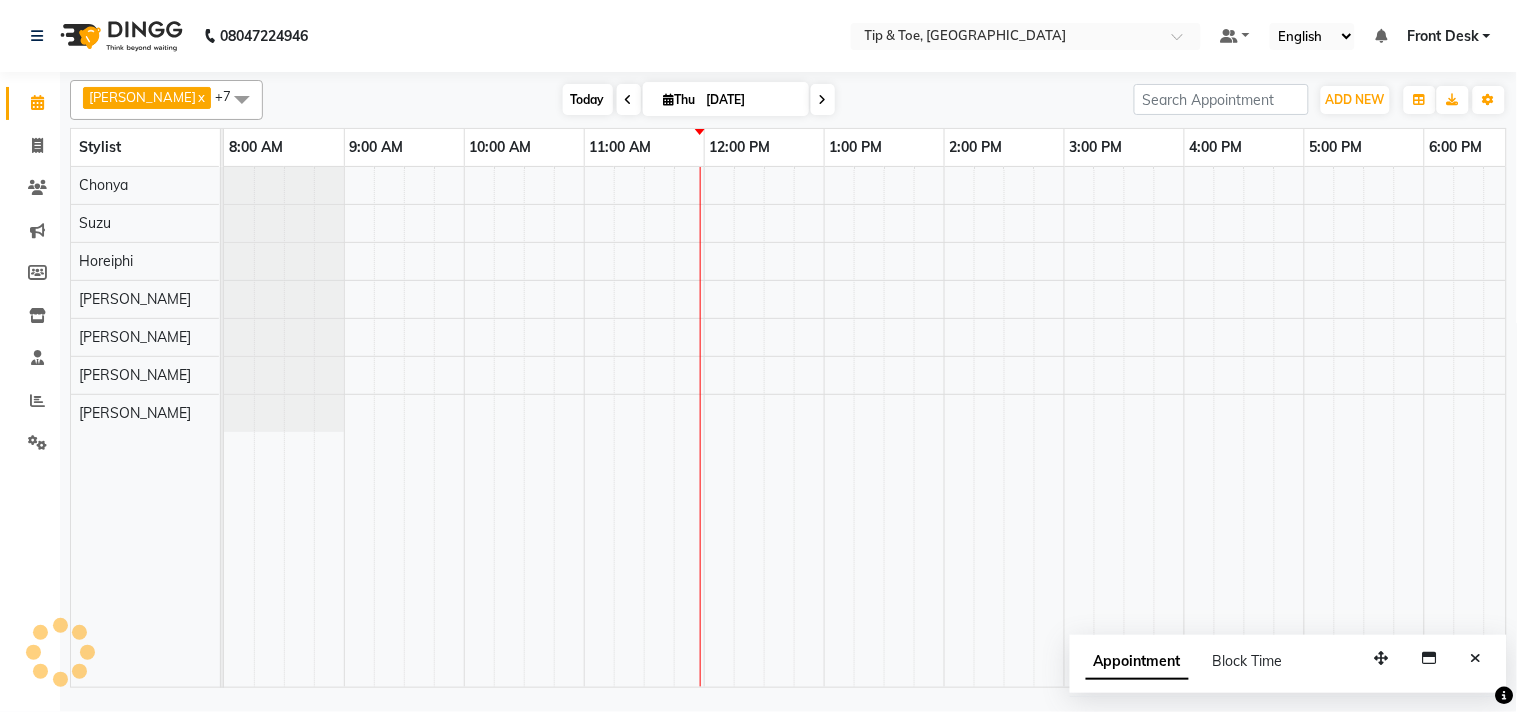 scroll, scrollTop: 0, scrollLeft: 277, axis: horizontal 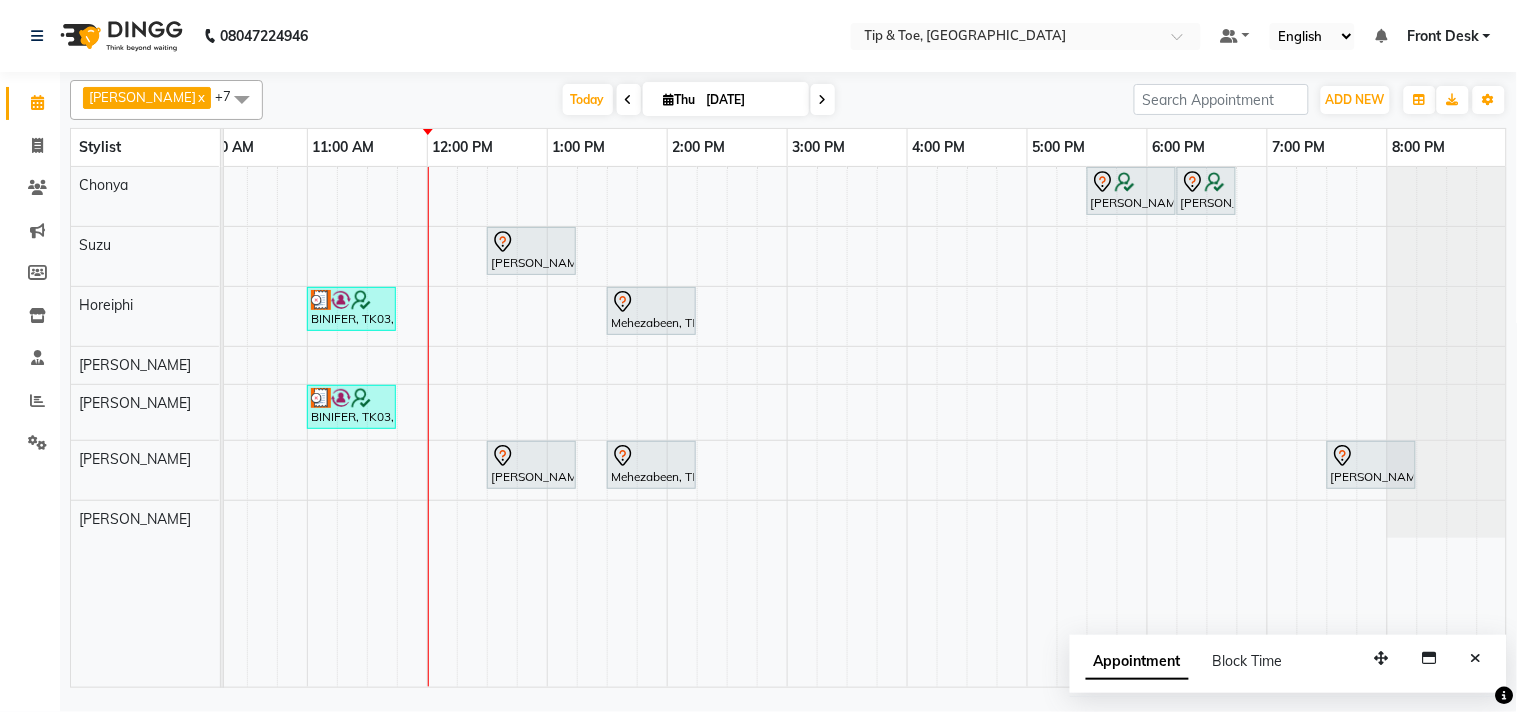 click at bounding box center [823, 100] 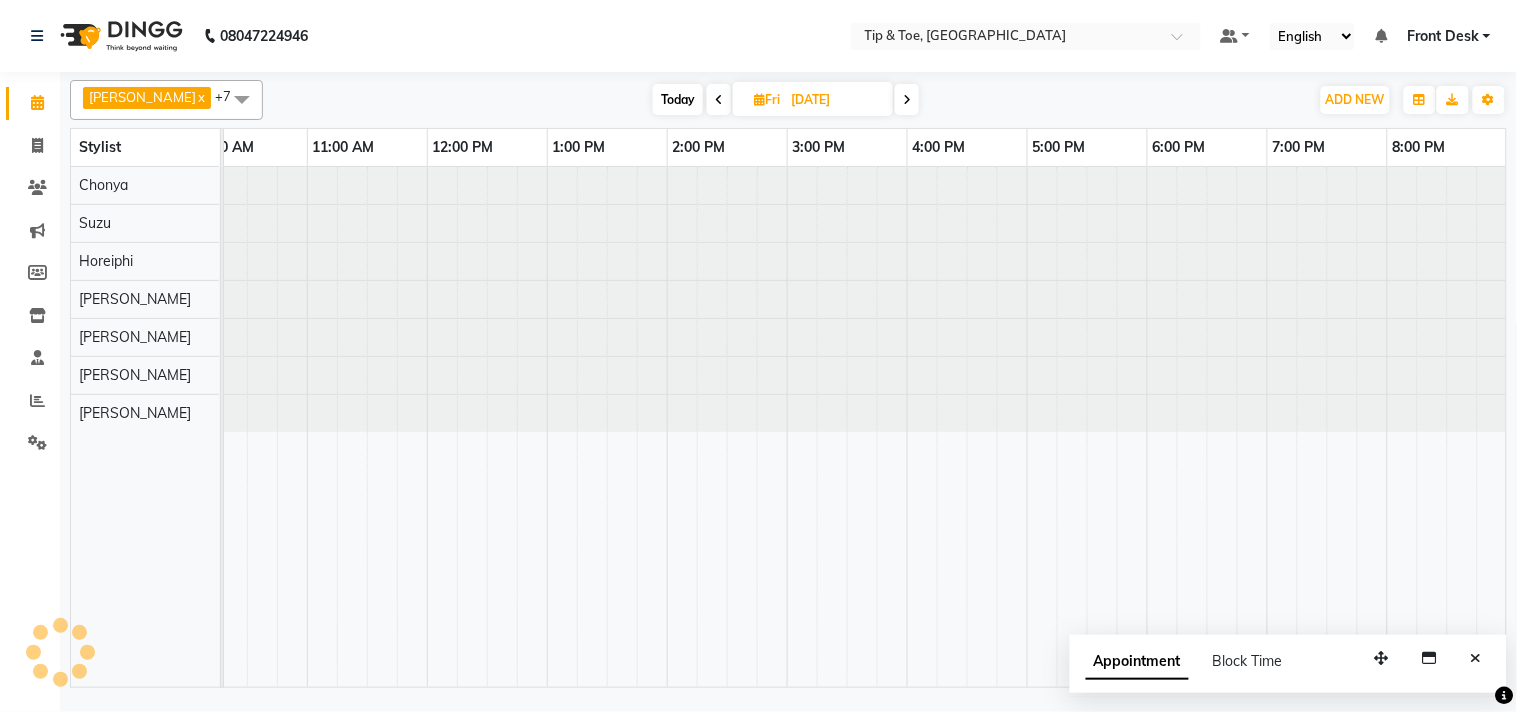 scroll, scrollTop: 0, scrollLeft: 277, axis: horizontal 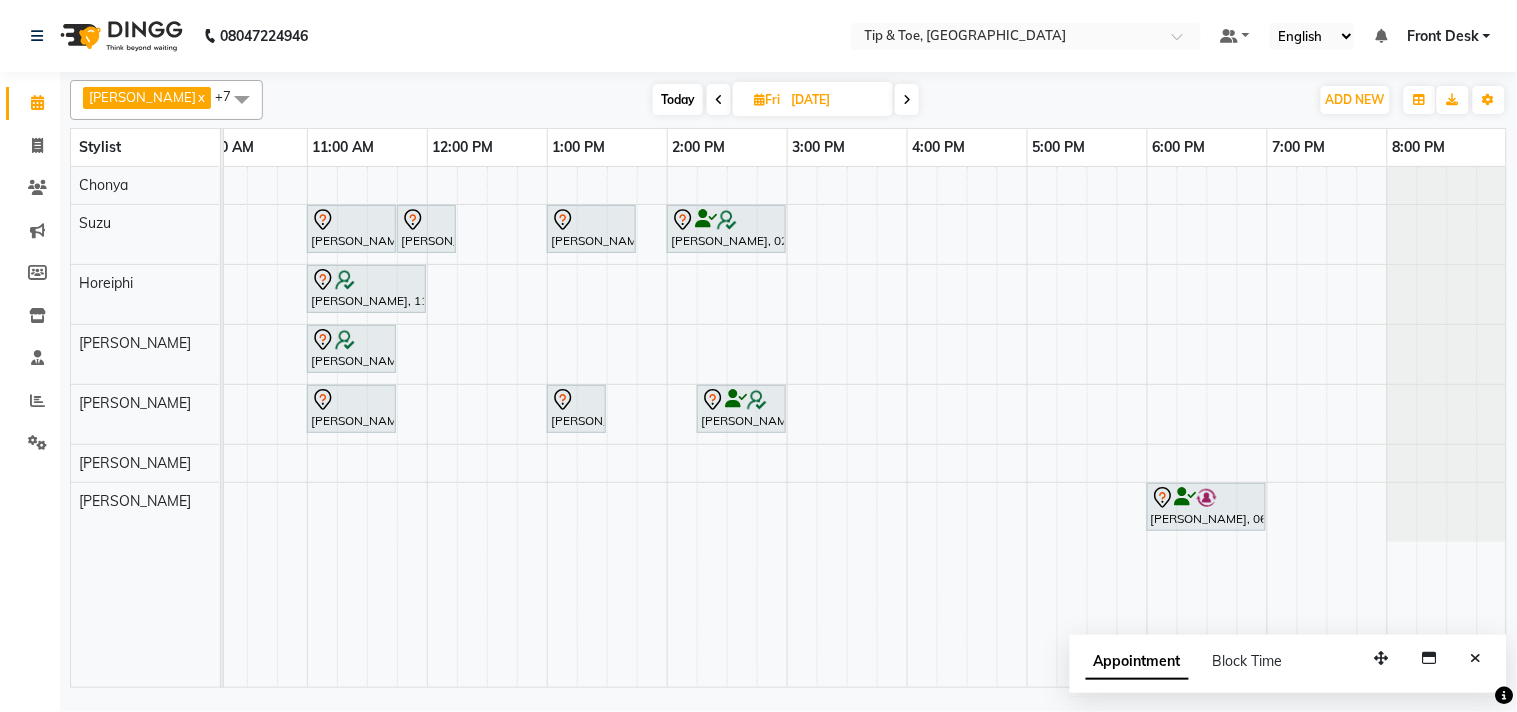 click at bounding box center [719, 100] 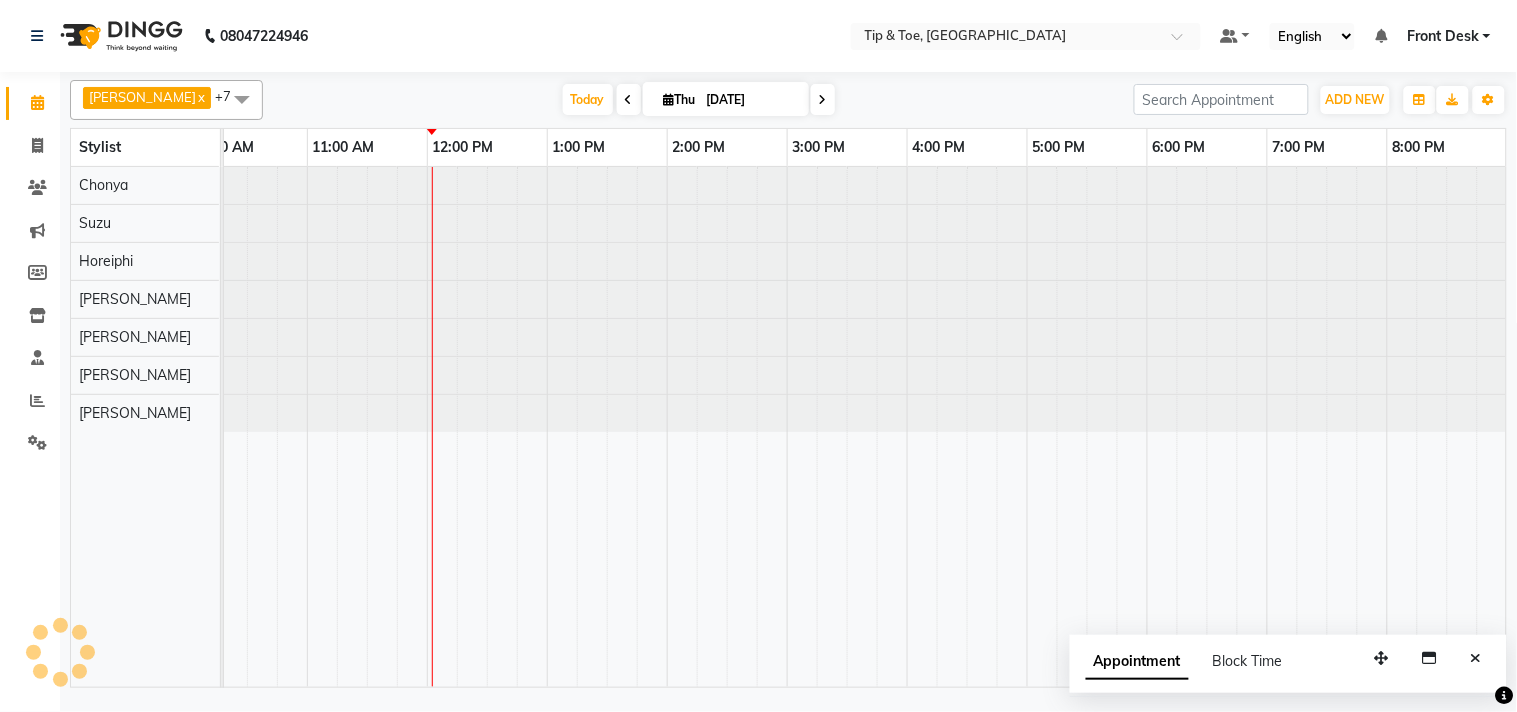 scroll, scrollTop: 0, scrollLeft: 277, axis: horizontal 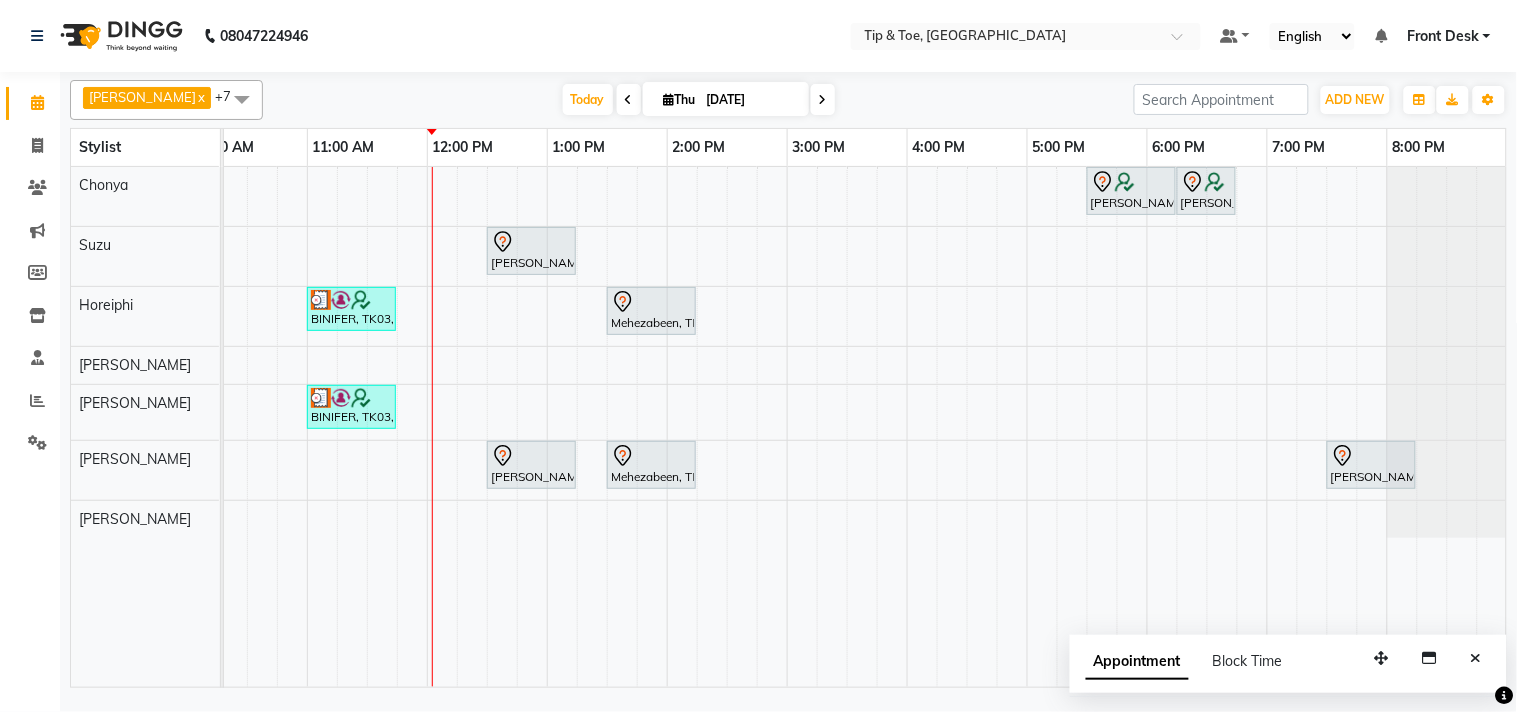 click at bounding box center (823, 99) 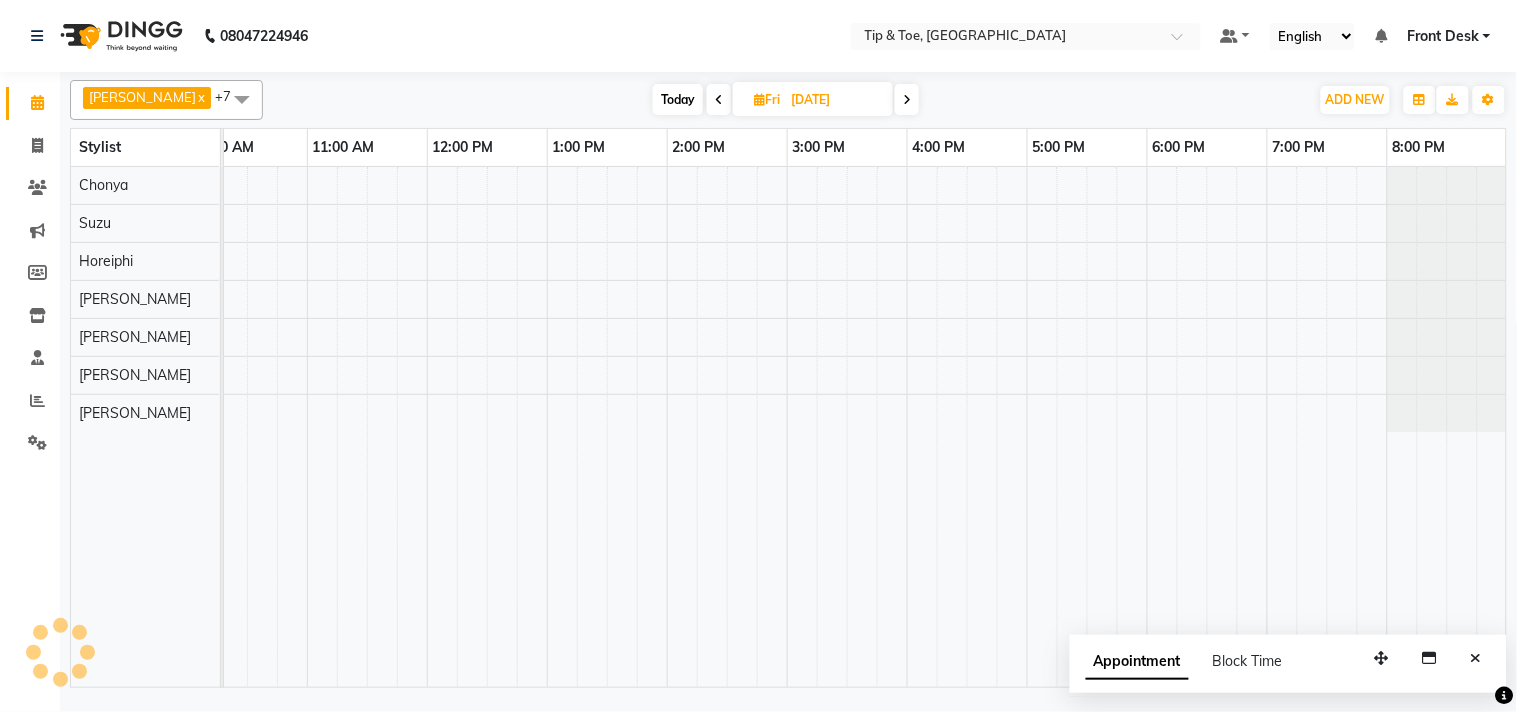 scroll, scrollTop: 0, scrollLeft: 277, axis: horizontal 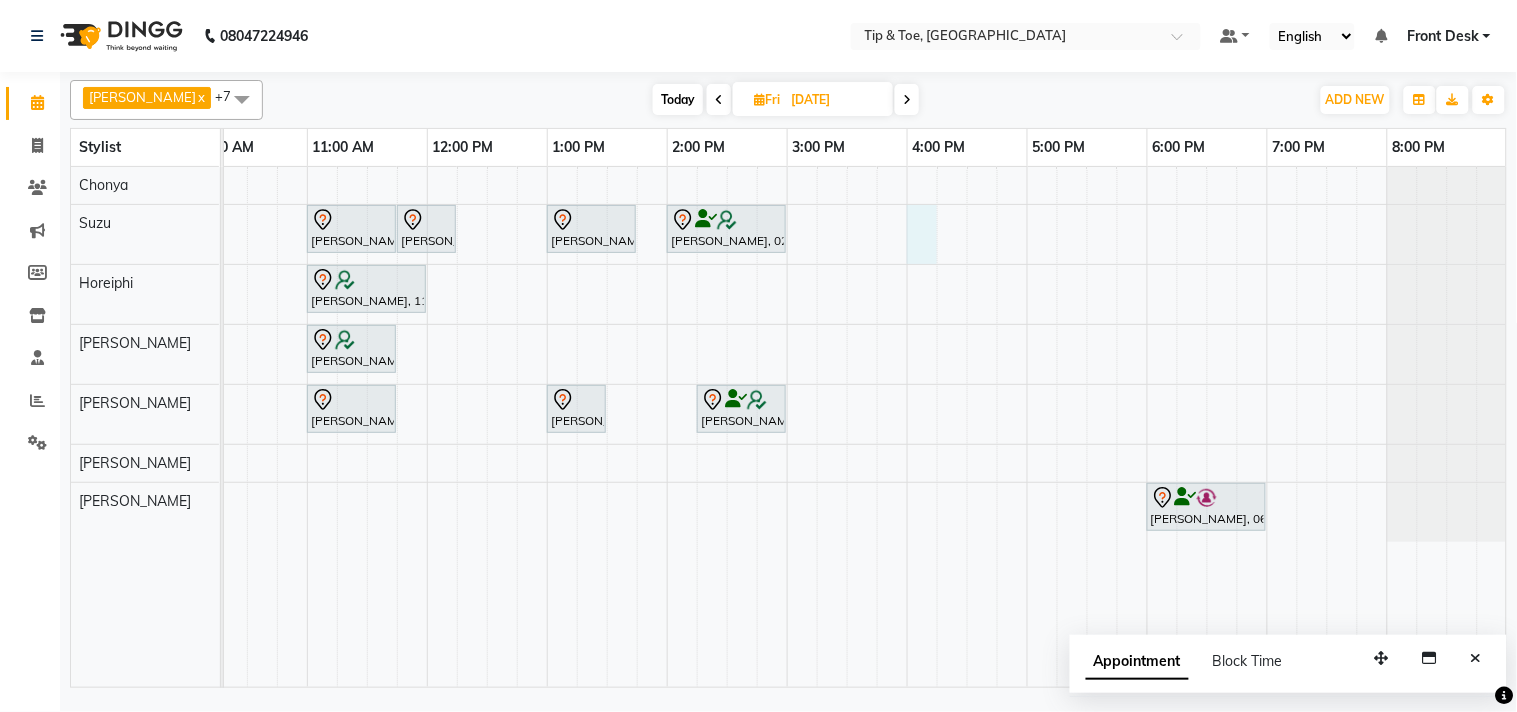 click on "[PERSON_NAME], 11:00 AM-11:45 AM, Essential Manicure w Scrub             [PERSON_NAME], 11:45 AM-12:15 PM, Permanent Gel Polish             [PERSON_NAME], 01:00 PM-01:45 PM, Permanent Gel Polish             PRIYANKA MENON, 02:00 PM-03:00 PM, Natural Acrylic Nail Set             [PERSON_NAME], 11:00 AM-12:00 PM, Natural Acrylic Nail Set             [PERSON_NAME], 11:00 AM-11:45 AM, Essential Pedicure w Scrub             [PERSON_NAME], 11:00 AM-11:45 AM, Essential Pedicure w Scrub             [PERSON_NAME], 01:00 PM-01:30 PM, Permanent Gel Polish             PRIYANKA MENON, 02:15 PM-03:00 PM, Essential Pedicure w Scrub             [PERSON_NAME], 06:00 PM-07:00 PM, Natural Acrylic Nail Set" at bounding box center (727, 427) 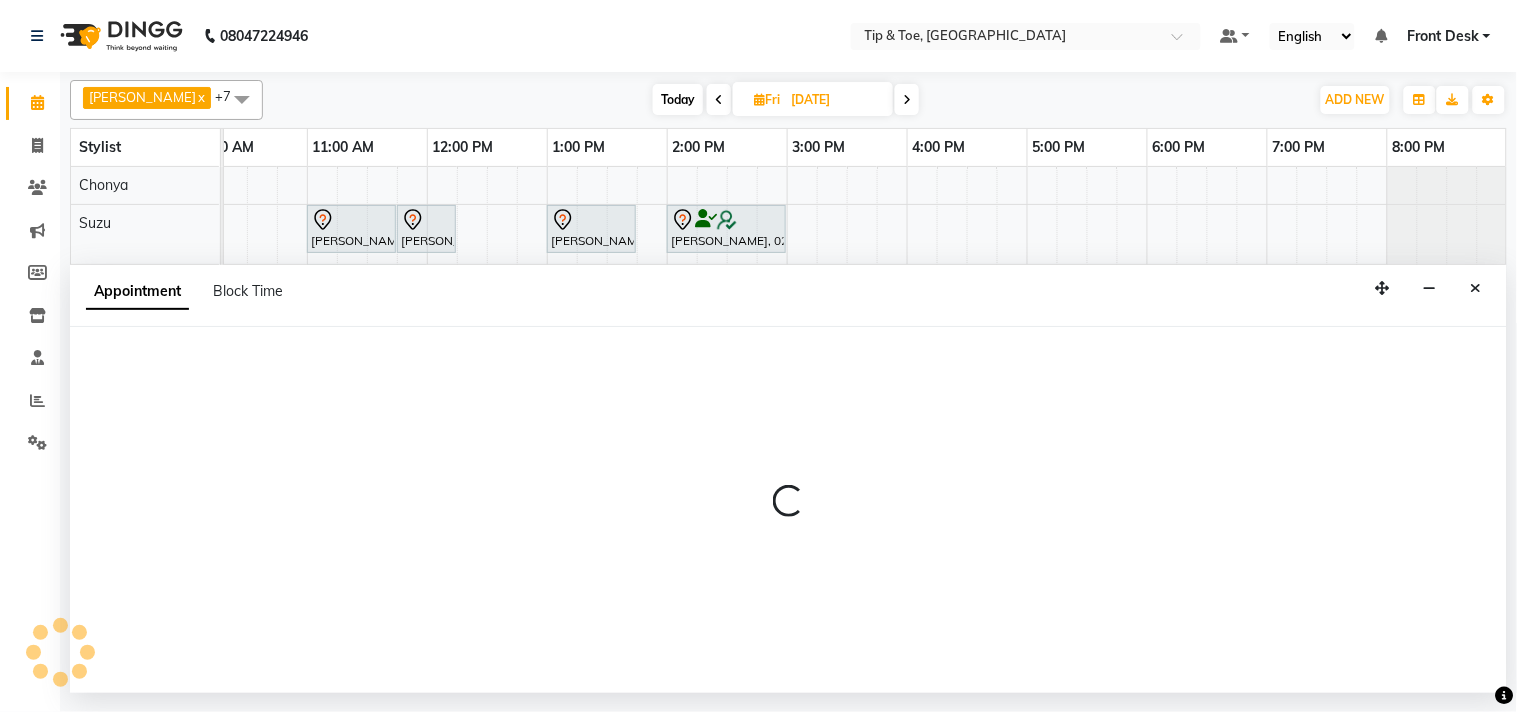 select on "38742" 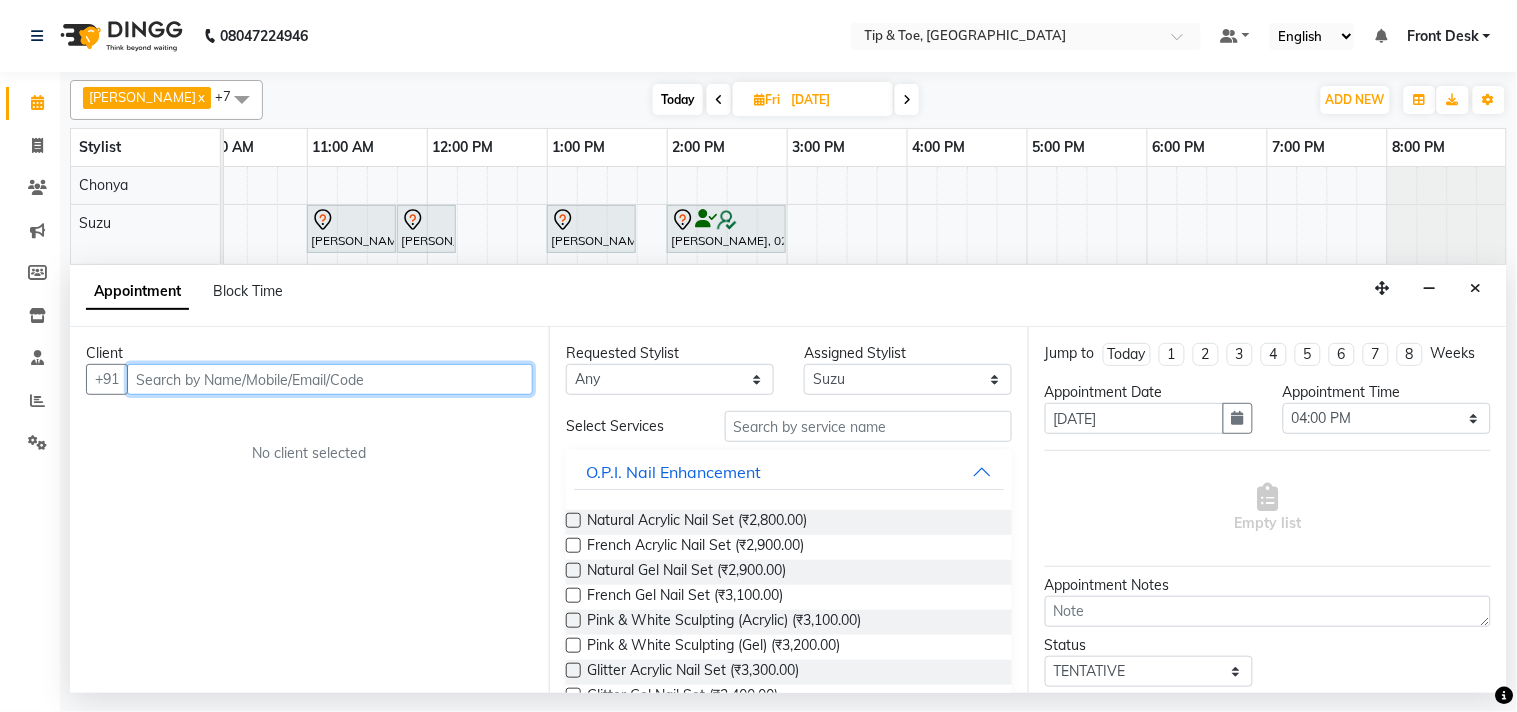 click at bounding box center (330, 379) 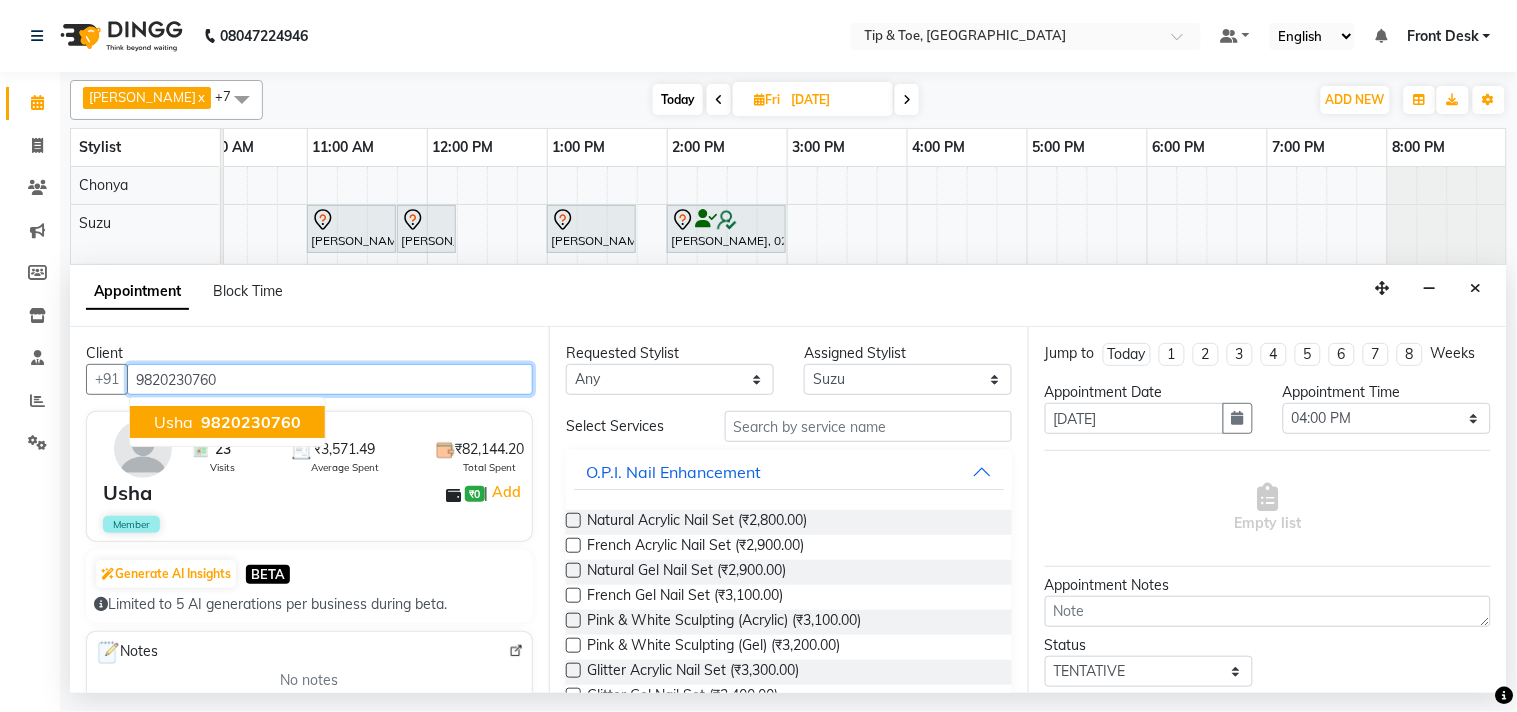 click on "9820230760" at bounding box center [251, 422] 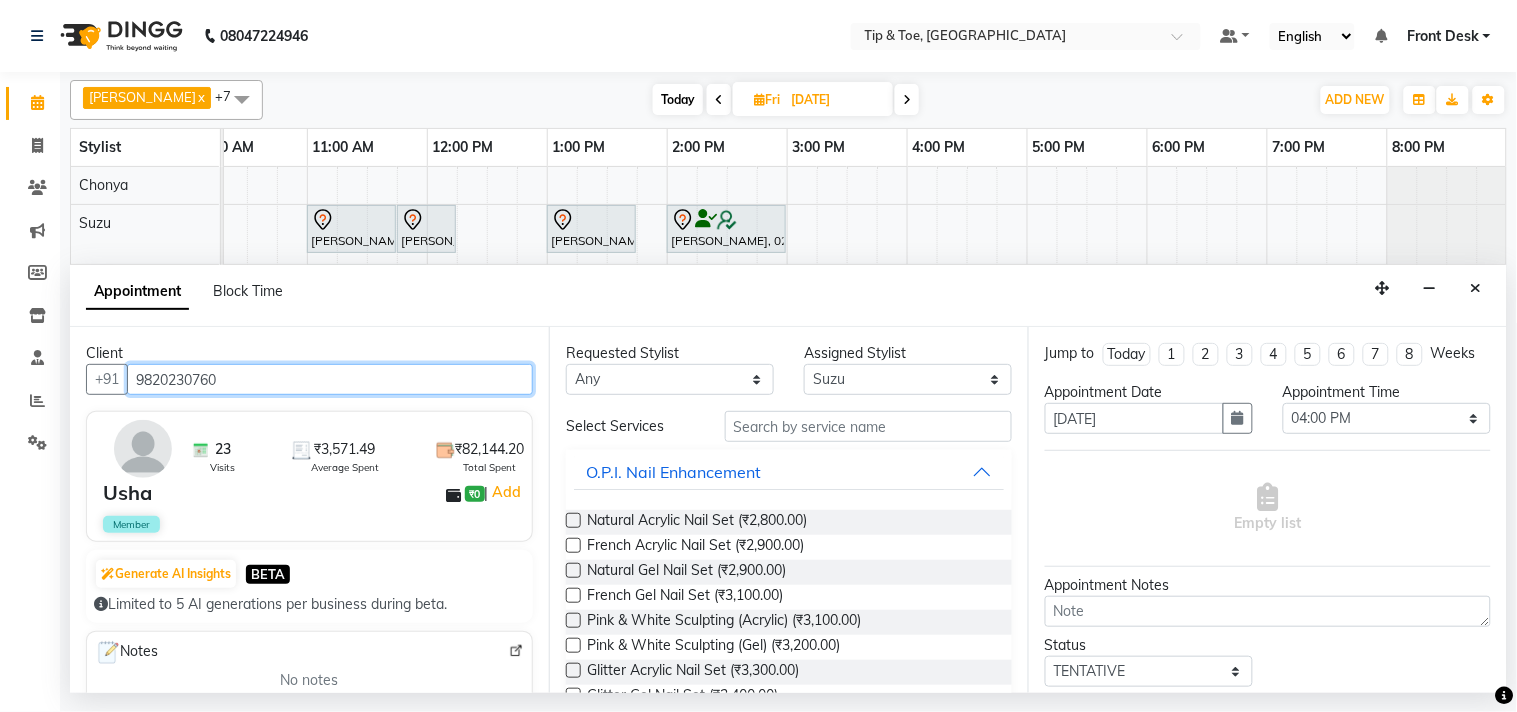 type on "9820230760" 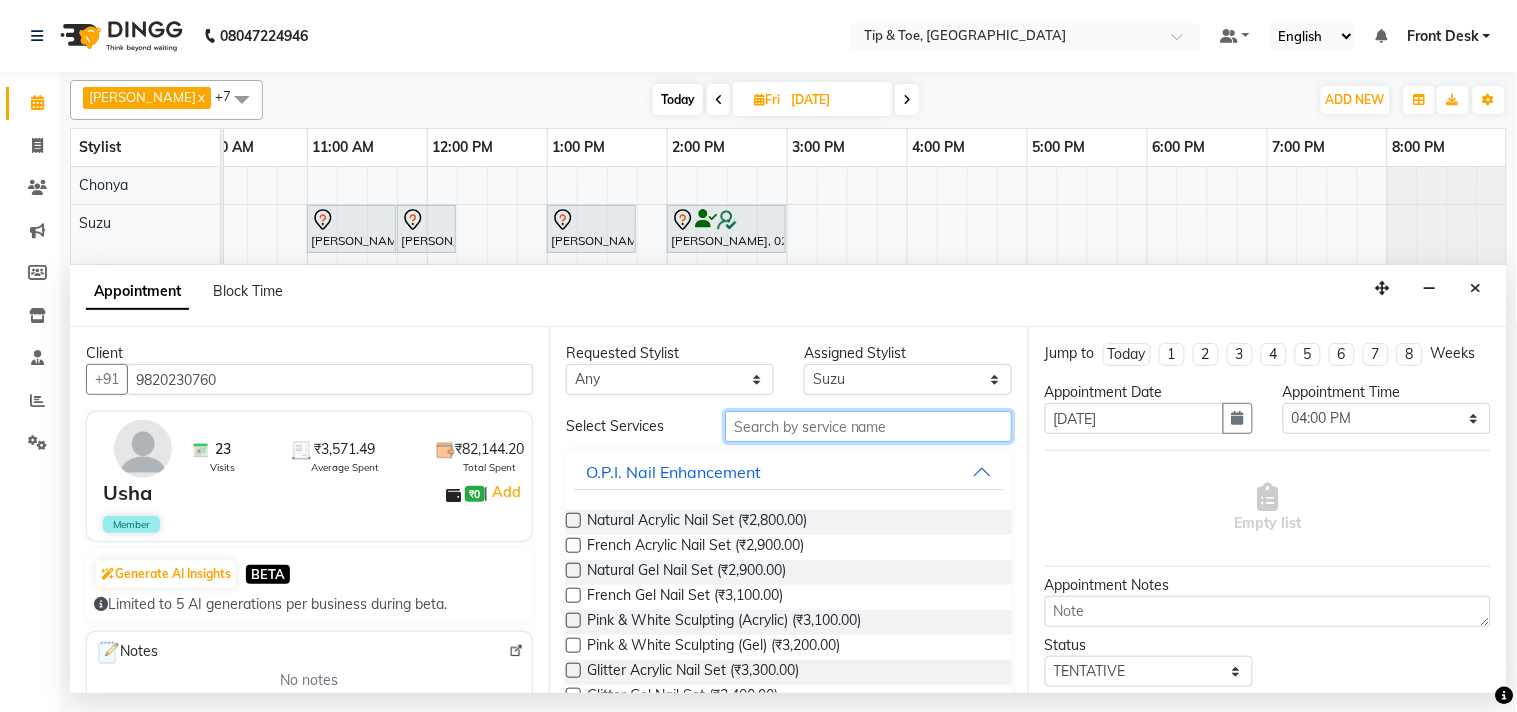 click at bounding box center (868, 426) 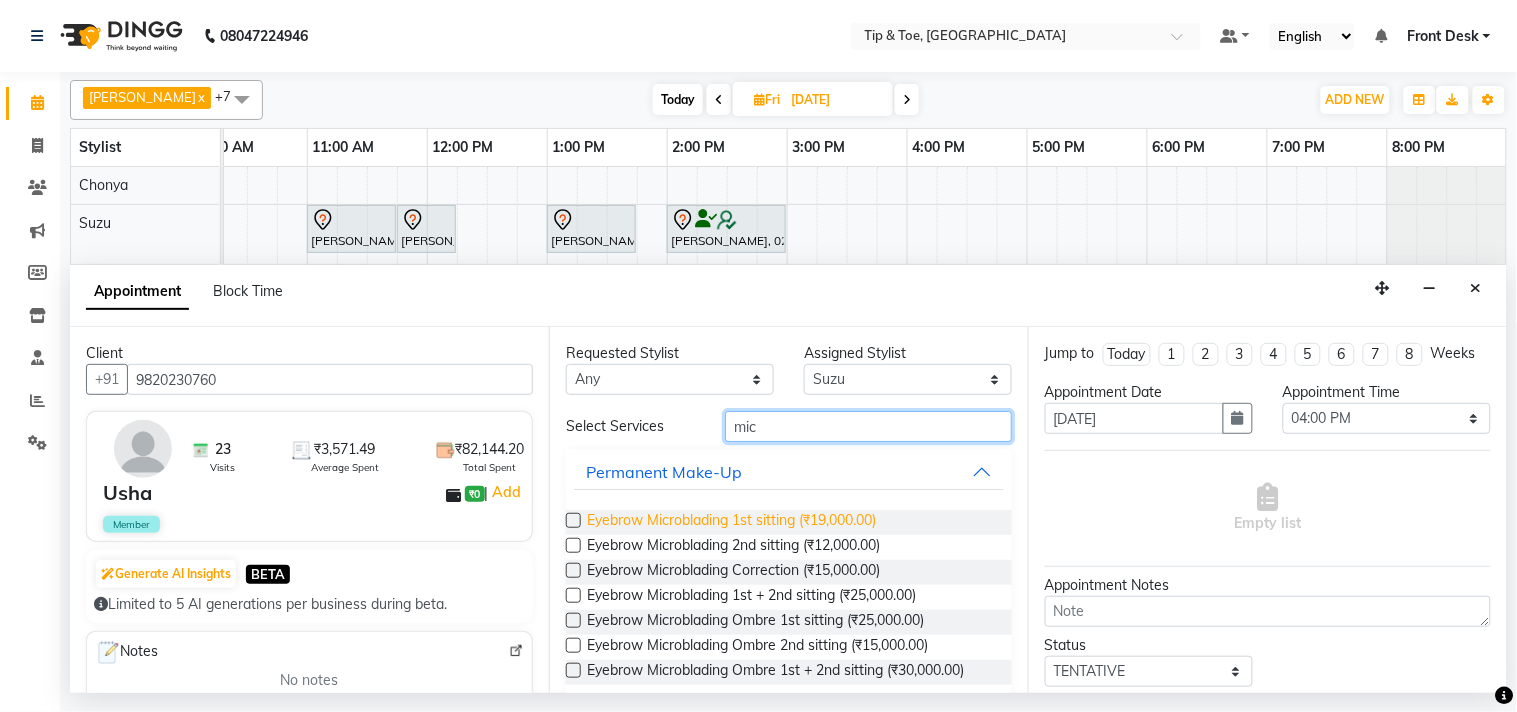 type on "mic" 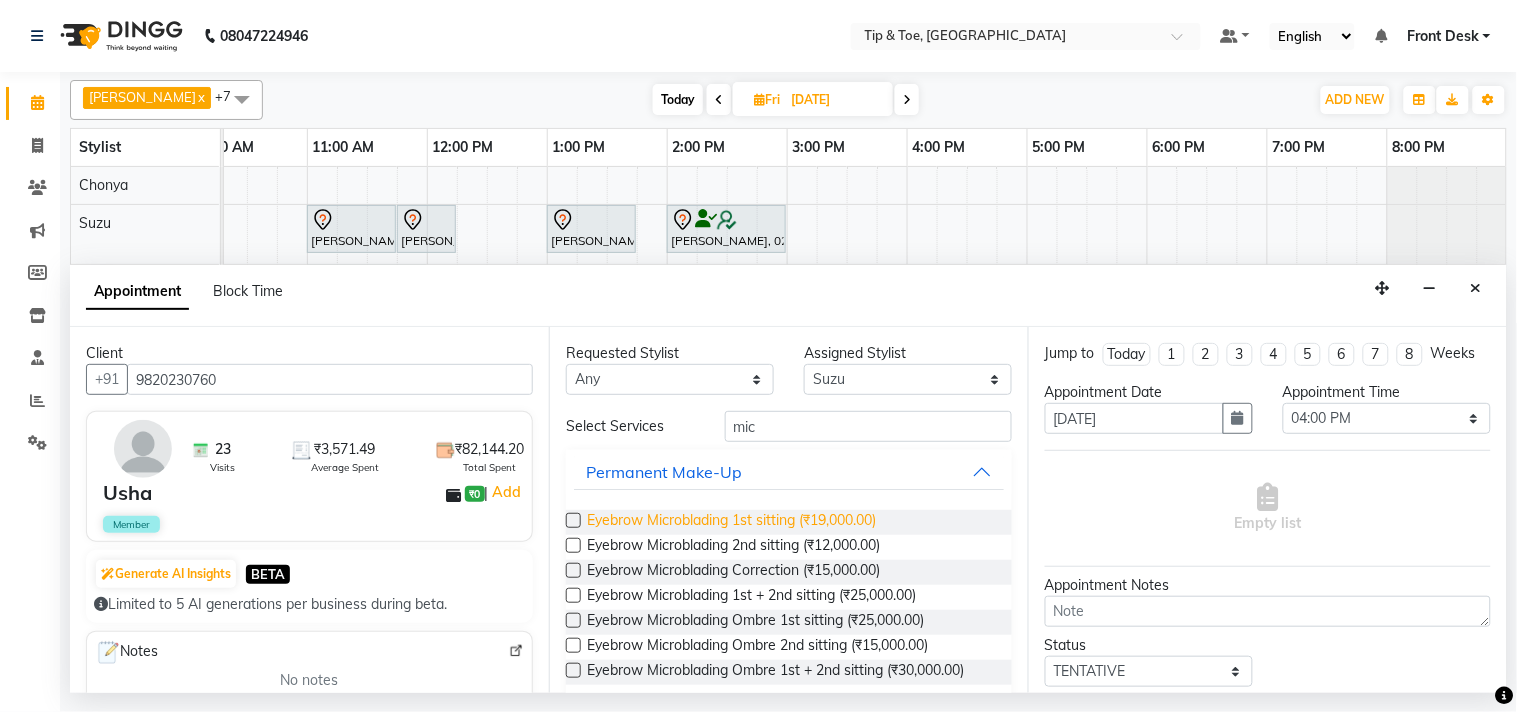 click on "Eyebrow Microblading 1st sitting (₹19,000.00)" at bounding box center [731, 522] 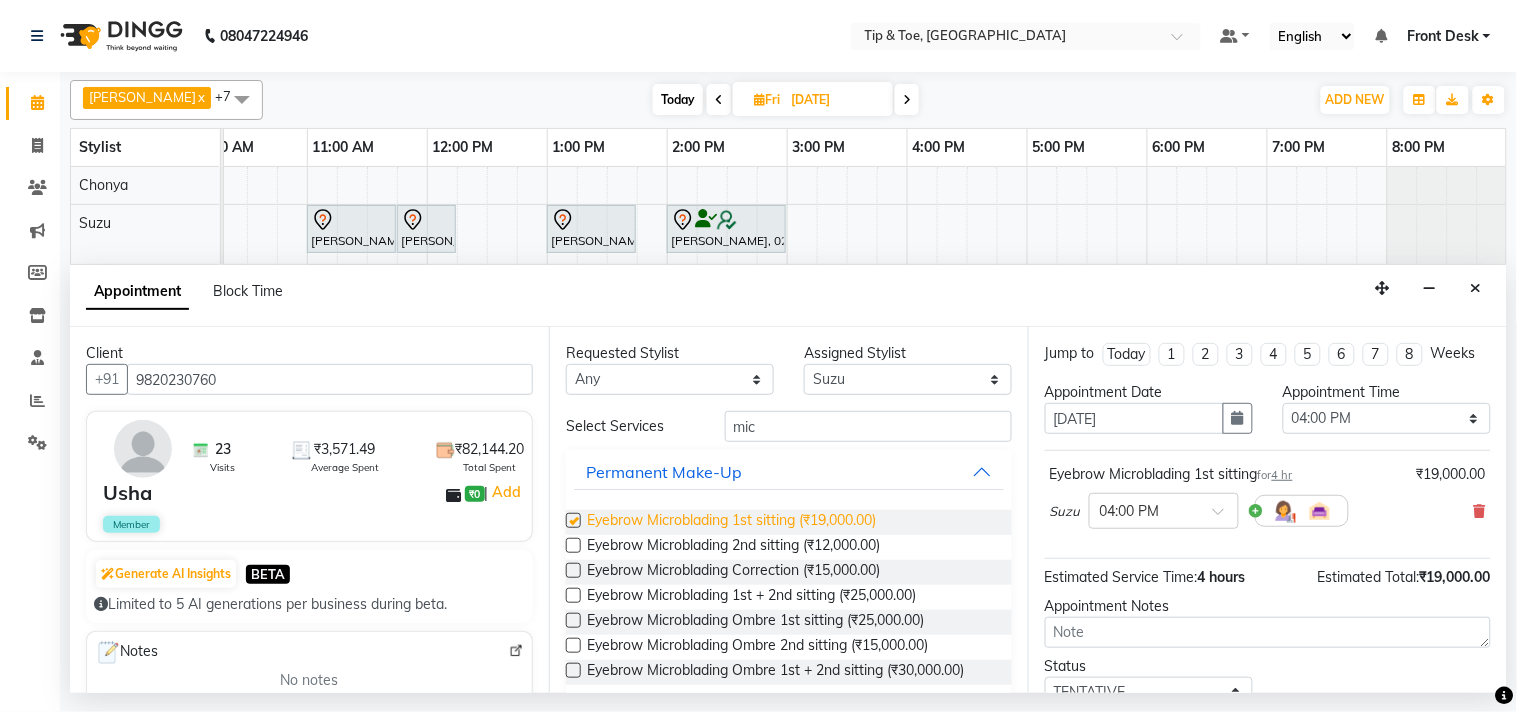 checkbox on "false" 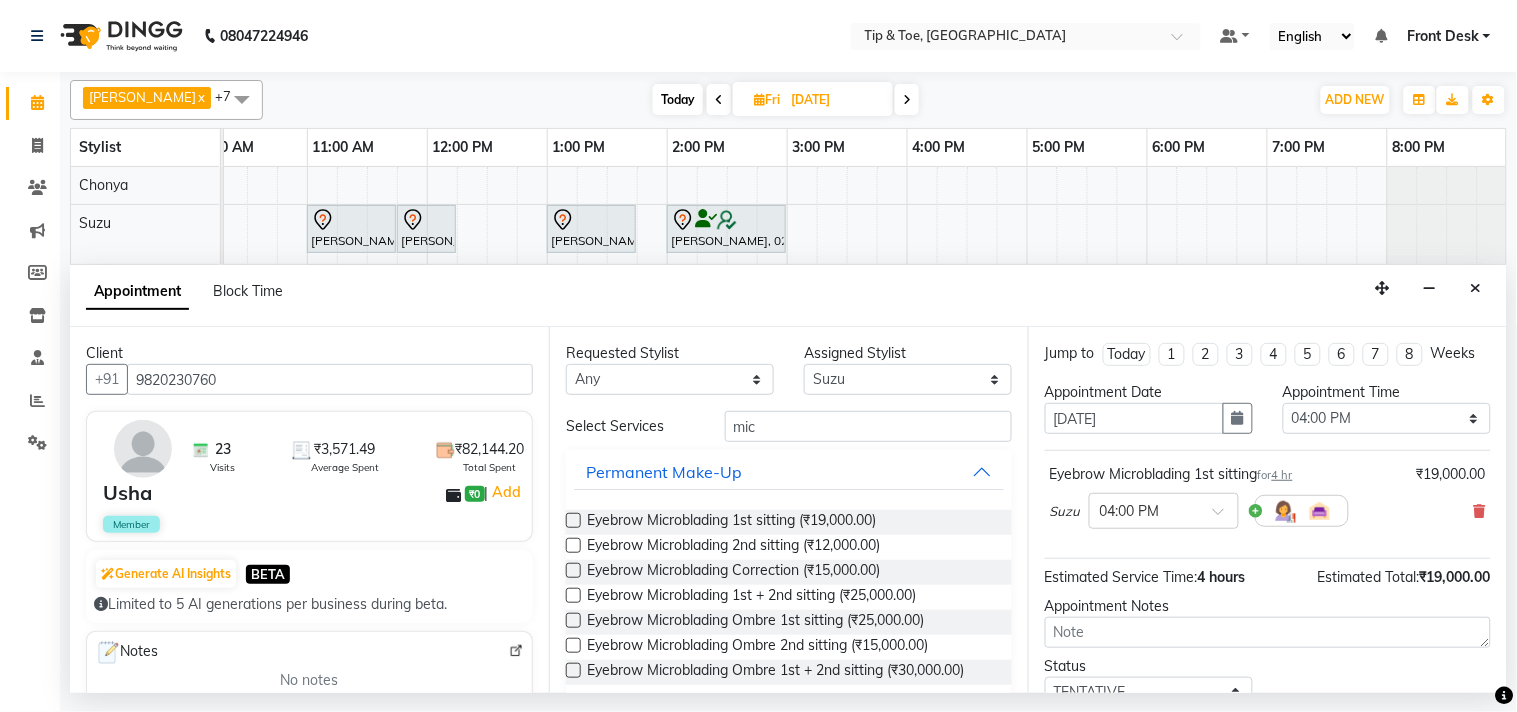 scroll, scrollTop: 161, scrollLeft: 0, axis: vertical 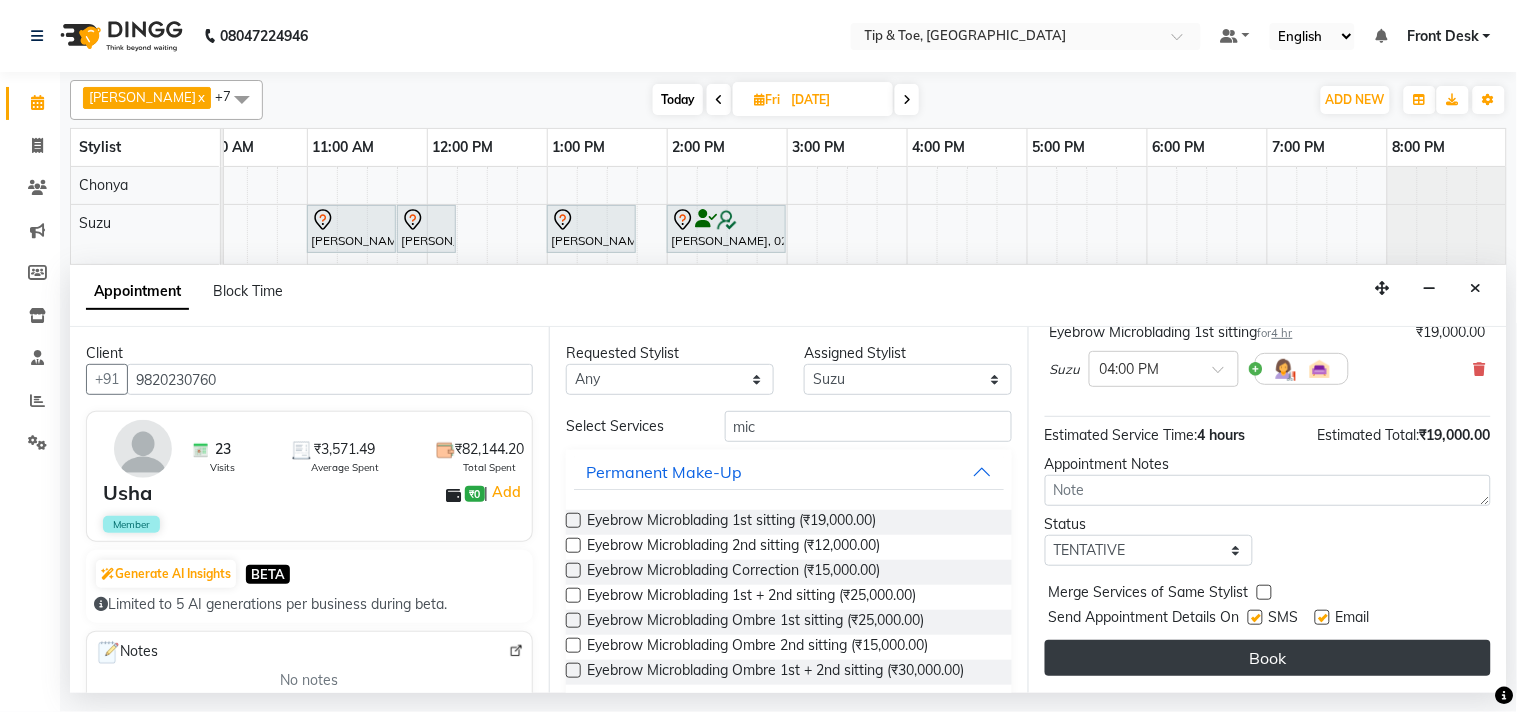 click on "Book" at bounding box center [1268, 658] 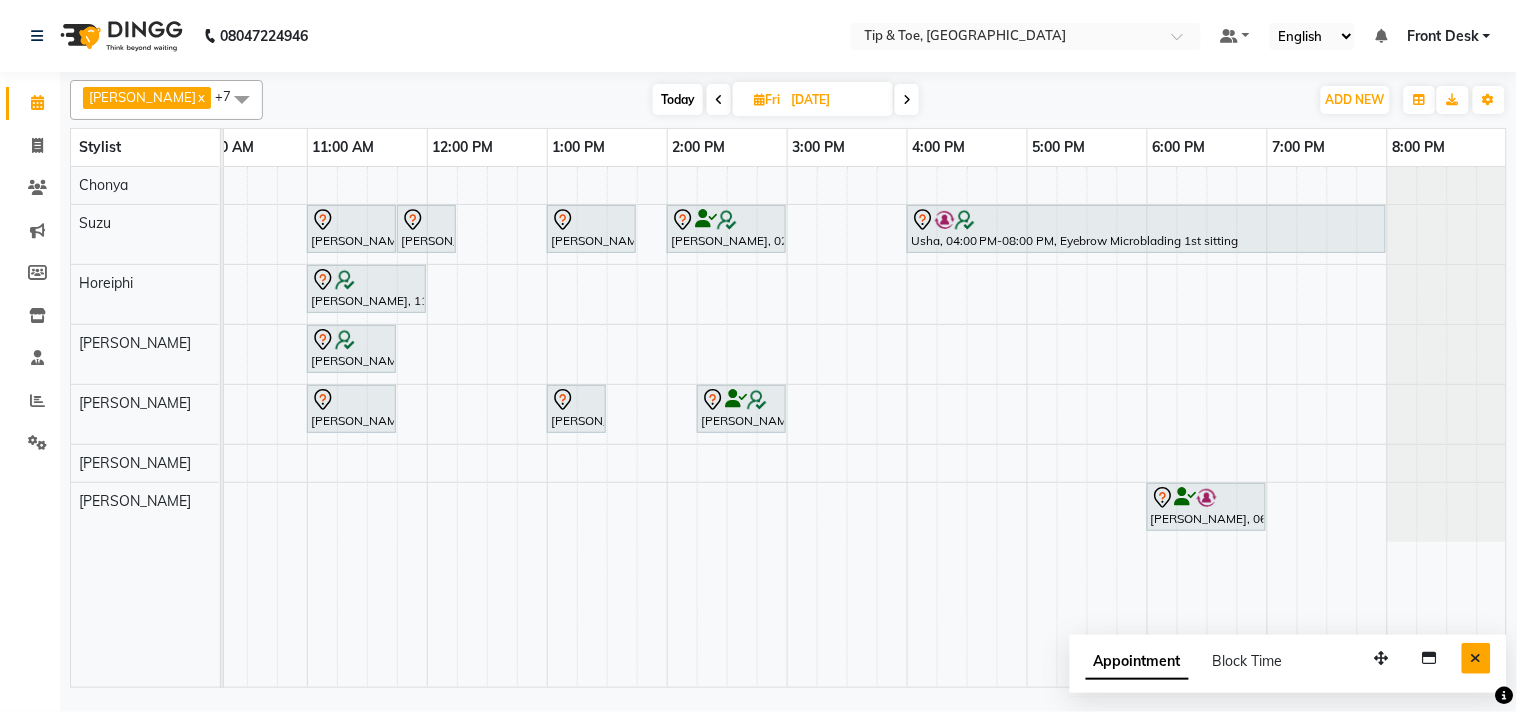 click at bounding box center (1476, 658) 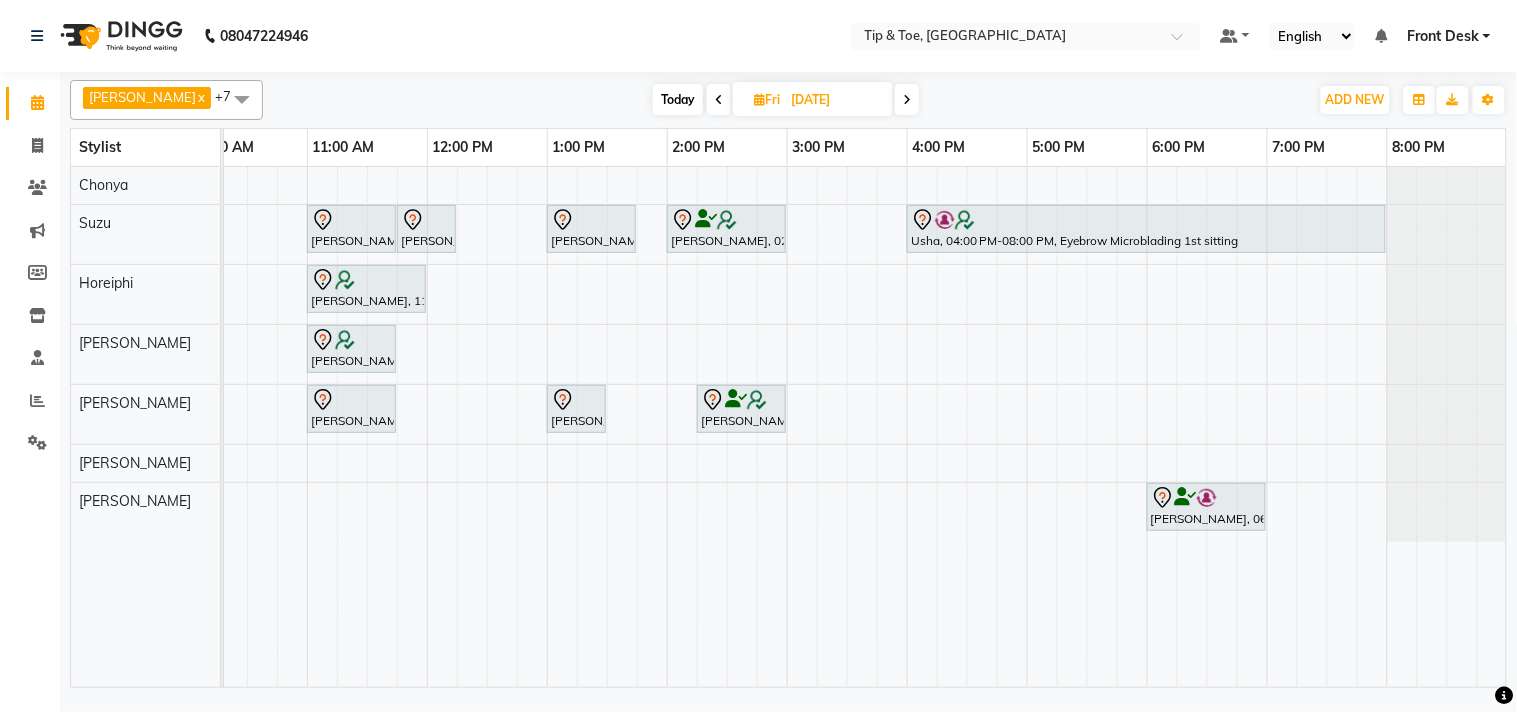 click on "Today" at bounding box center [678, 99] 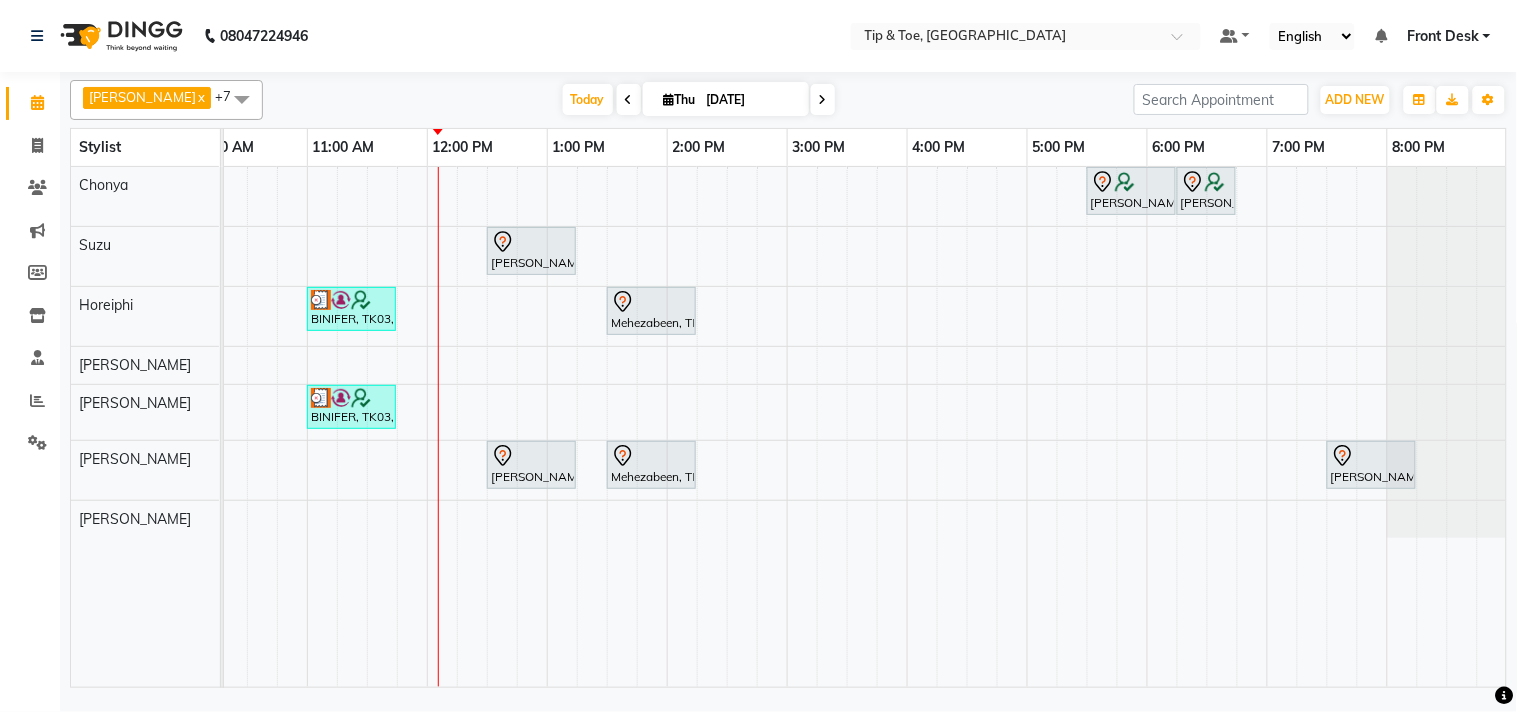 click at bounding box center [823, 100] 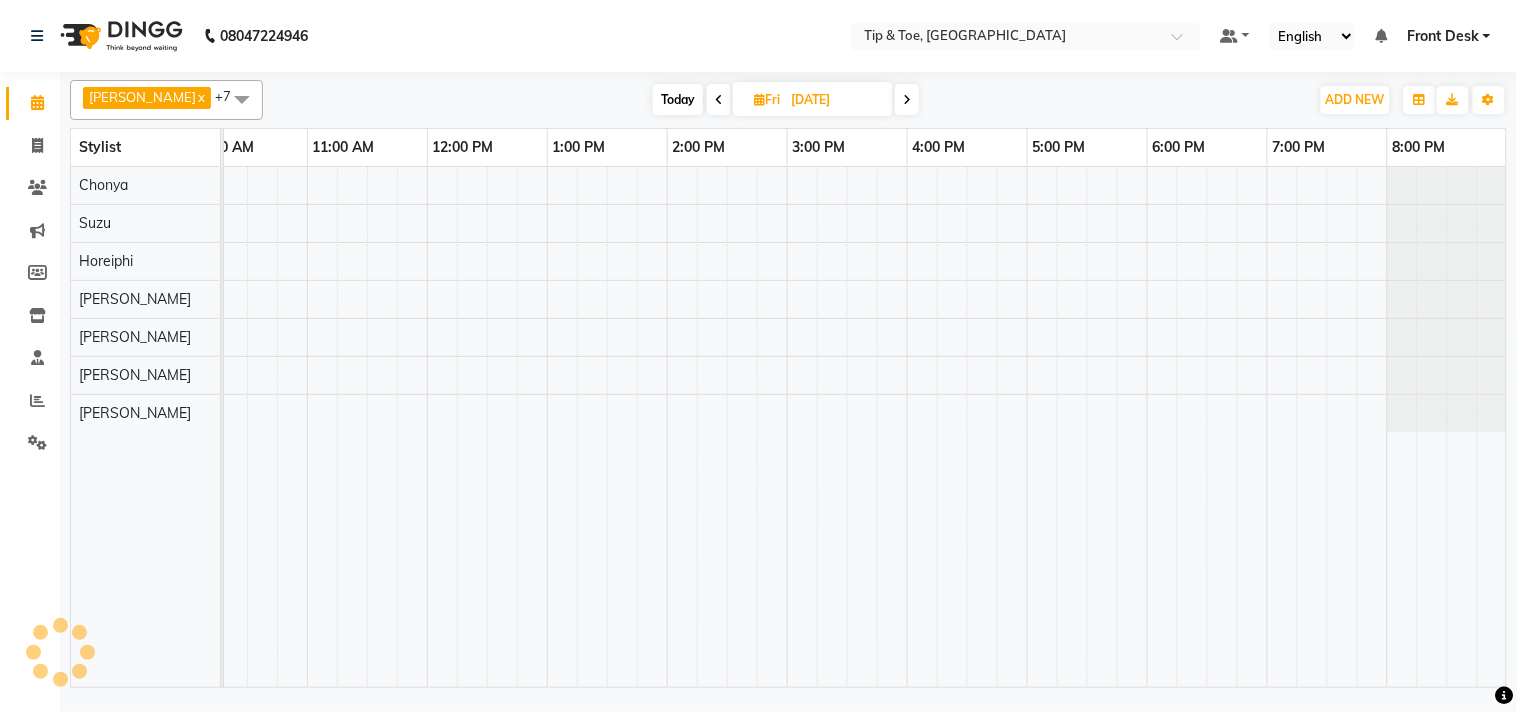 scroll, scrollTop: 0, scrollLeft: 277, axis: horizontal 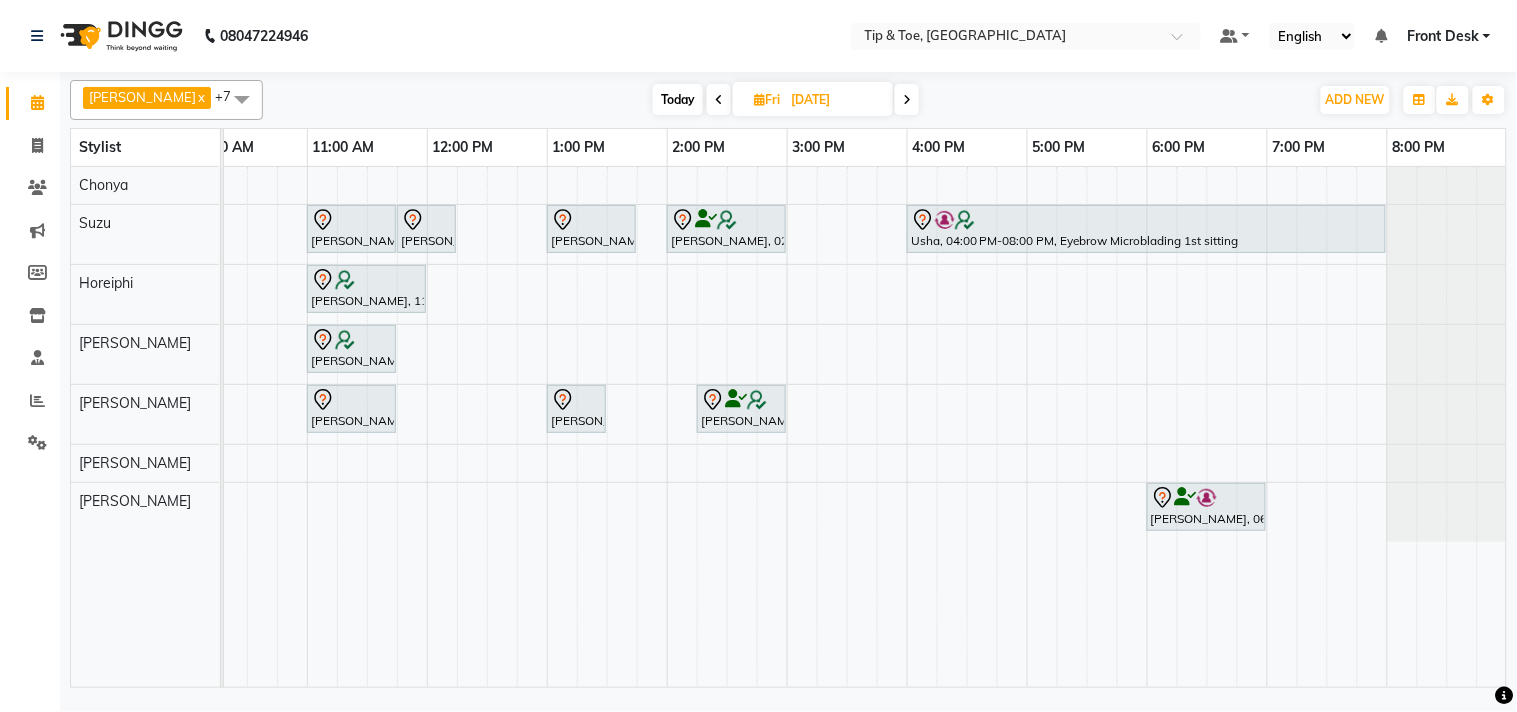 click on "Today" at bounding box center (678, 99) 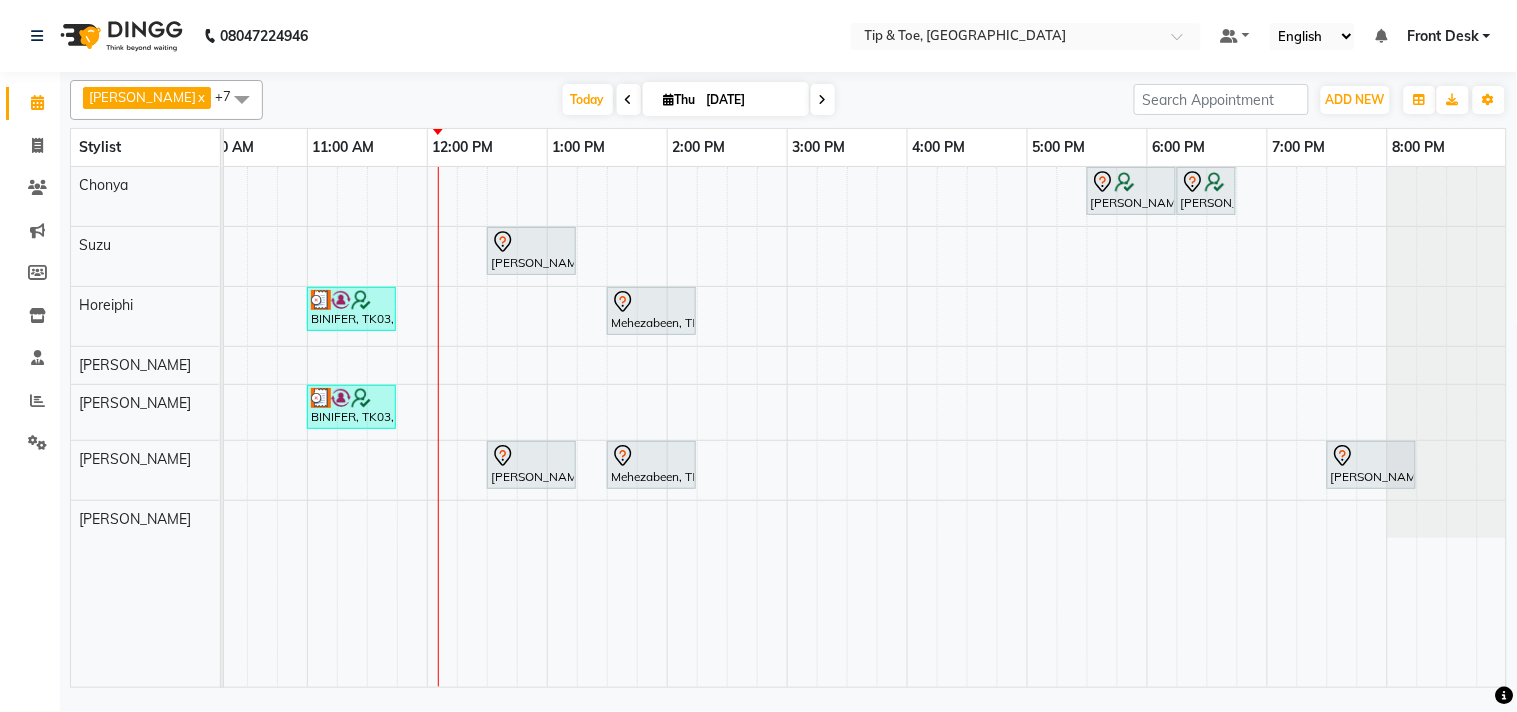 click at bounding box center [823, 100] 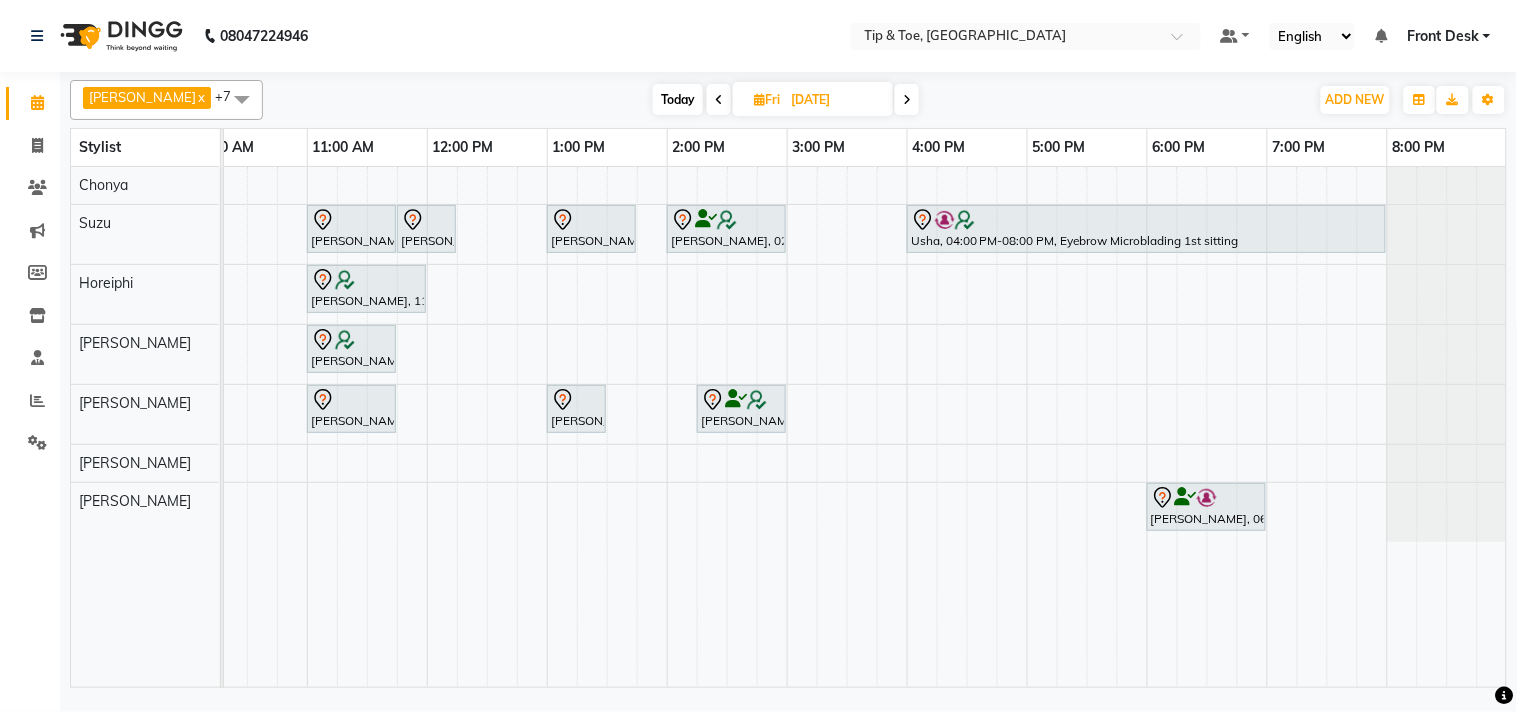 click on "Today" at bounding box center (678, 99) 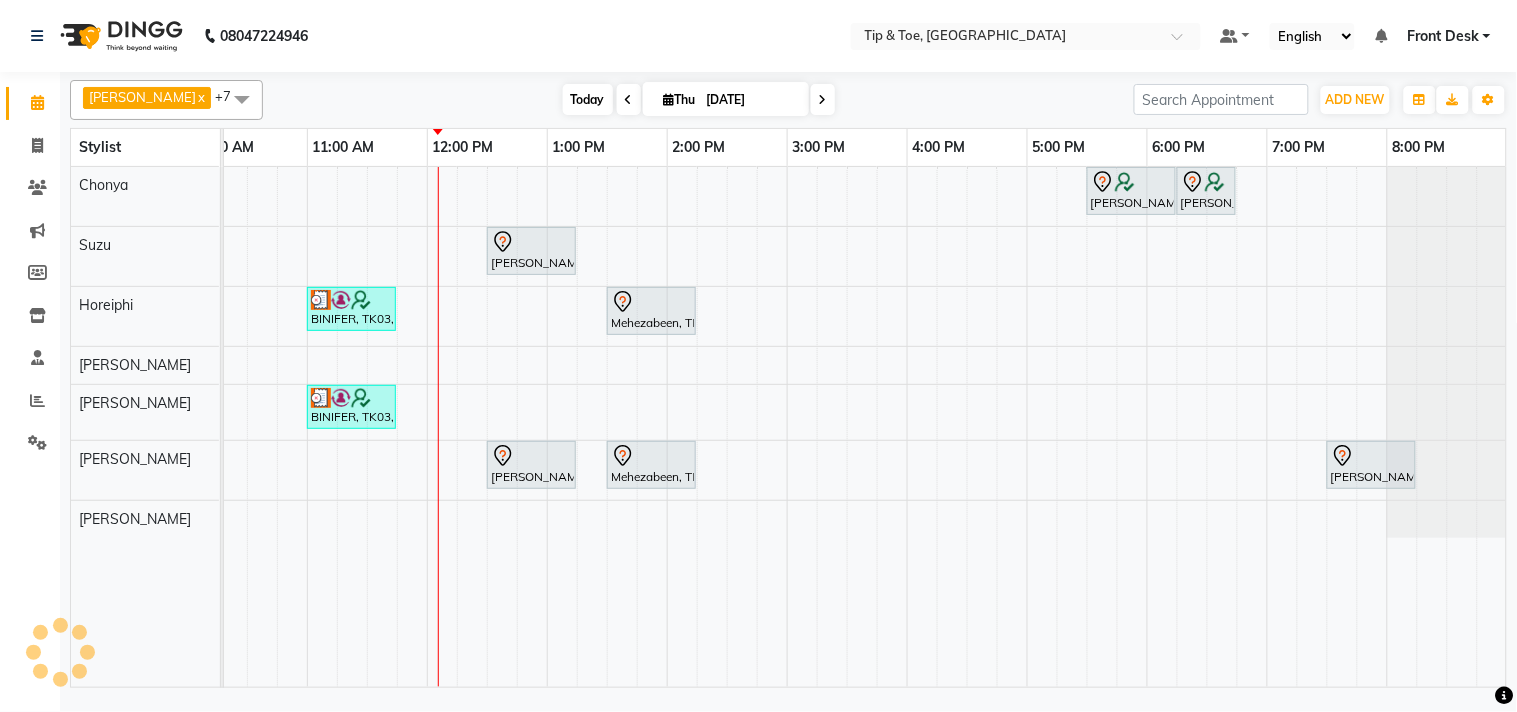 scroll, scrollTop: 0, scrollLeft: 277, axis: horizontal 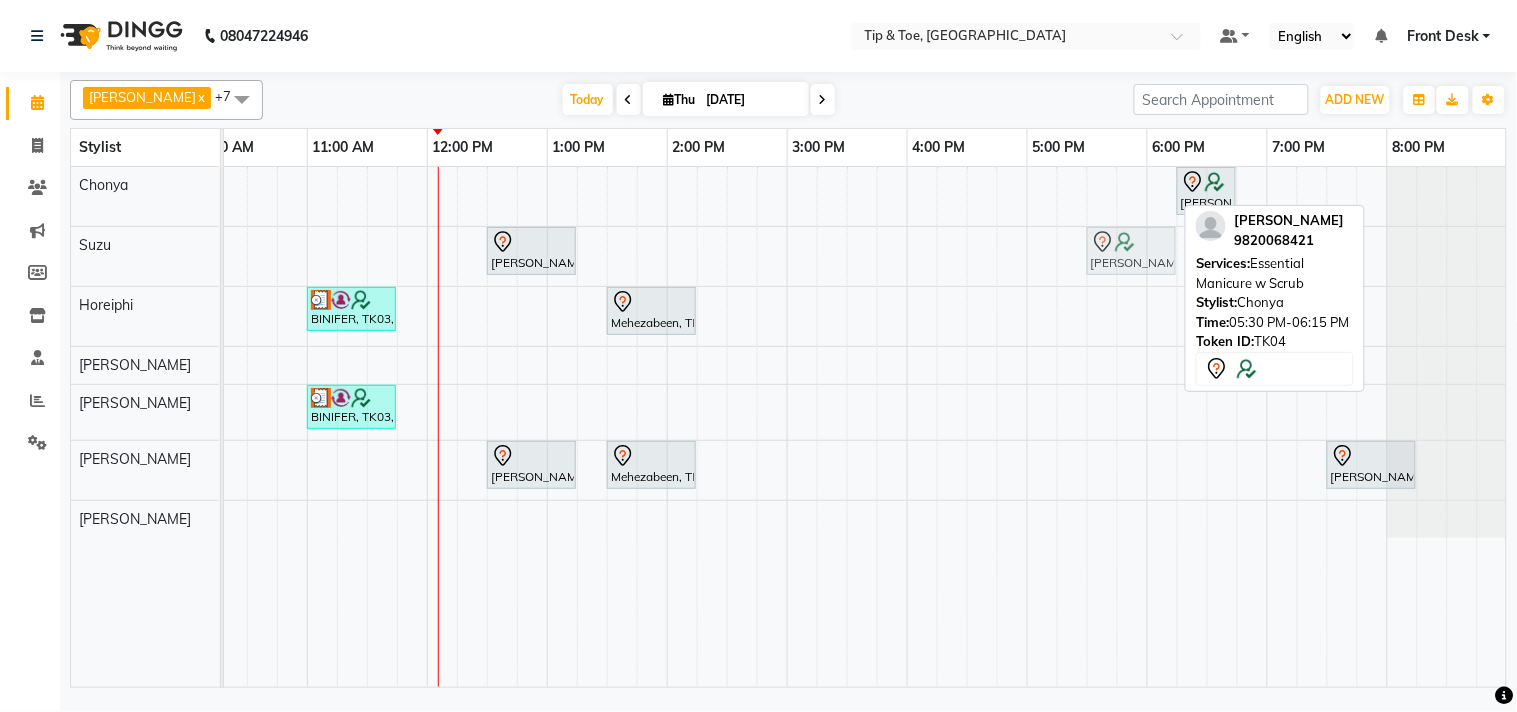 drag, startPoint x: 1121, startPoint y: 198, endPoint x: 1117, endPoint y: 255, distance: 57.14018 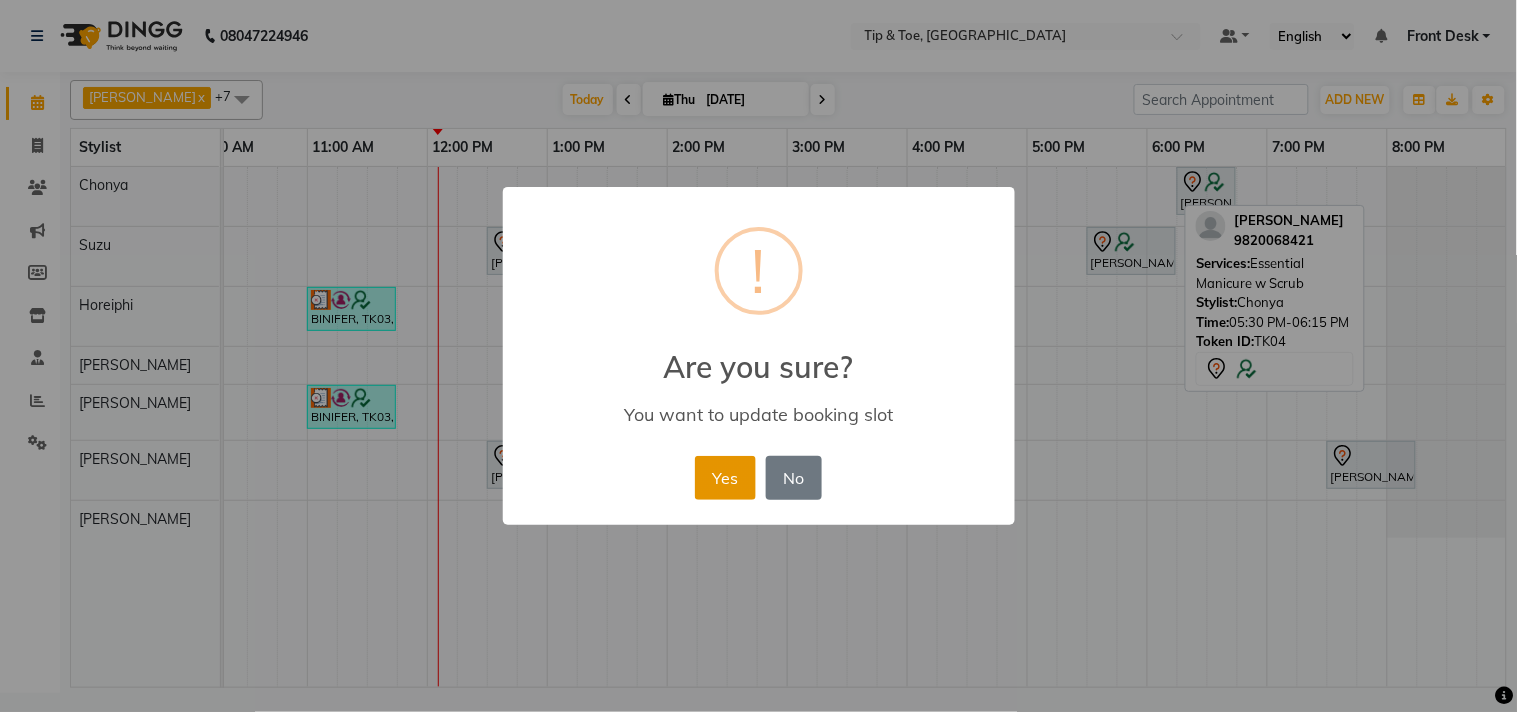 click on "Yes" at bounding box center (725, 478) 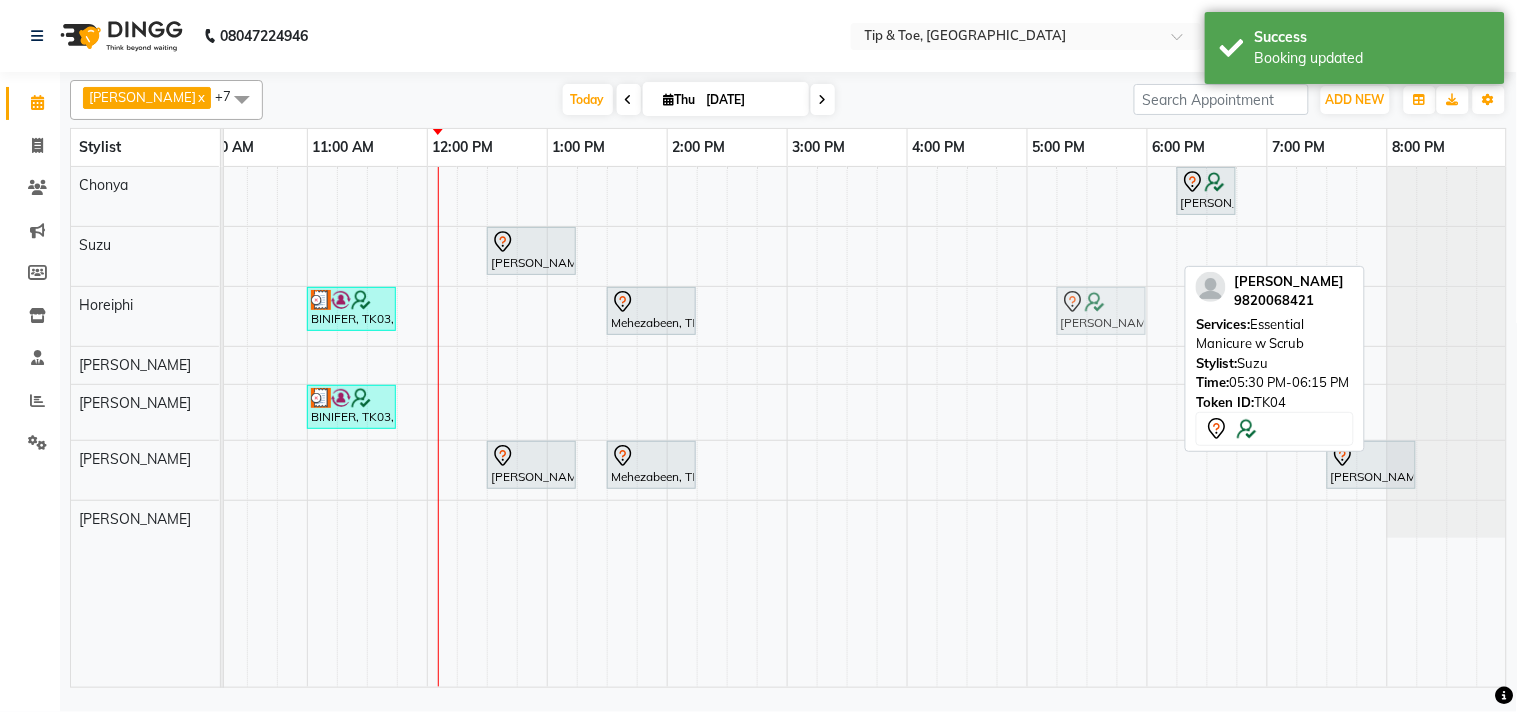 drag, startPoint x: 1117, startPoint y: 242, endPoint x: 1098, endPoint y: 306, distance: 66.760765 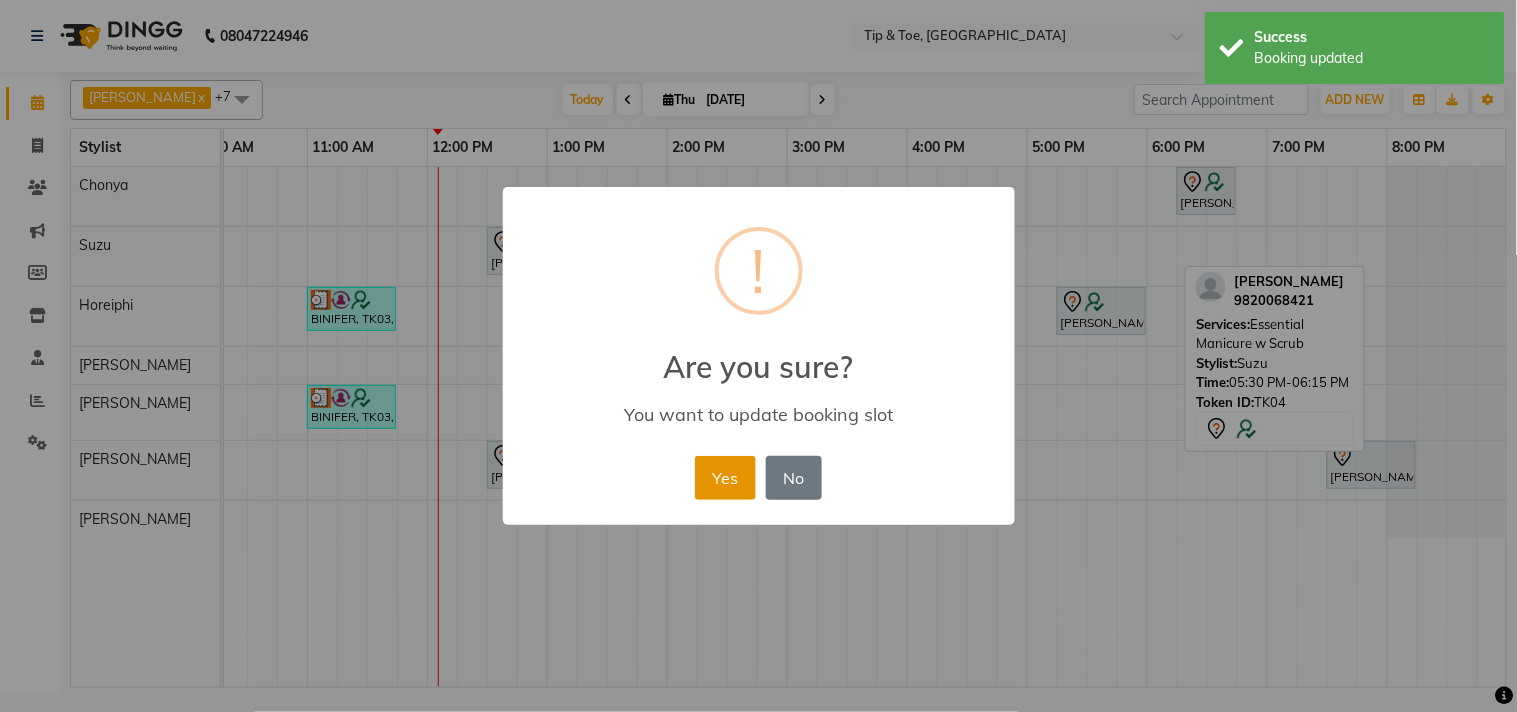 click on "Yes" at bounding box center (725, 478) 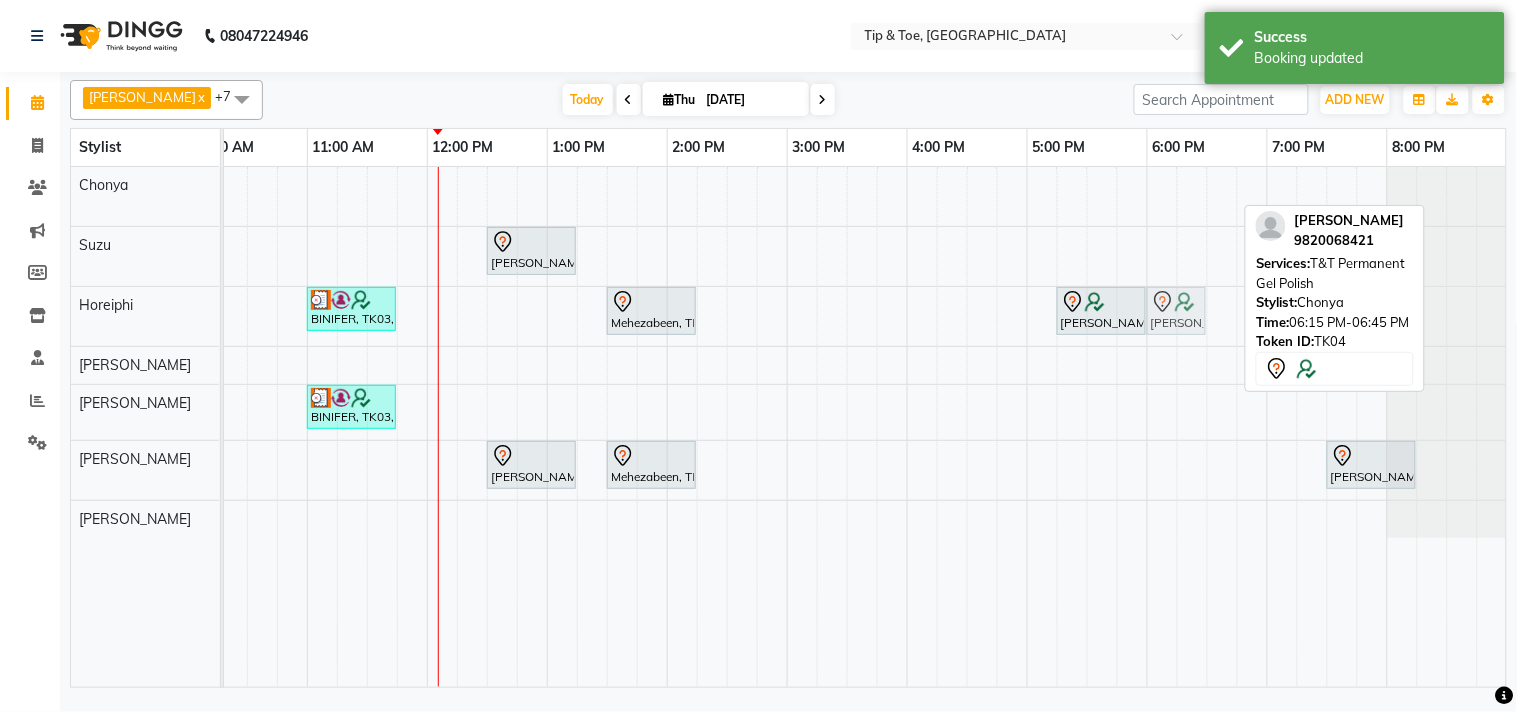 drag, startPoint x: 1208, startPoint y: 191, endPoint x: 1191, endPoint y: 303, distance: 113.28283 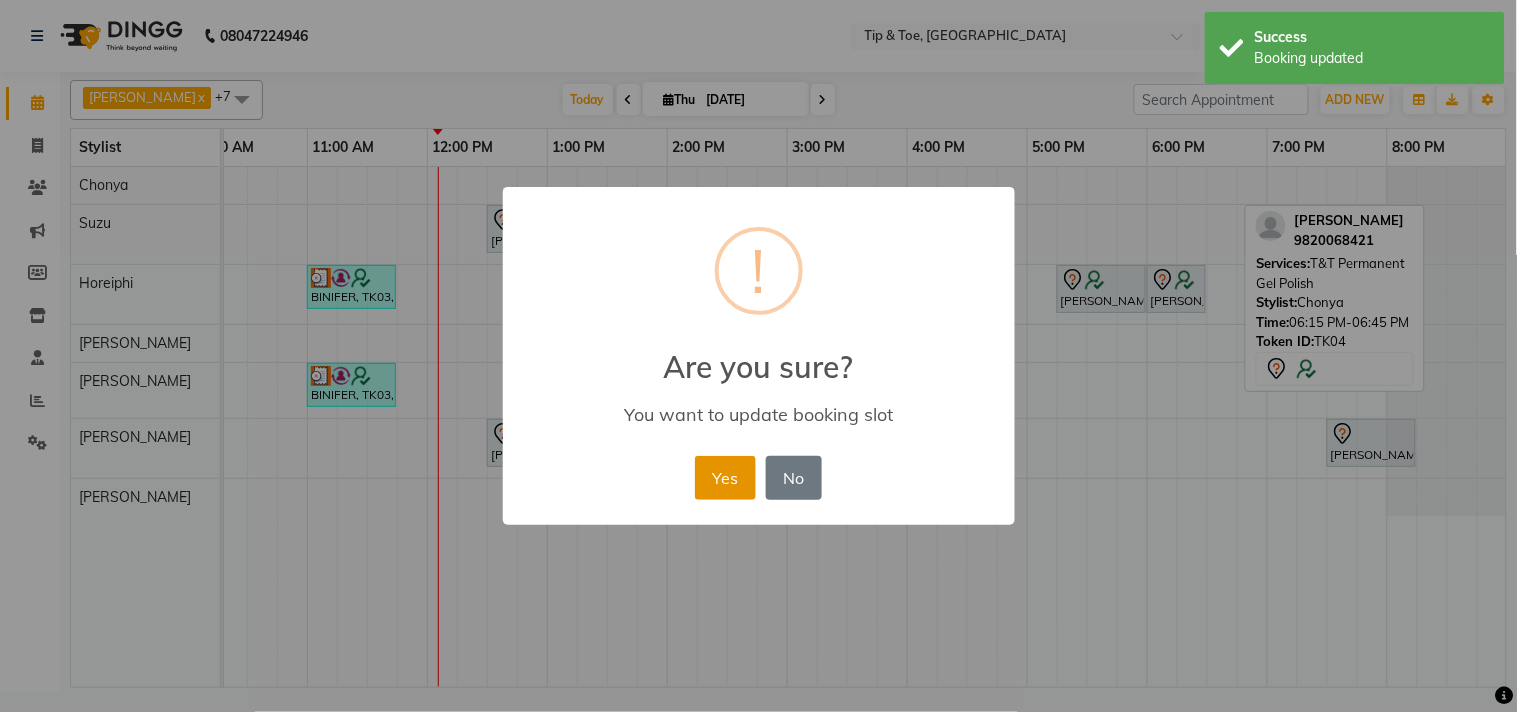 click on "Yes" at bounding box center [725, 478] 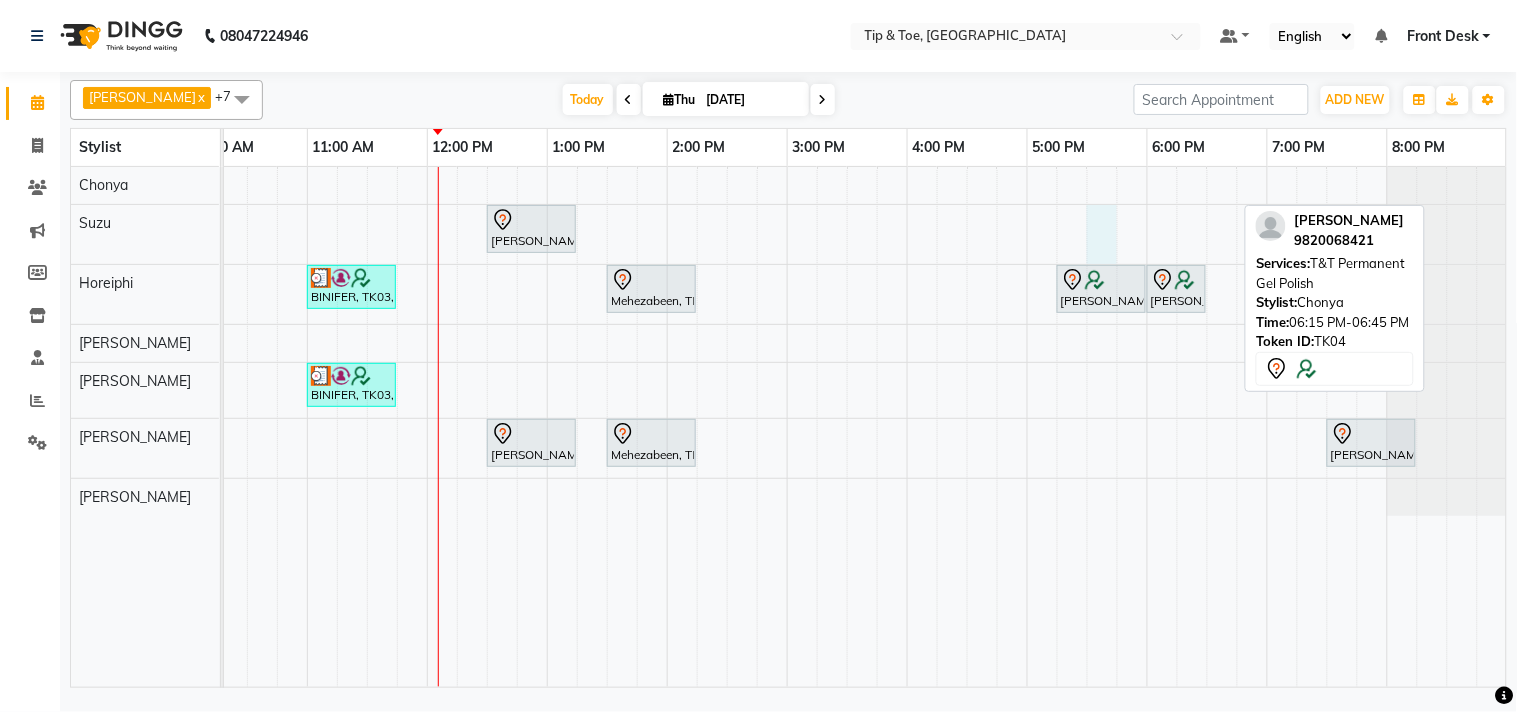 click on "[PERSON_NAME], TK06, 12:30 PM-01:15 PM, Essential Pedicure w Scrub     BINIFER, TK03, 11:00 AM-11:45 AM, Essential Pedicure w Scrub             Mehezabeen, TK05, 01:30 PM-02:15 PM, Essential Manicure w Scrub             Priya Aga, TK04, 05:15 PM-06:00 PM, Essential Manicure w Scrub             Priya Aga, TK04, 06:00 PM-06:30 PM, T&T Permanent Gel Polish     BINIFER, TK03, 11:00 AM-11:45 AM, Essential Manicure w Scrub             [PERSON_NAME], TK06, 12:30 PM-01:15 PM, Essential Manicure w Scrub             Mehezabeen, TK05, 01:30 PM-02:15 PM, Essential Pedicure w Scrub             [PERSON_NAME], TK02, 07:30 PM-08:15 PM, Essential Pedicure w Scrub" at bounding box center (727, 427) 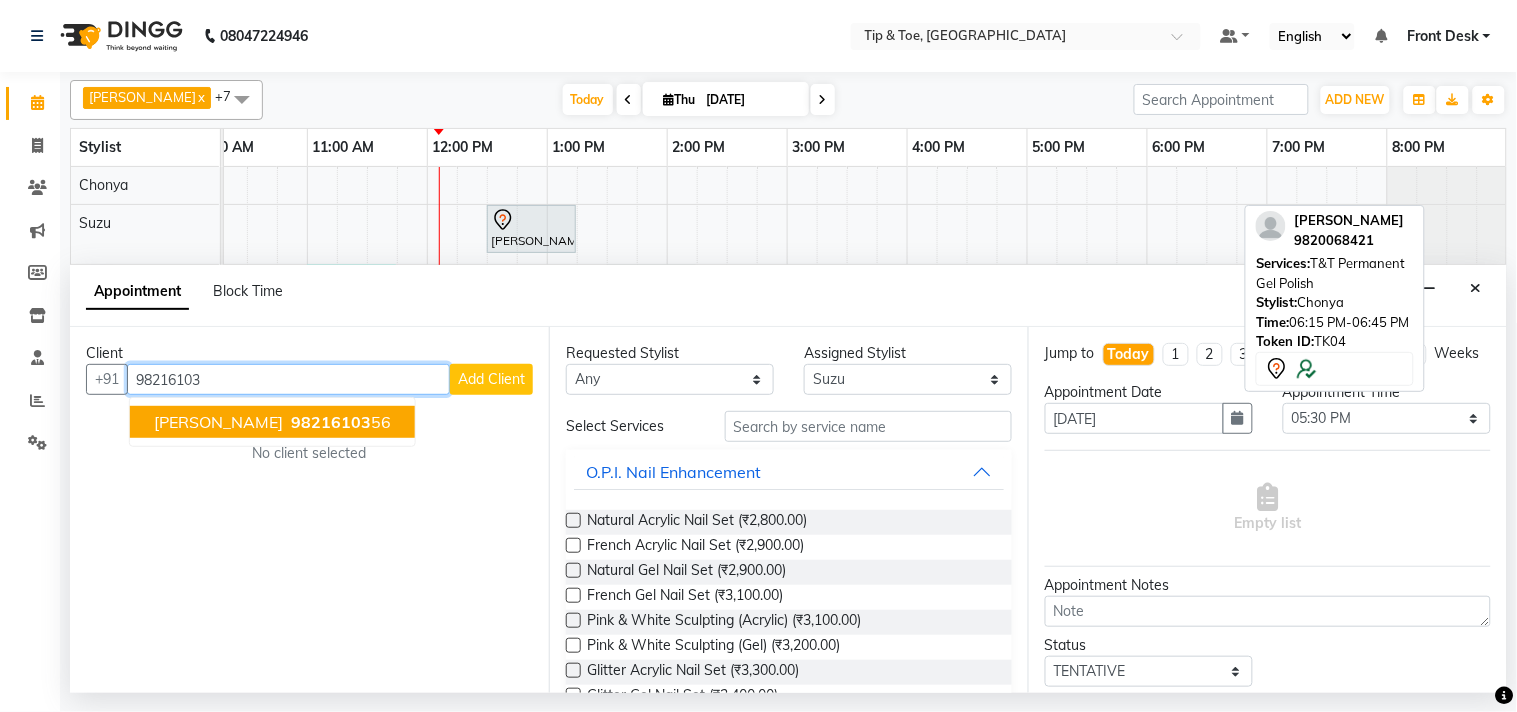 click on "[PERSON_NAME]" at bounding box center [218, 422] 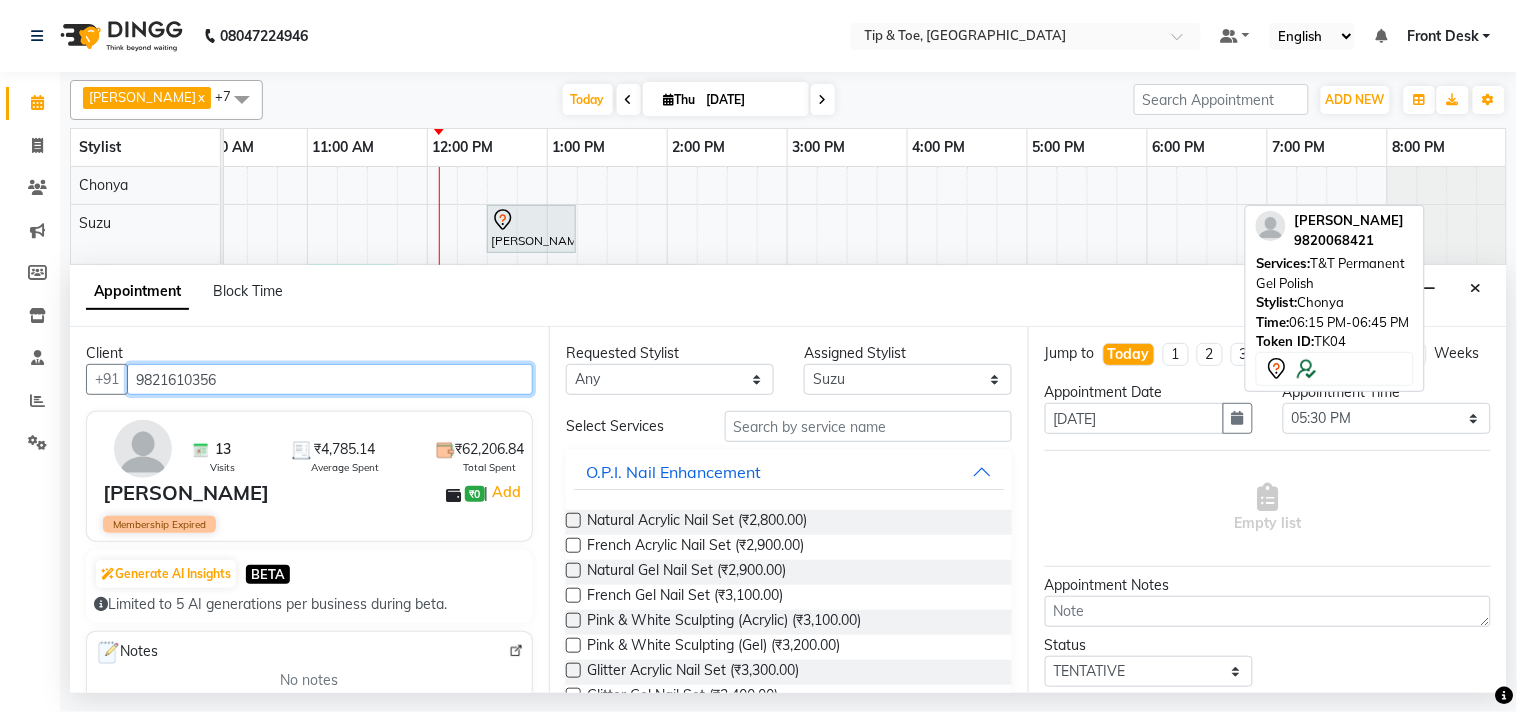 type on "9821610356" 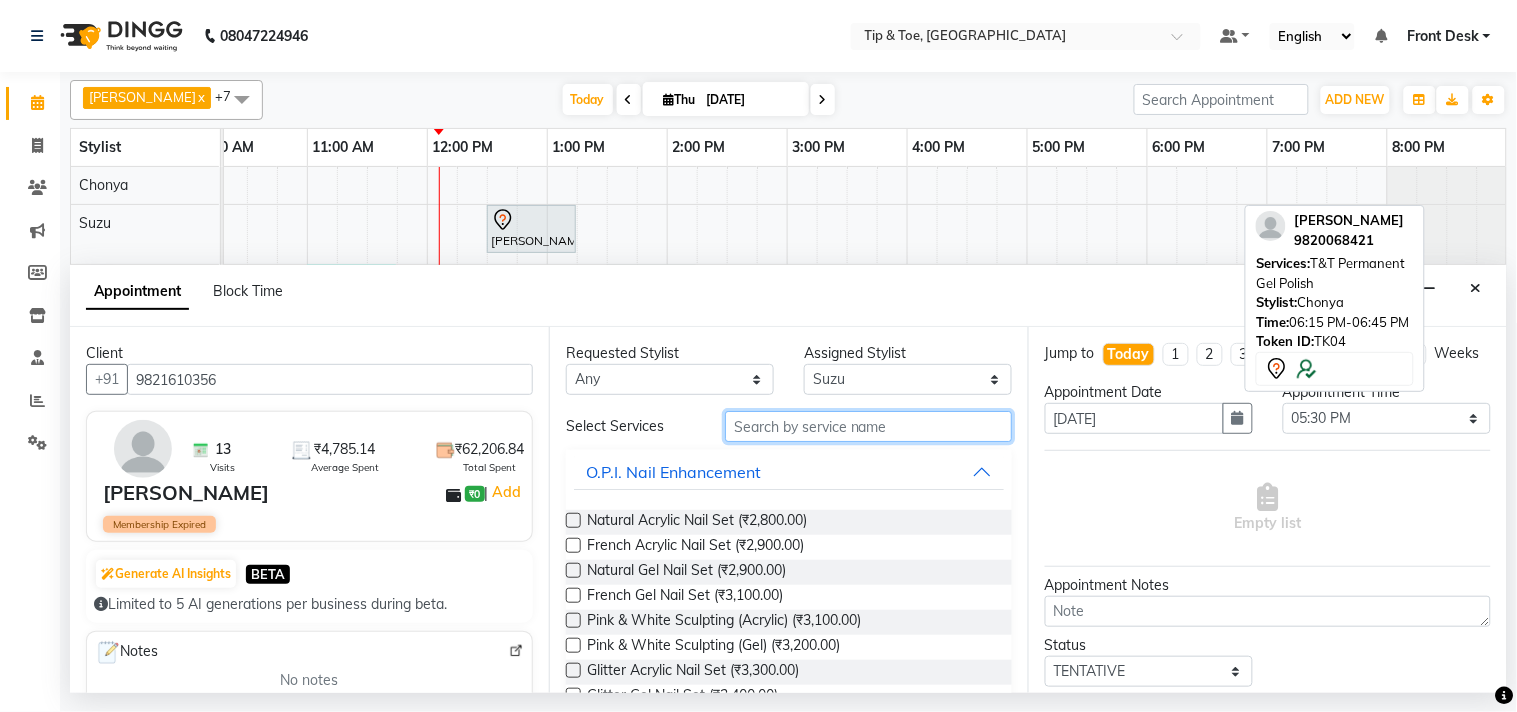click at bounding box center [868, 426] 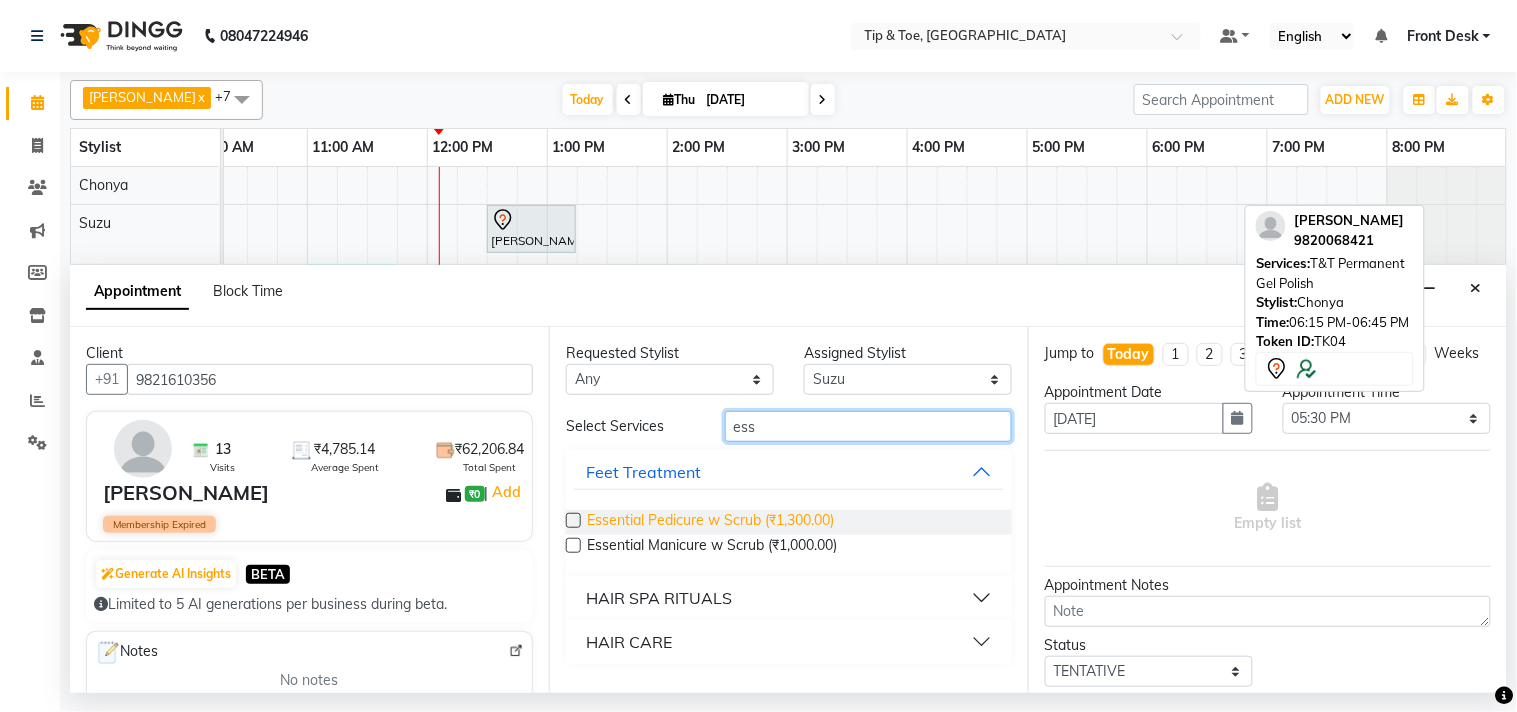 type on "ess" 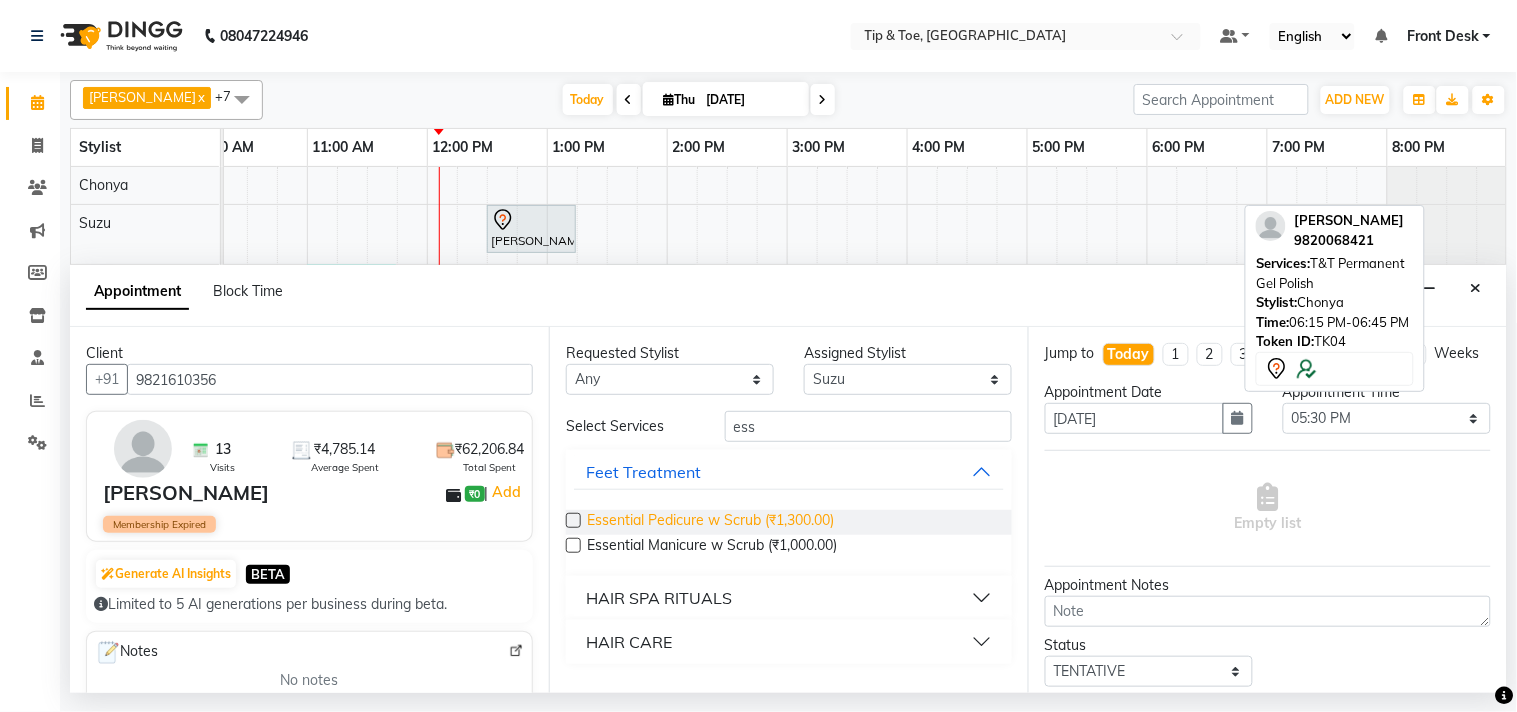 click on "Essential Pedicure w Scrub (₹1,300.00)" at bounding box center (710, 522) 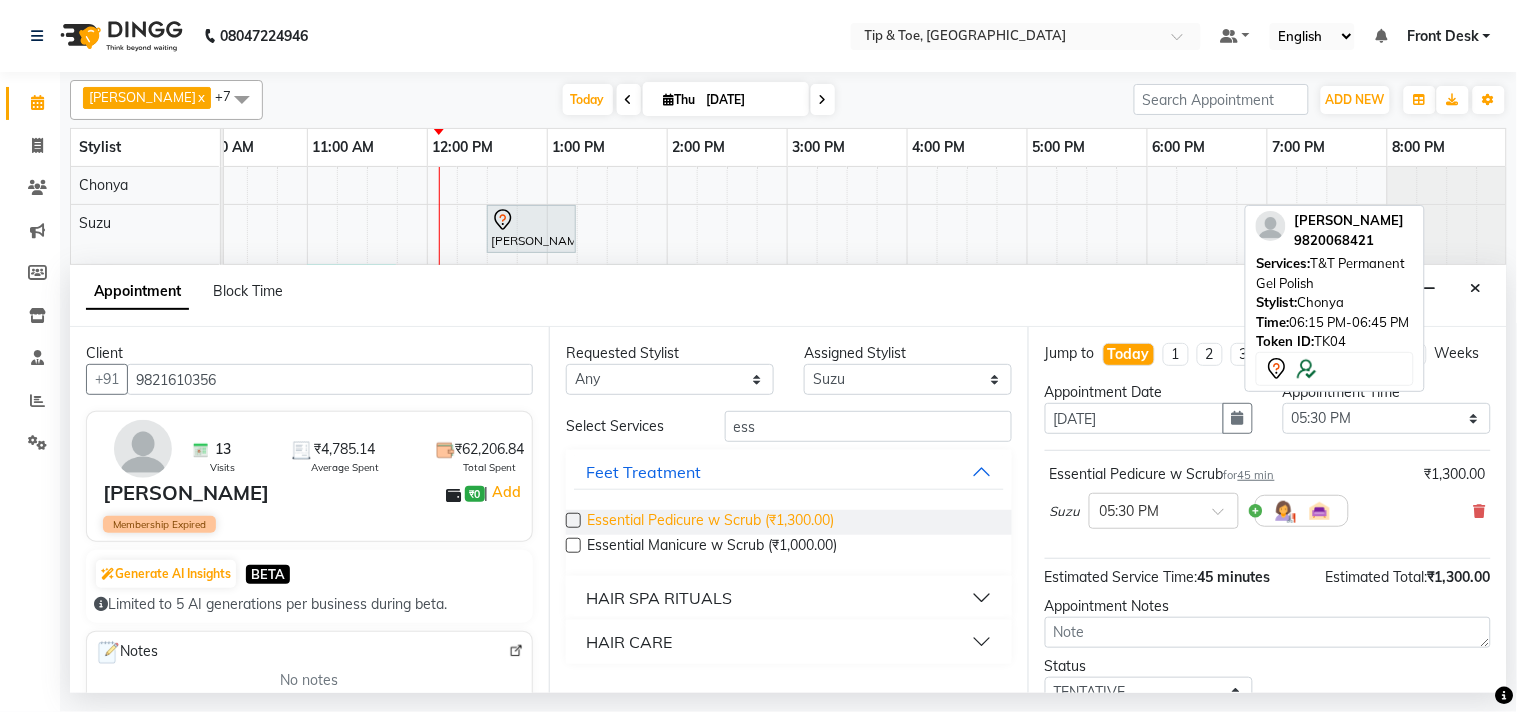 click on "Essential Pedicure w Scrub (₹1,300.00)" at bounding box center [710, 522] 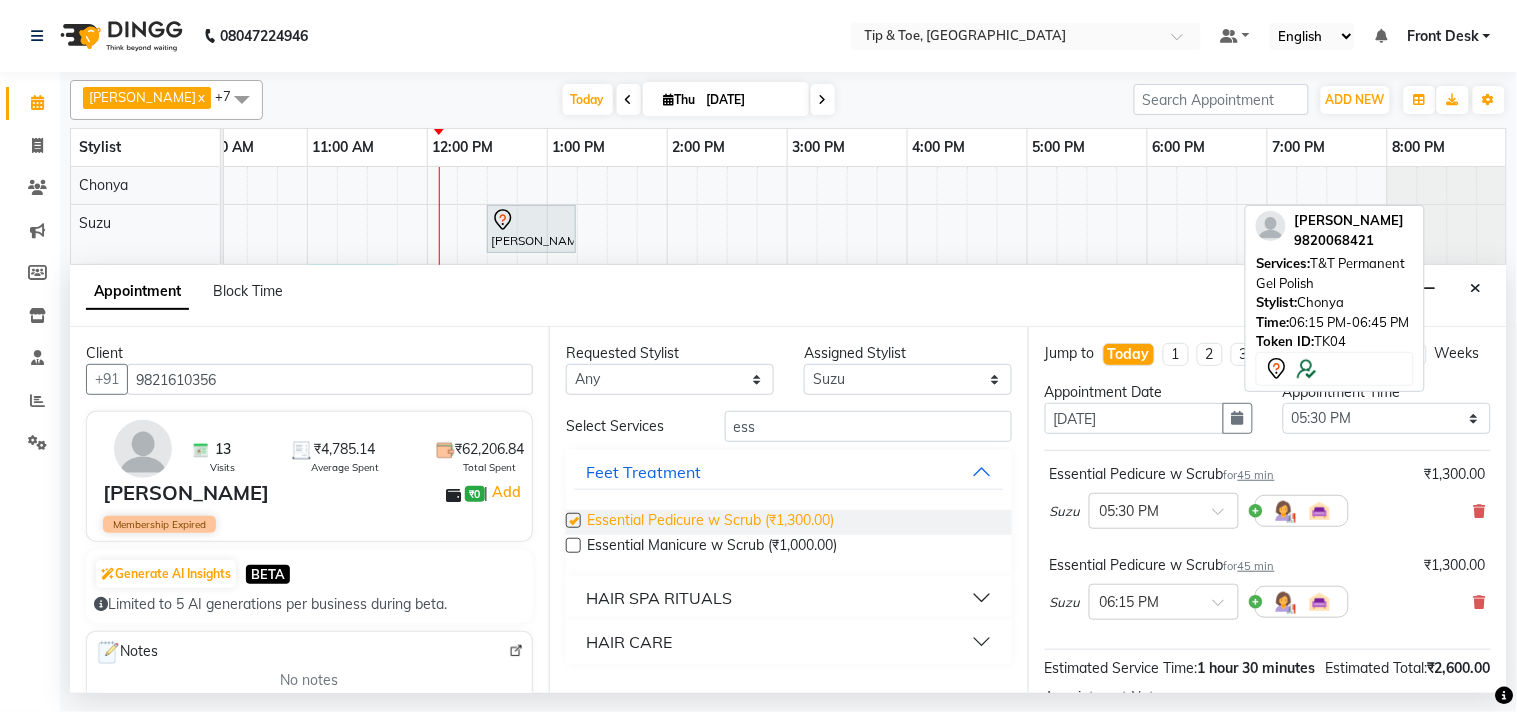 checkbox on "false" 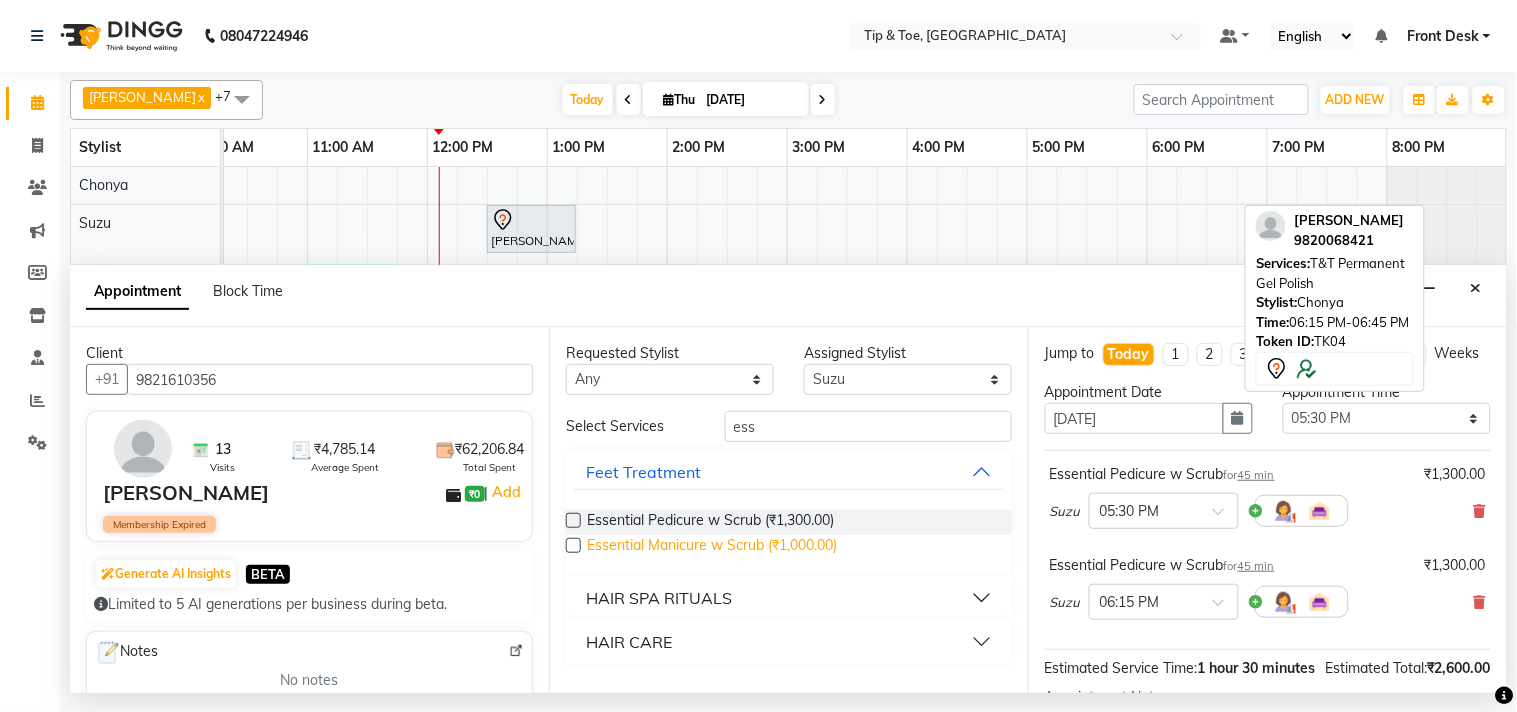 click on "Essential Manicure w Scrub (₹1,000.00)" at bounding box center [712, 547] 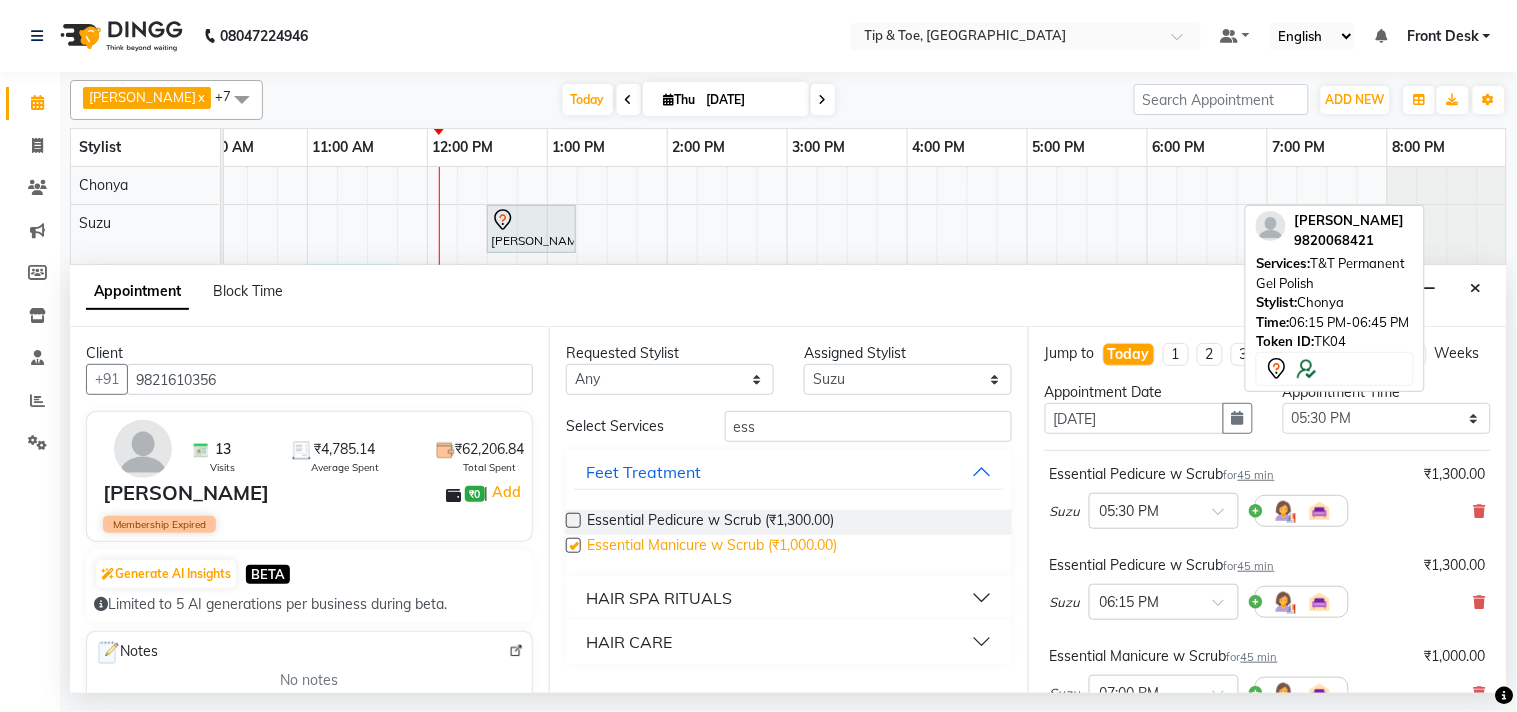 checkbox on "false" 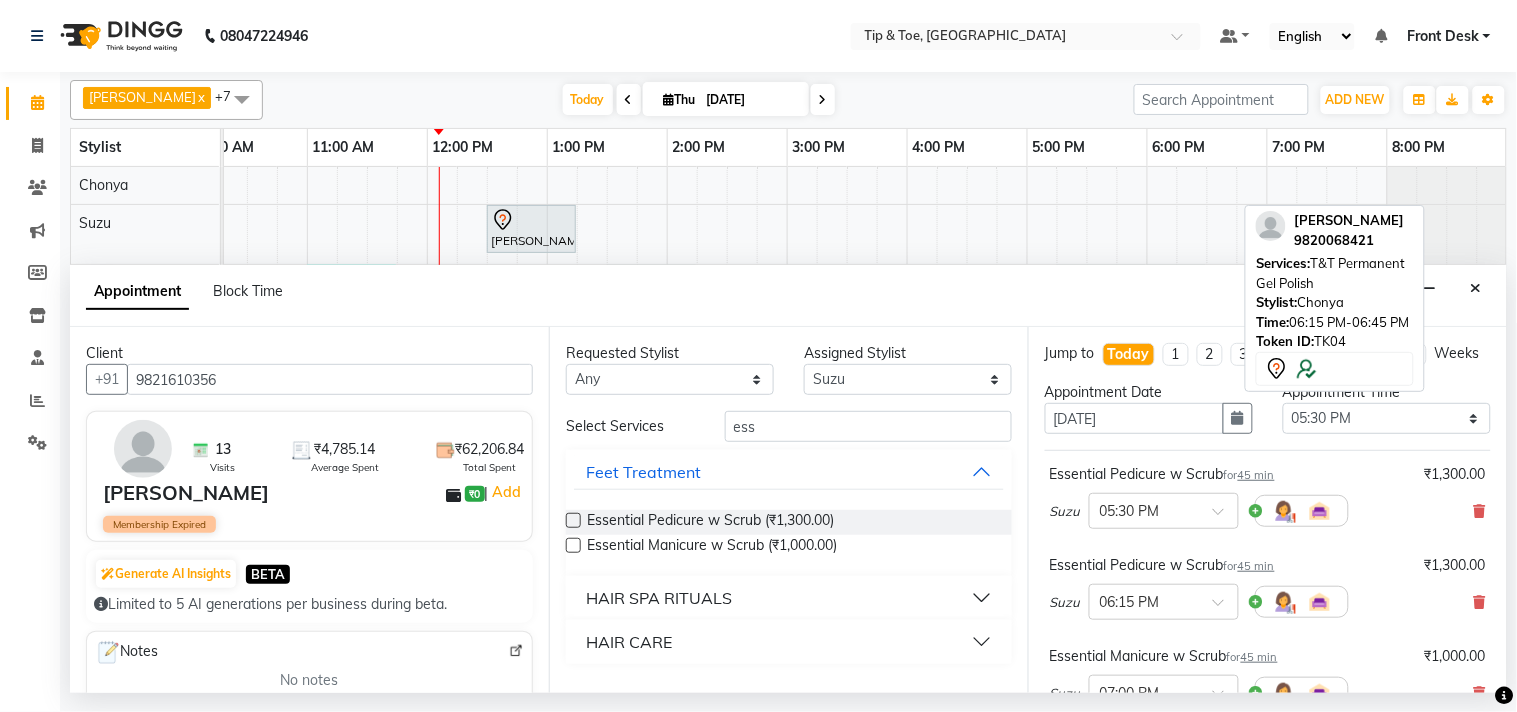 scroll, scrollTop: 363, scrollLeft: 0, axis: vertical 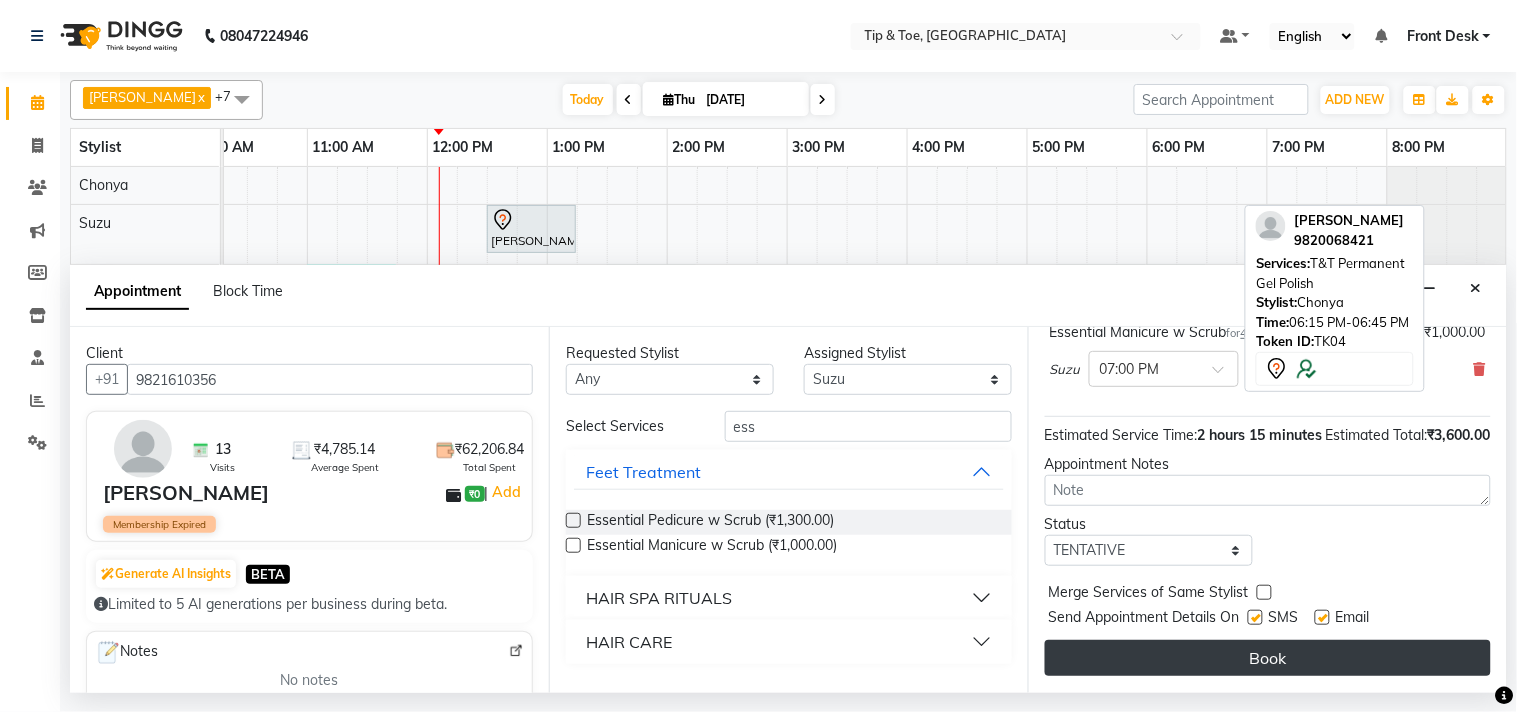 click on "Book" at bounding box center [1268, 658] 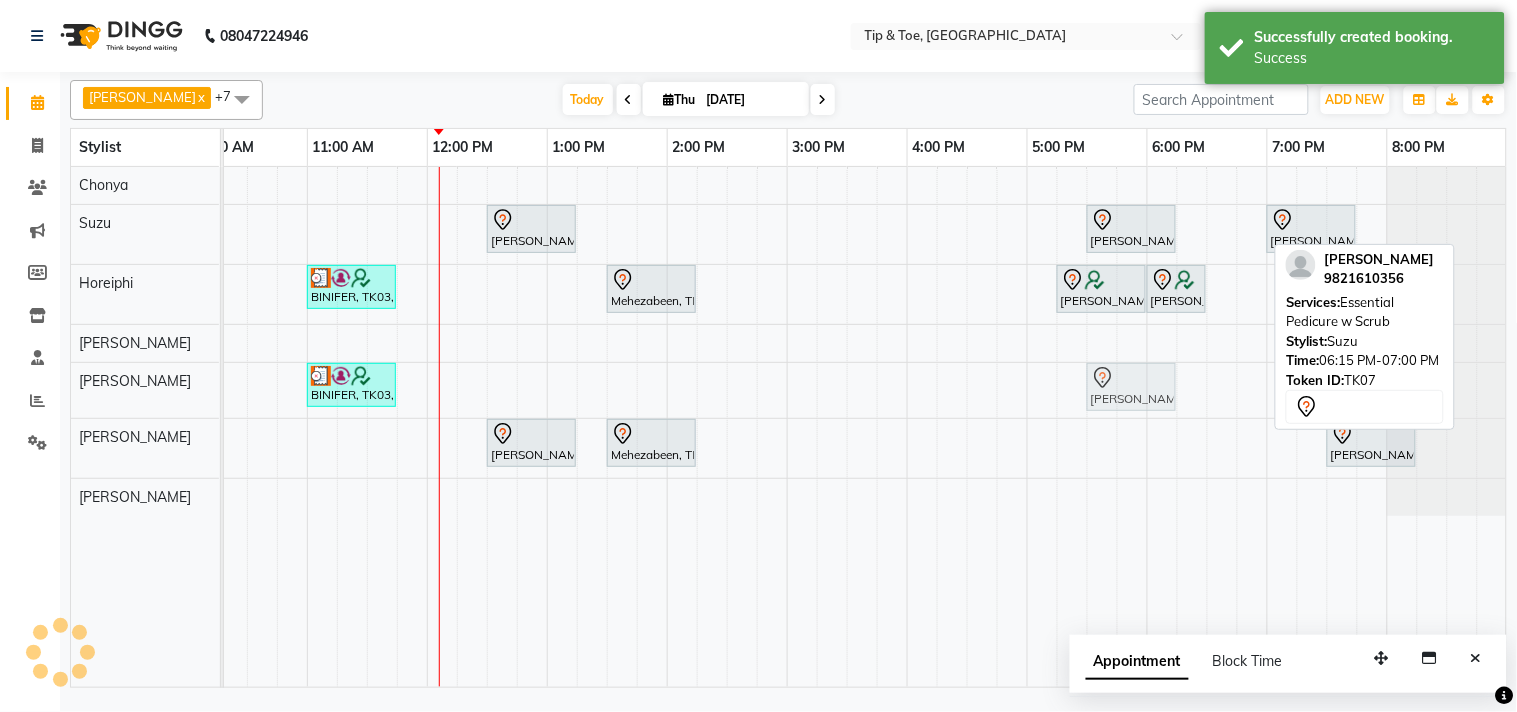 drag, startPoint x: 1208, startPoint y: 230, endPoint x: 1131, endPoint y: 396, distance: 182.98907 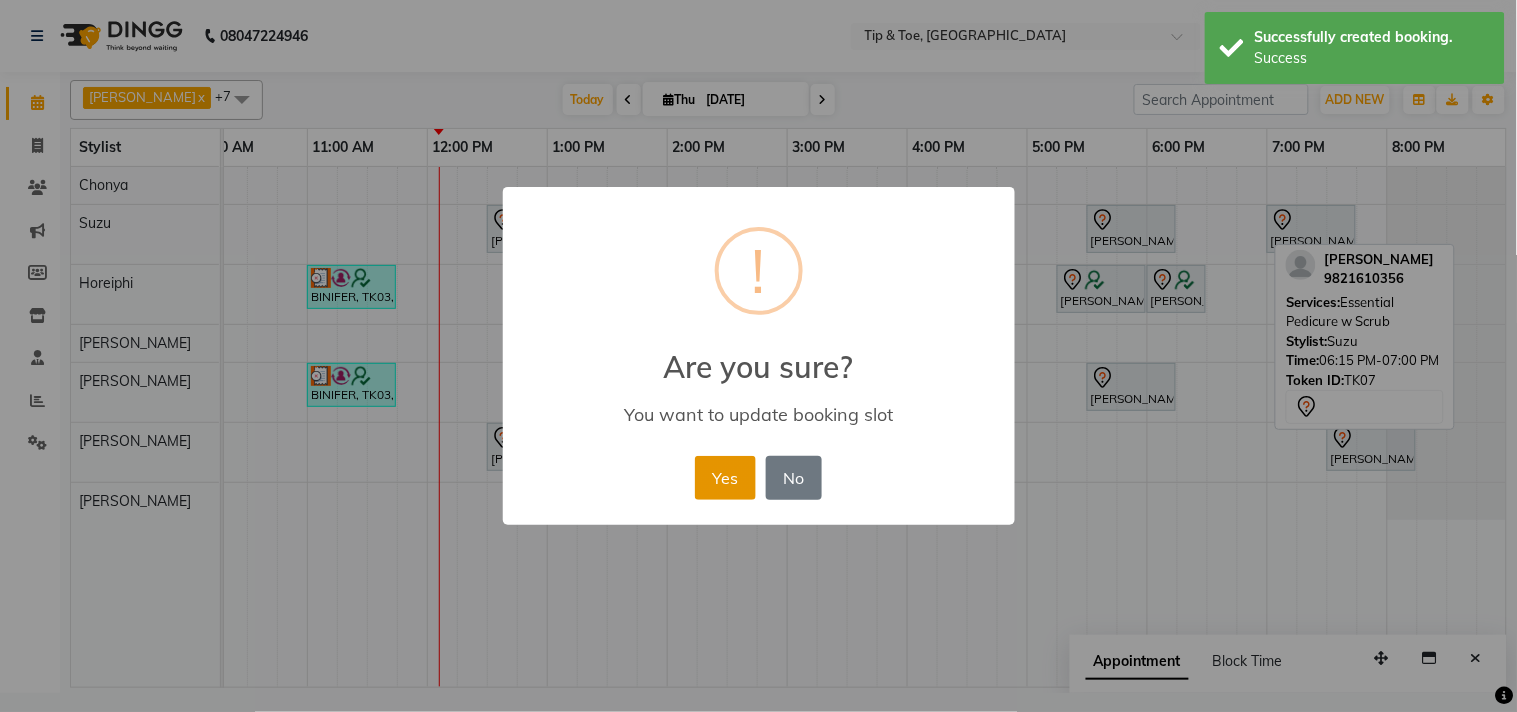 click on "Yes" at bounding box center (725, 478) 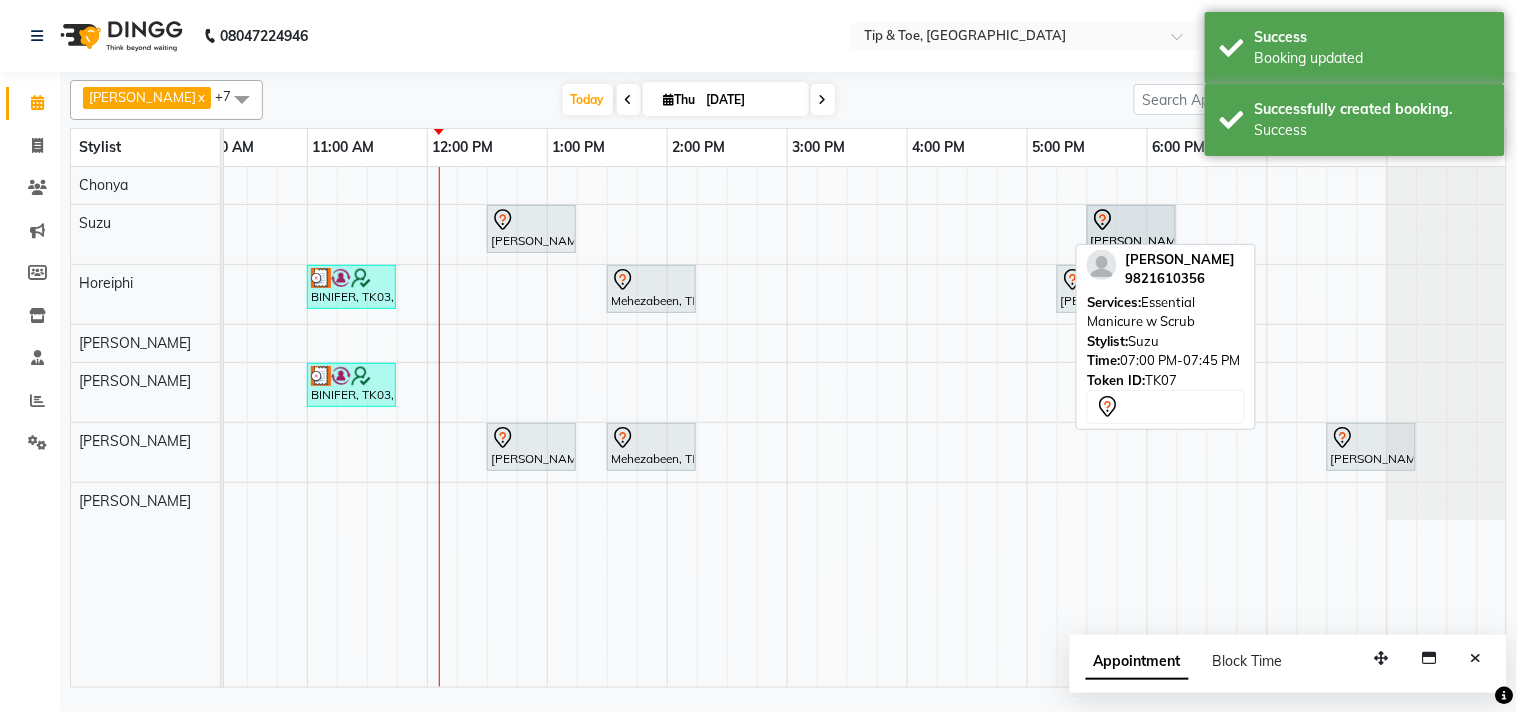 drag, startPoint x: 1306, startPoint y: 224, endPoint x: 1138, endPoint y: 231, distance: 168.14577 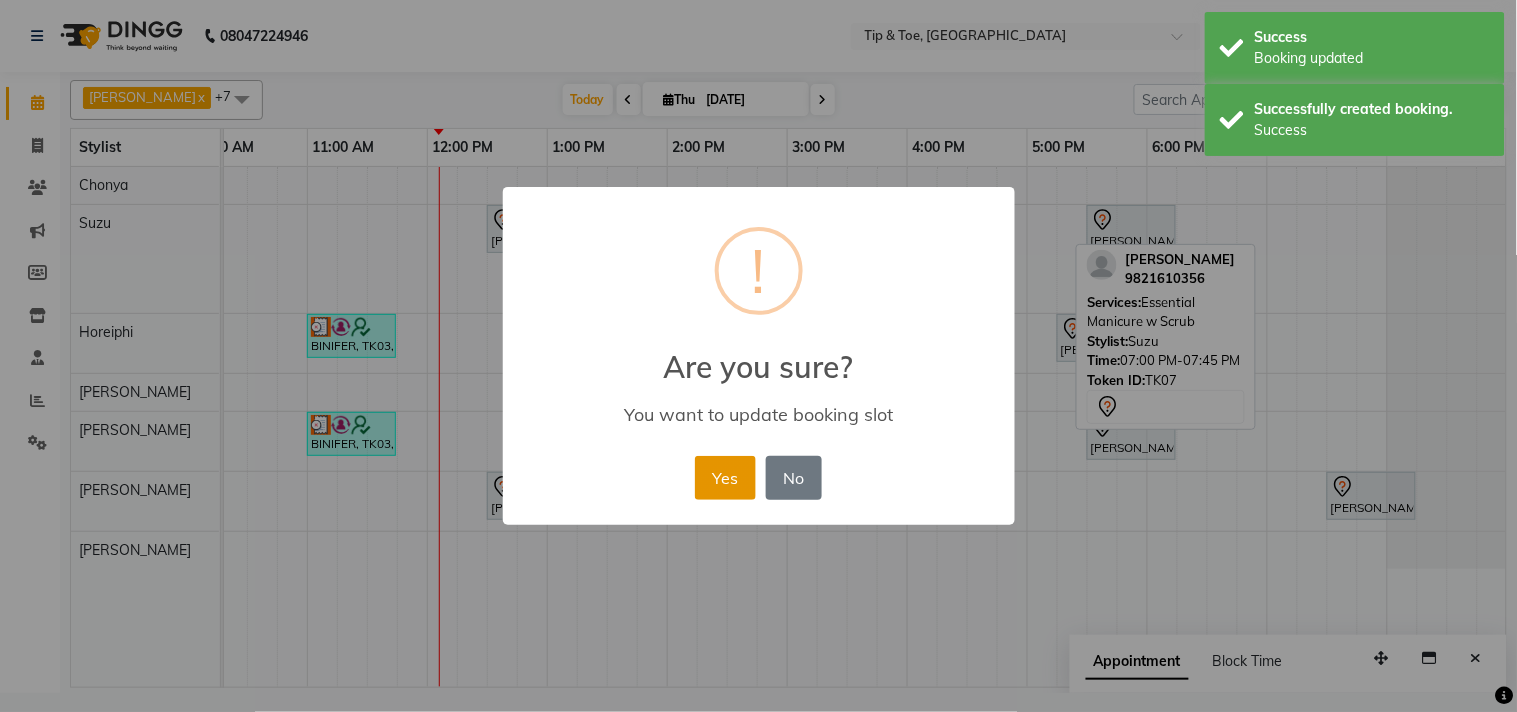 click on "Yes" at bounding box center (725, 478) 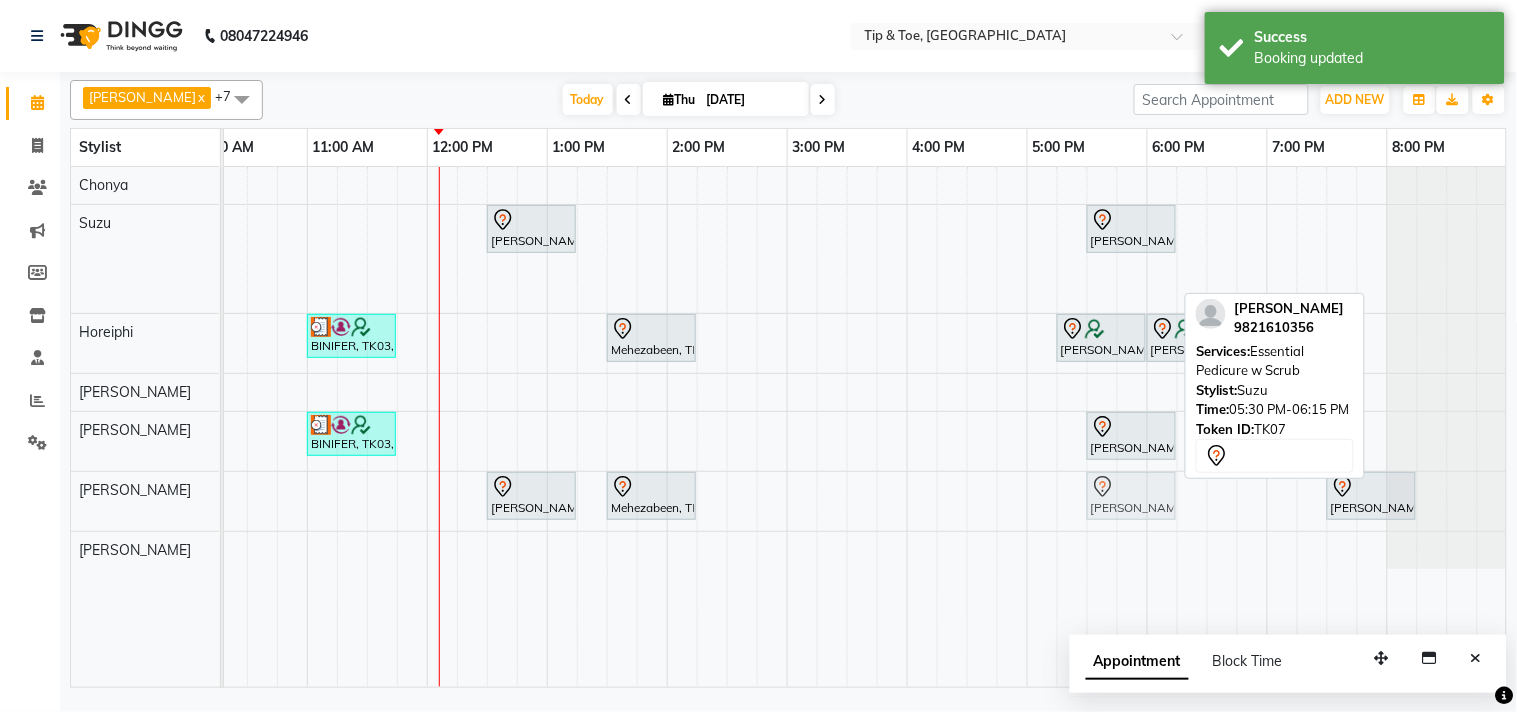 drag, startPoint x: 1143, startPoint y: 265, endPoint x: 1145, endPoint y: 510, distance: 245.00816 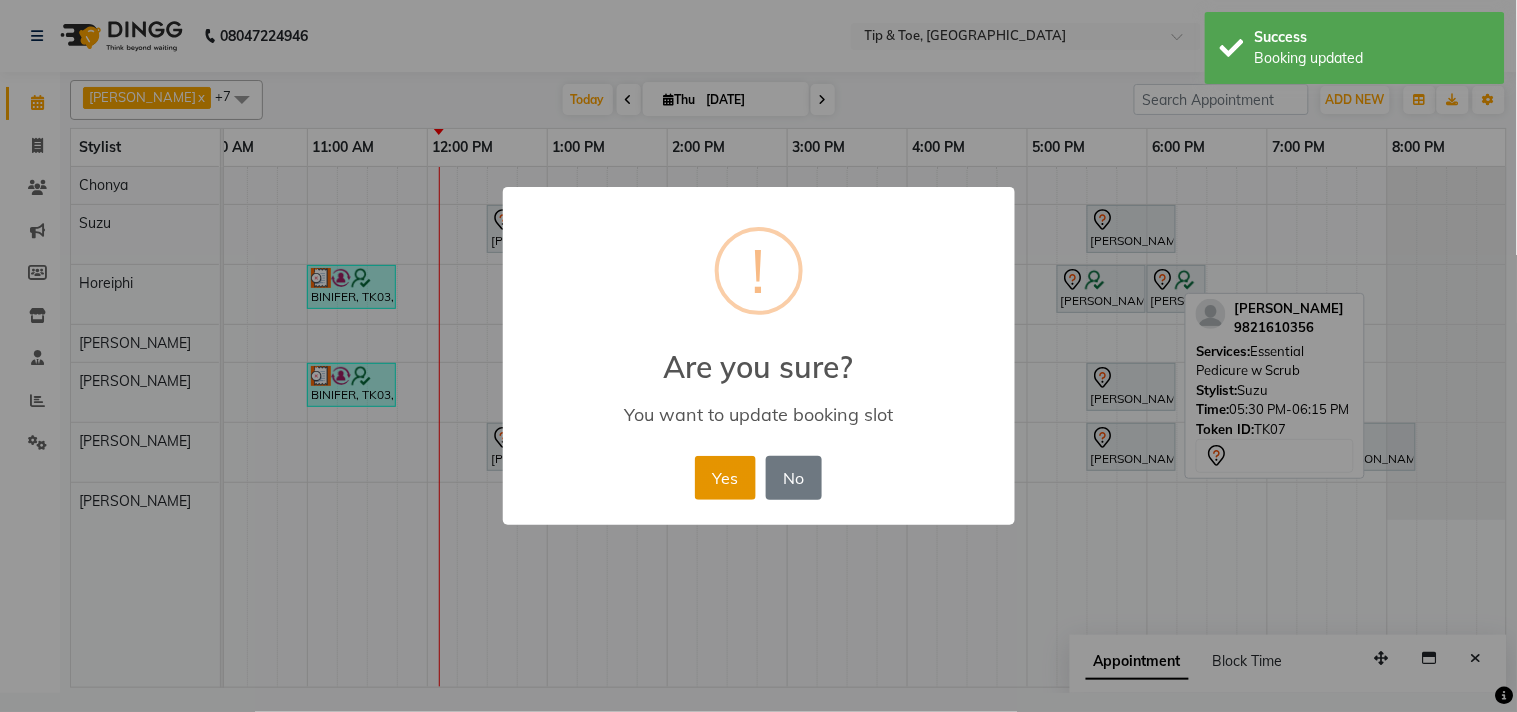 click on "Yes" at bounding box center [725, 478] 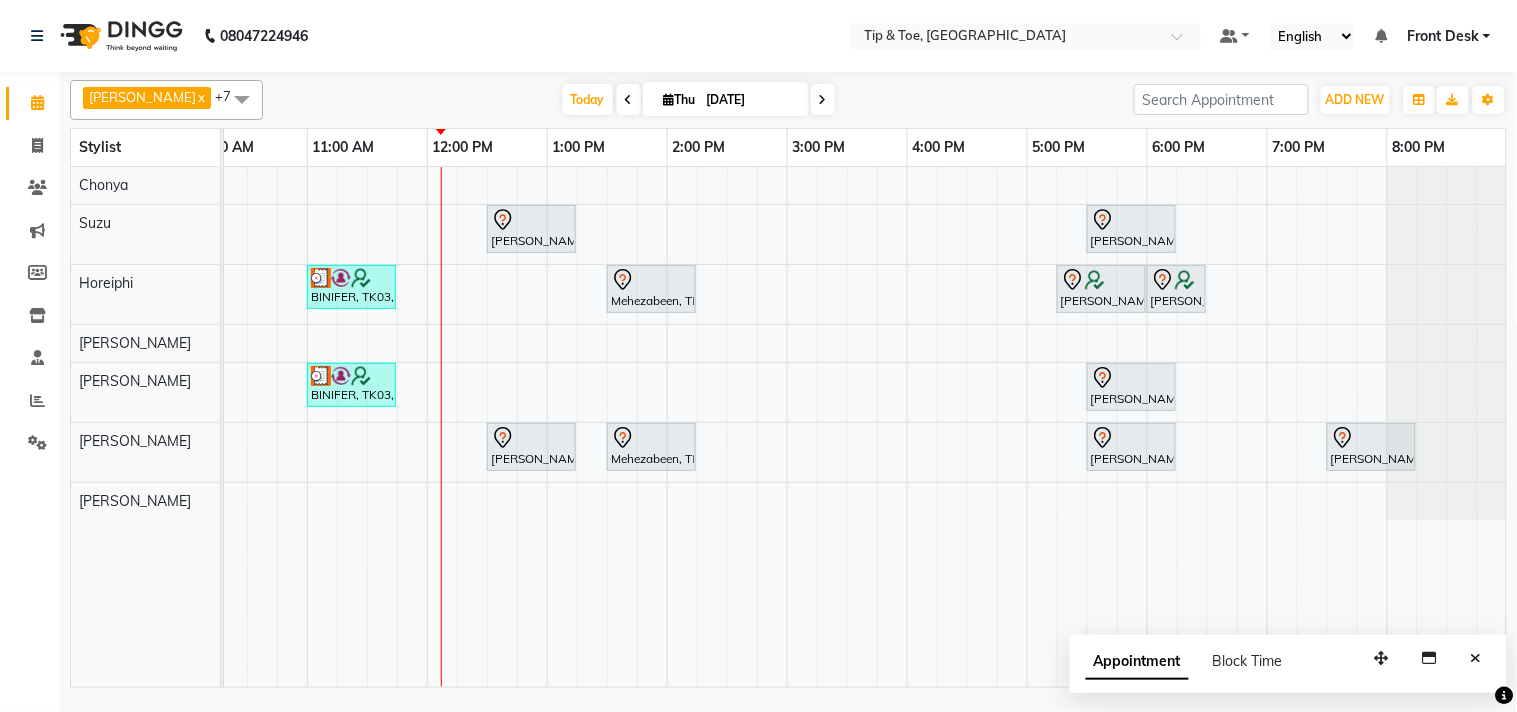 click at bounding box center (823, 99) 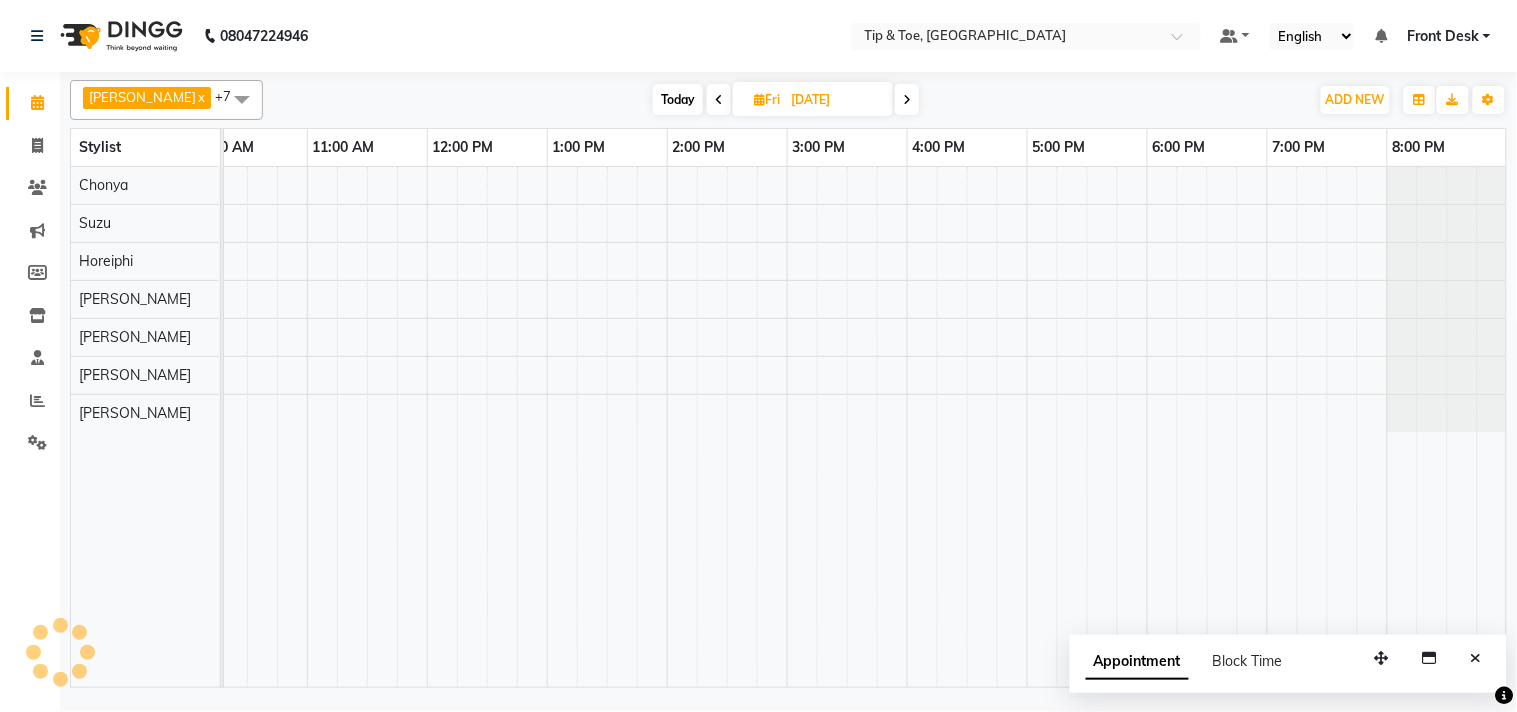 scroll, scrollTop: 0, scrollLeft: 277, axis: horizontal 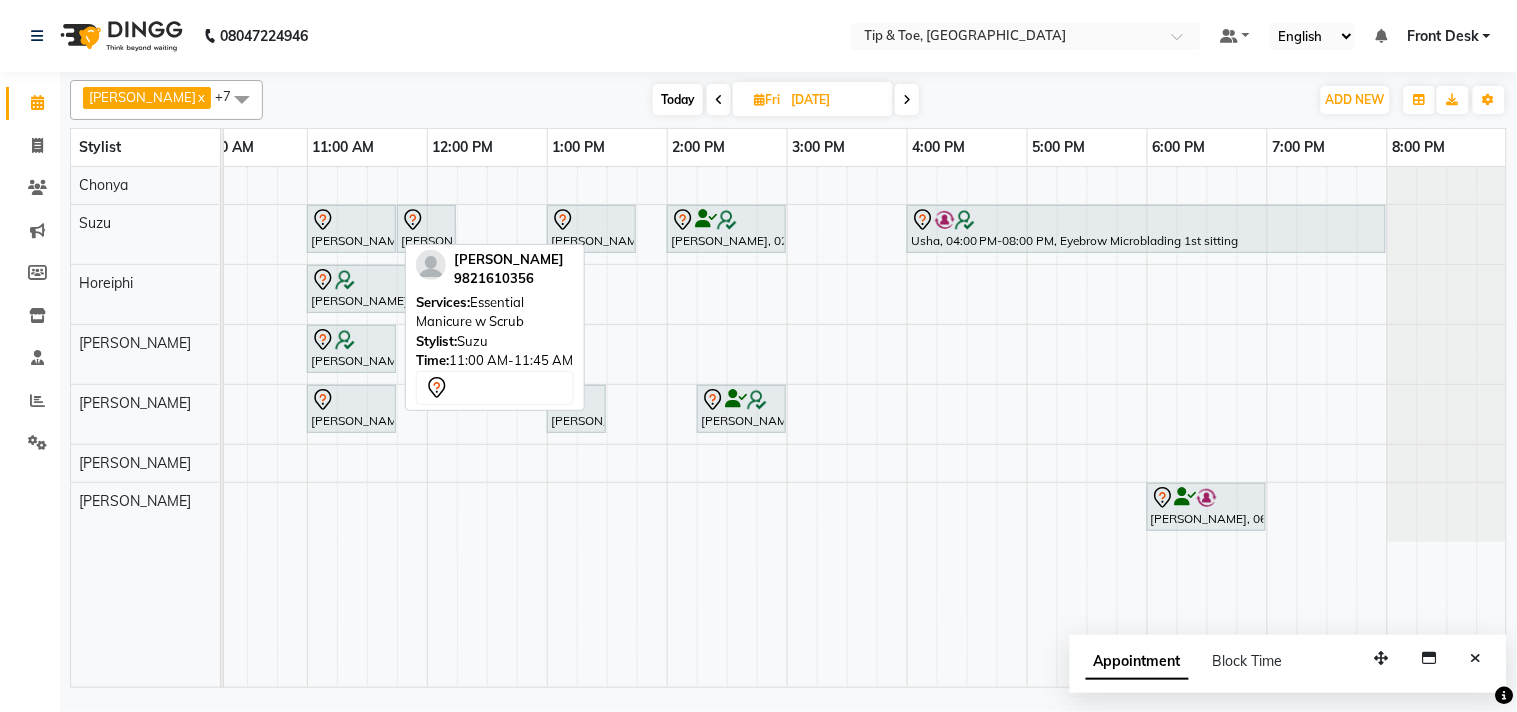 click at bounding box center [351, 220] 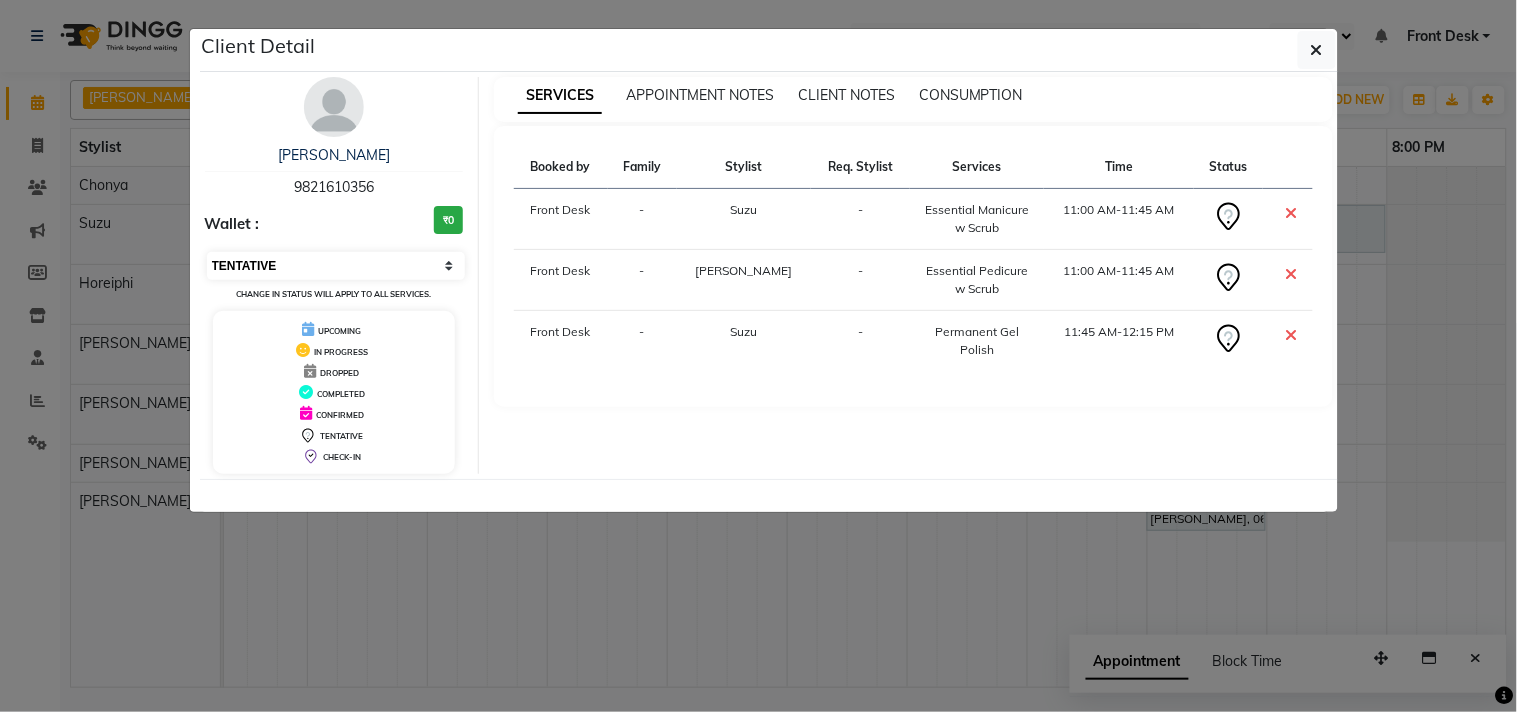 click on "Select CONFIRMED TENTATIVE" at bounding box center [336, 266] 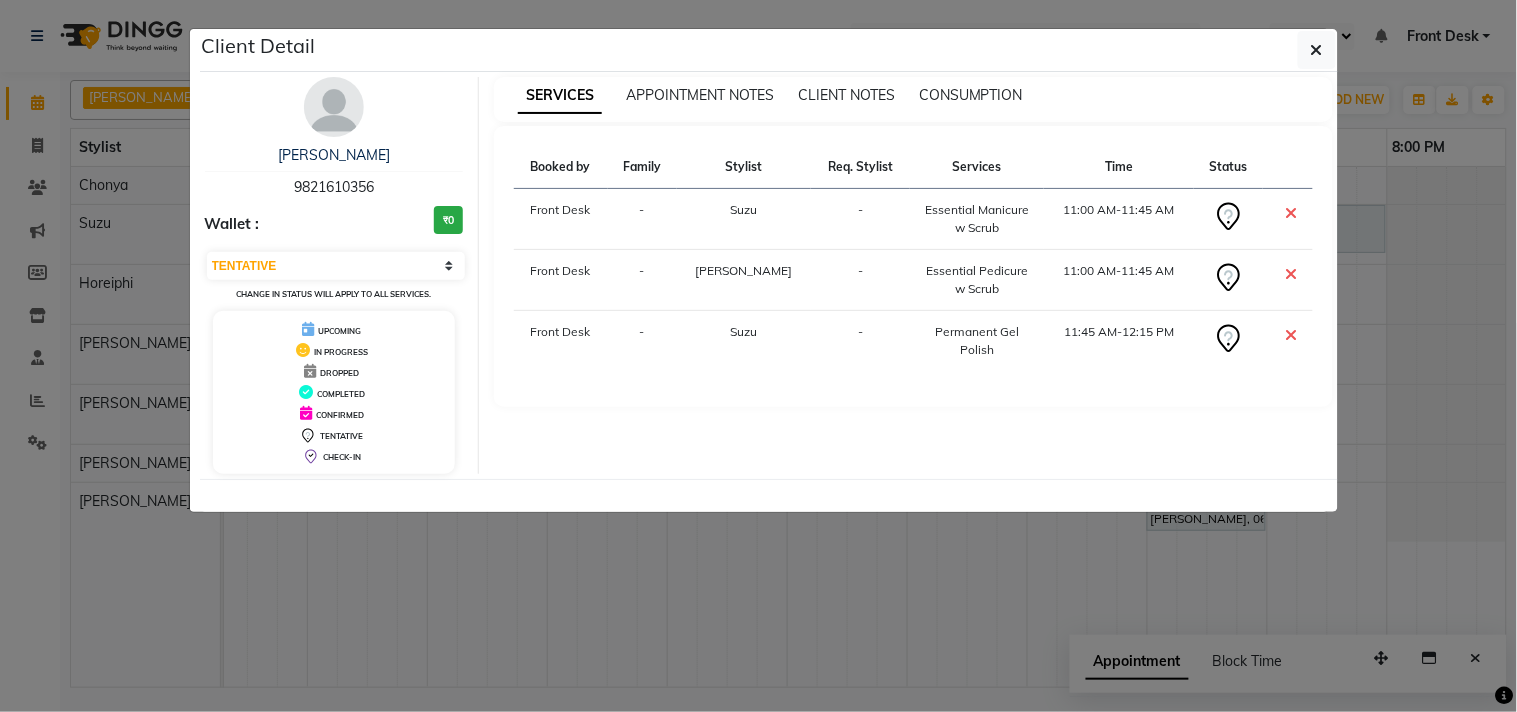 click at bounding box center [1292, 213] 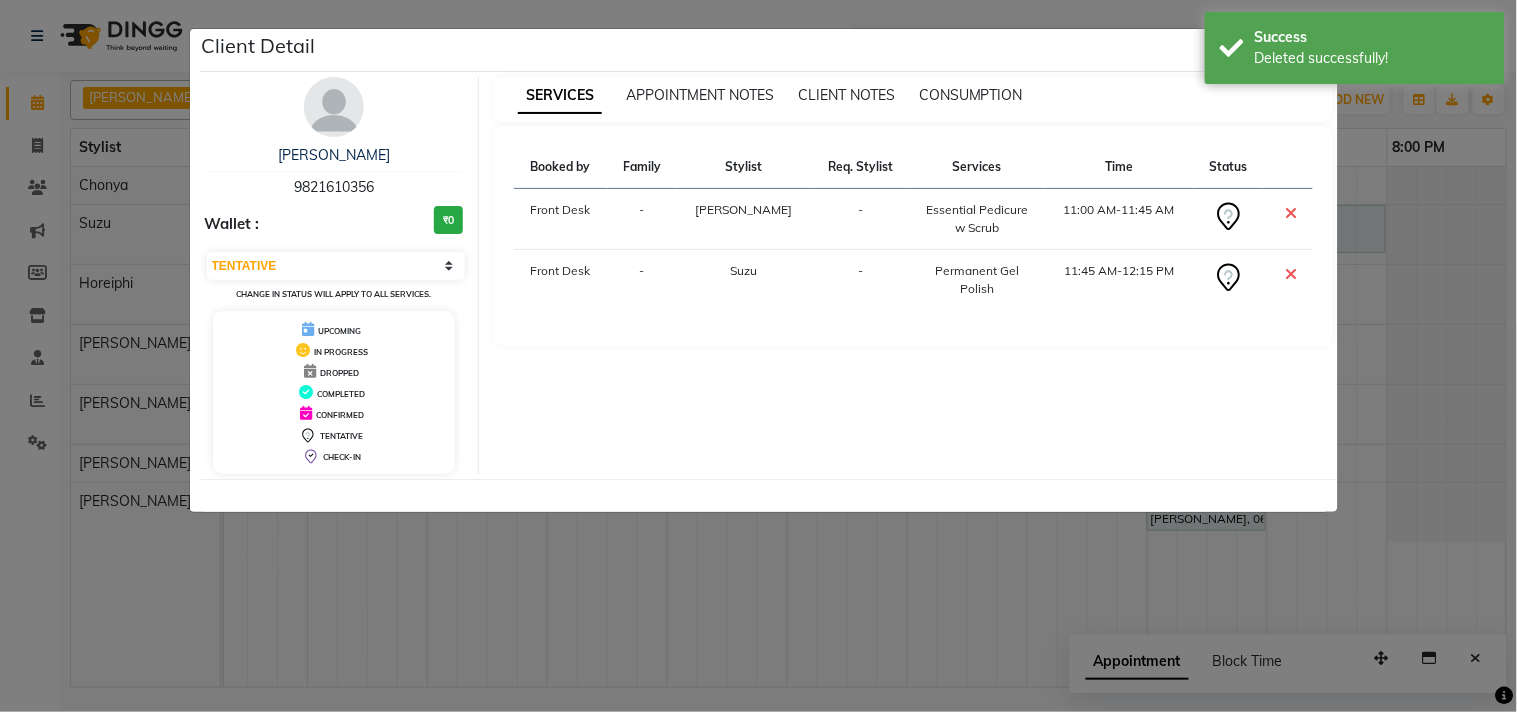 click at bounding box center [1292, 213] 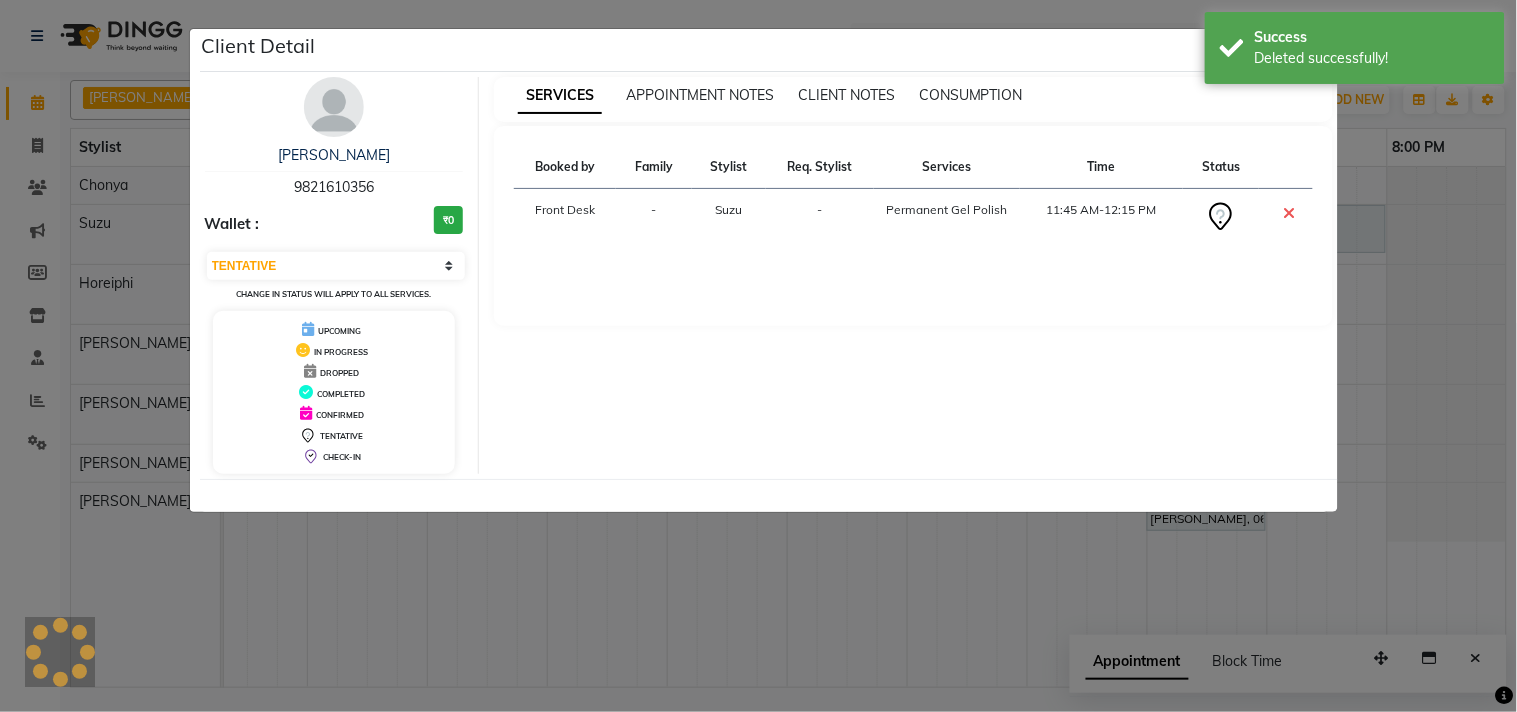 click at bounding box center (1290, 213) 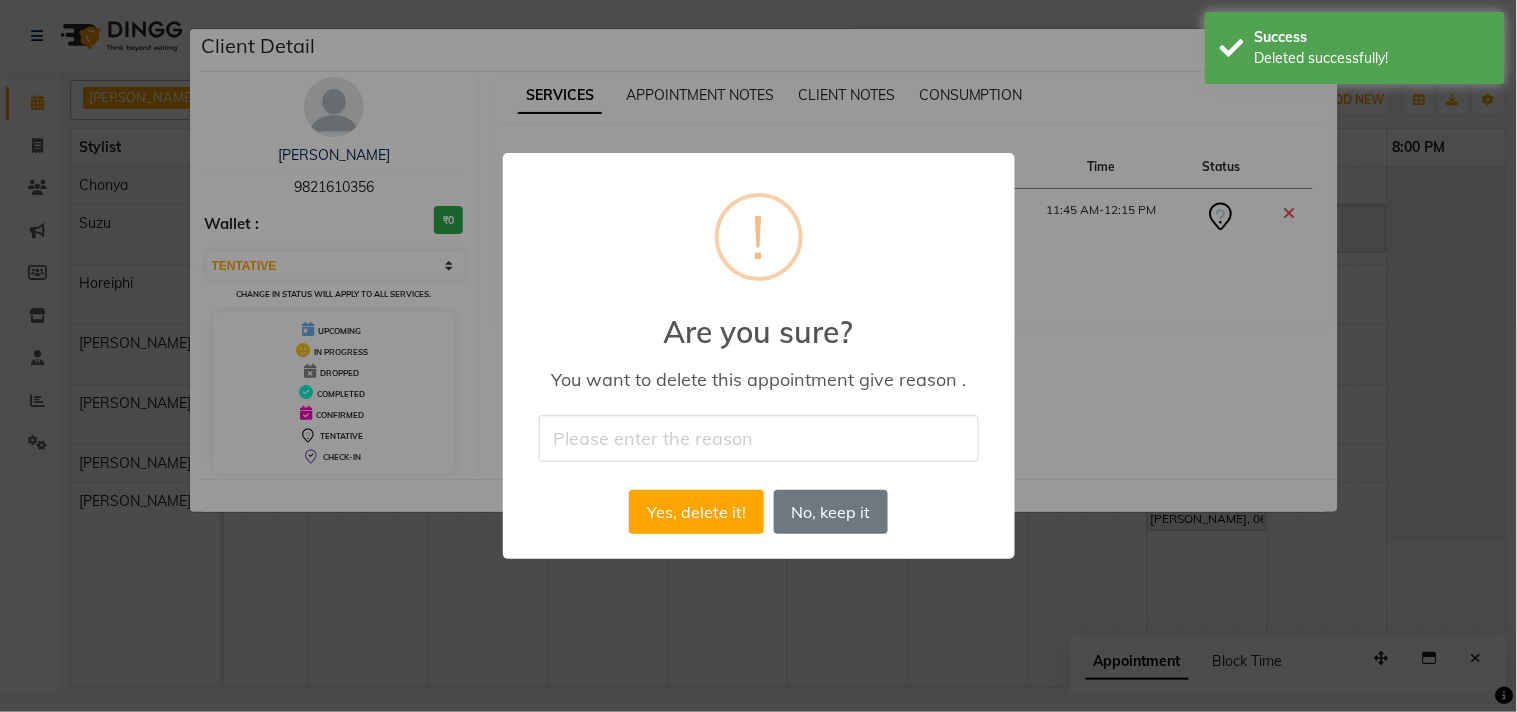 click at bounding box center [759, 438] 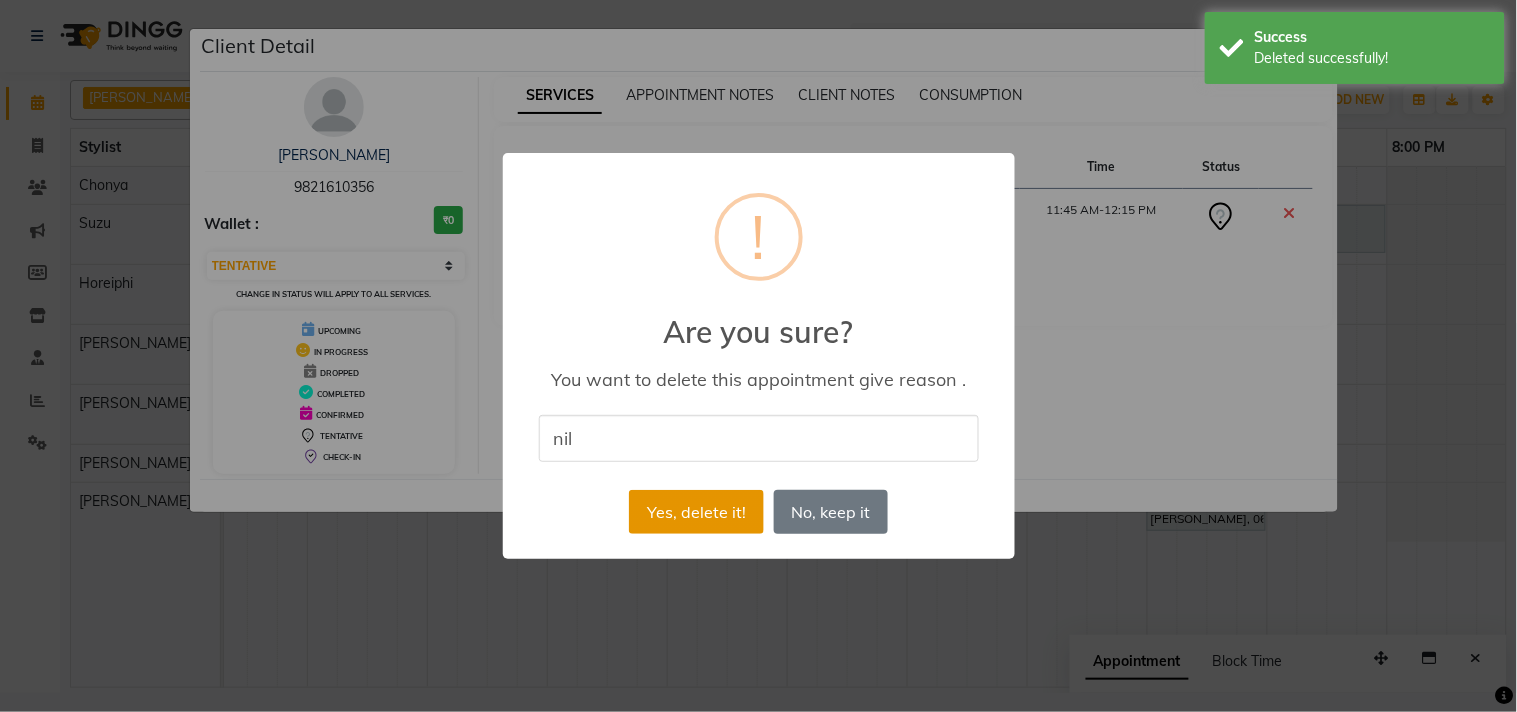 click on "Yes, delete it!" at bounding box center (696, 512) 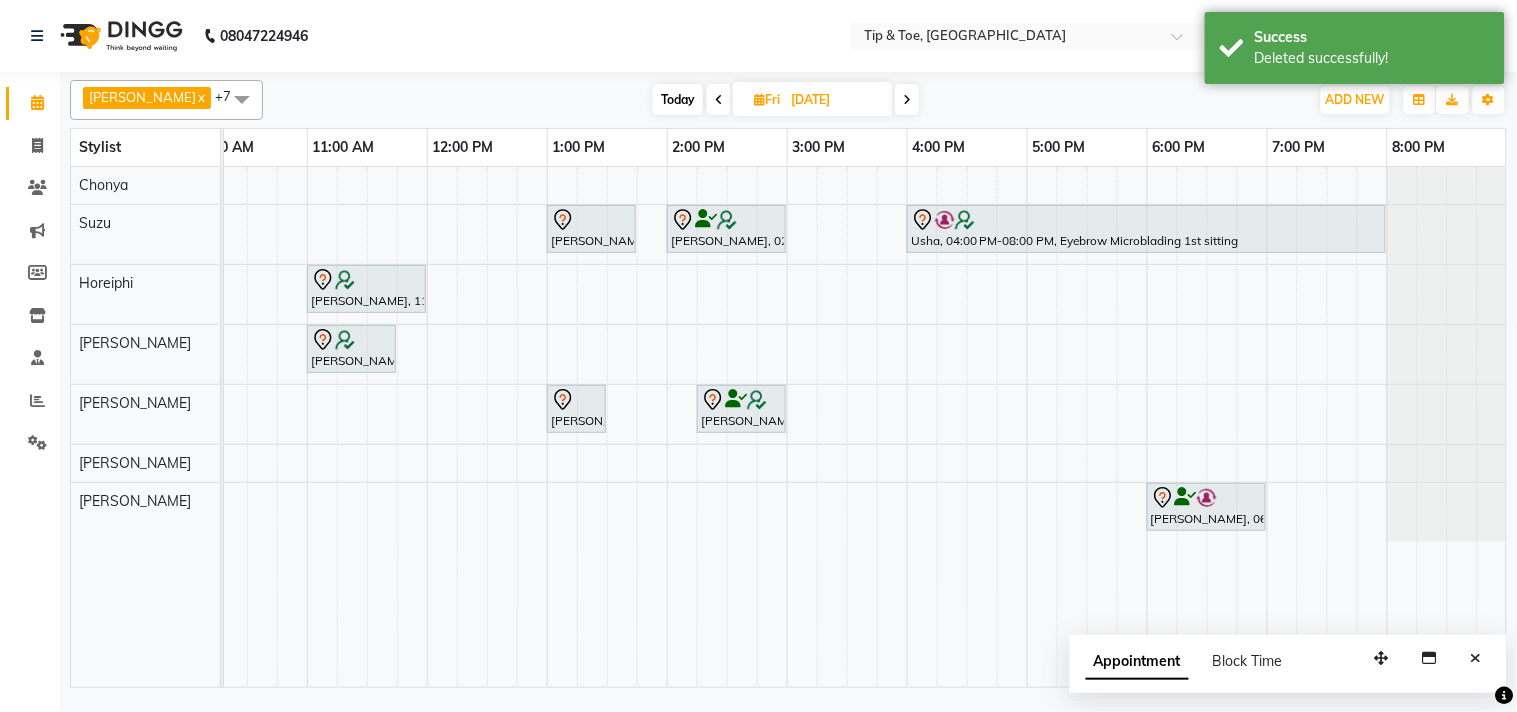 click on "Today" at bounding box center (678, 99) 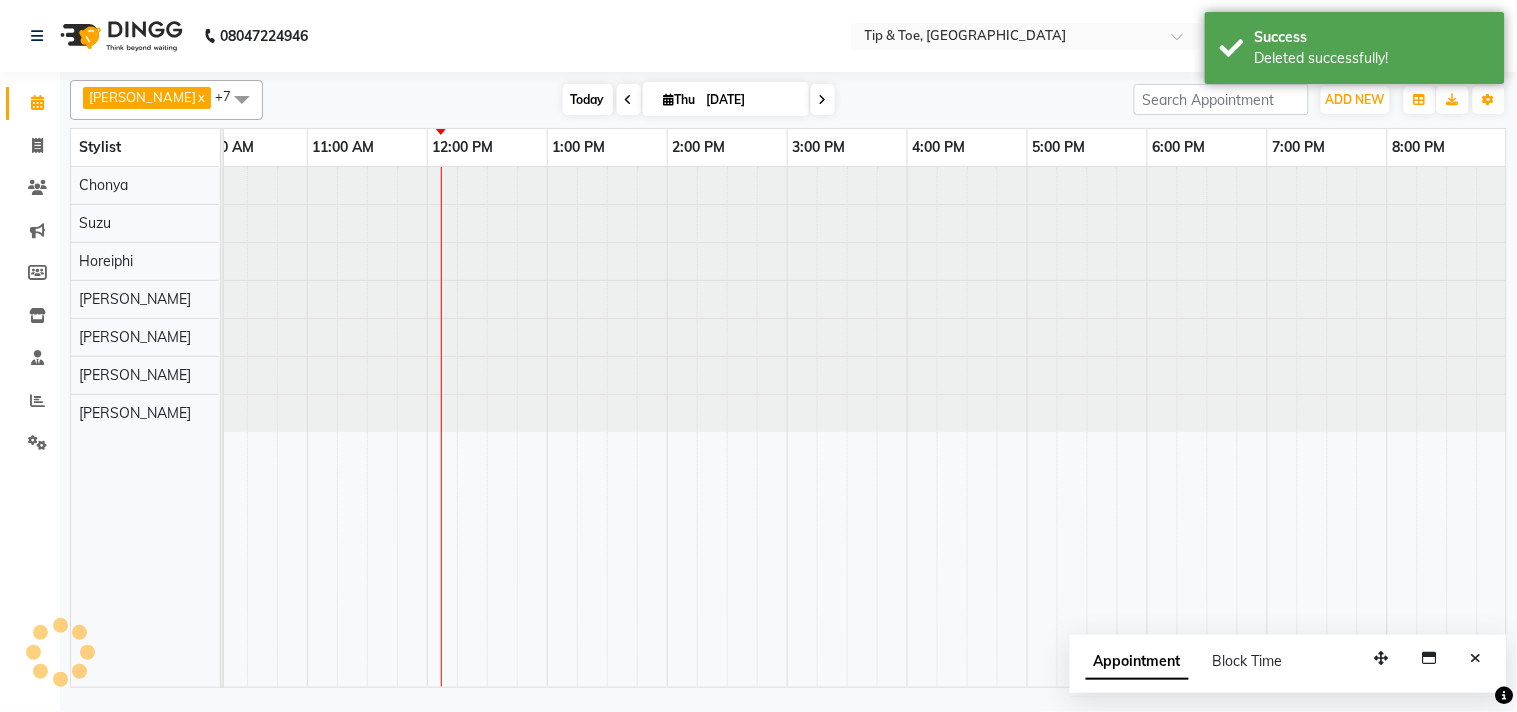 scroll, scrollTop: 0, scrollLeft: 277, axis: horizontal 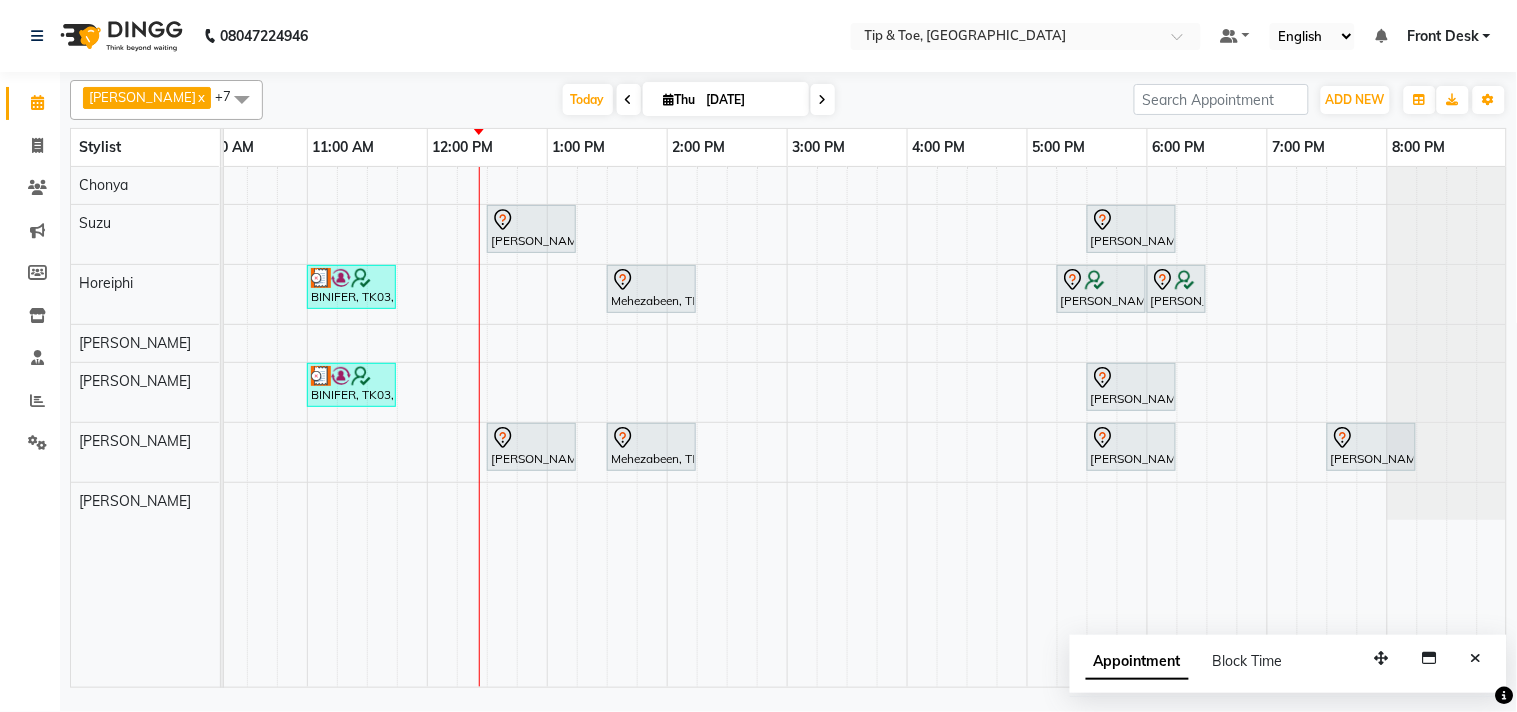 click at bounding box center [629, 99] 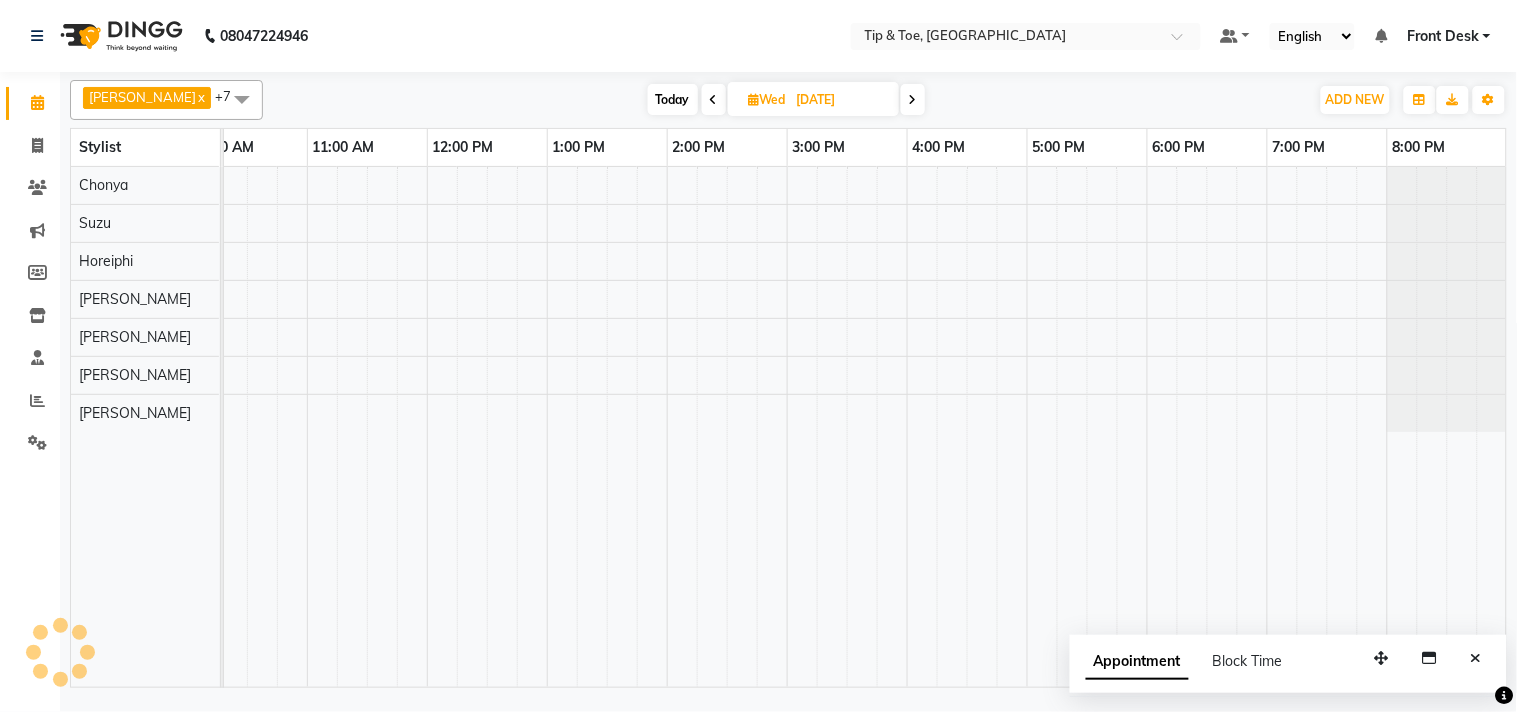 scroll, scrollTop: 0, scrollLeft: 277, axis: horizontal 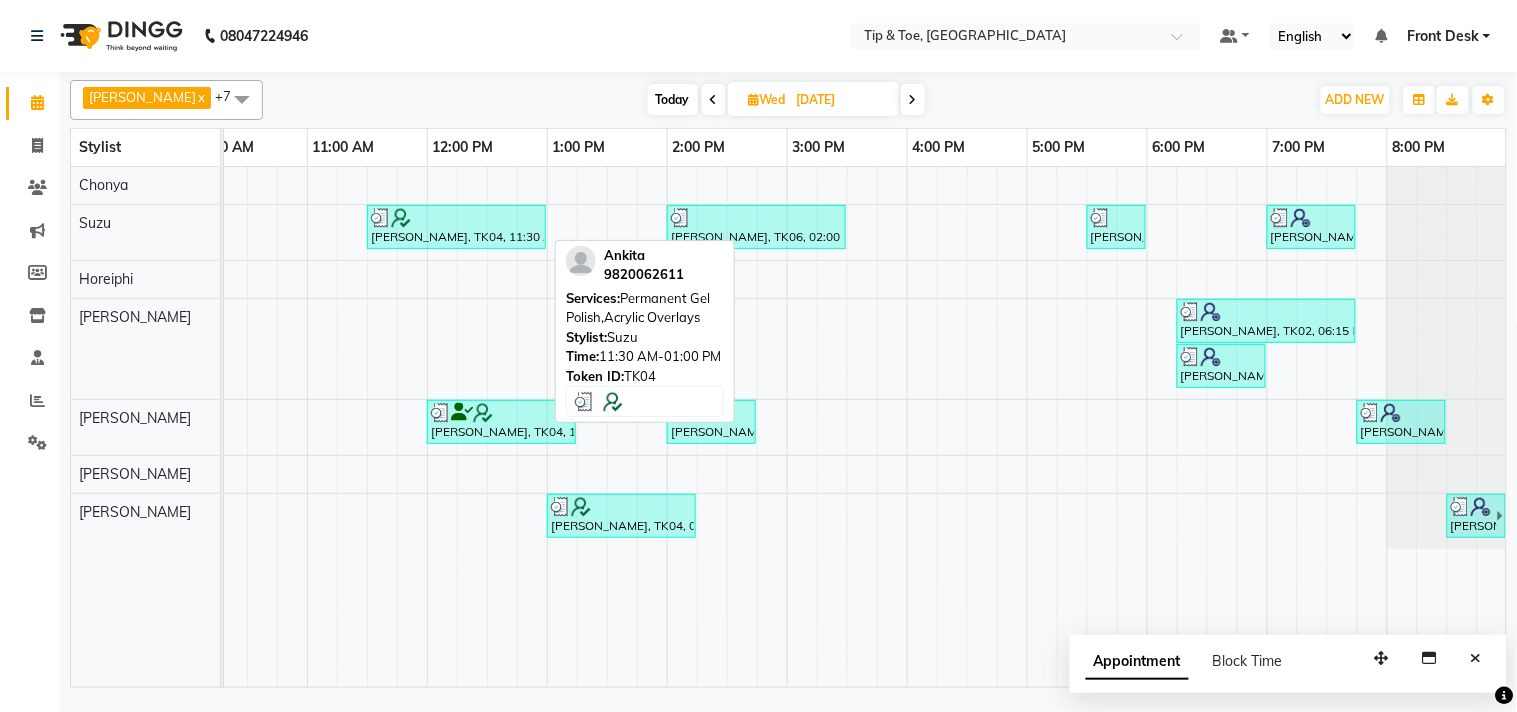click at bounding box center [456, 218] 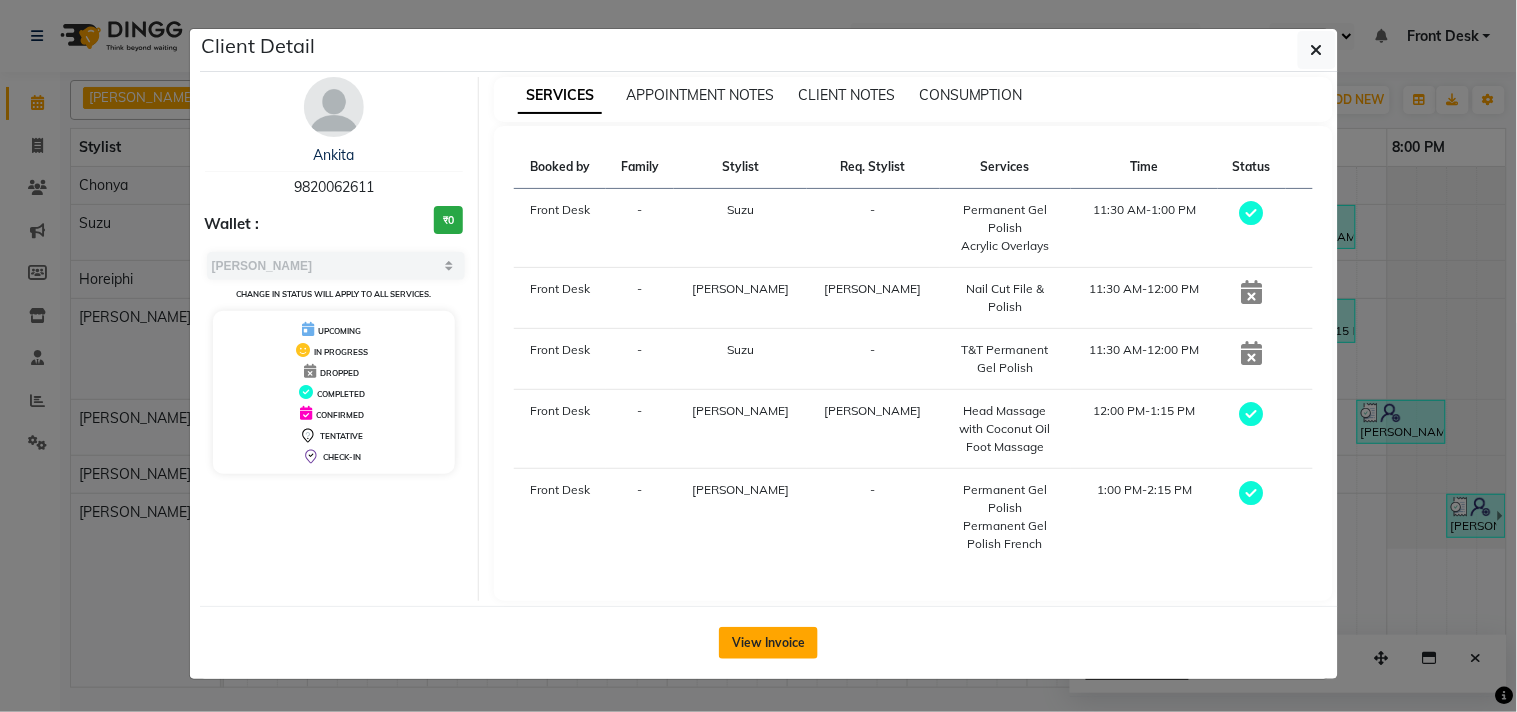 click on "View Invoice" 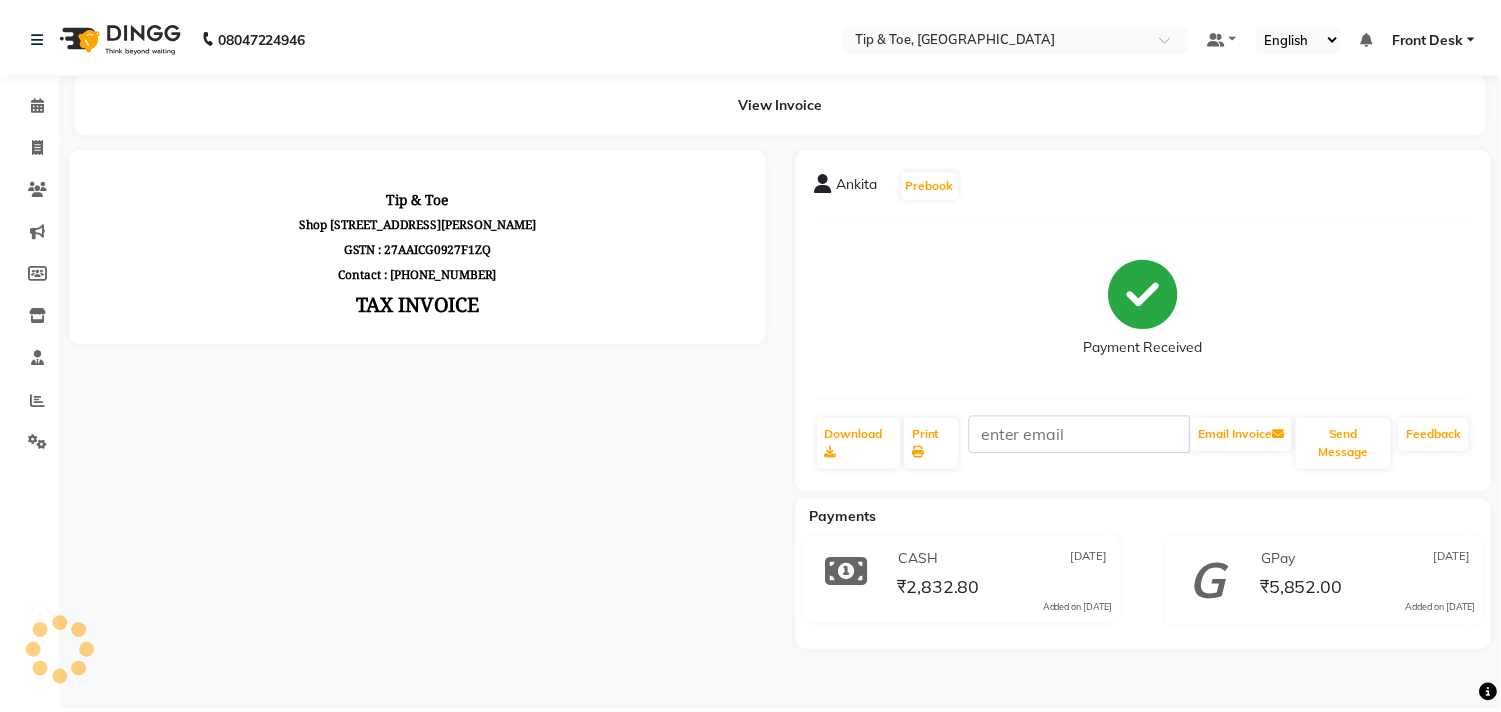 scroll, scrollTop: 0, scrollLeft: 0, axis: both 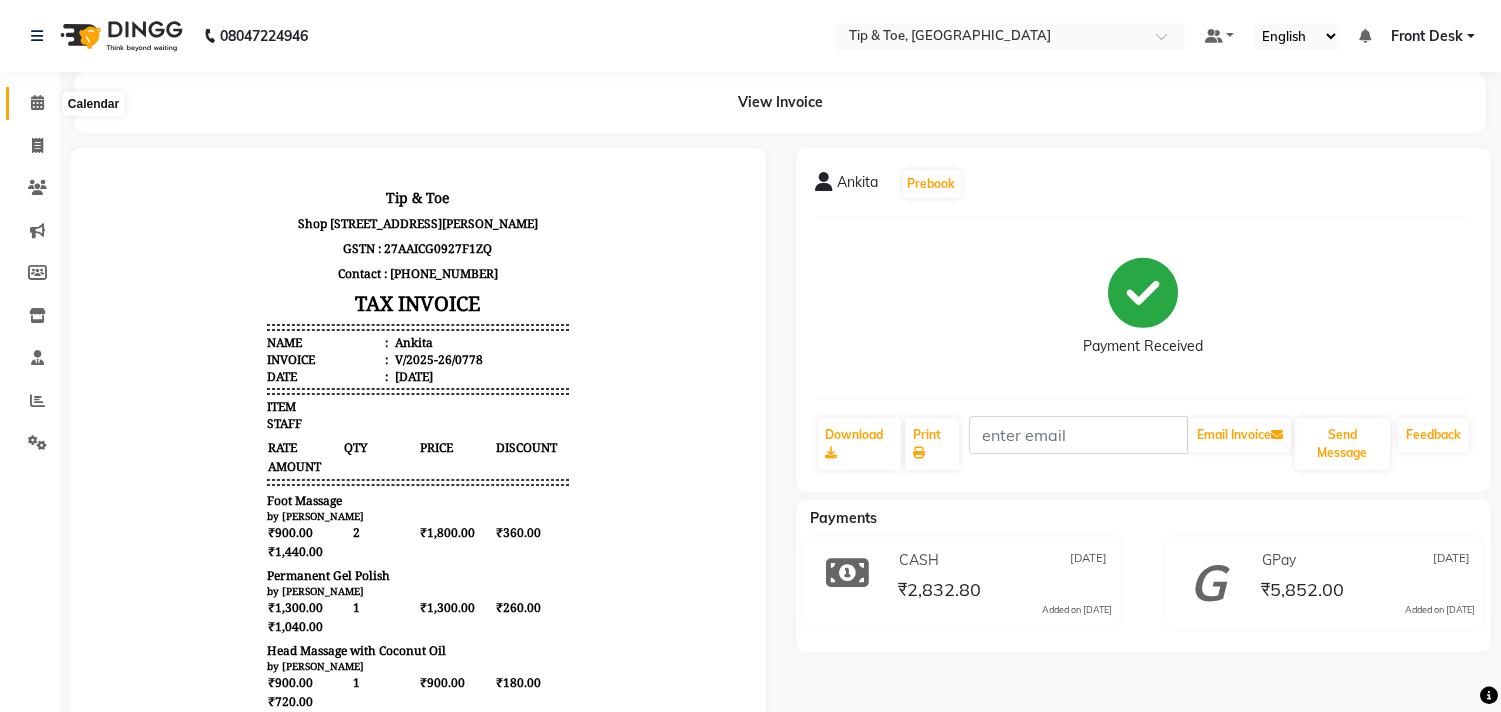 click 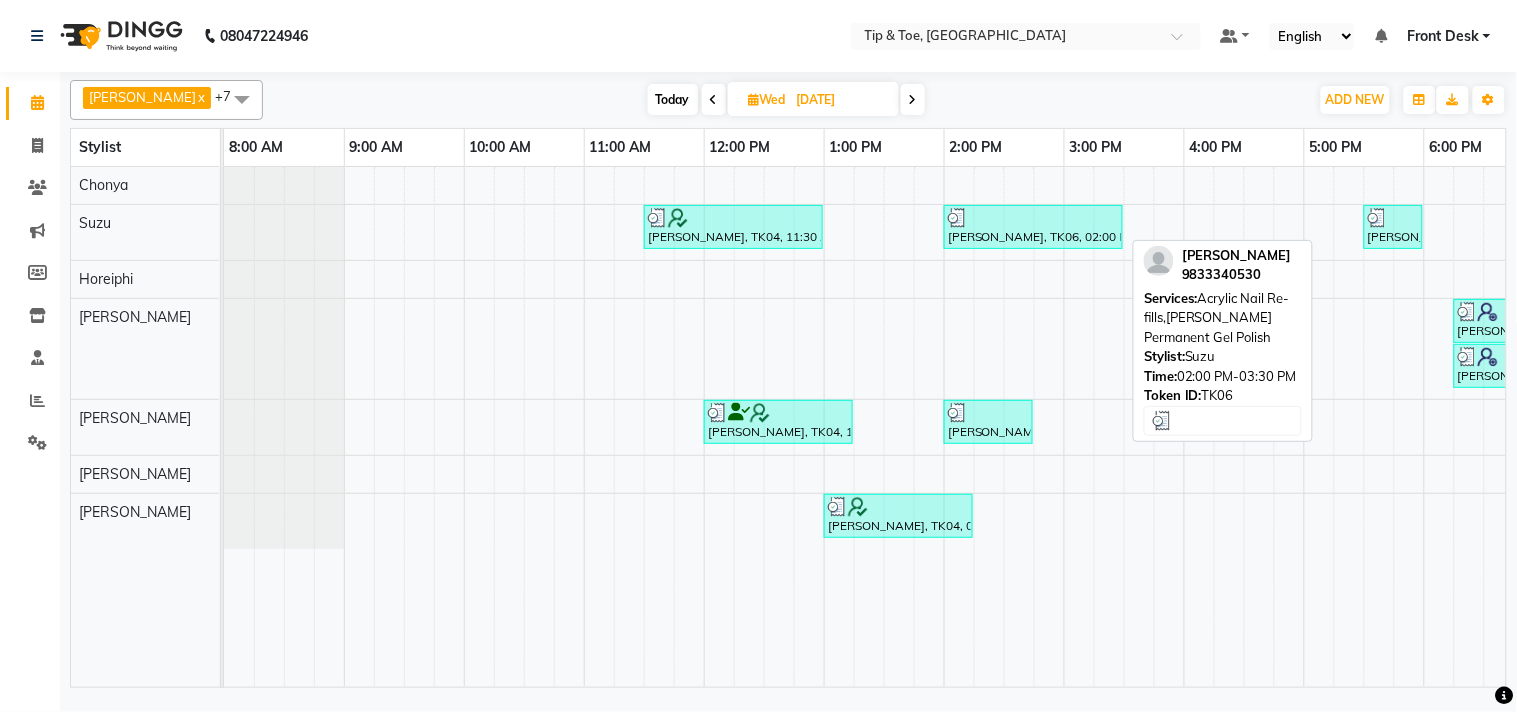 click on "[PERSON_NAME], TK06, 02:00 PM-03:30 PM, Acrylic Nail Re-fills,T&T Permanent Gel Polish" at bounding box center [1033, 227] 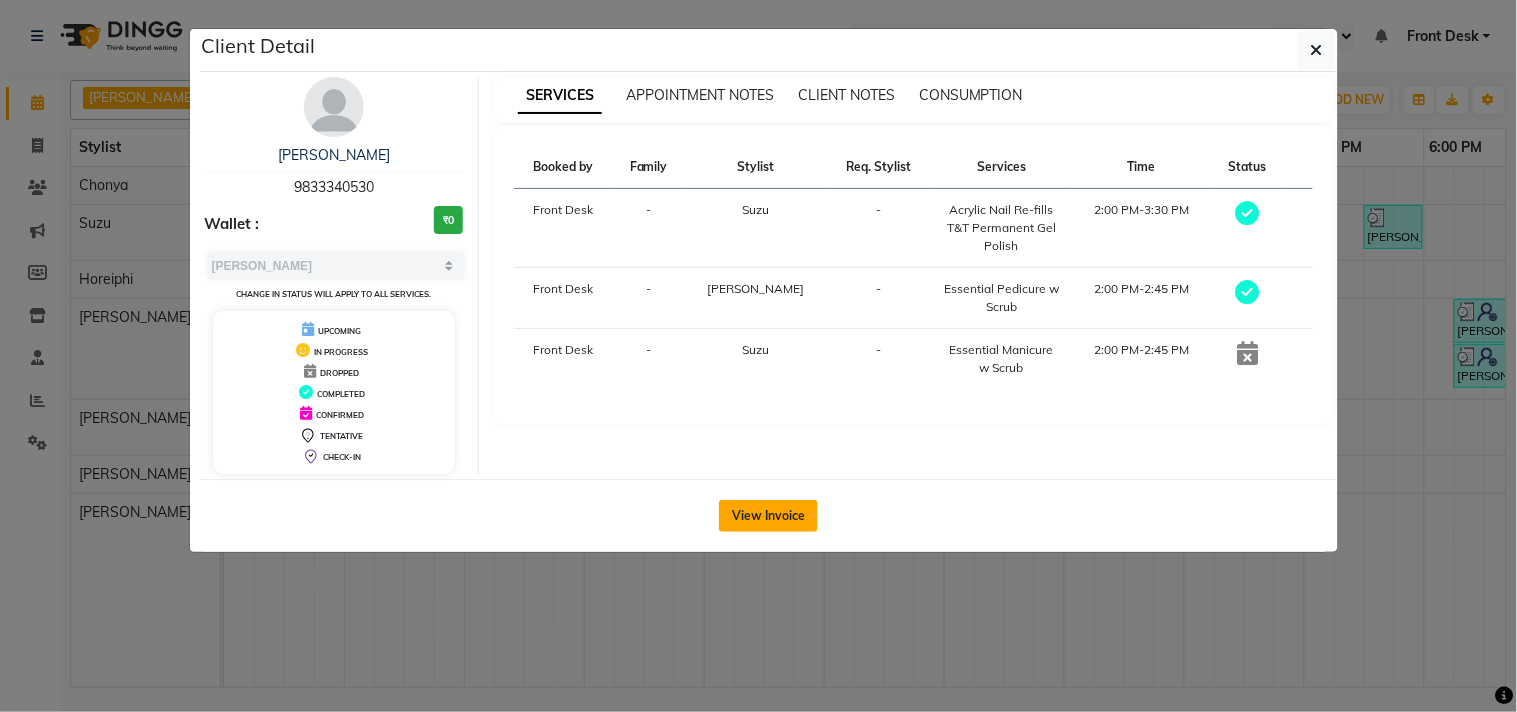 click on "View Invoice" 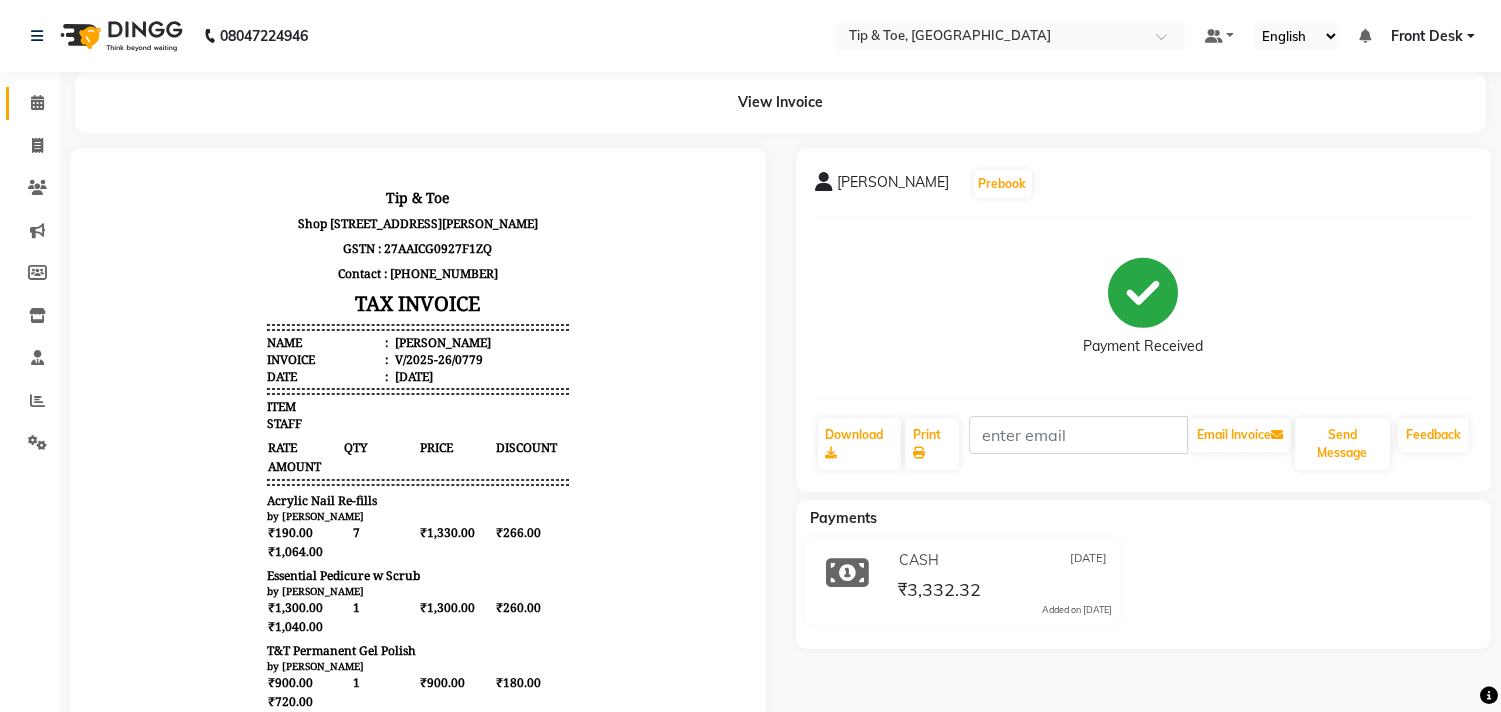 scroll, scrollTop: 0, scrollLeft: 0, axis: both 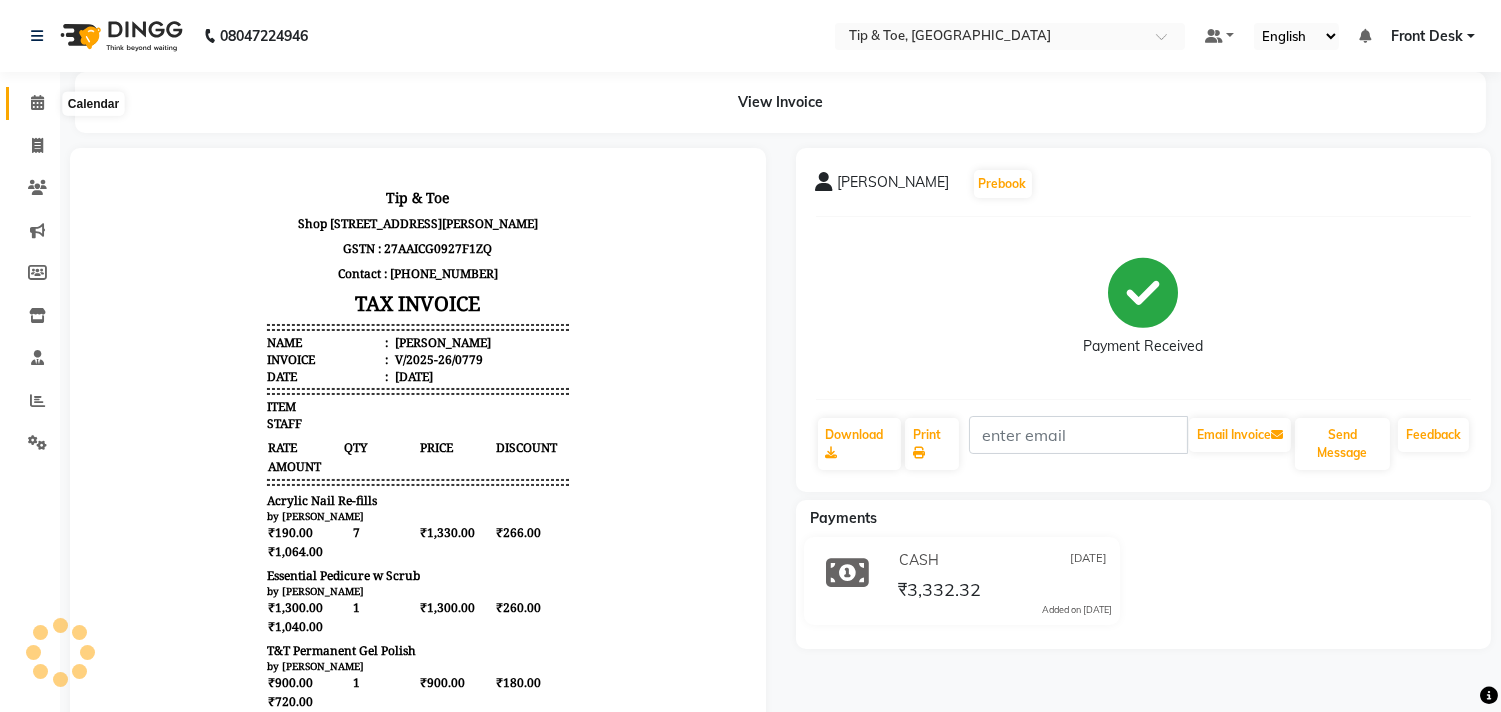 click 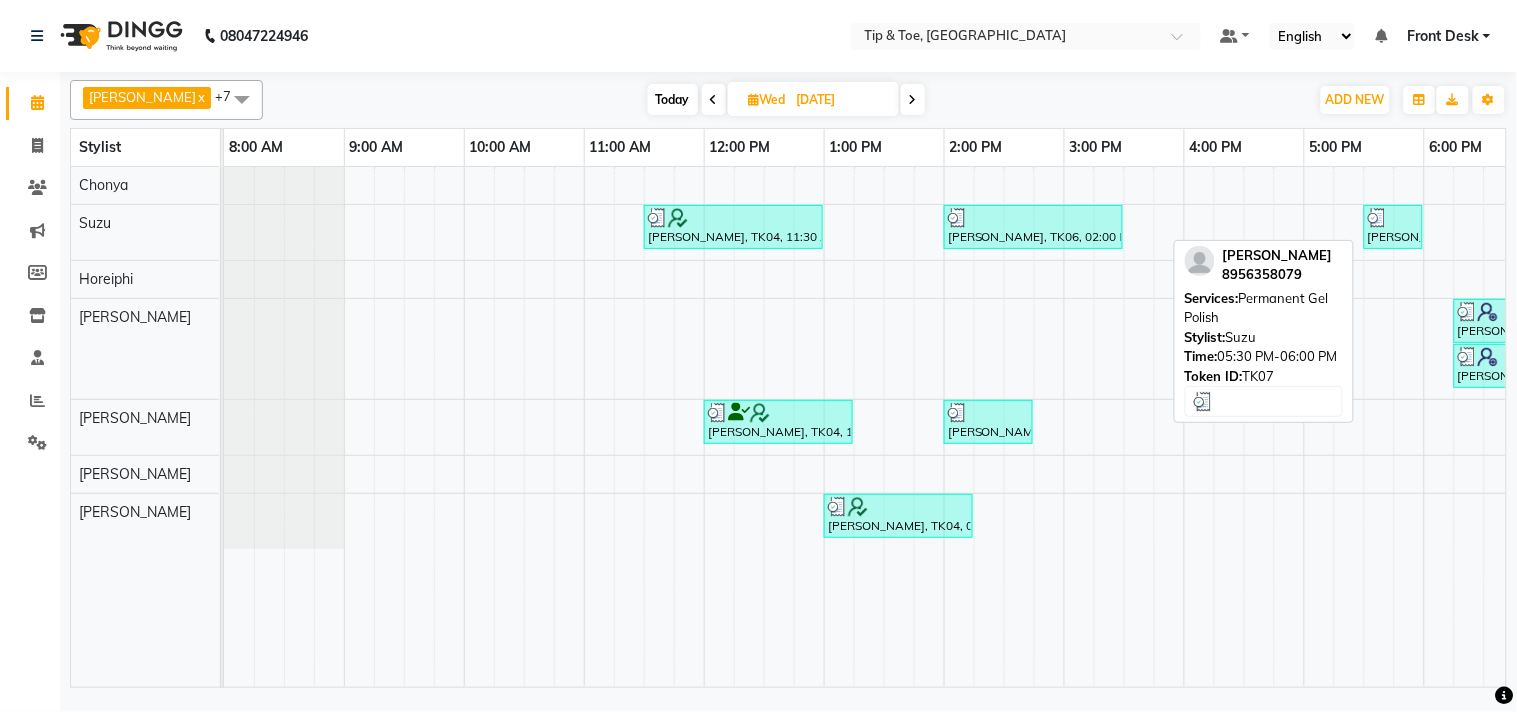 click on "[PERSON_NAME], TK07, 05:30 PM-06:00 PM, Permanent Gel Polish" at bounding box center [1393, 227] 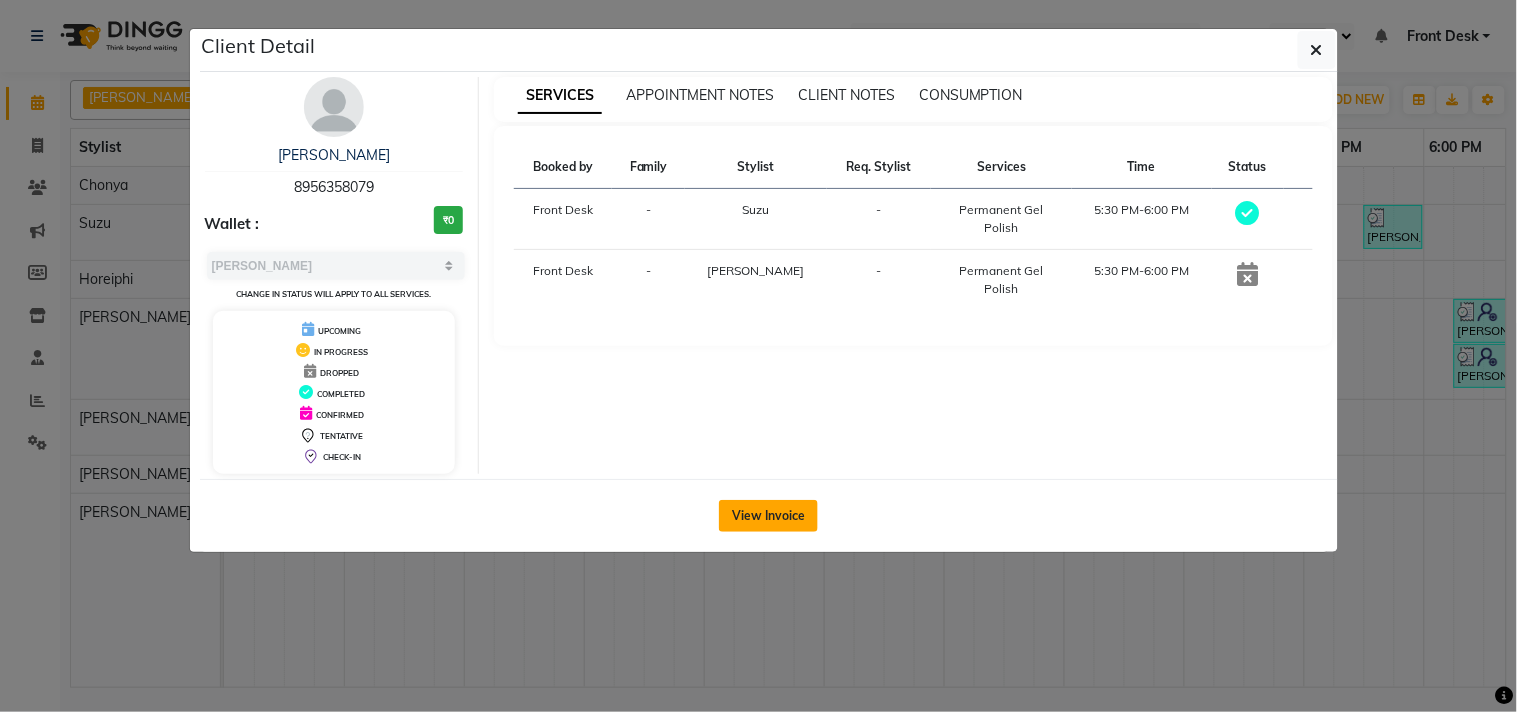 click on "View Invoice" 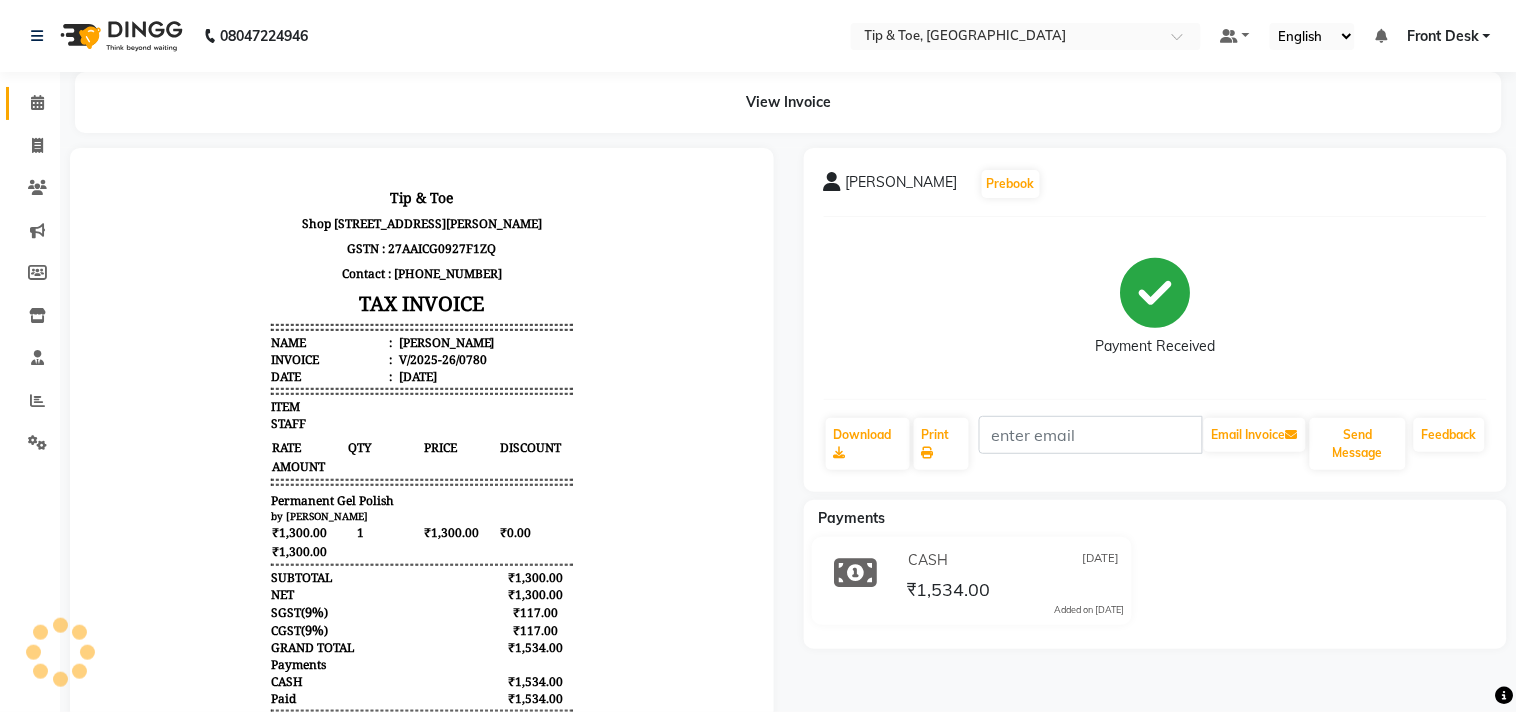 scroll, scrollTop: 0, scrollLeft: 0, axis: both 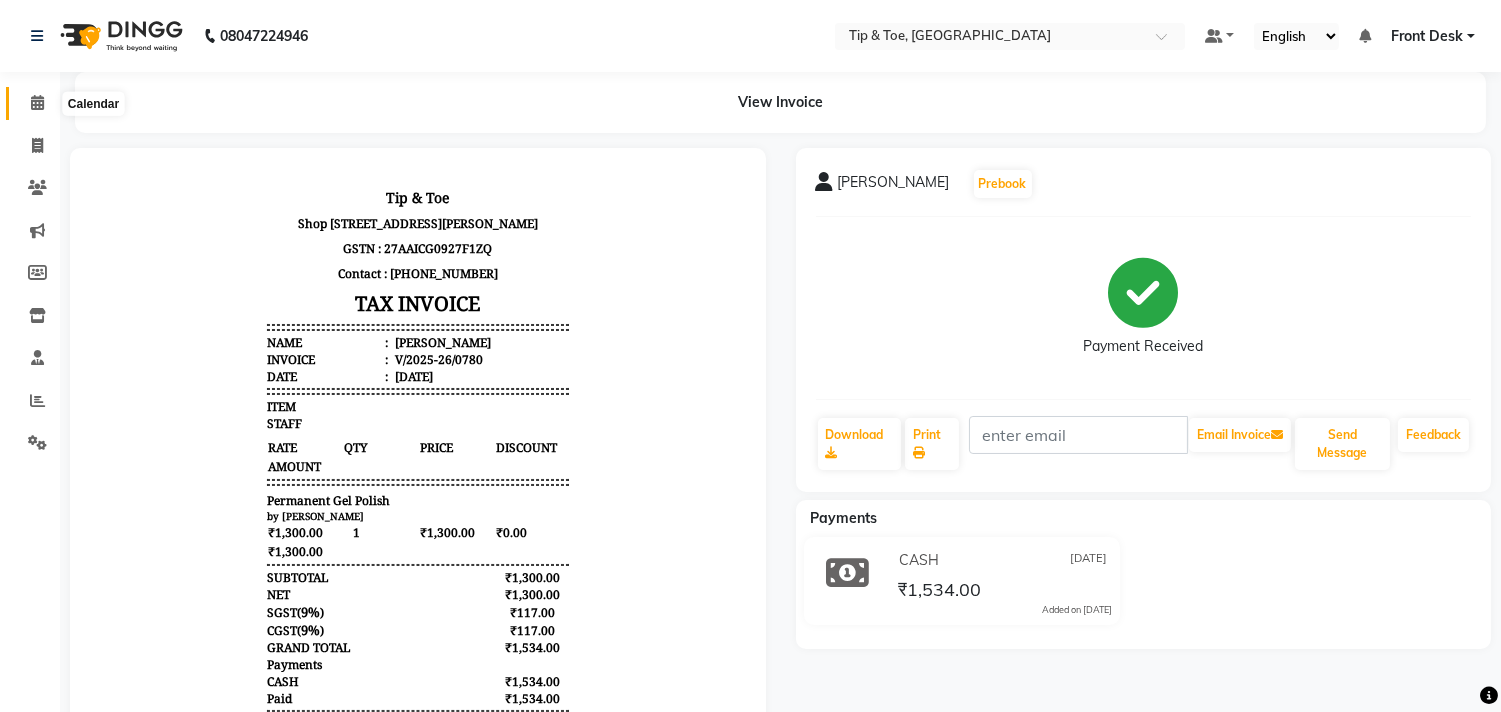 click 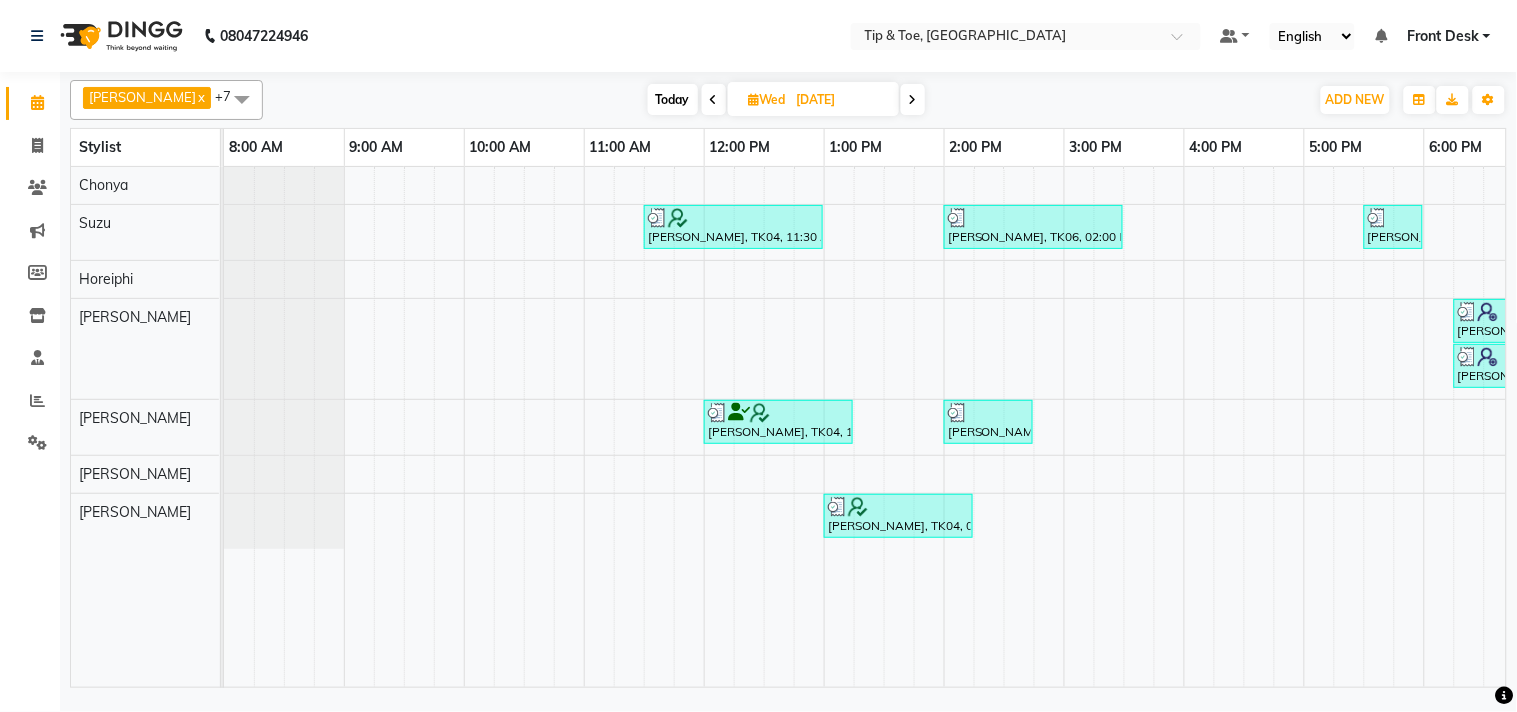 scroll, scrollTop: 0, scrollLeft: 277, axis: horizontal 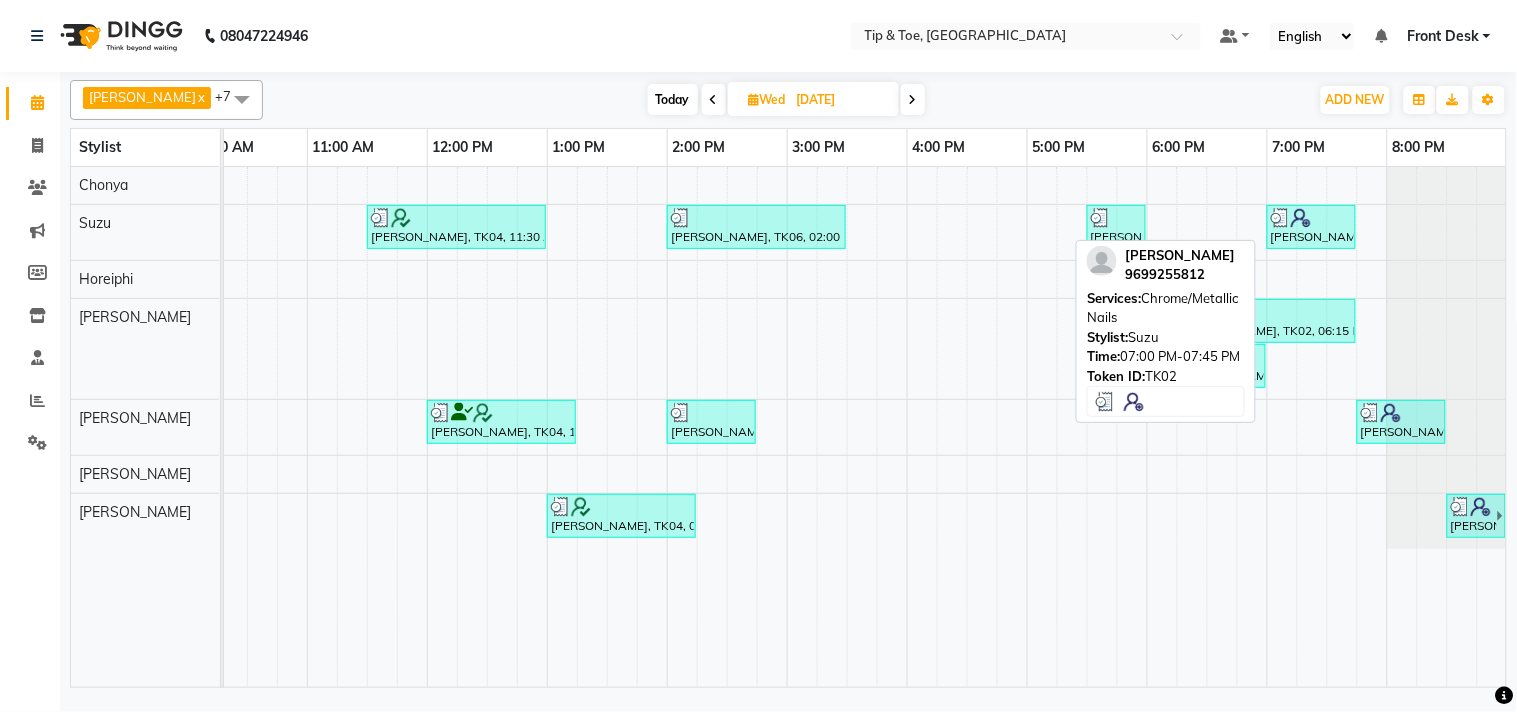 click on "[PERSON_NAME], TK02, 07:00 PM-07:45 PM, Chrome/Metallic Nails" at bounding box center (1311, 227) 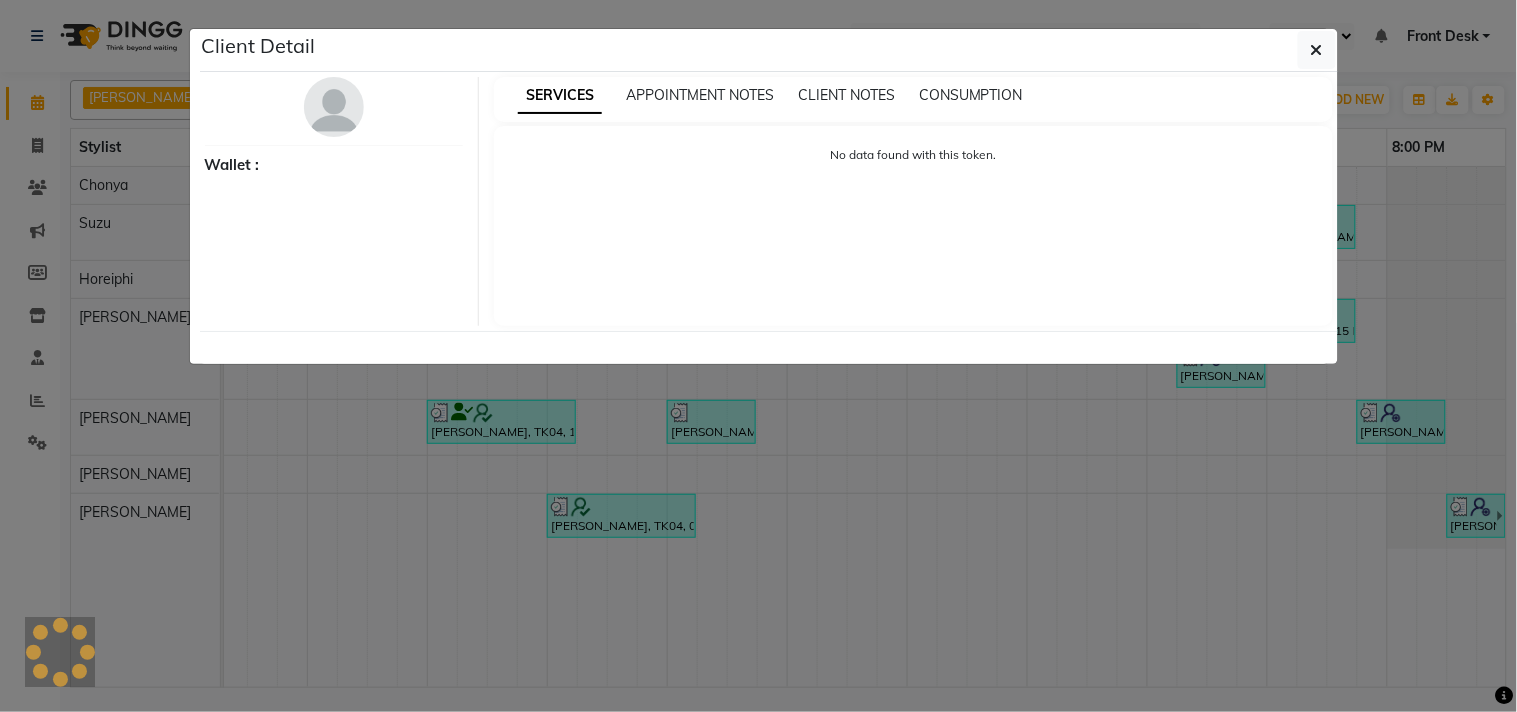 select on "3" 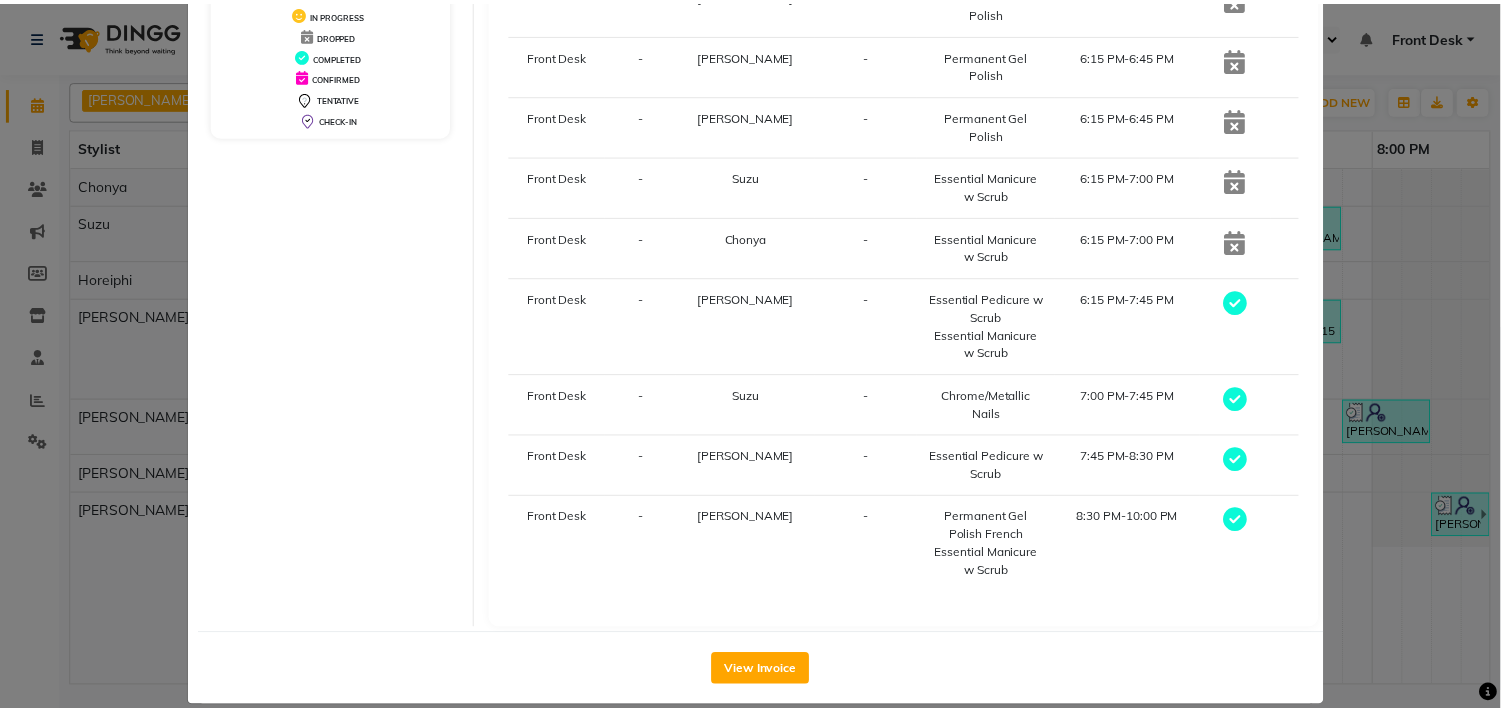 scroll, scrollTop: 342, scrollLeft: 0, axis: vertical 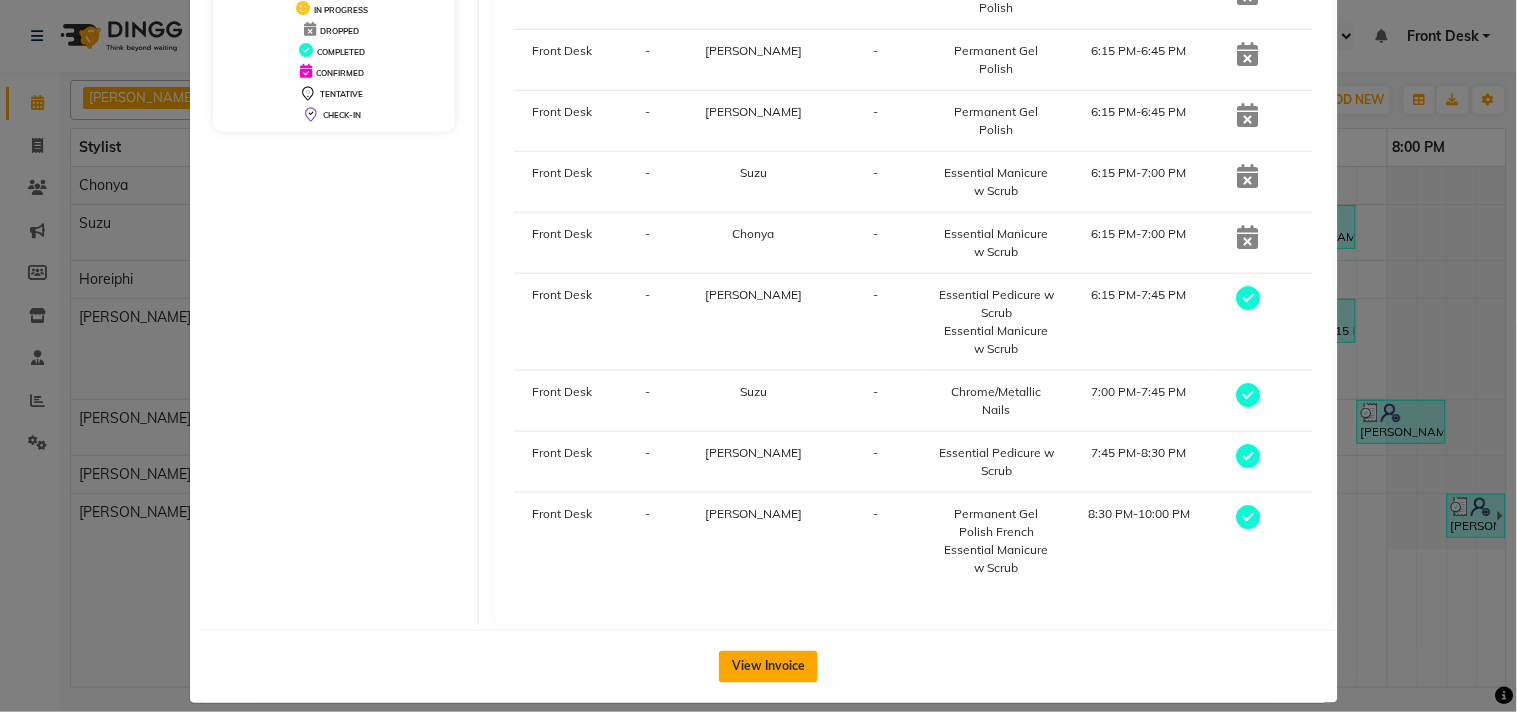 click on "View Invoice" 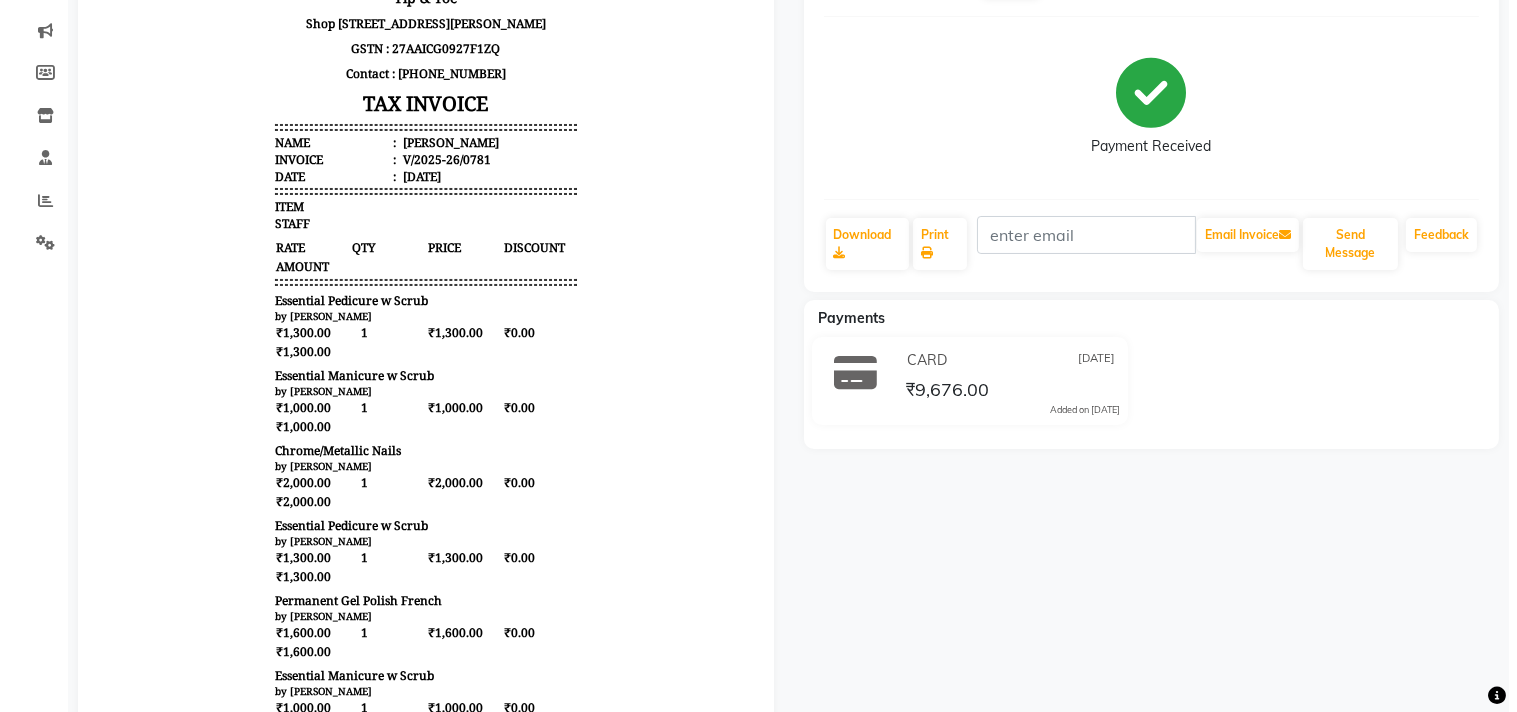 scroll, scrollTop: 0, scrollLeft: 0, axis: both 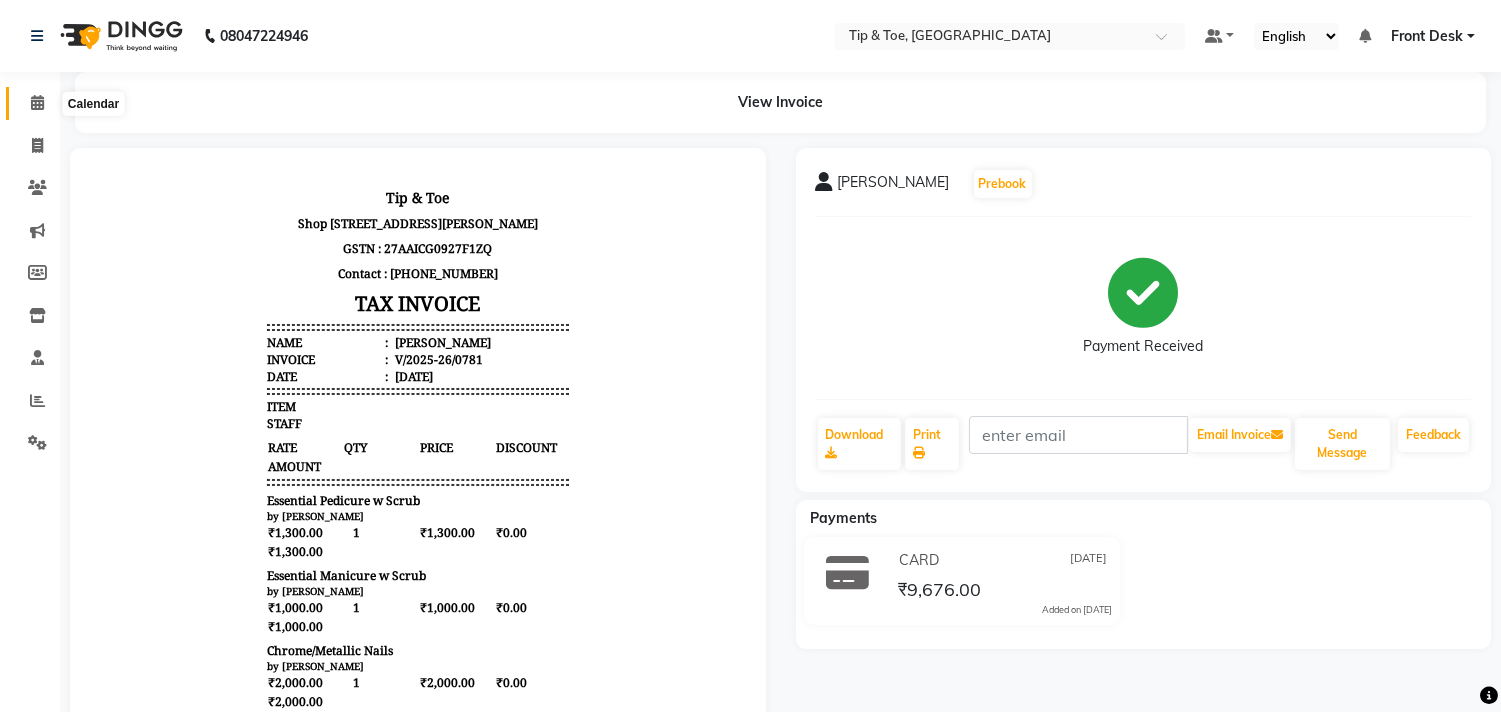 click 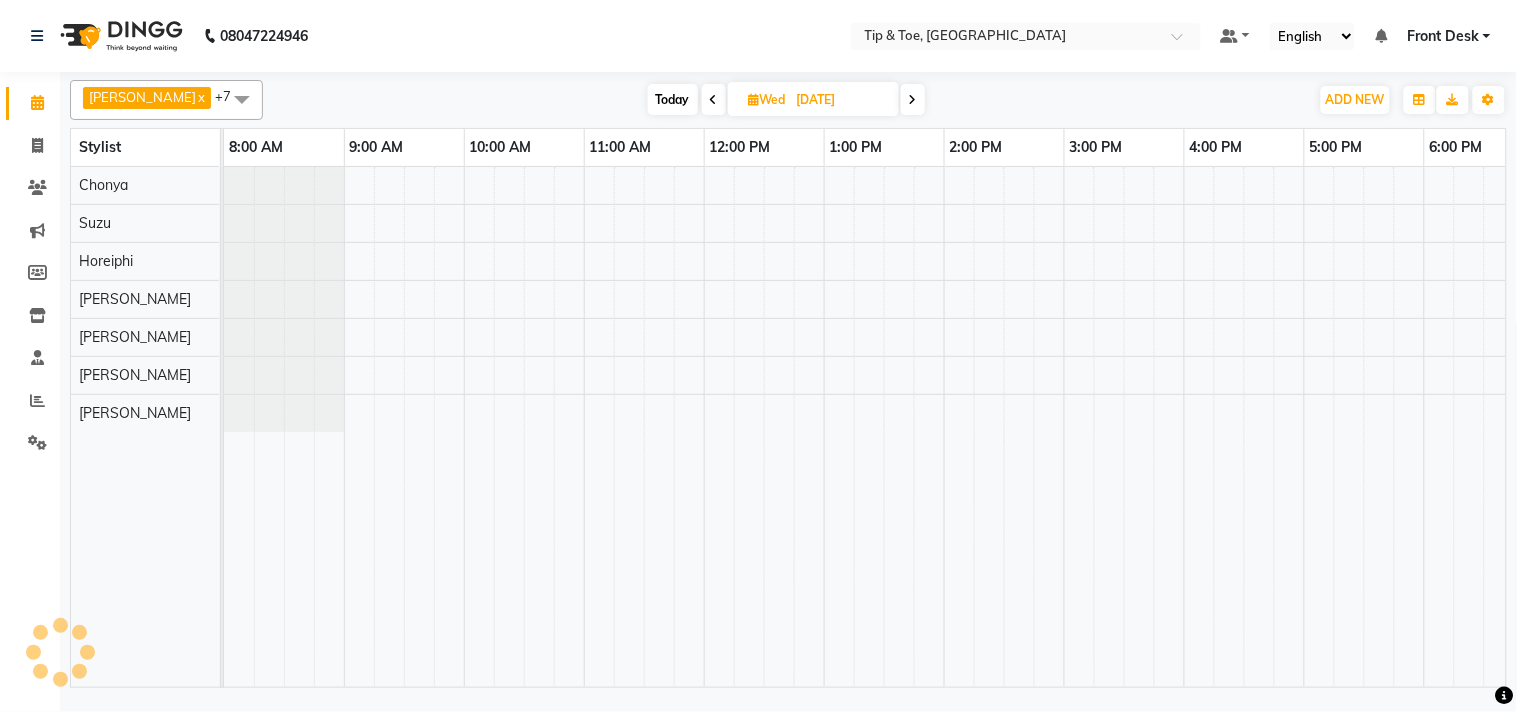 scroll, scrollTop: 0, scrollLeft: 0, axis: both 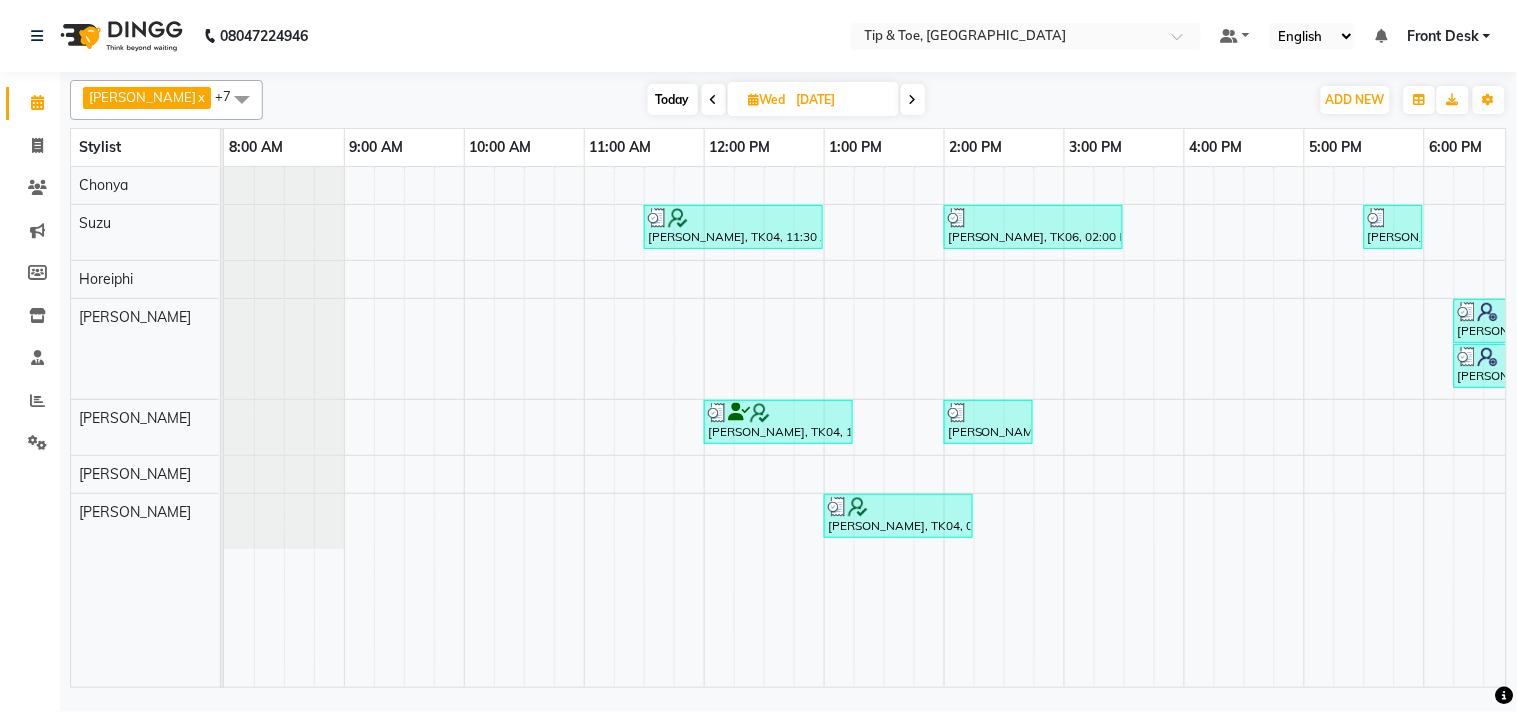click on "Today" at bounding box center [673, 99] 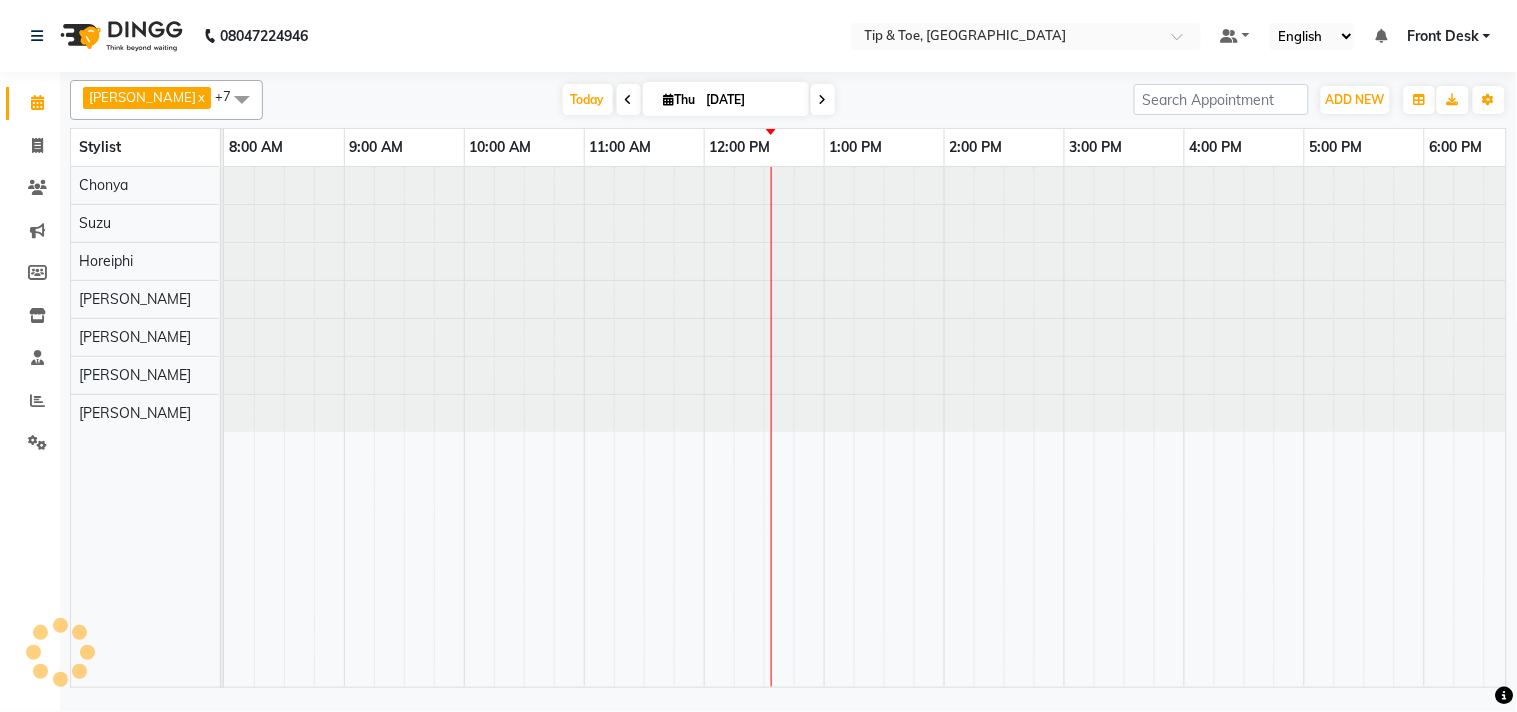 scroll, scrollTop: 0, scrollLeft: 277, axis: horizontal 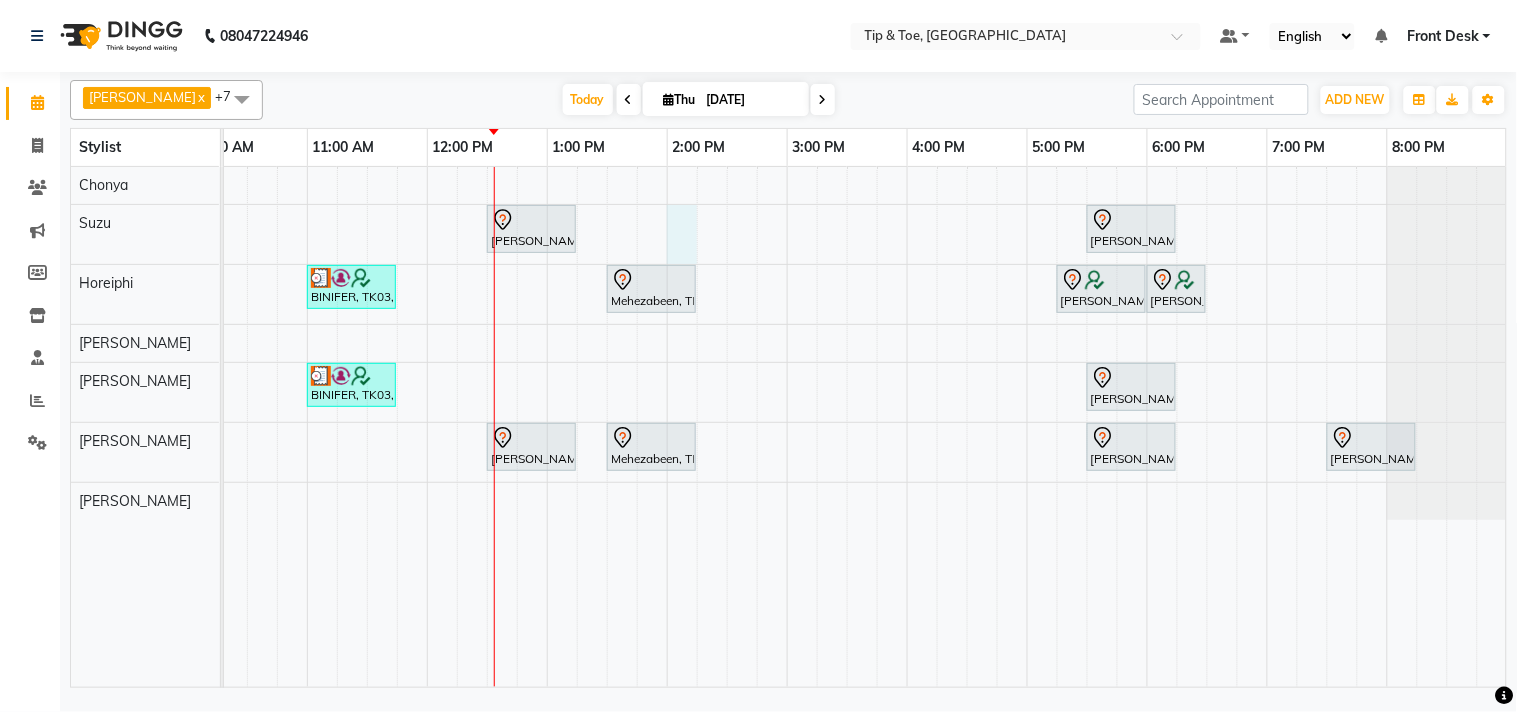 click on "[PERSON_NAME], TK06, 12:30 PM-01:15 PM, Essential Pedicure w Scrub             [PERSON_NAME], TK07, 05:30 PM-06:15 PM, Essential Manicure w Scrub     BINIFER, TK03, 11:00 AM-11:45 AM, Essential Pedicure w Scrub             Mehezabeen, TK05, 01:30 PM-02:15 PM, Essential Manicure w Scrub             Priya Aga, TK04, 05:15 PM-06:00 PM, Essential Manicure w Scrub             Priya Aga, TK04, 06:00 PM-06:30 PM, T&T Permanent Gel Polish     BINIFER, TK03, 11:00 AM-11:45 AM, Essential Manicure w Scrub             [PERSON_NAME], TK07, 05:30 PM-06:15 PM, Essential Pedicure w Scrub             [PERSON_NAME], TK06, 12:30 PM-01:15 PM, Essential Manicure w Scrub             Mehezabeen, TK05, 01:30 PM-02:15 PM, Essential Pedicure w Scrub             [PERSON_NAME], TK07, 05:30 PM-06:15 PM, Essential Pedicure w Scrub             [PERSON_NAME], TK02, 07:30 PM-08:15 PM, Essential Pedicure w Scrub" at bounding box center (727, 427) 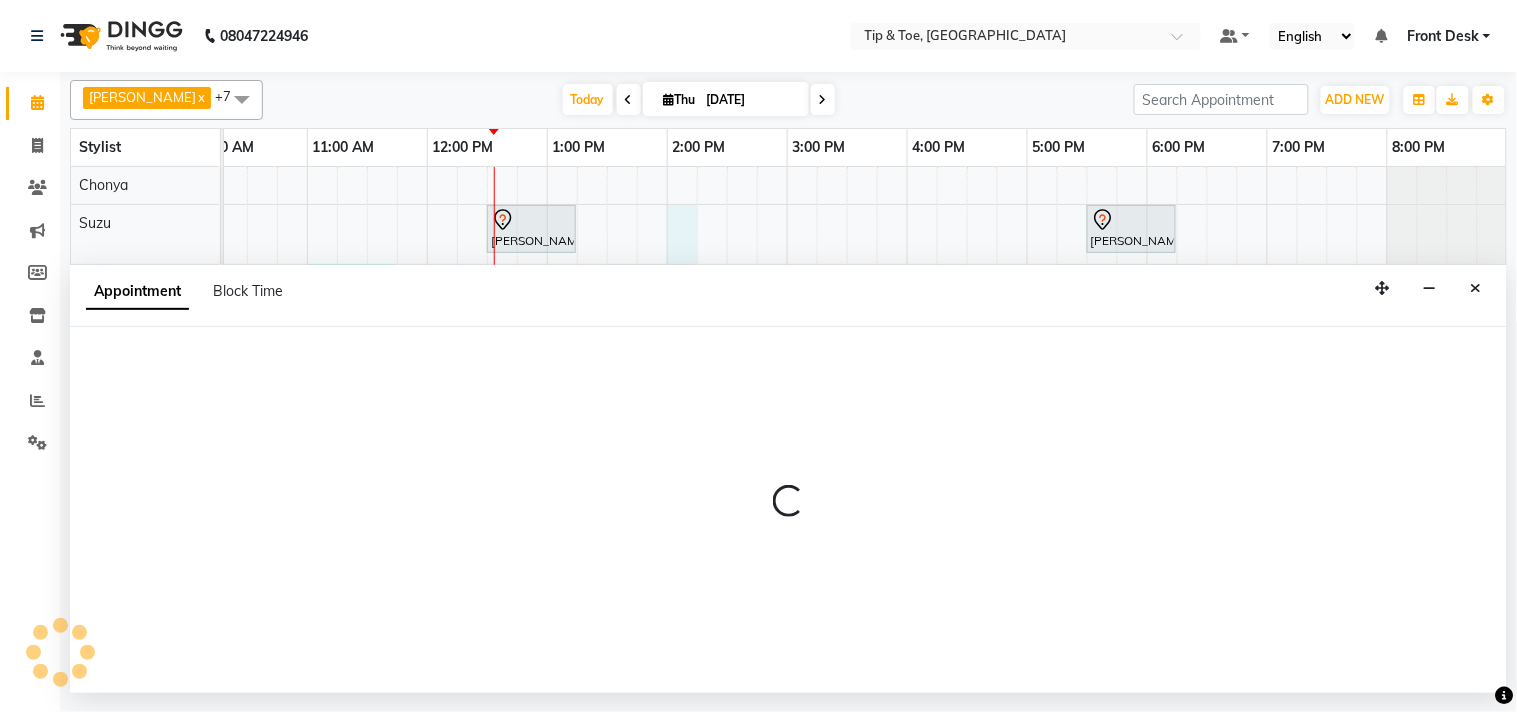 select on "38742" 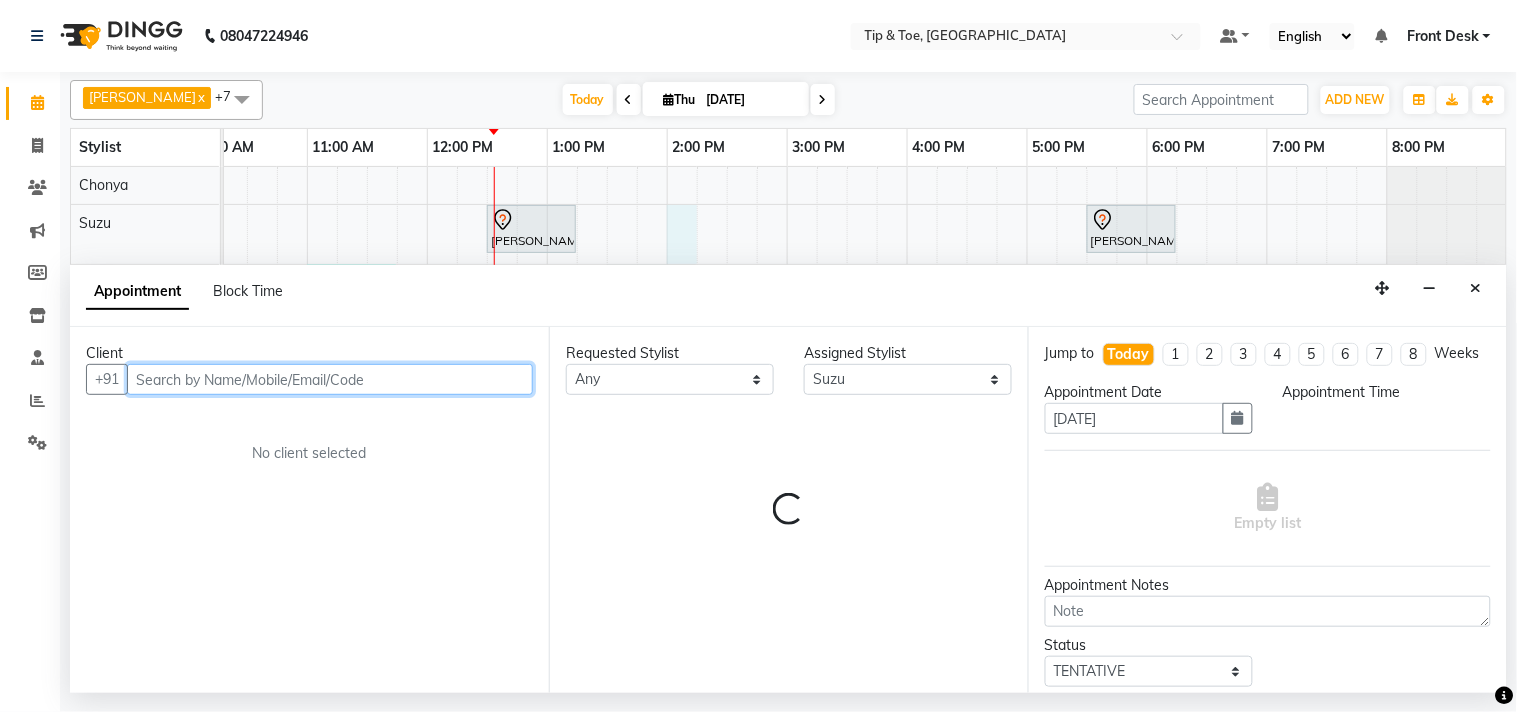 select on "840" 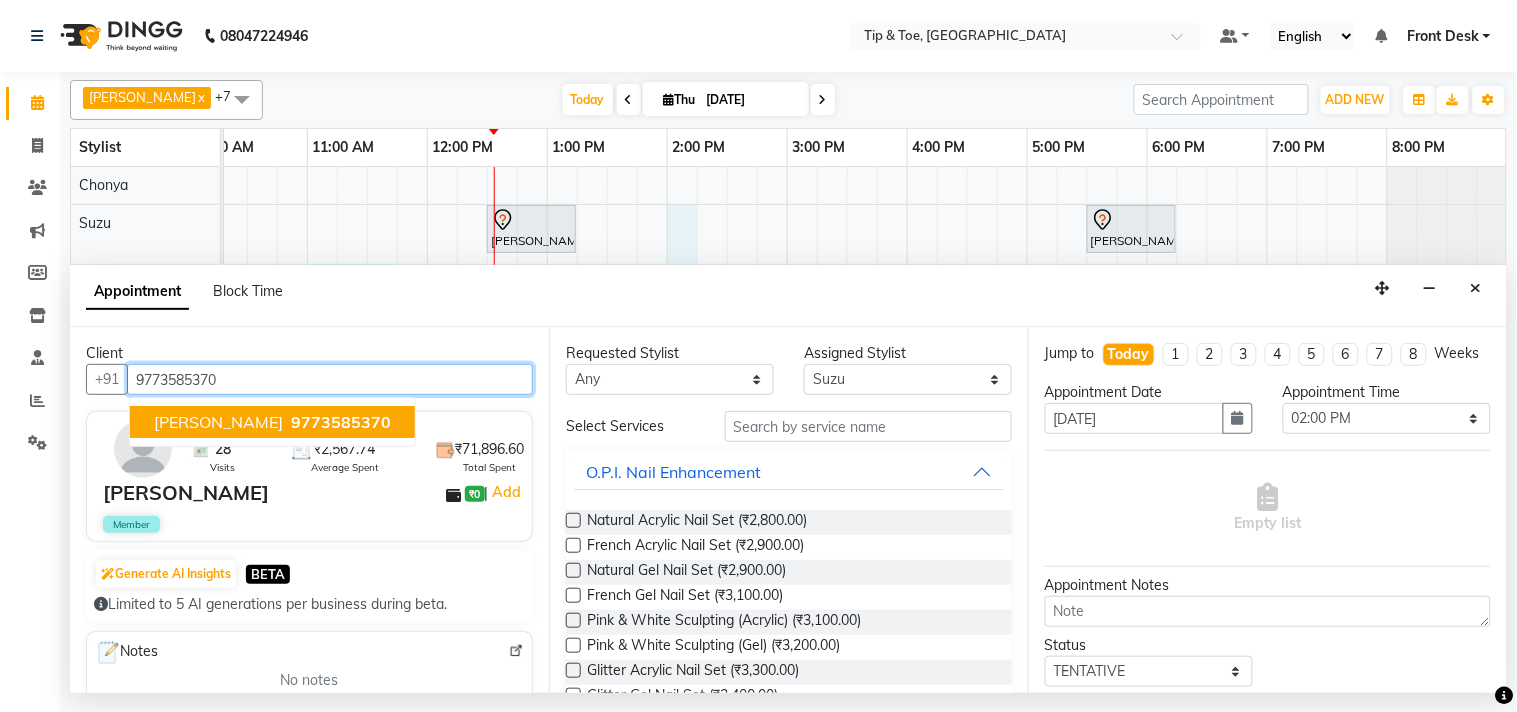 click on "9773585370" at bounding box center [341, 422] 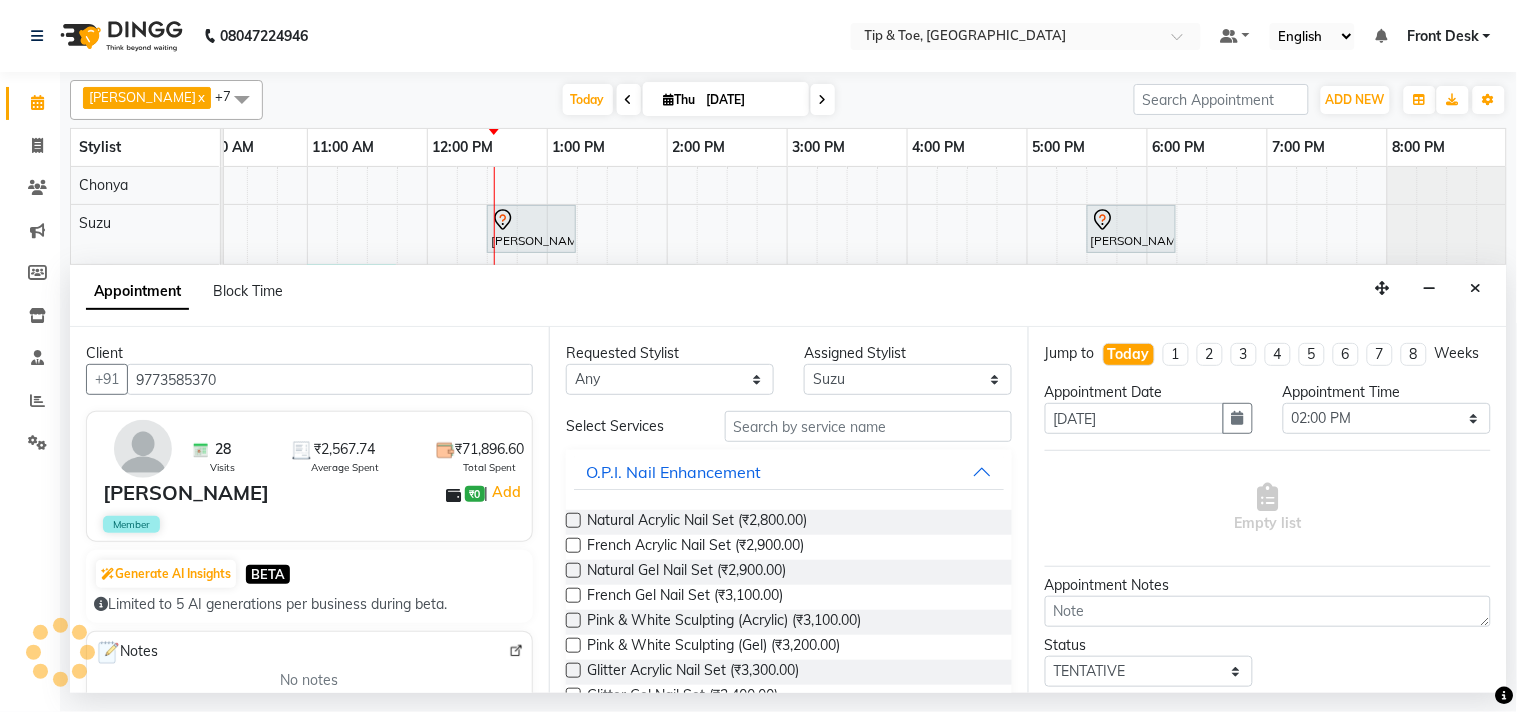 click on "Client +91 9773585370 28 Visits ₹2,567.74 Average Spent ₹71,896.60 Total Spent [PERSON_NAME]    ₹0  |   Add  Member   Generate AI Insights
BETA  Limited to 5 AI generations per business during beta.   Notes  No notes  Recent Services Essential Pedicure w Scrub,T&T Permanent Gel Polish,Essential Pedicure w Scrub With [PERSON_NAME],[PERSON_NAME] Maheshker   [DATE] ₹0 Essential Pedicure w Scrub With [PERSON_NAME]   [DATE] ₹3,115.20 Permanent Gel Polish French With [PERSON_NAME]   [DATE] ₹0  Memberships Tip & Toe 2000 Membership  Tip & Toe, Peddar road Ends On    [DATE]  Active Packages No packages  Vouchers Gift Voucher 500  Tip & Toe, Peddar road ₹500.00 Ends On    [DATE] Gift Voucher 500  Tip & Toe, Peddar road ₹500.00 Ends On    [DATE] Gift Voucher 500  Tip & Toe, Peddar road ₹500.00 Ends On    [DATE]" at bounding box center [309, 509] 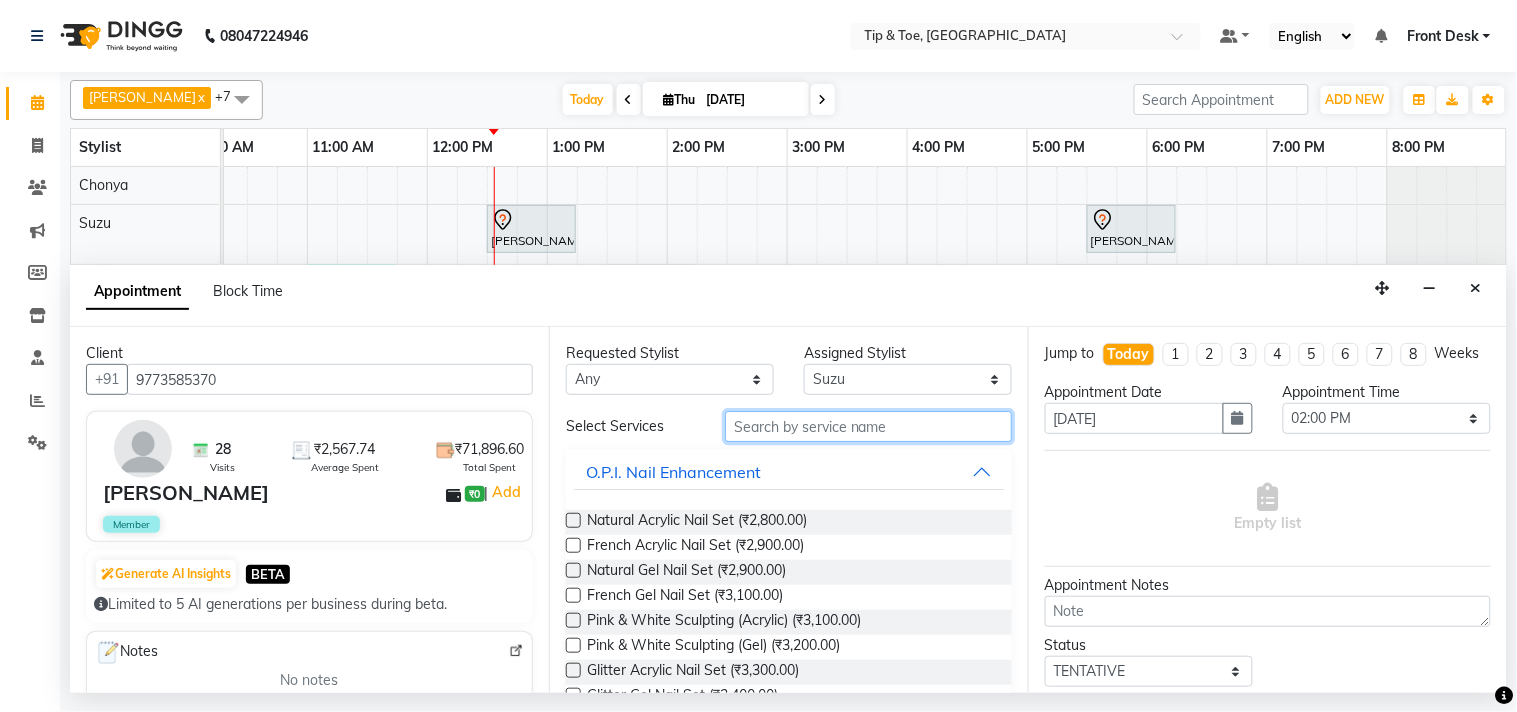 click at bounding box center (868, 426) 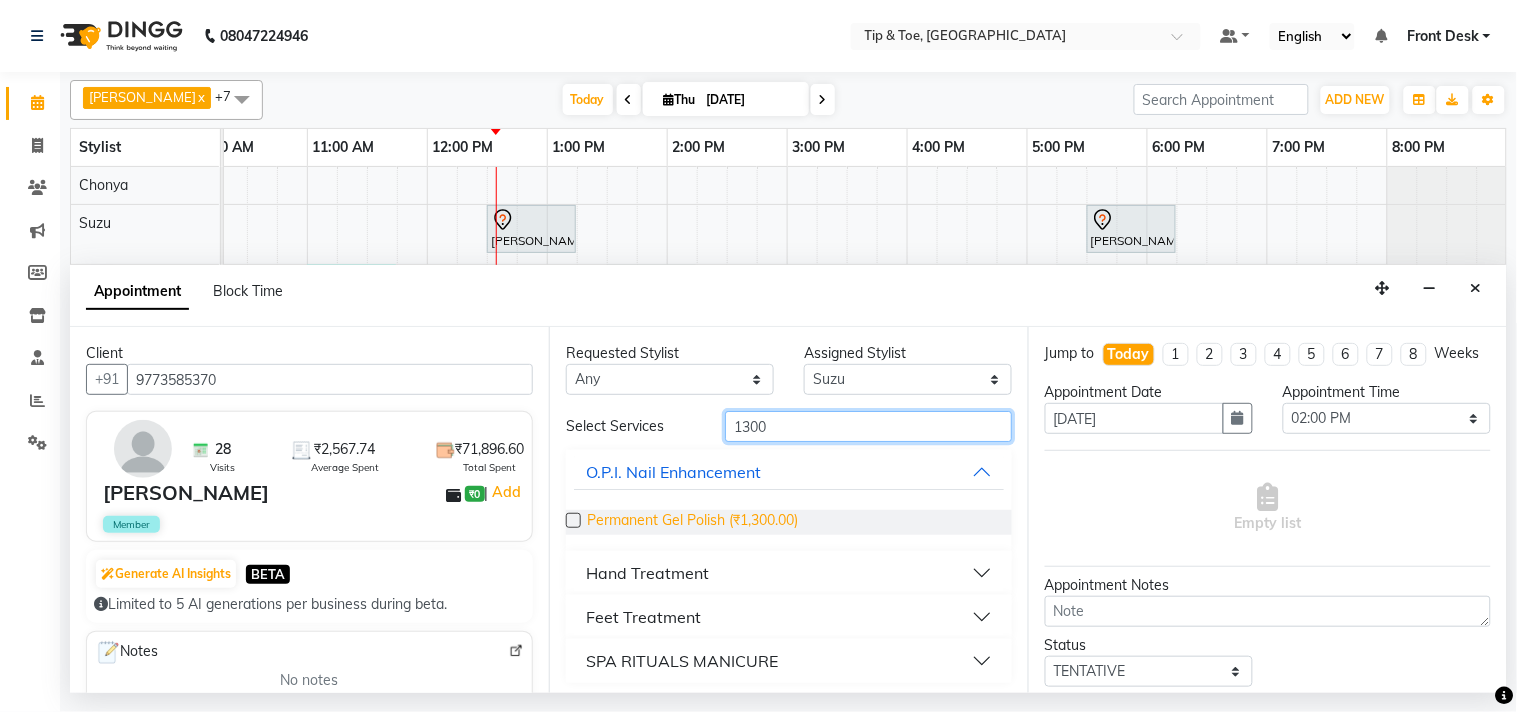 type on "1300" 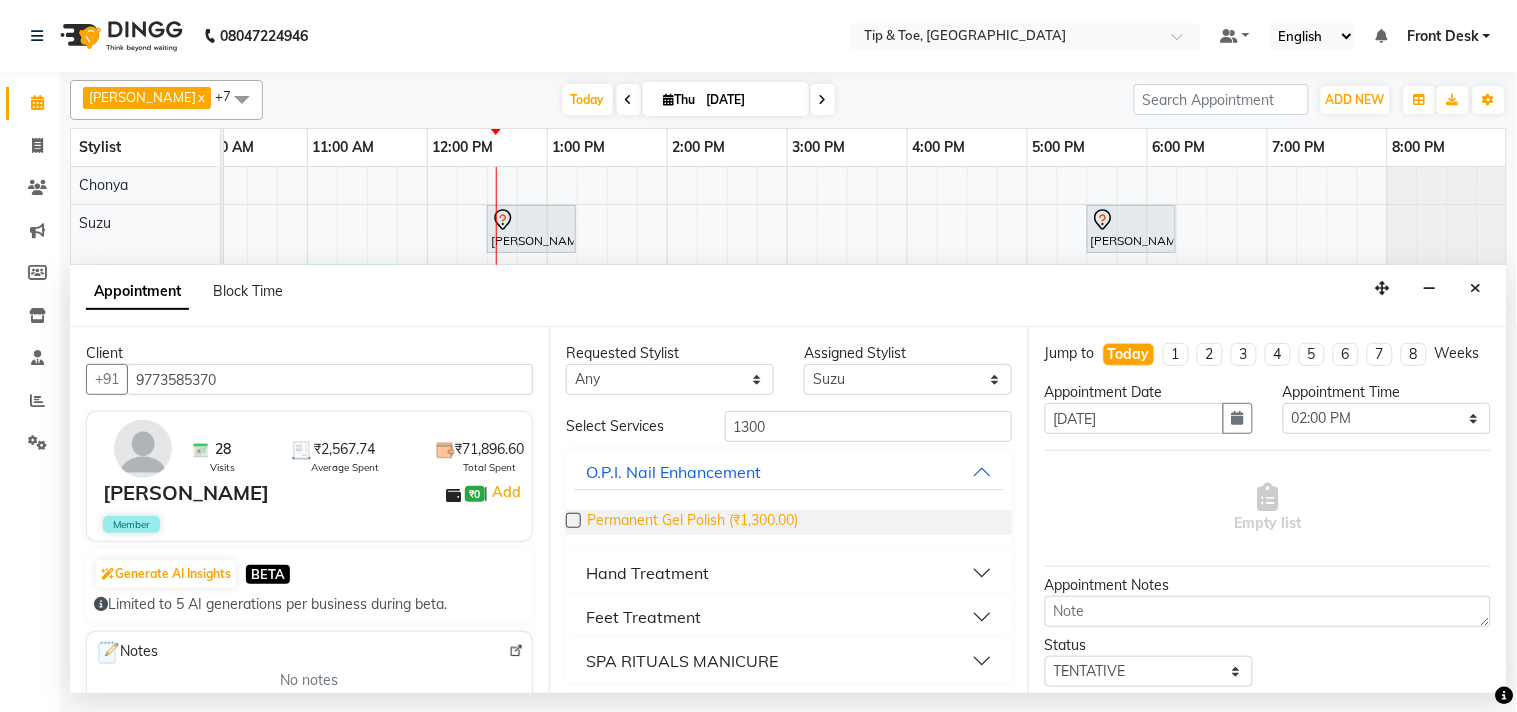 click on "Permanent Gel Polish (₹1,300.00)" at bounding box center (692, 522) 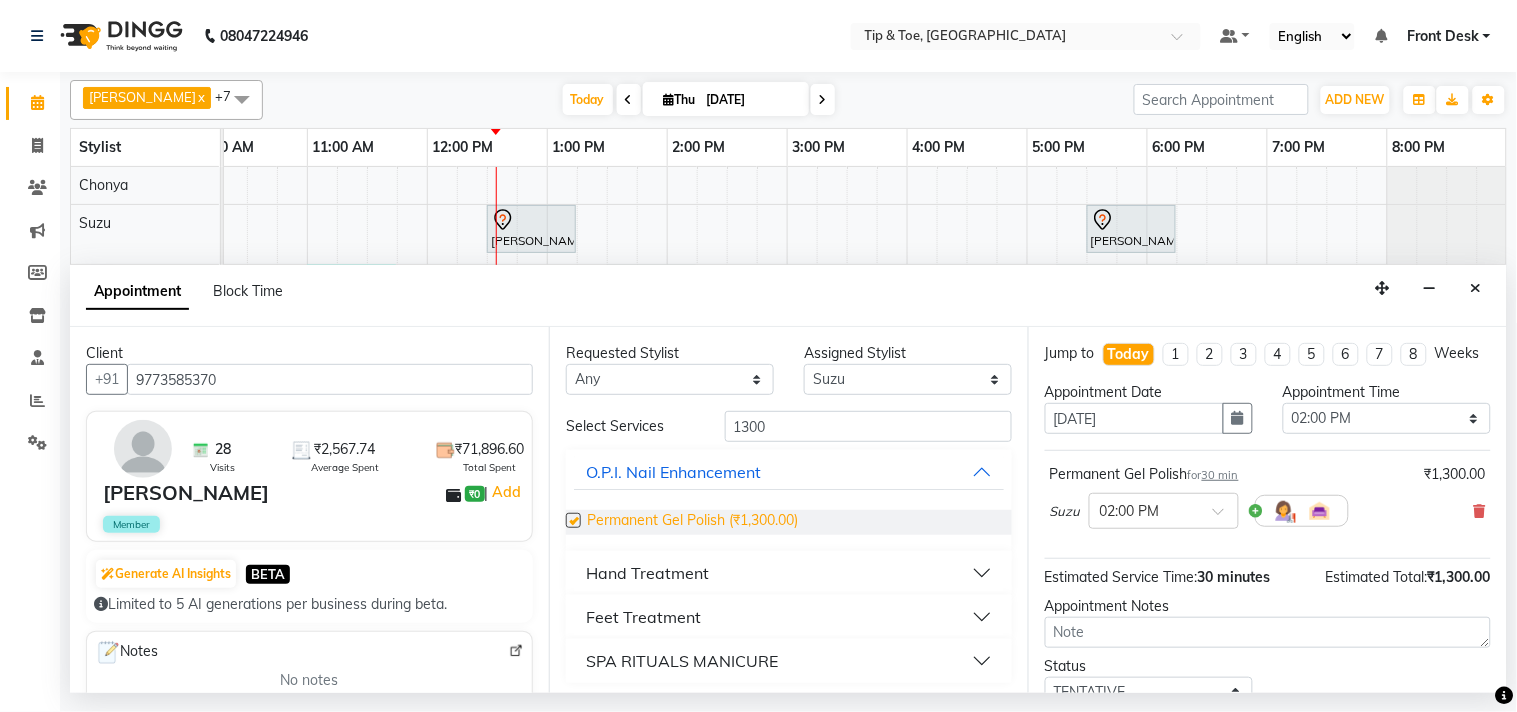 checkbox on "false" 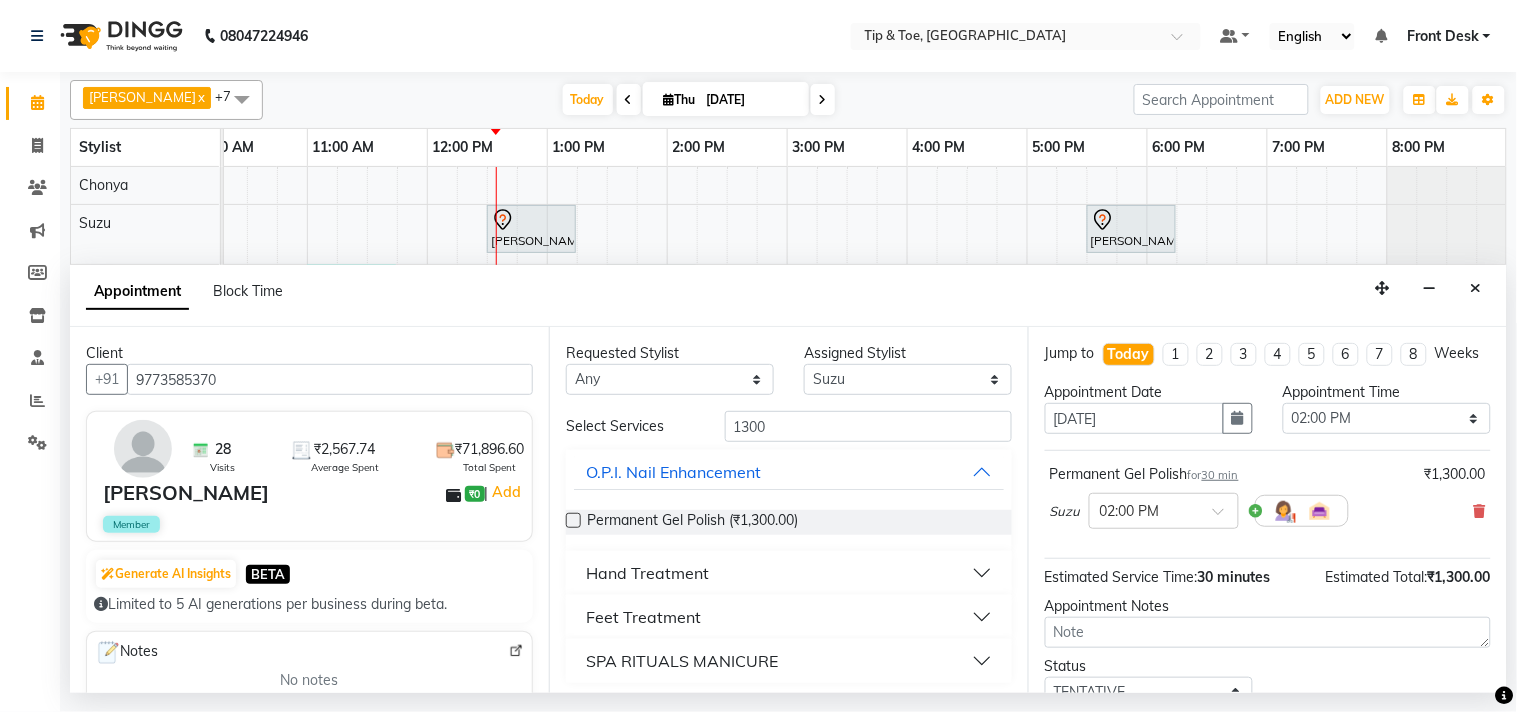 click on "Feet Treatment" at bounding box center [643, 617] 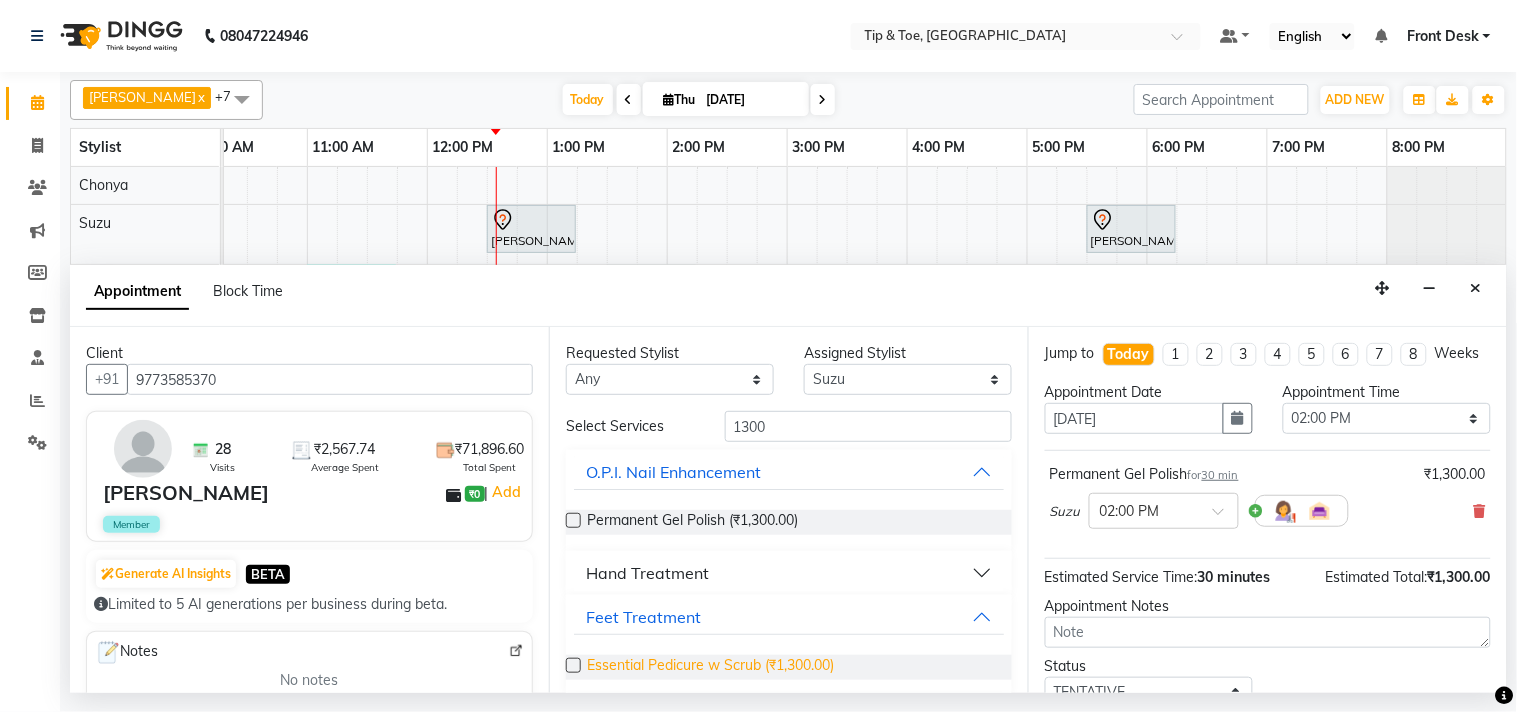 click on "Essential Pedicure w Scrub (₹1,300.00)" at bounding box center (710, 667) 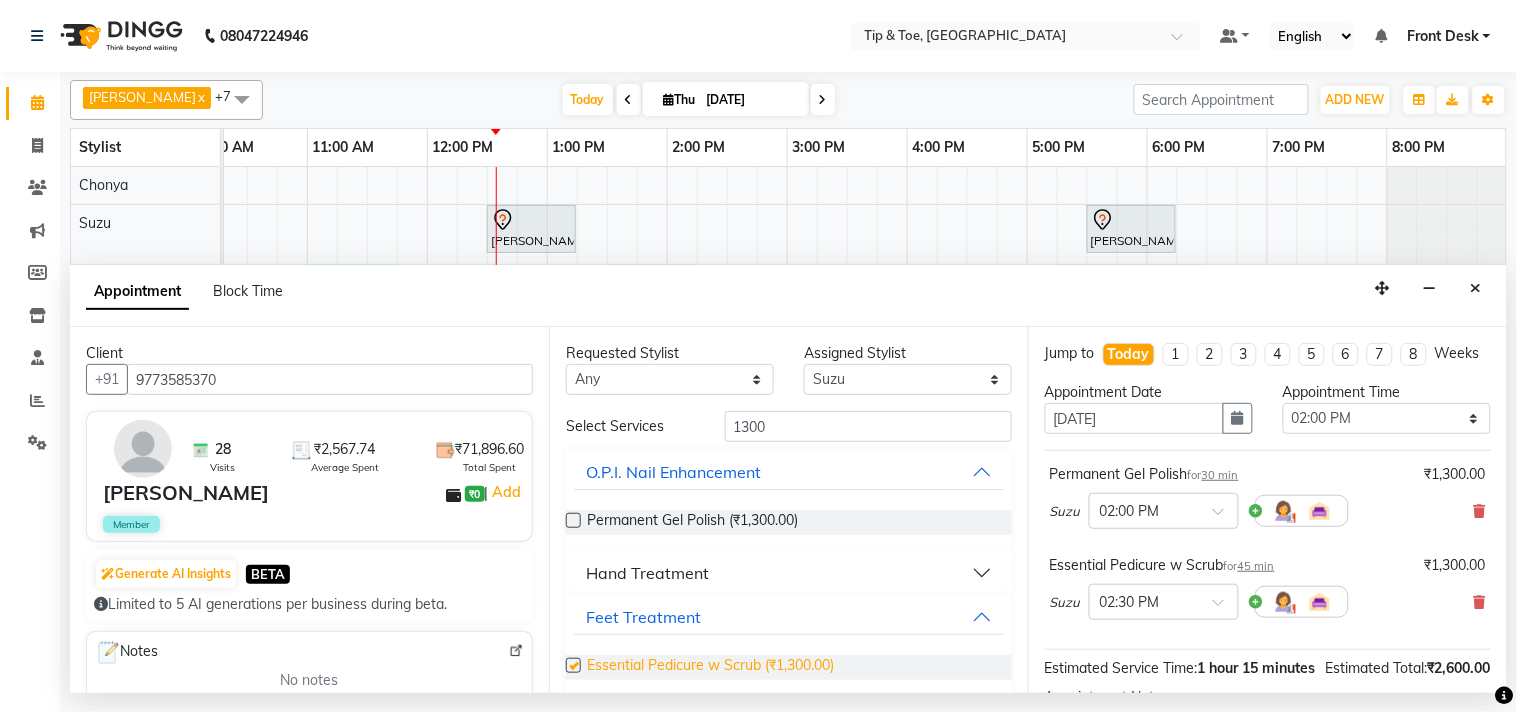 checkbox on "false" 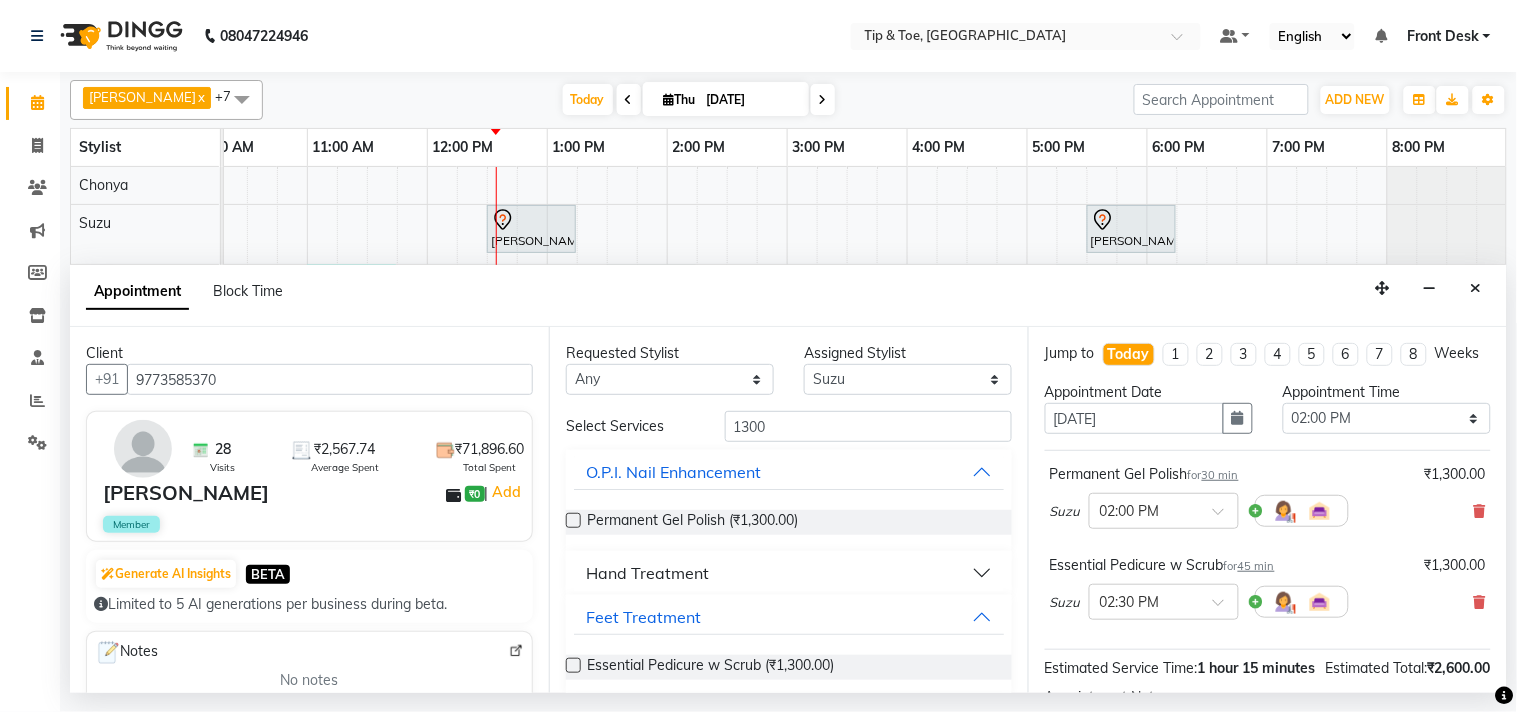 click on "Jump to [DATE] 1 2 3 4 5 6 7 8 Weeks Appointment Date [DATE] Appointment Time Select 09:00 AM 09:15 AM 09:30 AM 09:45 AM 10:00 AM 10:15 AM 10:30 AM 10:45 AM 11:00 AM 11:15 AM 11:30 AM 11:45 AM 12:00 PM 12:15 PM 12:30 PM 12:45 PM 01:00 PM 01:15 PM 01:30 PM 01:45 PM 02:00 PM 02:15 PM 02:30 PM 02:45 PM 03:00 PM 03:15 PM 03:30 PM 03:45 PM 04:00 PM 04:15 PM 04:30 PM 04:45 PM 05:00 PM 05:15 PM 05:30 PM 05:45 PM 06:00 PM 06:15 PM 06:30 PM 06:45 PM 07:00 PM 07:15 PM 07:30 PM 07:45 PM 08:00 PM Permanent Gel Polish   for  30 min ₹1,300.00 Suzu × 02:00 PM Essential Pedicure w Scrub   for  45 min ₹1,300.00 Suzu × 02:30 PM Estimated Service Time:  1 hour 15 minutes Estimated Total:  ₹2,600.00 Appointment Notes Status Select TENTATIVE CONFIRM CHECK-IN UPCOMING Merge Services of Same Stylist Send Appointment Details On SMS Email  Book" at bounding box center [1267, 509] 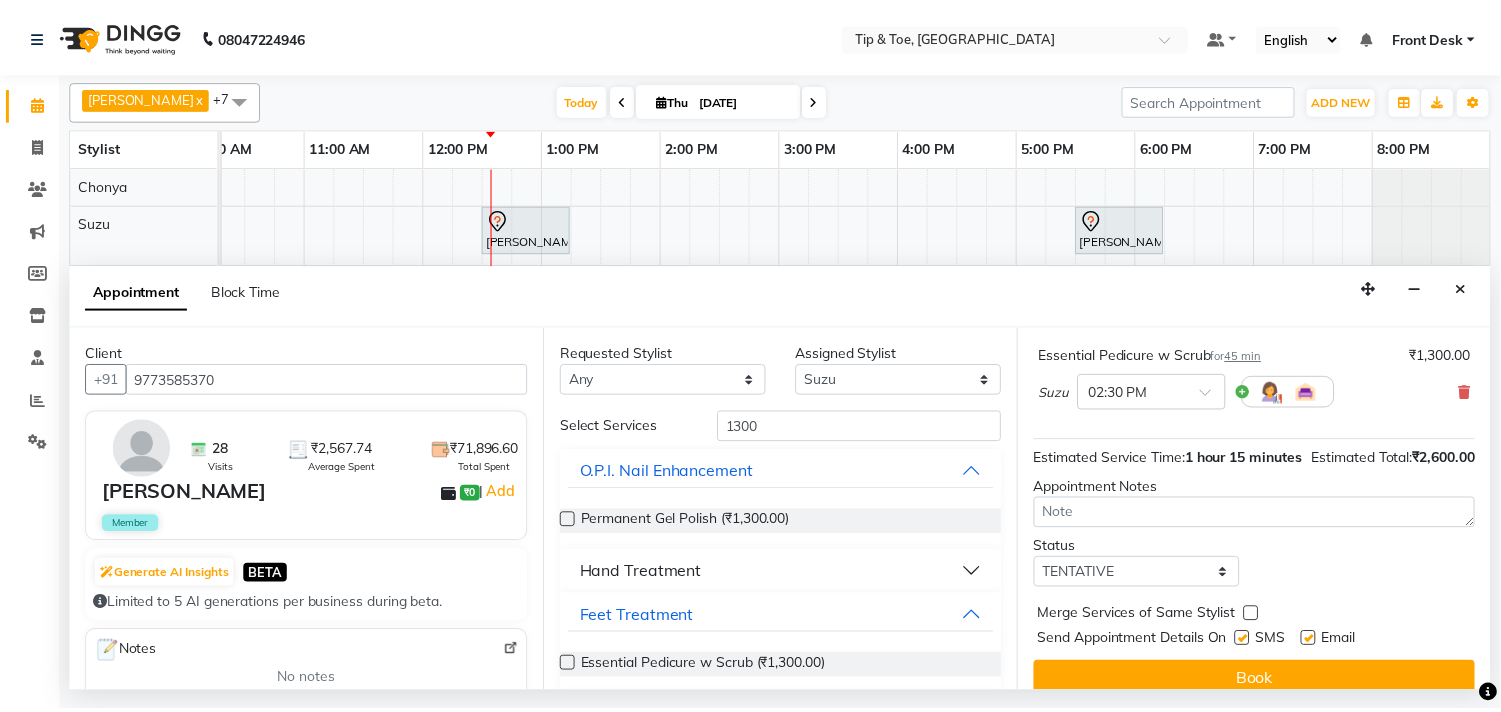 scroll, scrollTop: 272, scrollLeft: 0, axis: vertical 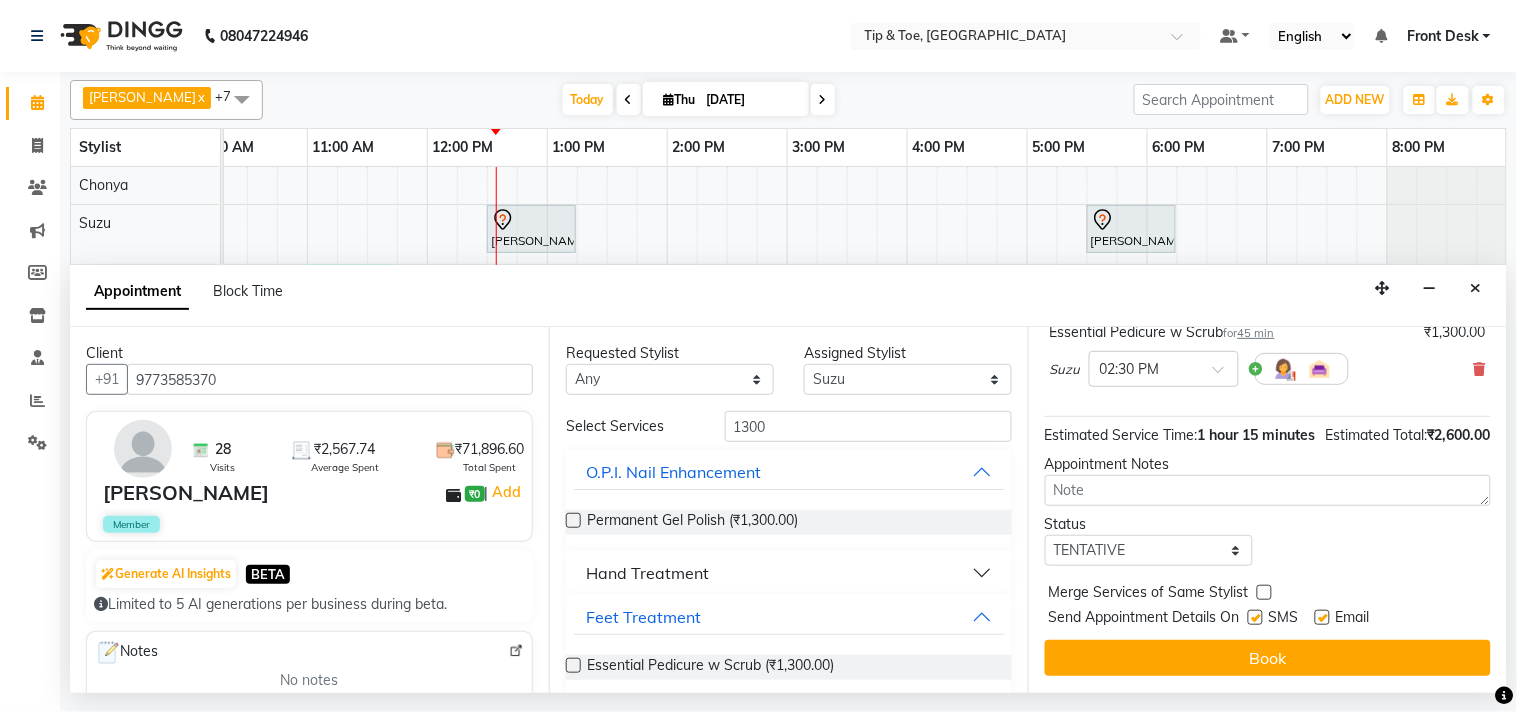 click on "Jump to [DATE] 1 2 3 4 5 6 7 8 Weeks Appointment Date [DATE] Appointment Time Select 09:00 AM 09:15 AM 09:30 AM 09:45 AM 10:00 AM 10:15 AM 10:30 AM 10:45 AM 11:00 AM 11:15 AM 11:30 AM 11:45 AM 12:00 PM 12:15 PM 12:30 PM 12:45 PM 01:00 PM 01:15 PM 01:30 PM 01:45 PM 02:00 PM 02:15 PM 02:30 PM 02:45 PM 03:00 PM 03:15 PM 03:30 PM 03:45 PM 04:00 PM 04:15 PM 04:30 PM 04:45 PM 05:00 PM 05:15 PM 05:30 PM 05:45 PM 06:00 PM 06:15 PM 06:30 PM 06:45 PM 07:00 PM 07:15 PM 07:30 PM 07:45 PM 08:00 PM Permanent Gel Polish   for  30 min ₹1,300.00 Suzu × 02:00 PM Essential Pedicure w Scrub   for  45 min ₹1,300.00 Suzu × 02:30 PM Estimated Service Time:  1 hour 15 minutes Estimated Total:  ₹2,600.00 Appointment Notes Status Select TENTATIVE CONFIRM CHECK-IN UPCOMING Merge Services of Same Stylist Send Appointment Details On SMS Email  Book" at bounding box center (1267, 509) 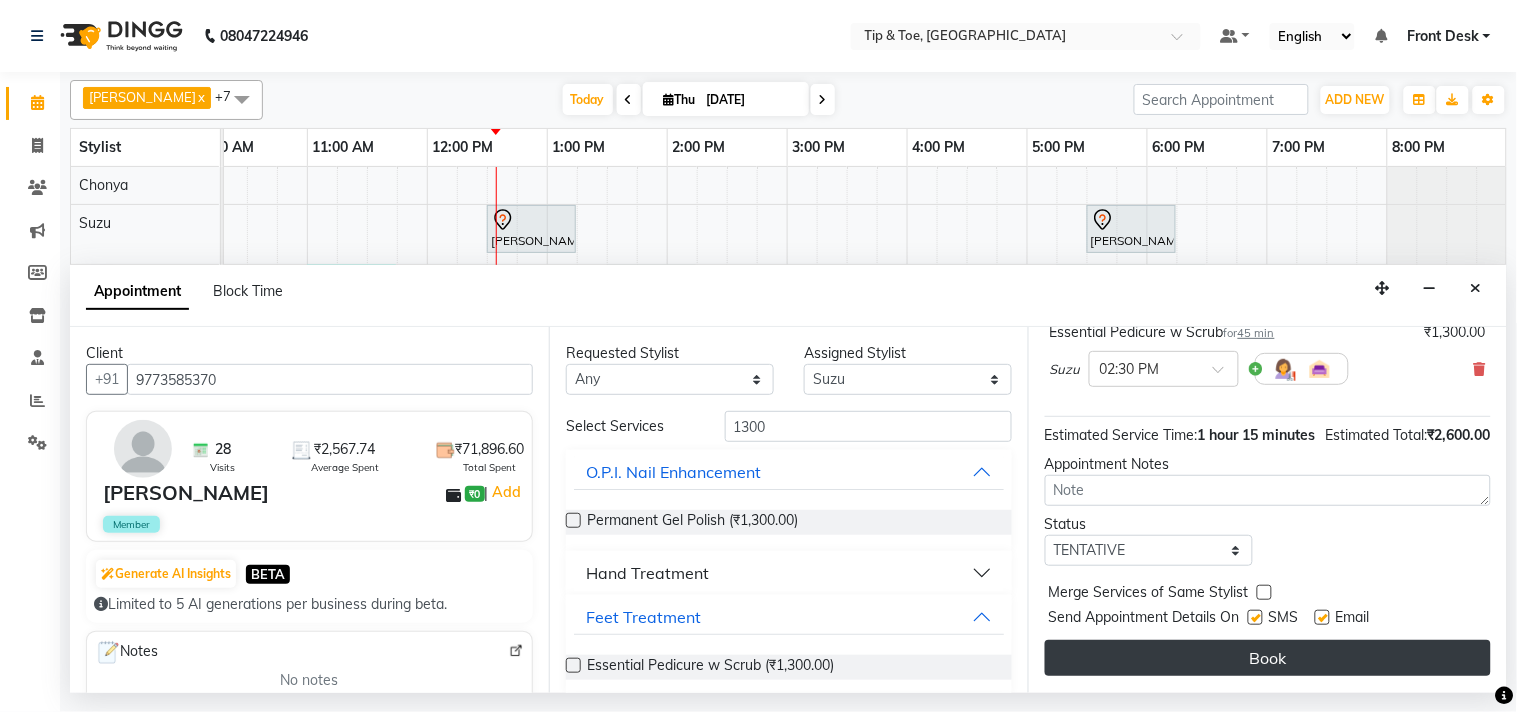 click on "Book" at bounding box center [1268, 658] 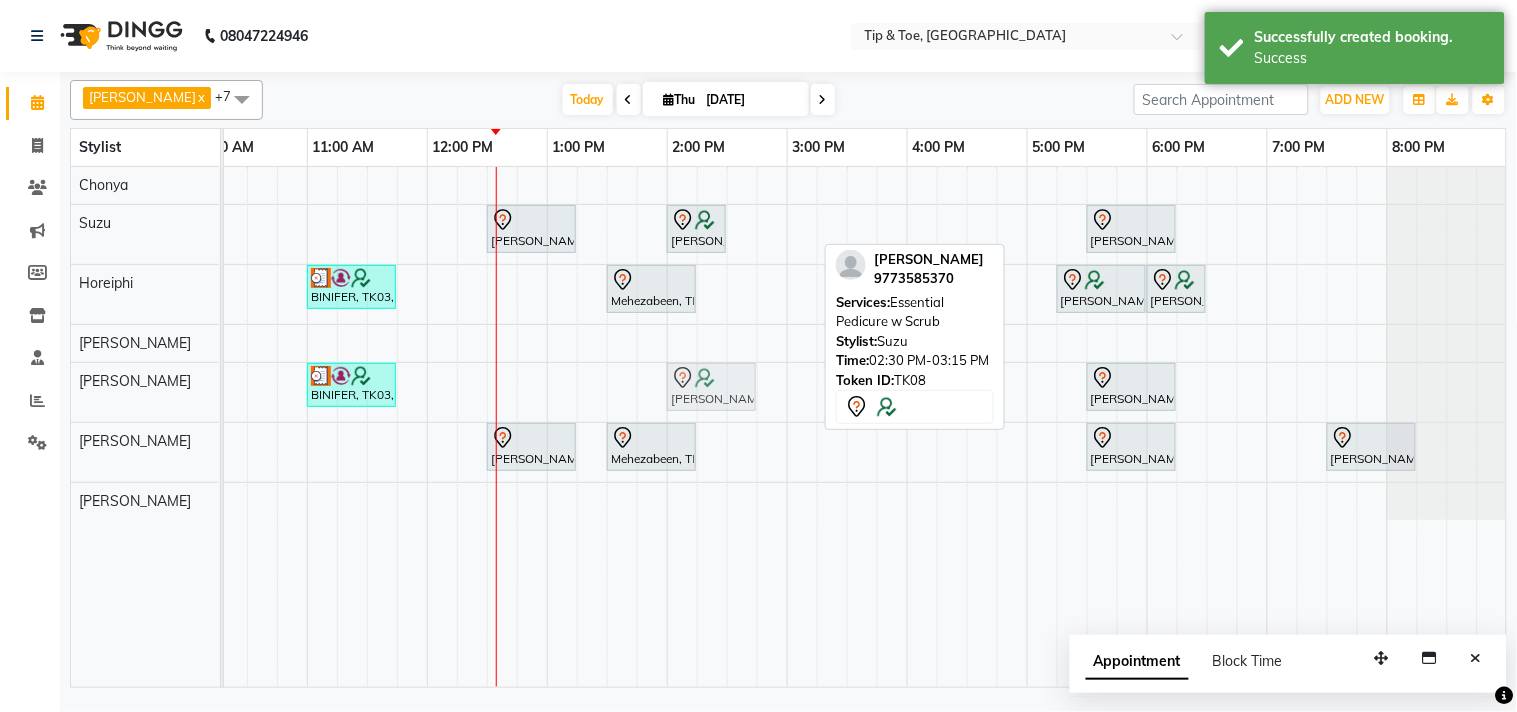 drag, startPoint x: 774, startPoint y: 230, endPoint x: 711, endPoint y: 366, distance: 149.88329 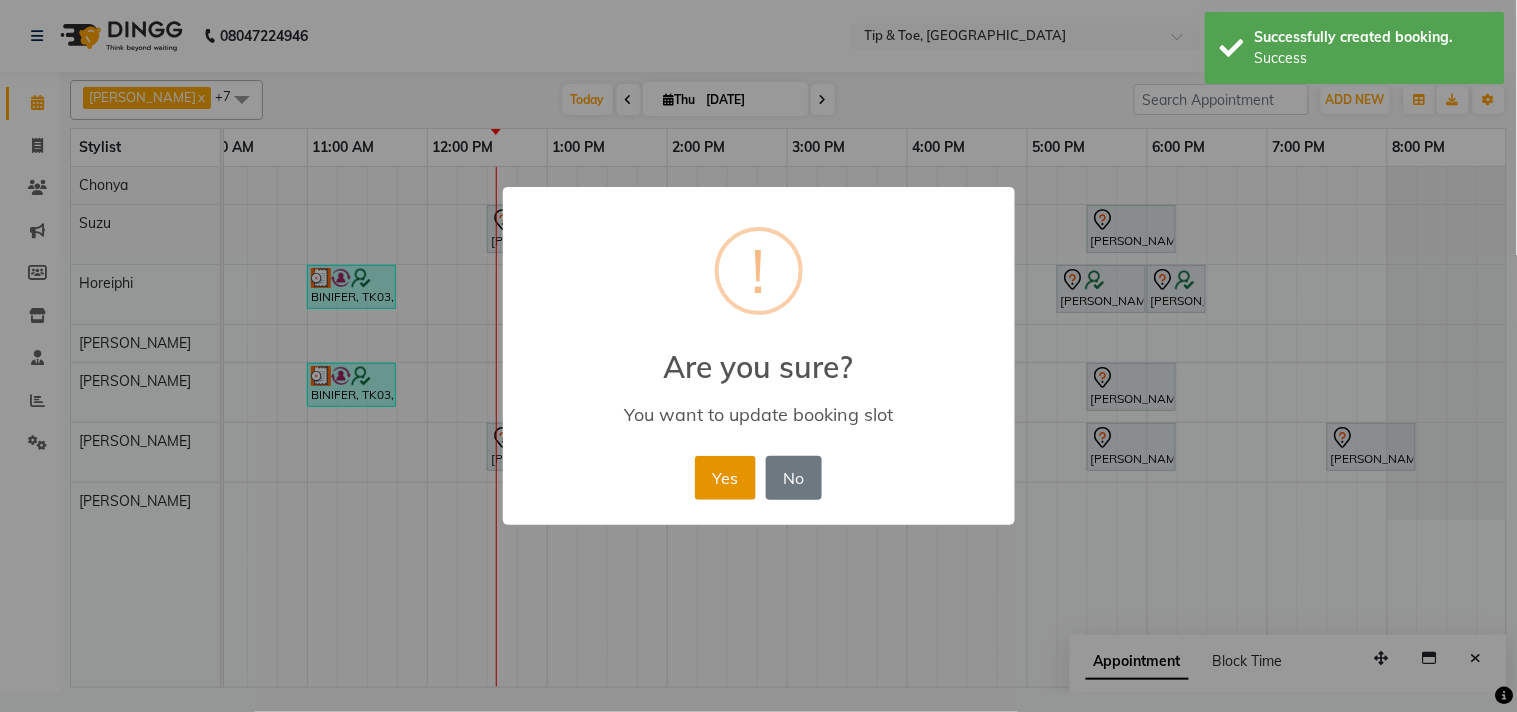 click on "Yes" at bounding box center (725, 478) 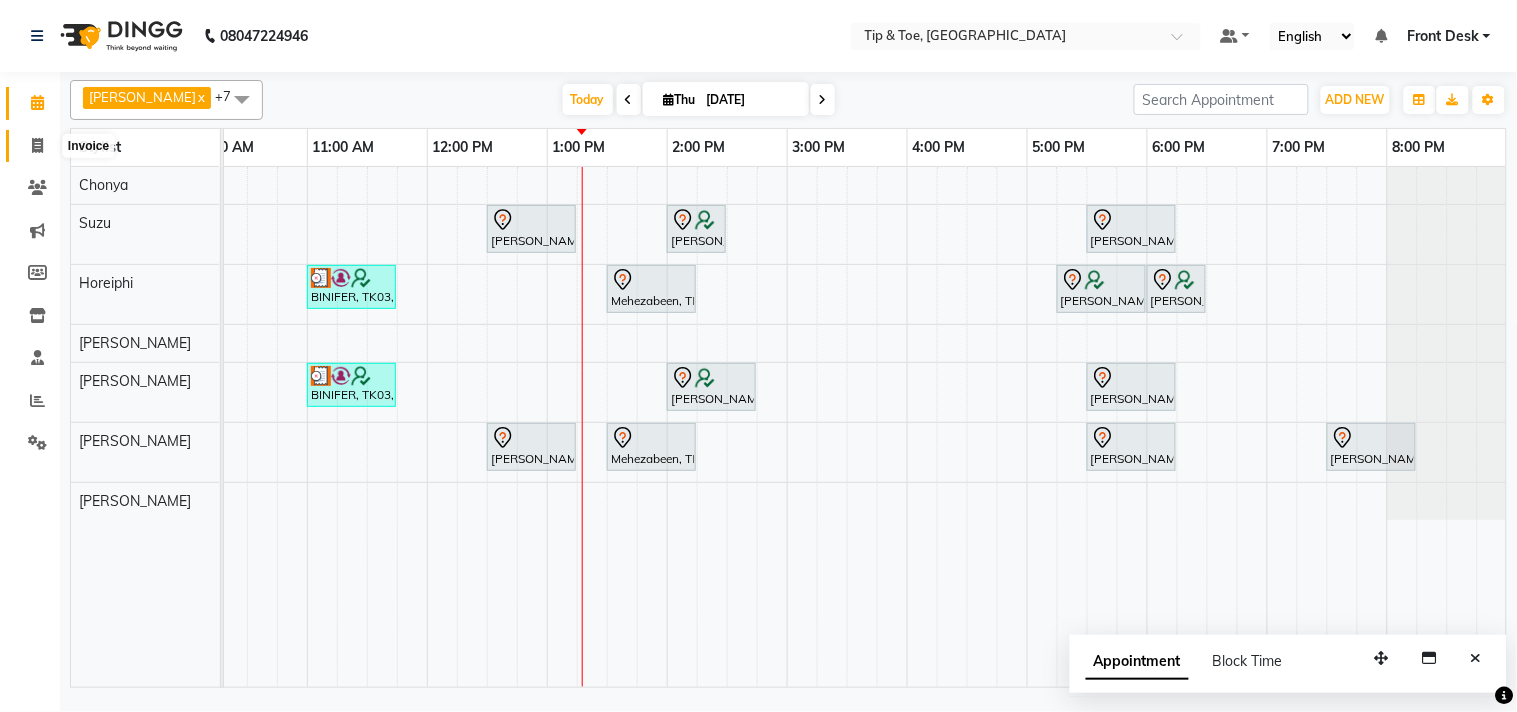 click 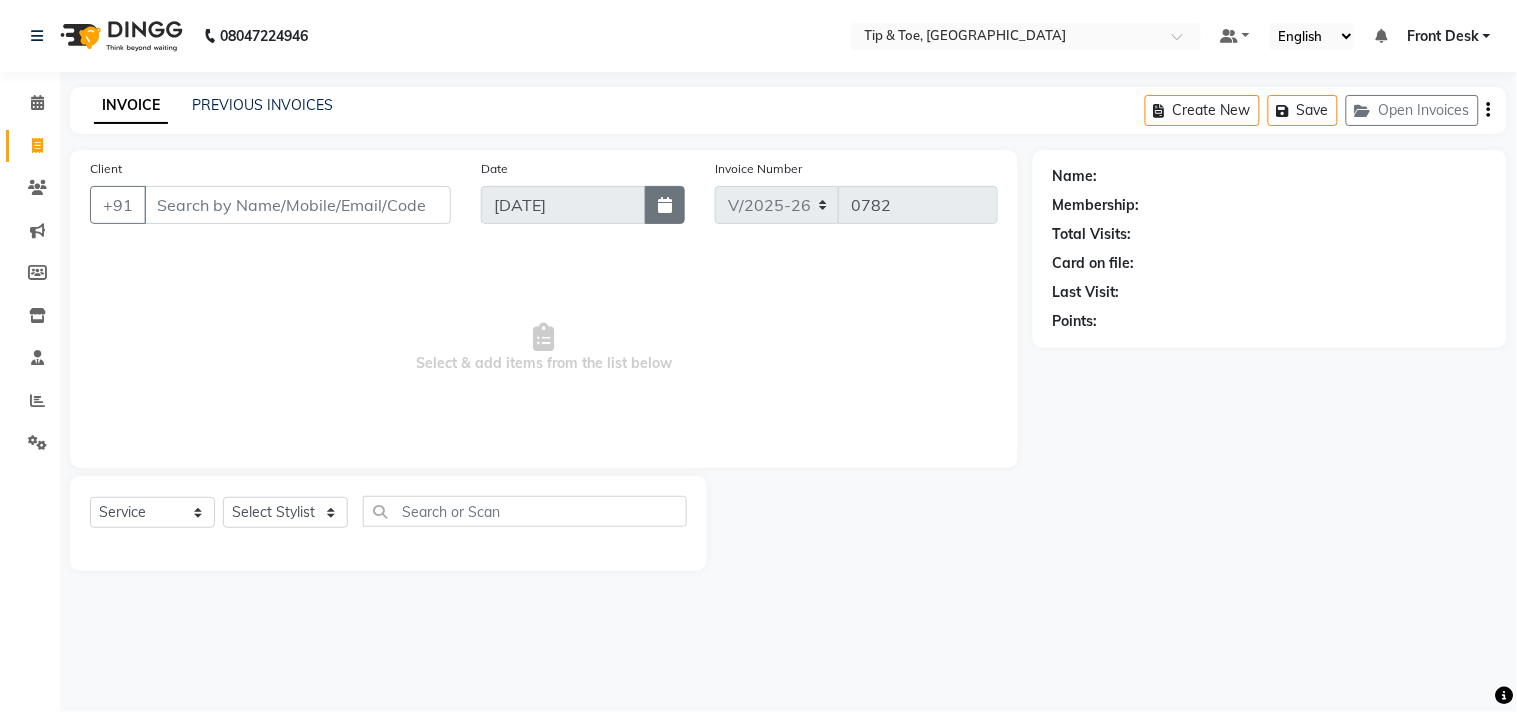 click 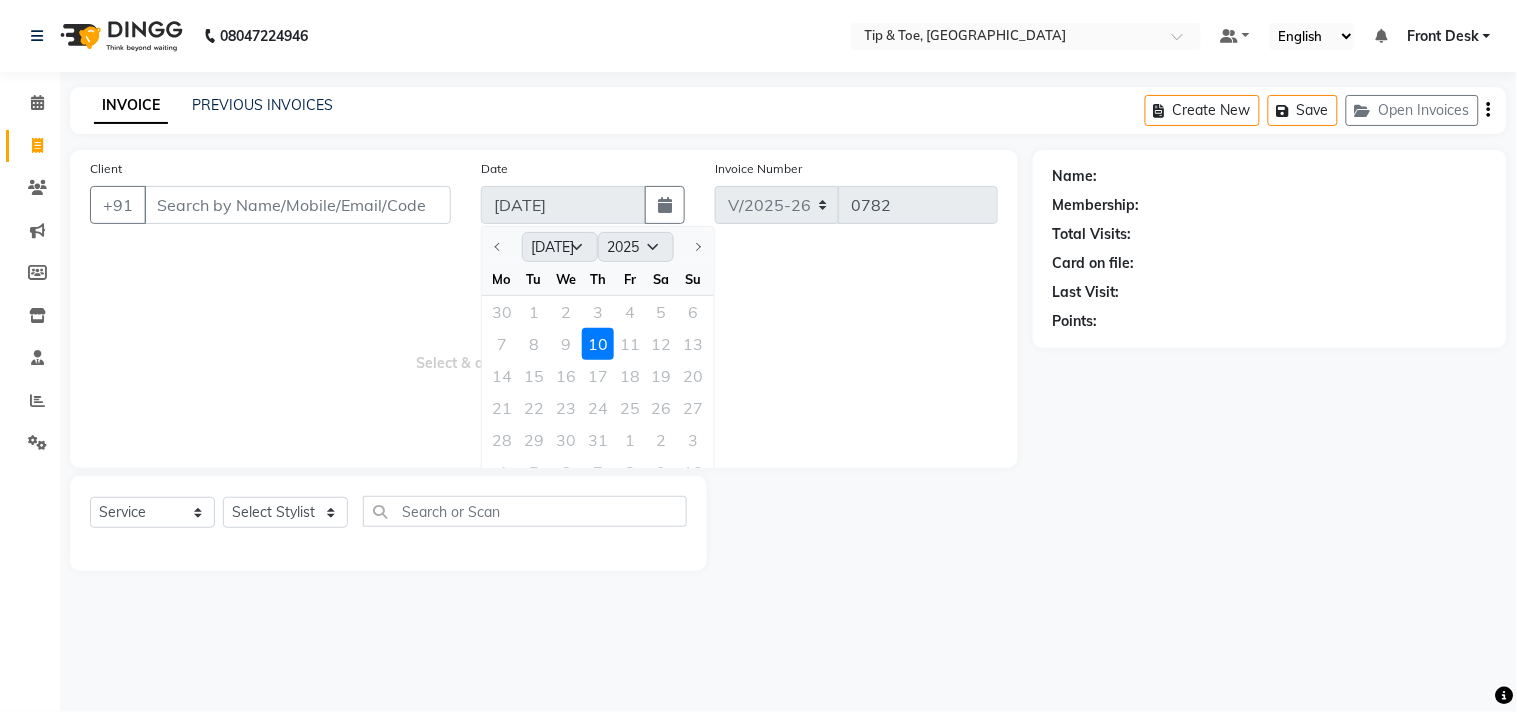 click on "30 1 2 3 4 5 6" 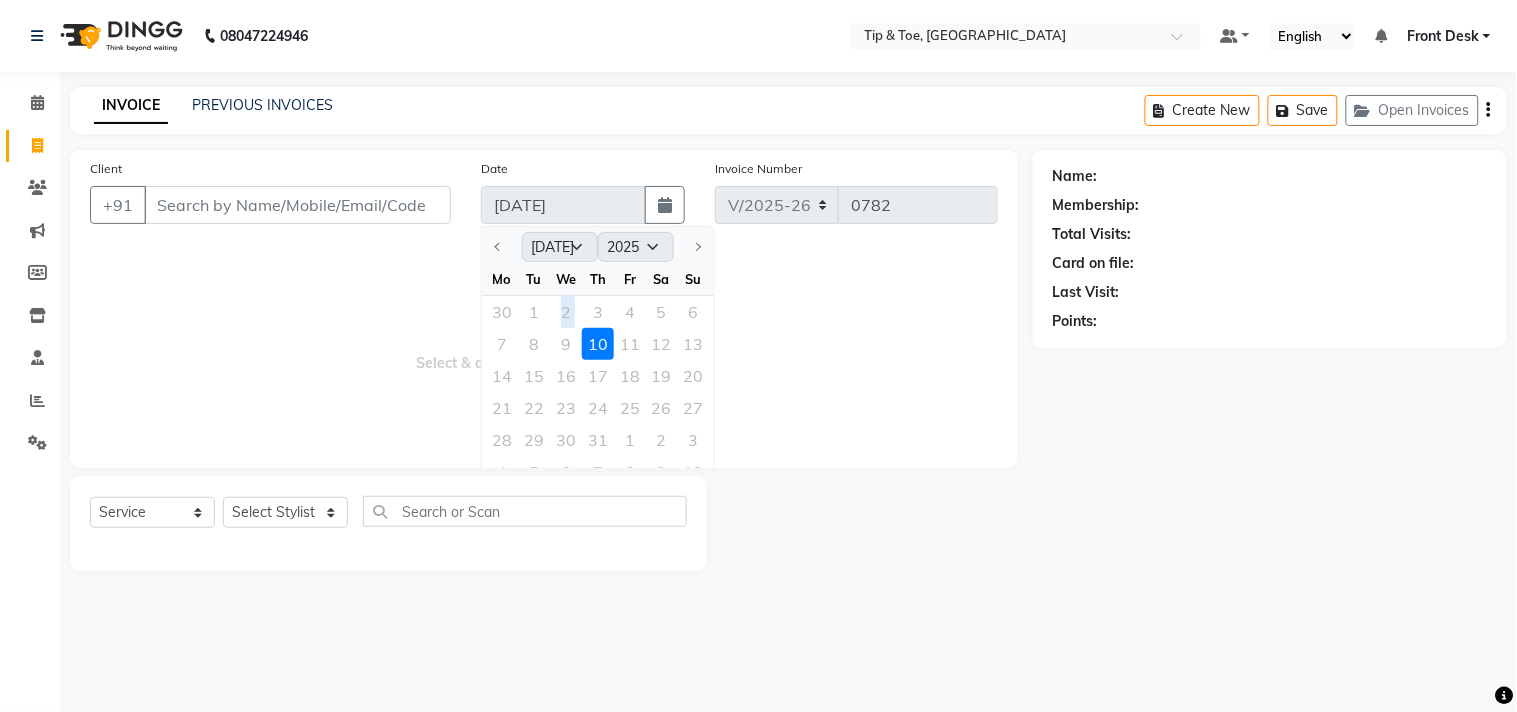 click on "30 1 2 3 4 5 6" 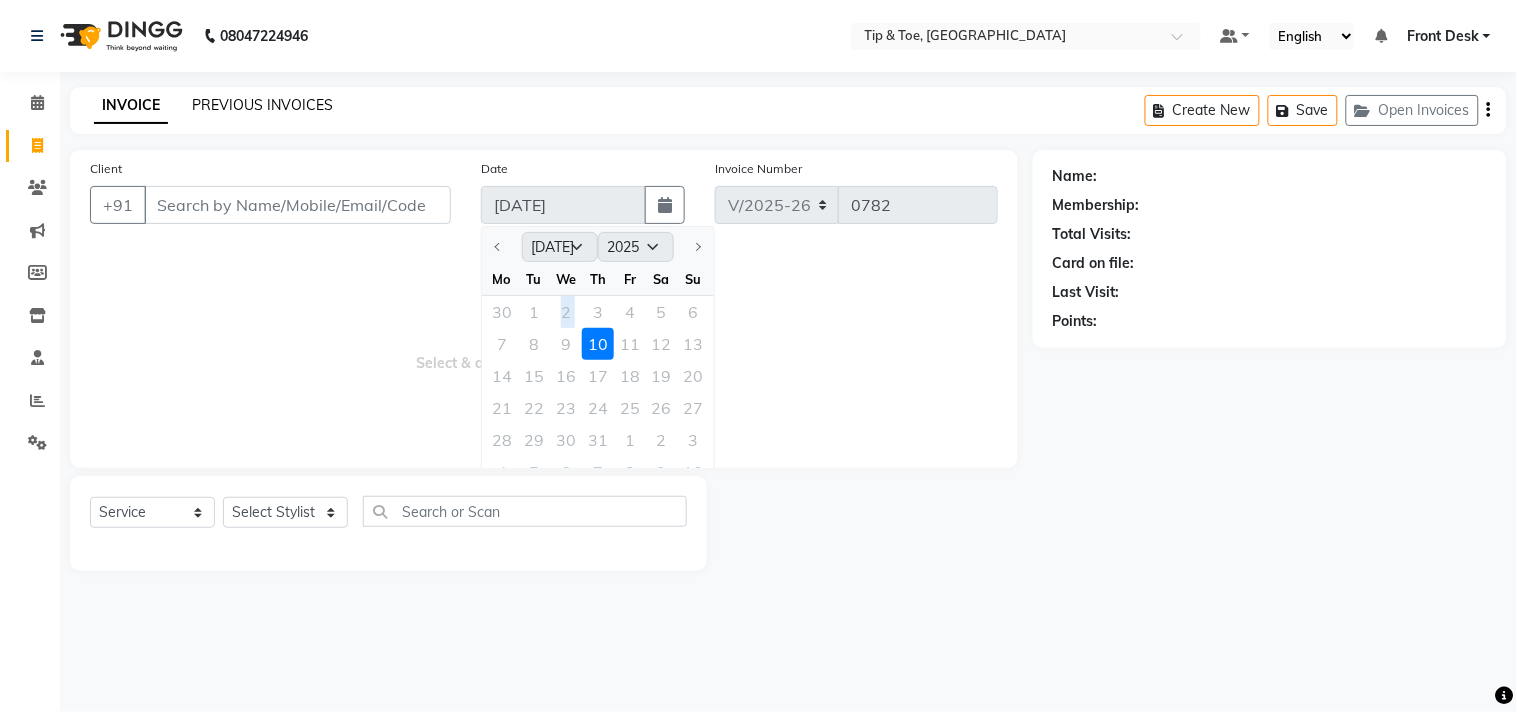 click on "PREVIOUS INVOICES" 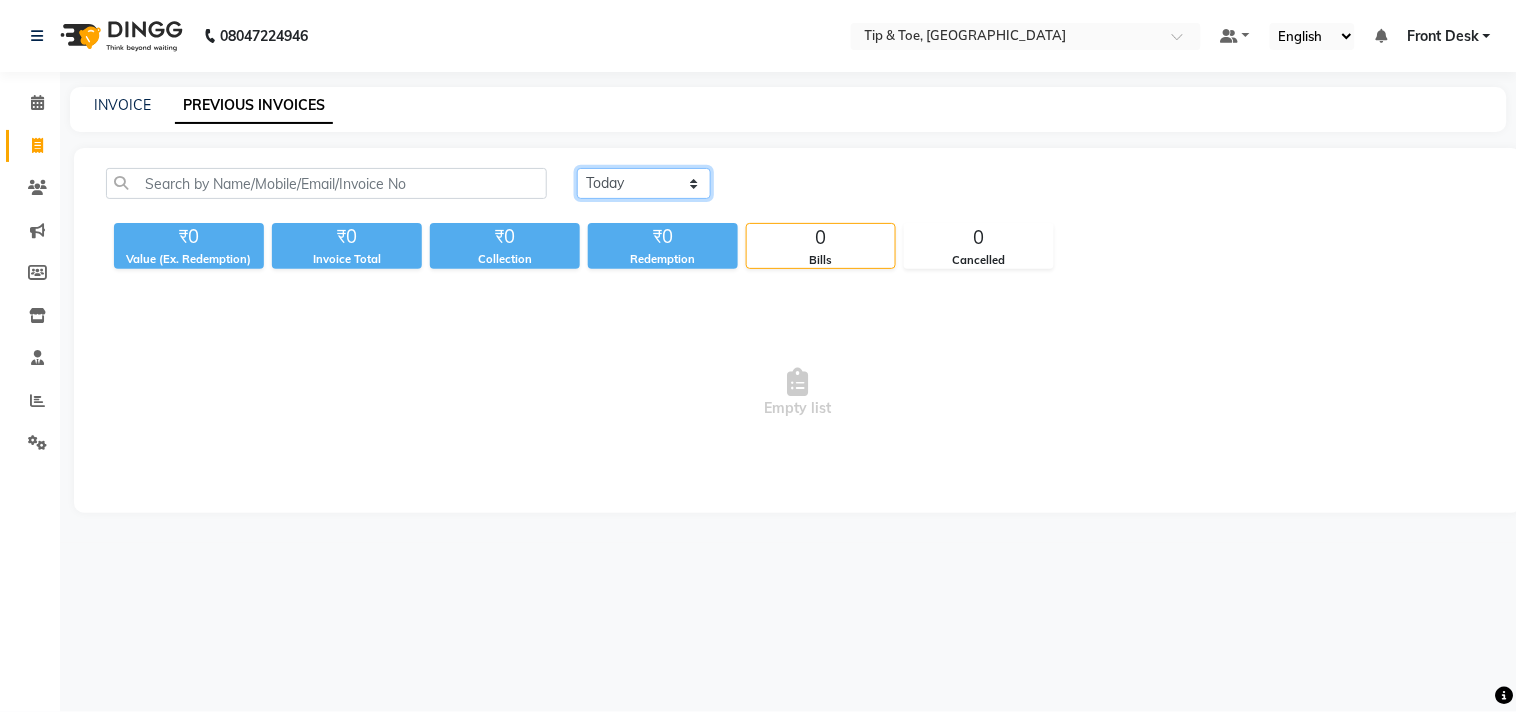 click on "[DATE] [DATE] Custom Range" 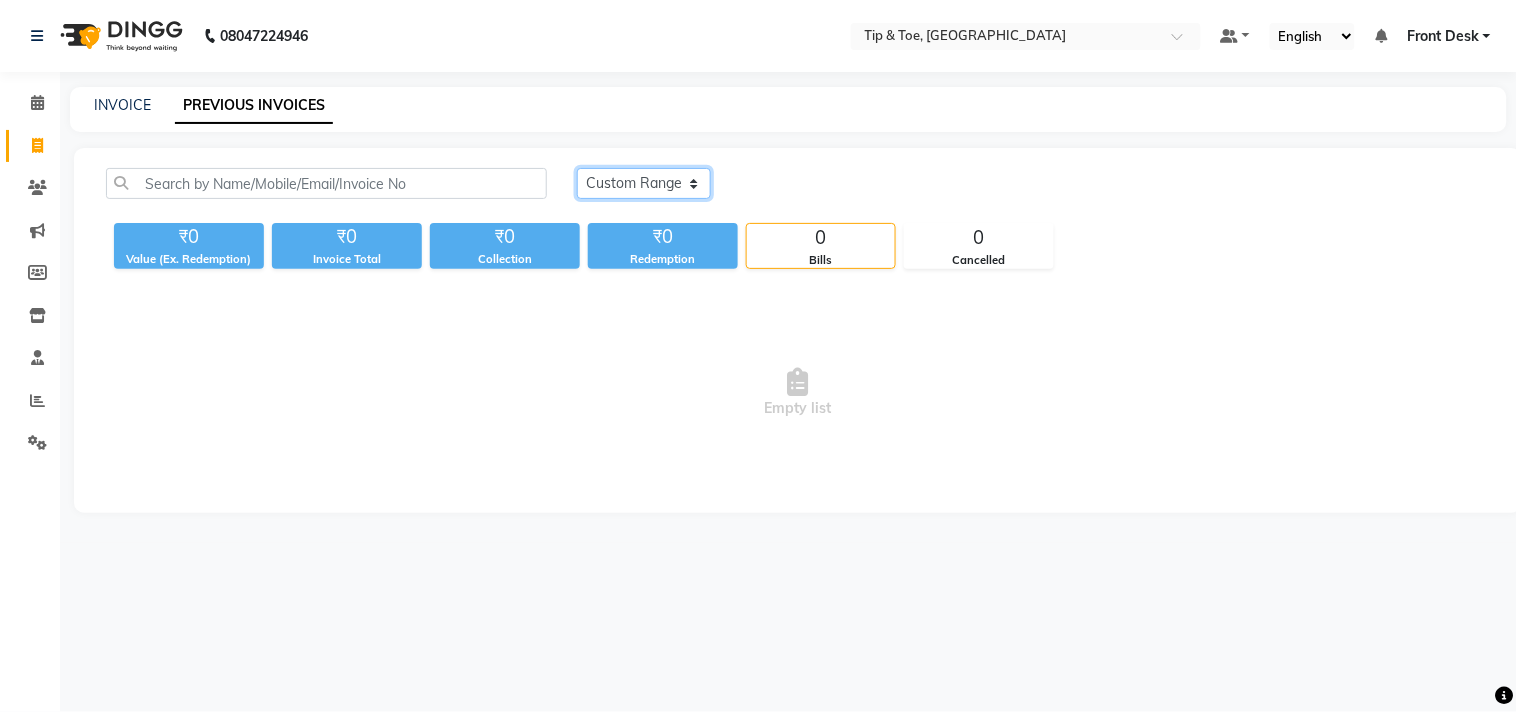 click on "[DATE] [DATE] Custom Range" 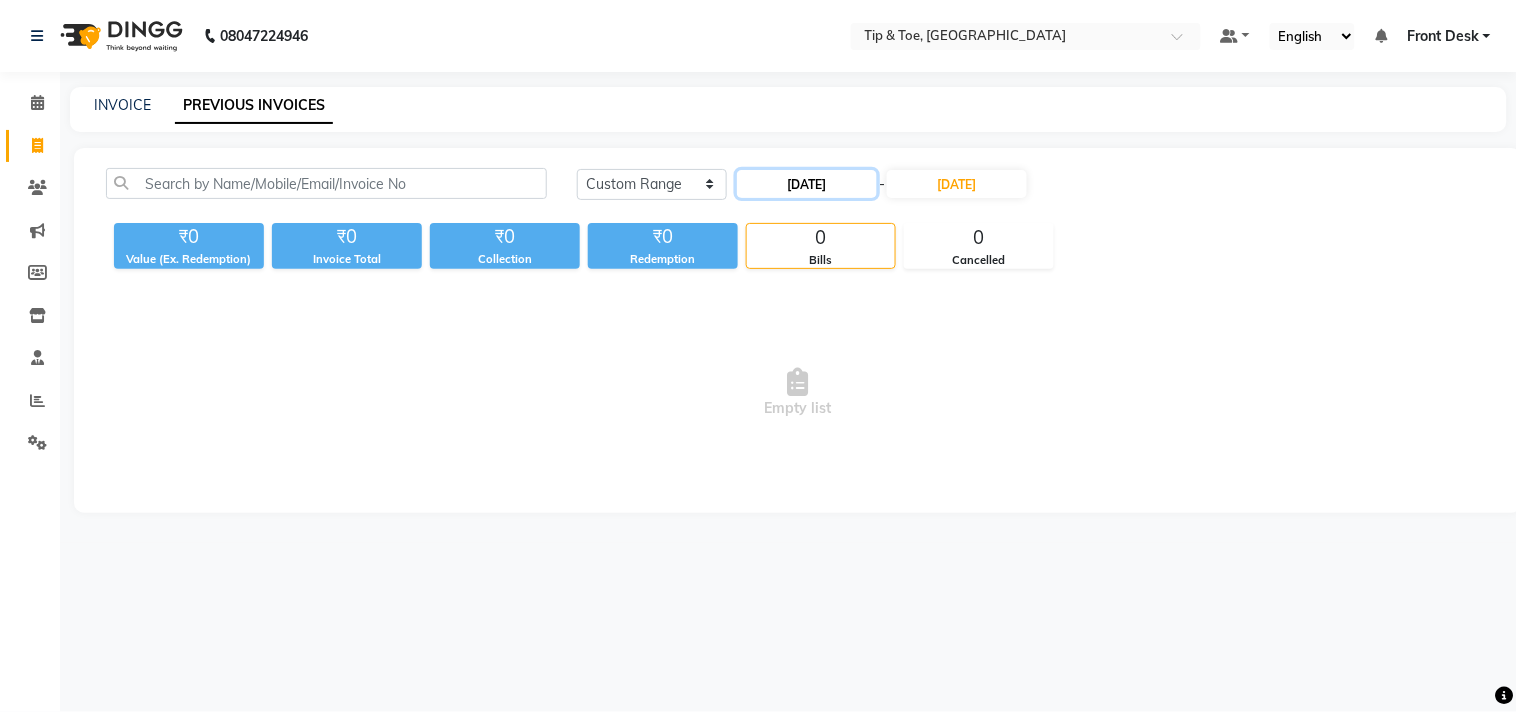 click on "[DATE]" 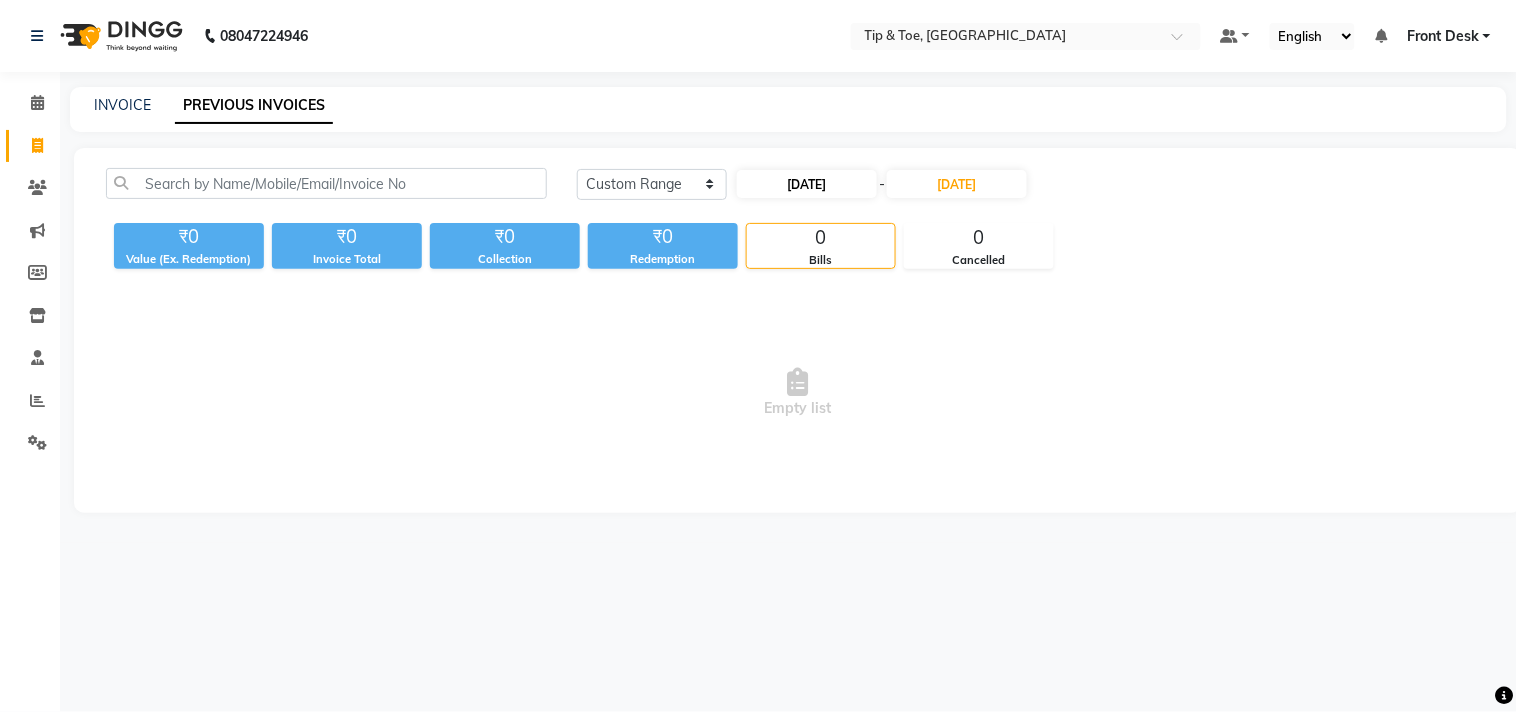 select on "7" 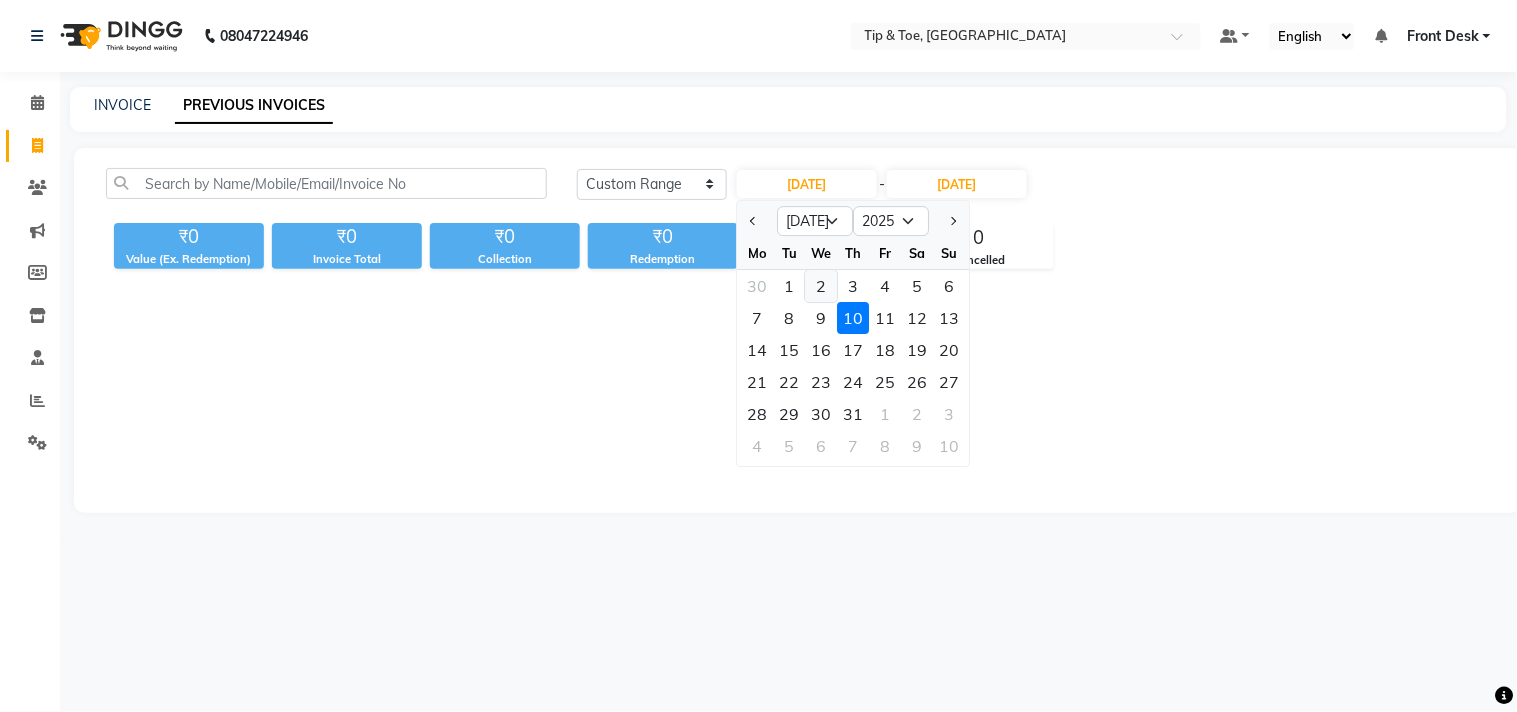 click on "2" 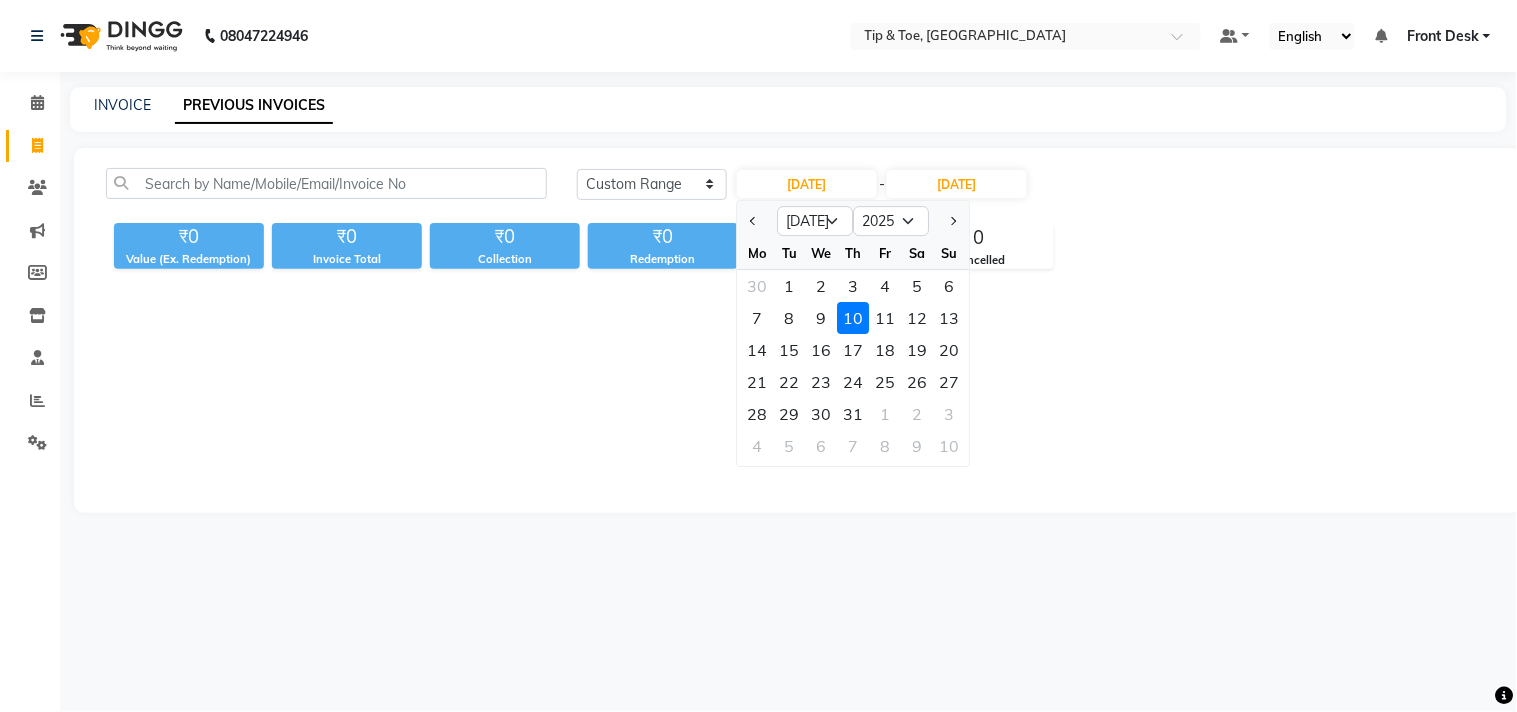type on "[DATE]" 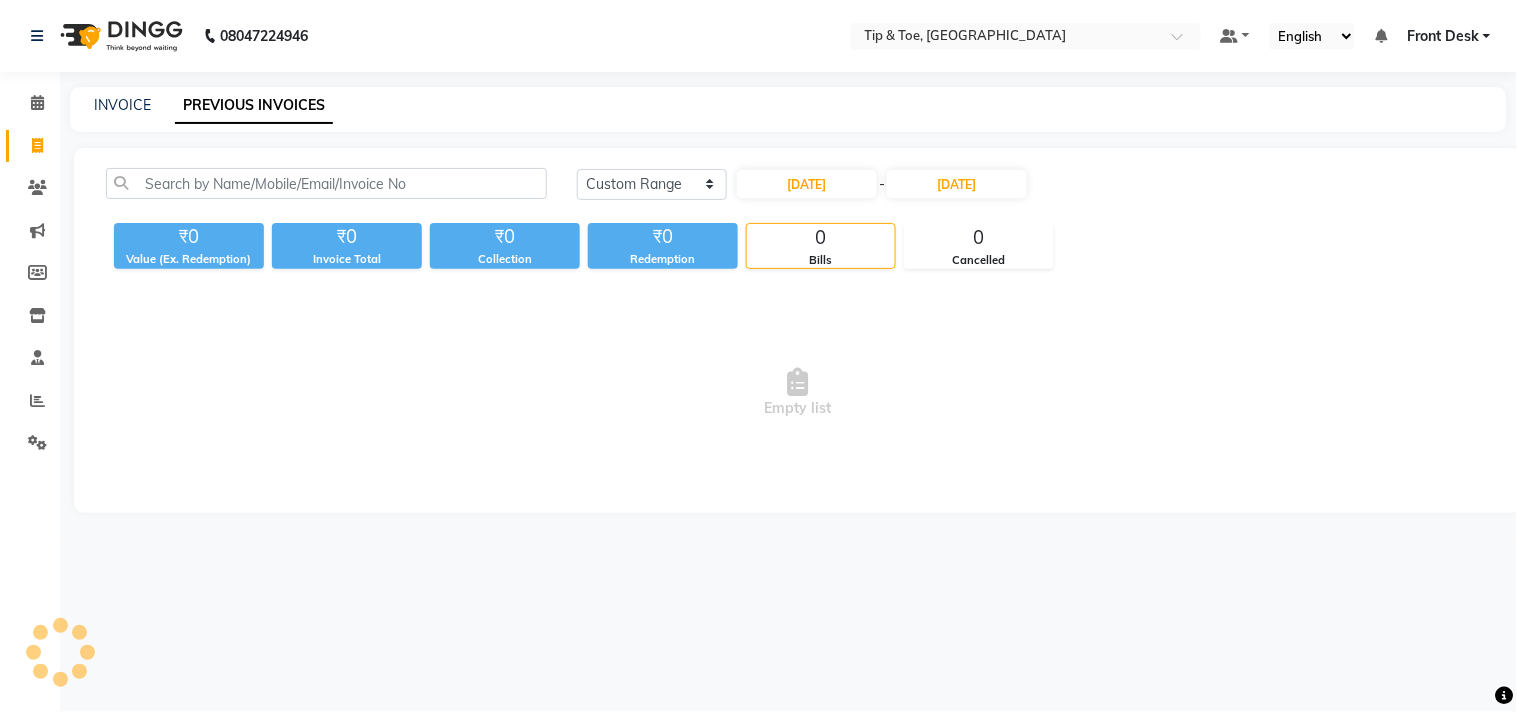 click on "[DATE] [DATE] Custom Range [DATE] - [DATE] ₹0 Value (Ex. Redemption) ₹0 Invoice Total  ₹0 Collection ₹0 Redemption 0 Bills 0 Cancelled  Empty list" 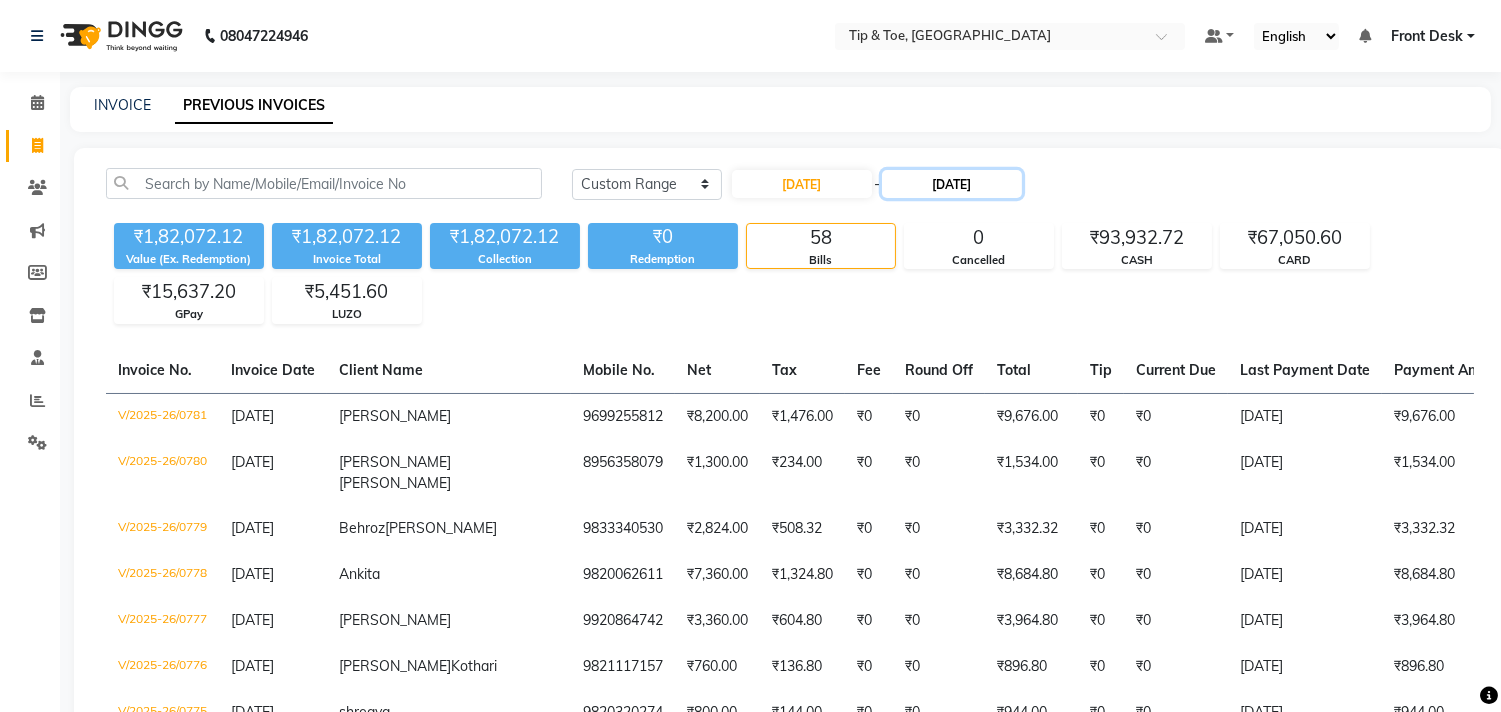 click on "[DATE]" 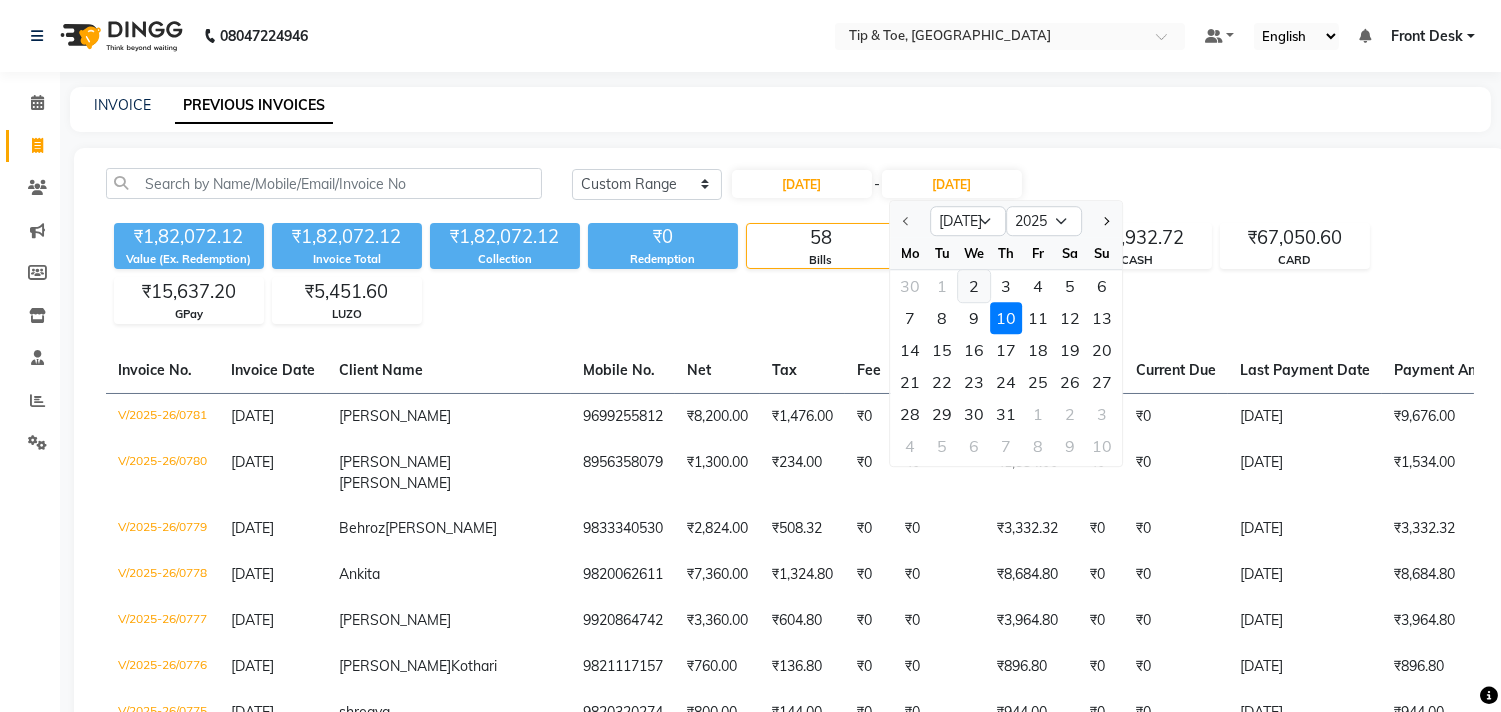click on "2" 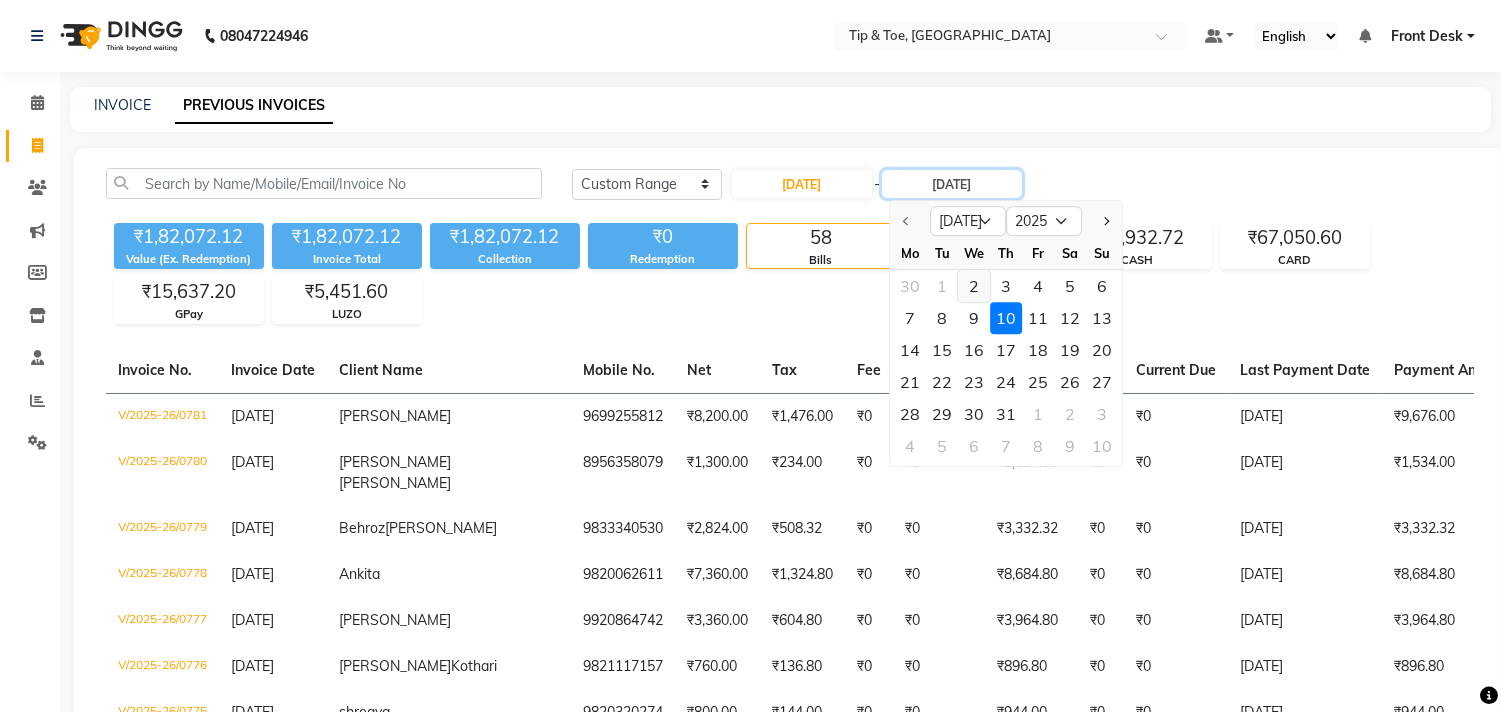 type on "[DATE]" 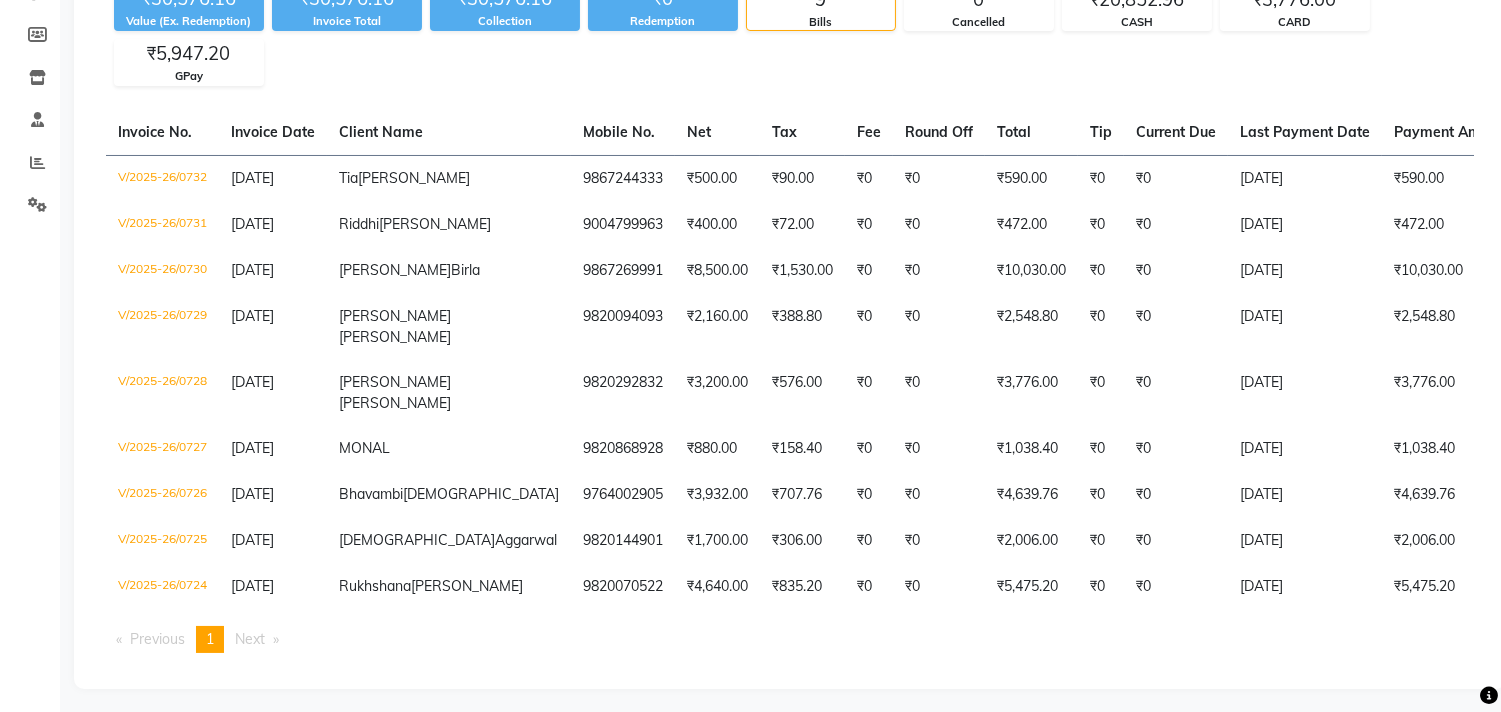 scroll, scrollTop: 361, scrollLeft: 0, axis: vertical 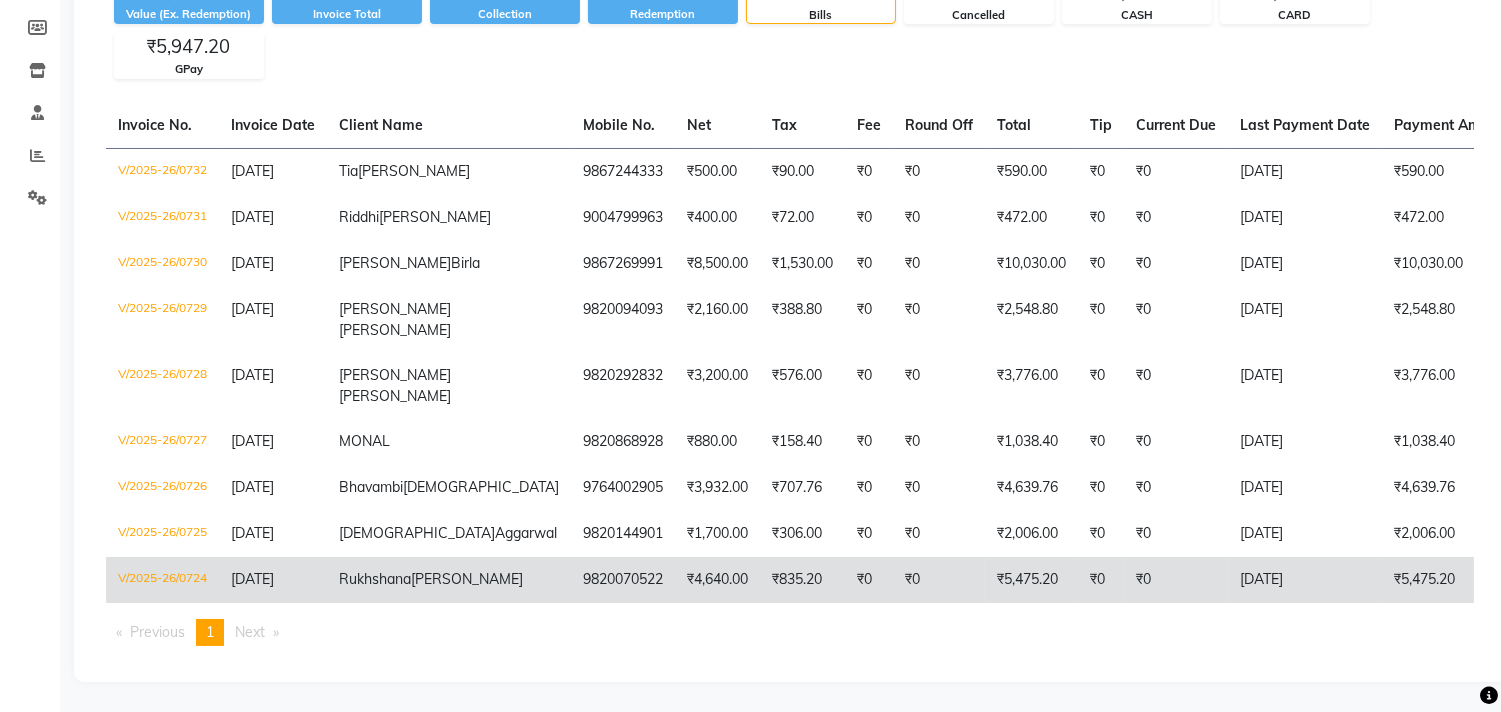 click on "₹0" 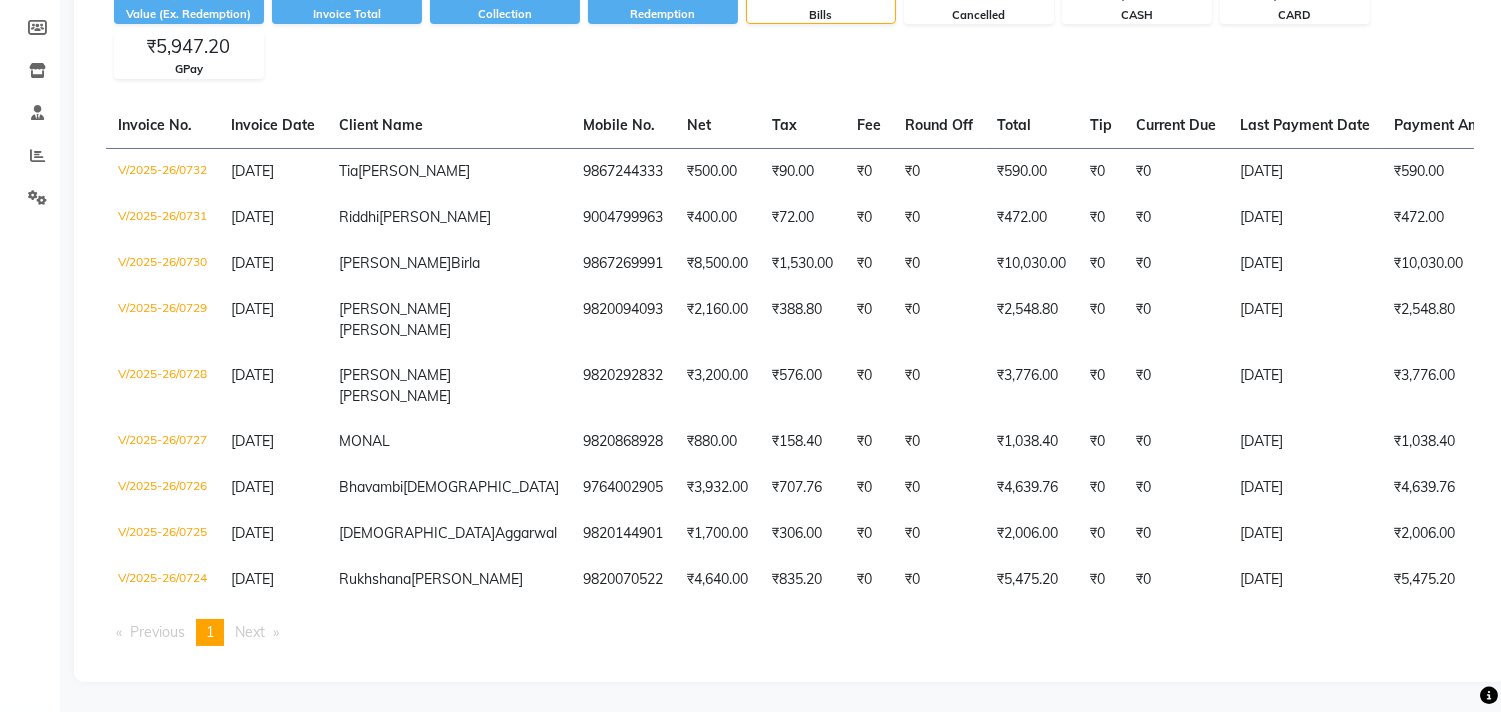 scroll, scrollTop: 128, scrollLeft: 0, axis: vertical 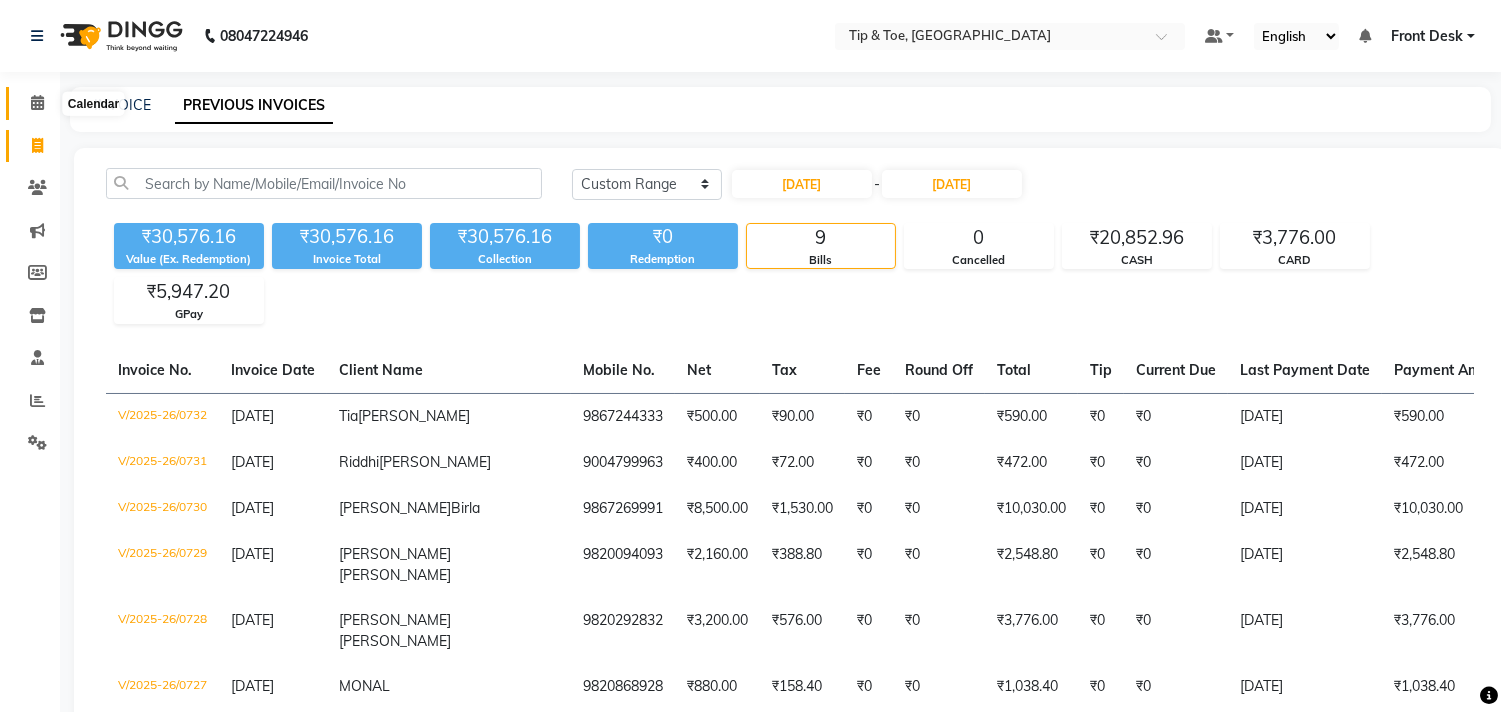 click 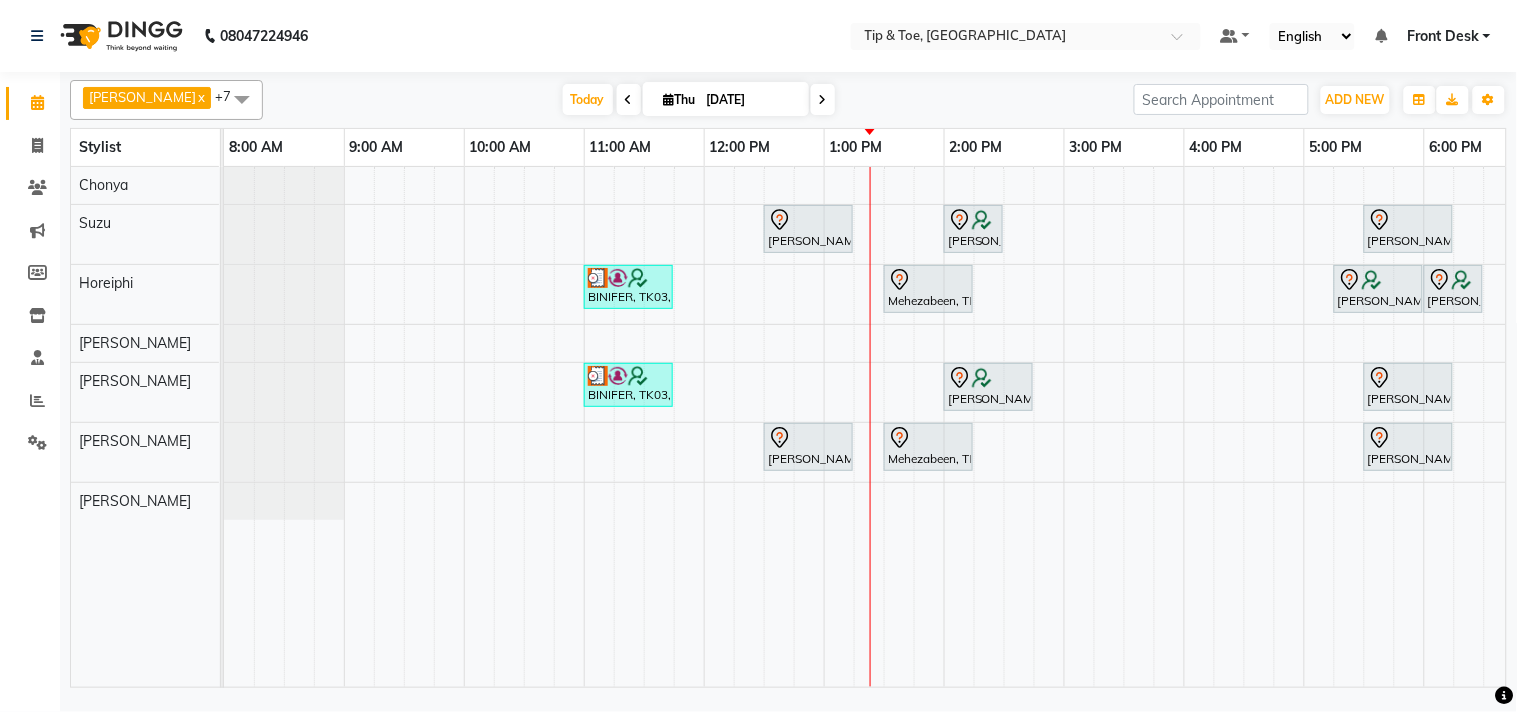 click on "[DATE]" at bounding box center (726, 99) 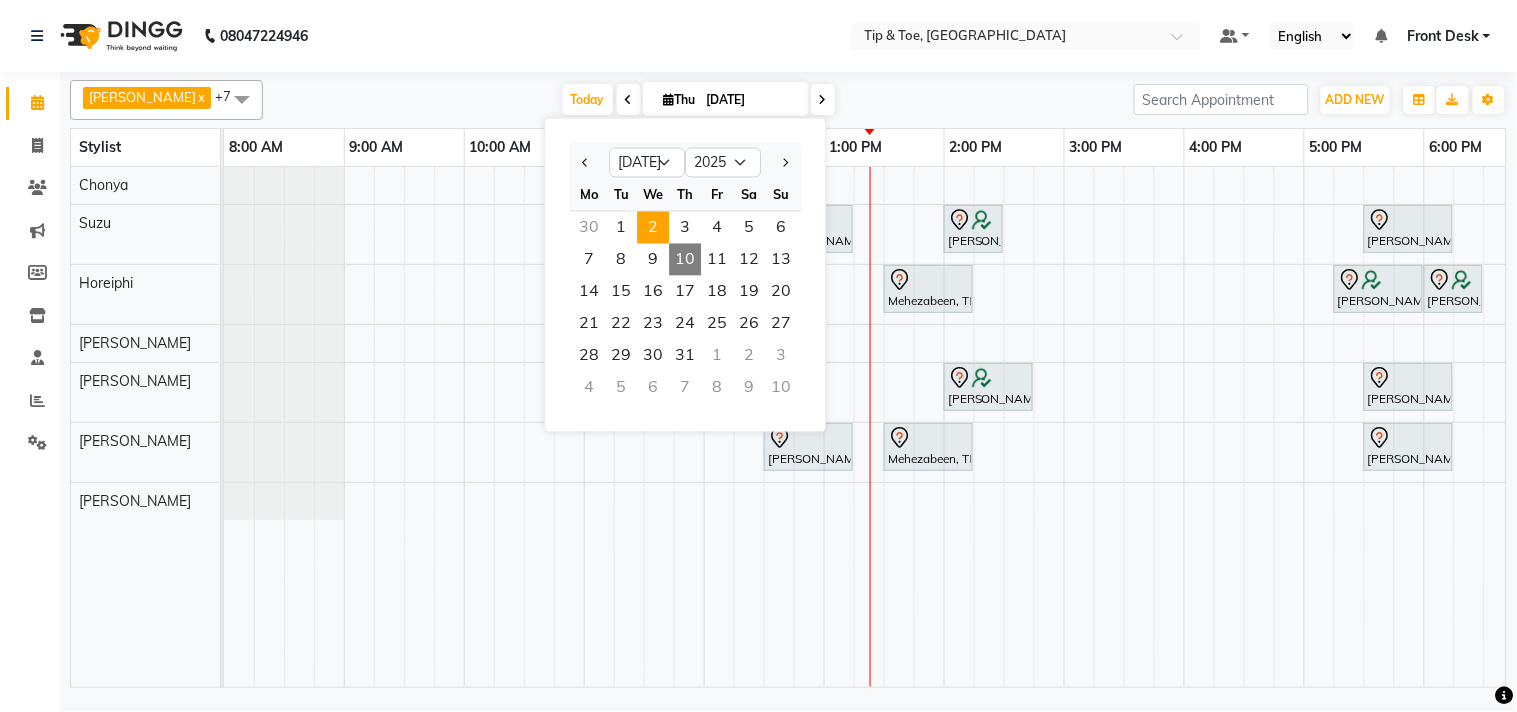 click on "2" at bounding box center [653, 228] 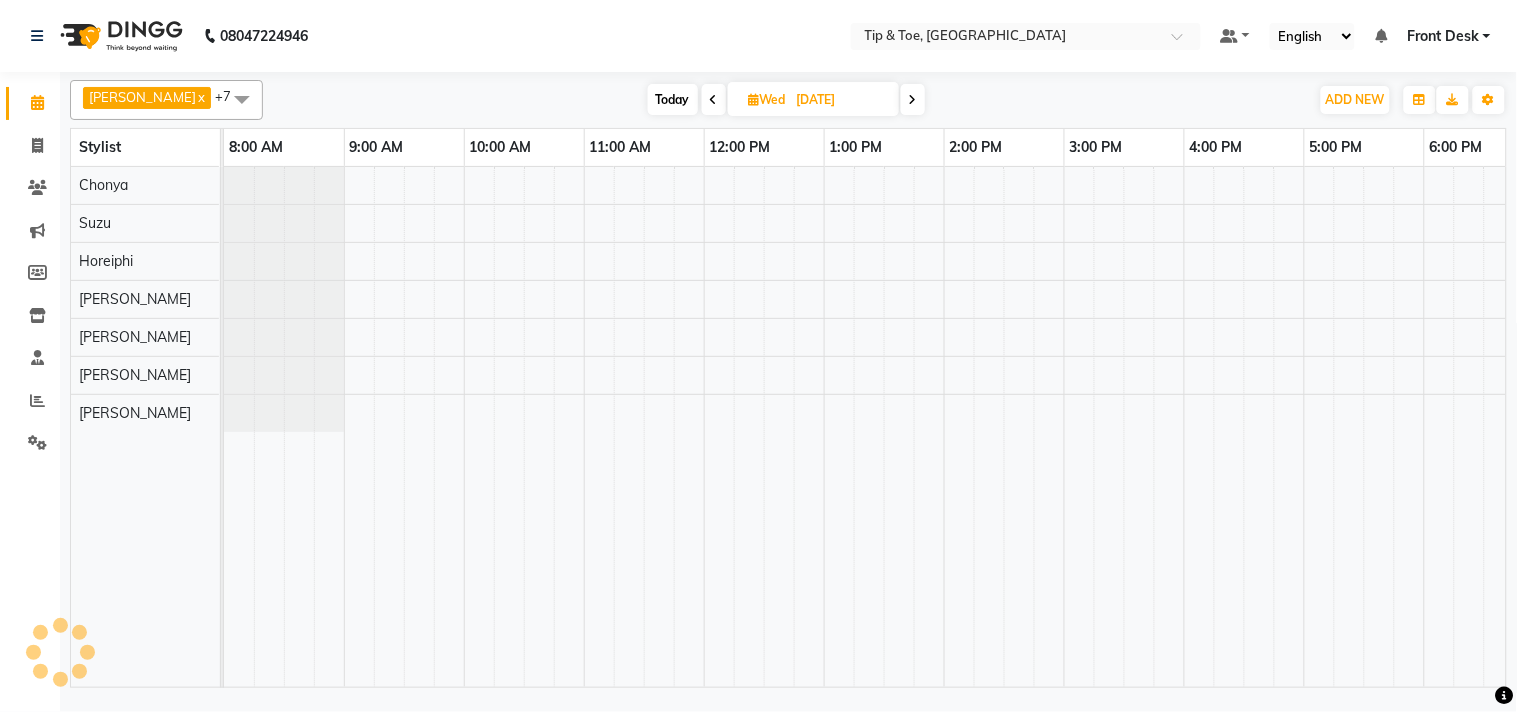 scroll, scrollTop: 0, scrollLeft: 277, axis: horizontal 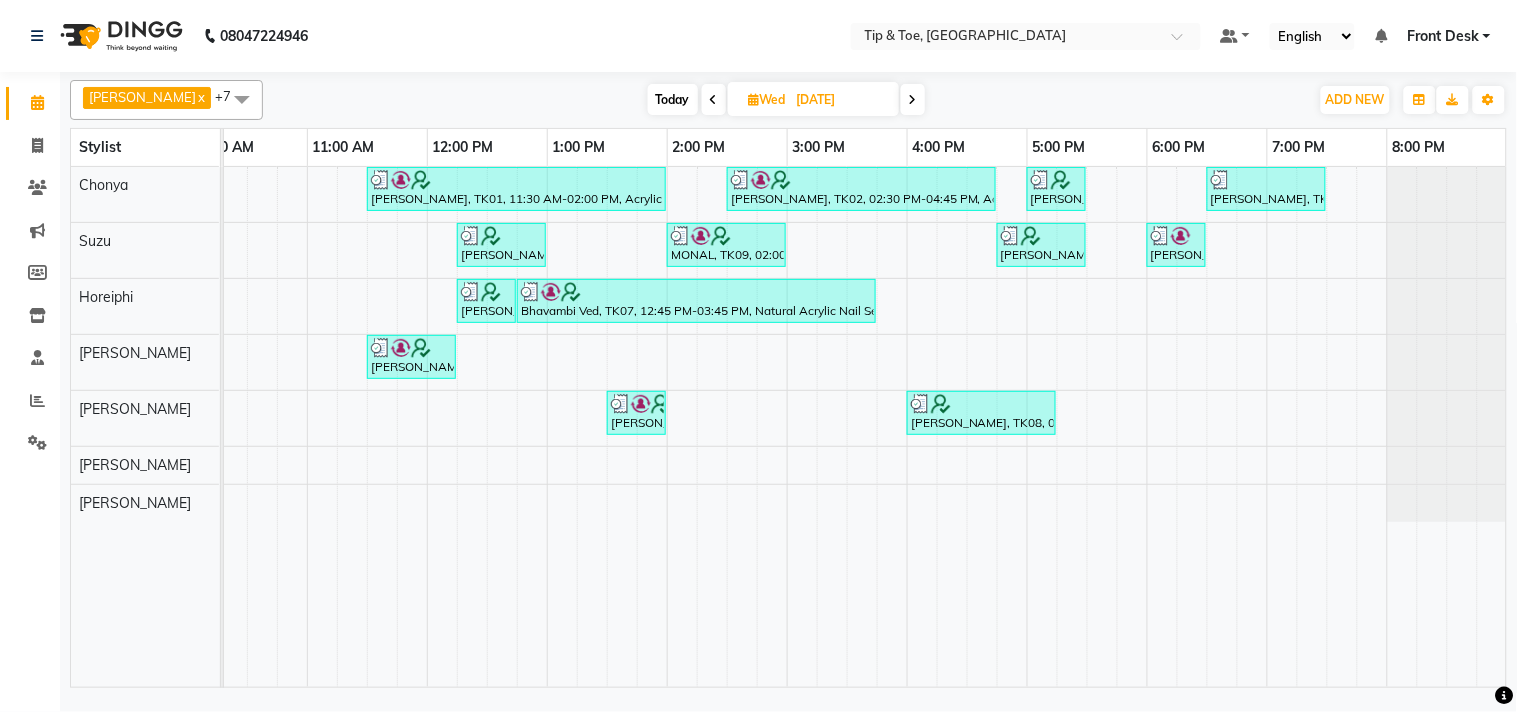 click on "Today" at bounding box center (673, 99) 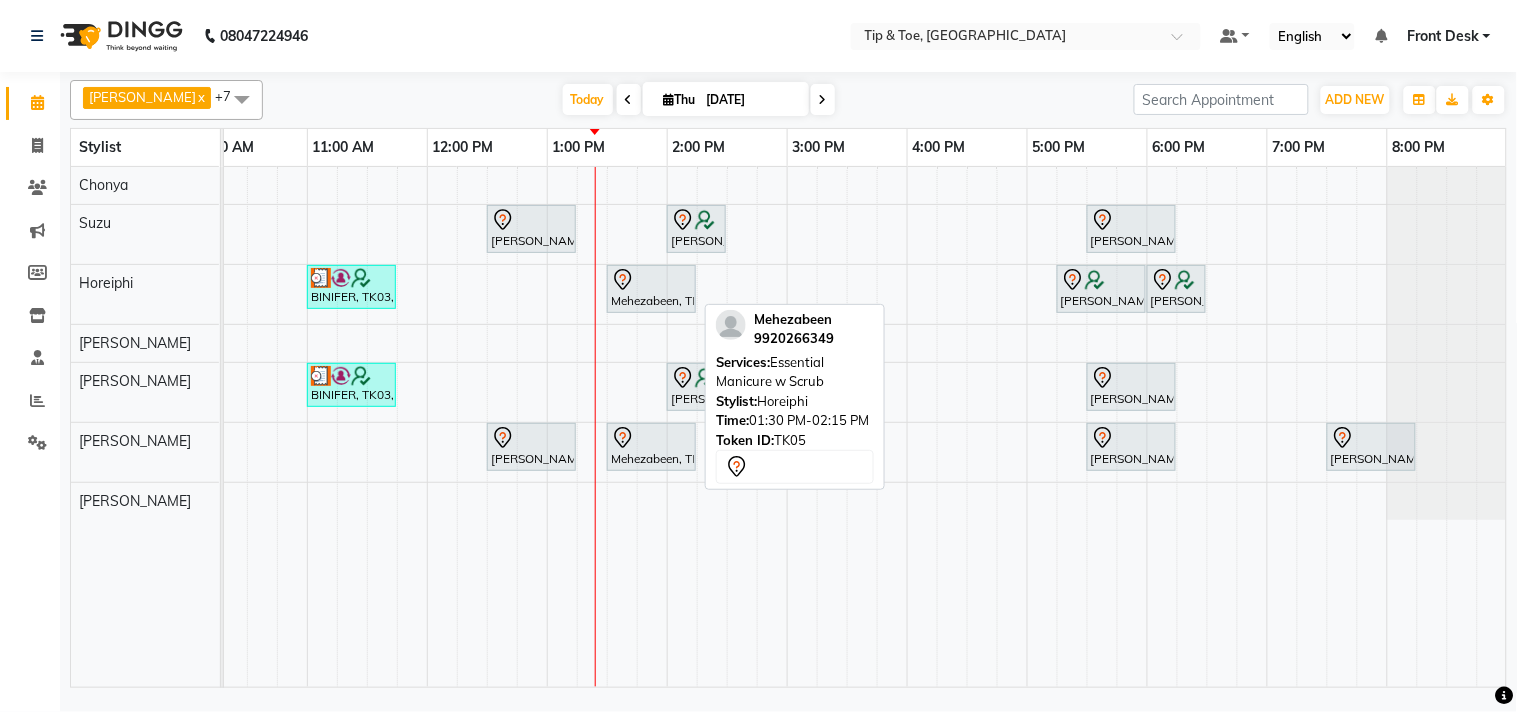 click at bounding box center (651, 280) 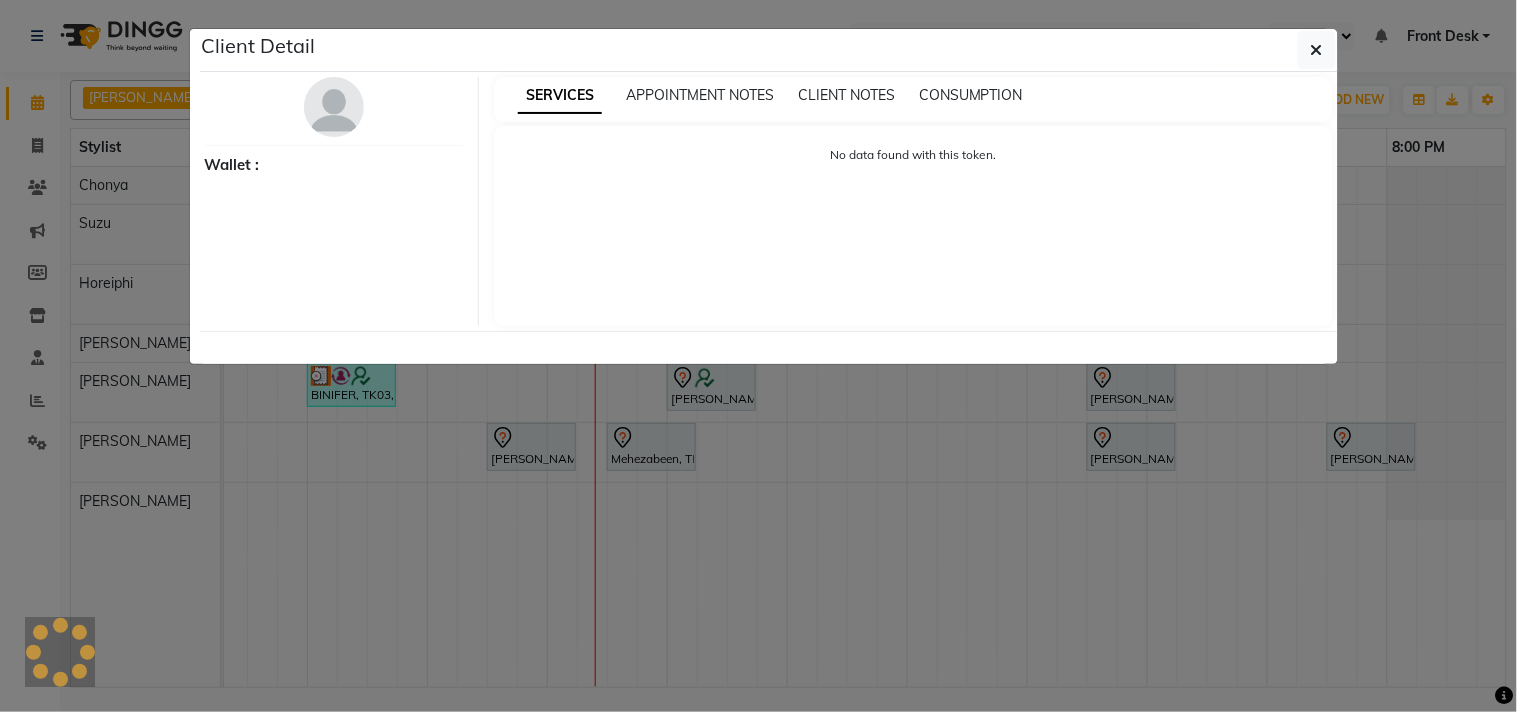 select on "7" 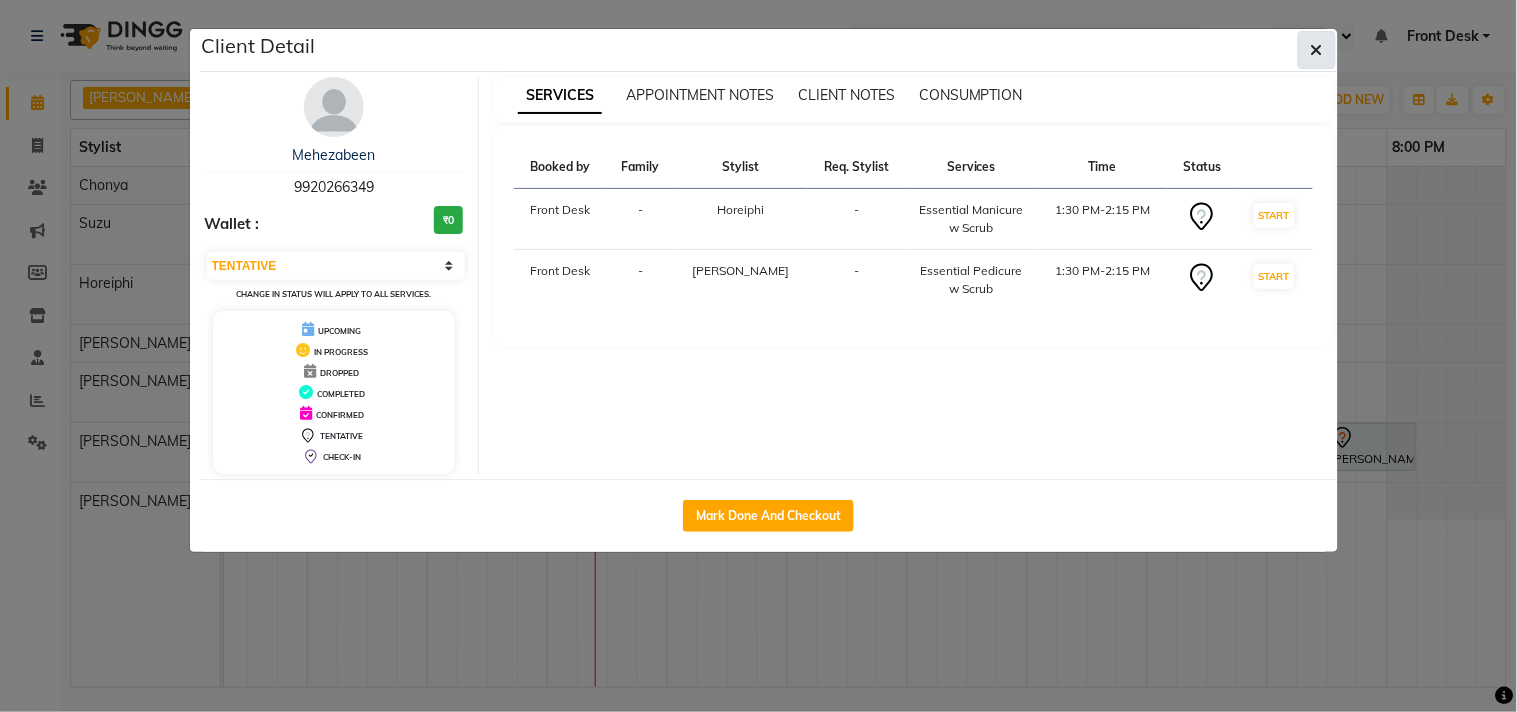 click 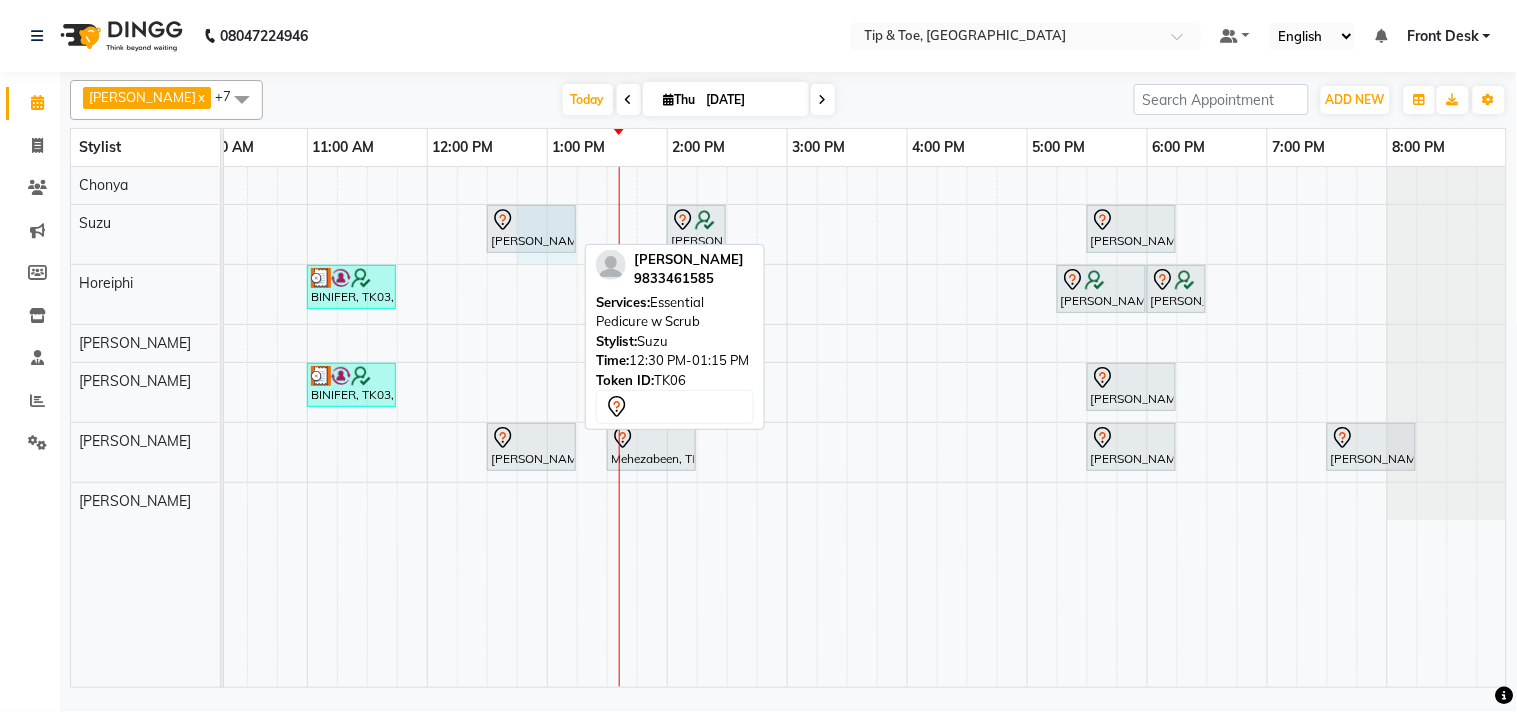 drag, startPoint x: 556, startPoint y: 254, endPoint x: 525, endPoint y: 226, distance: 41.773197 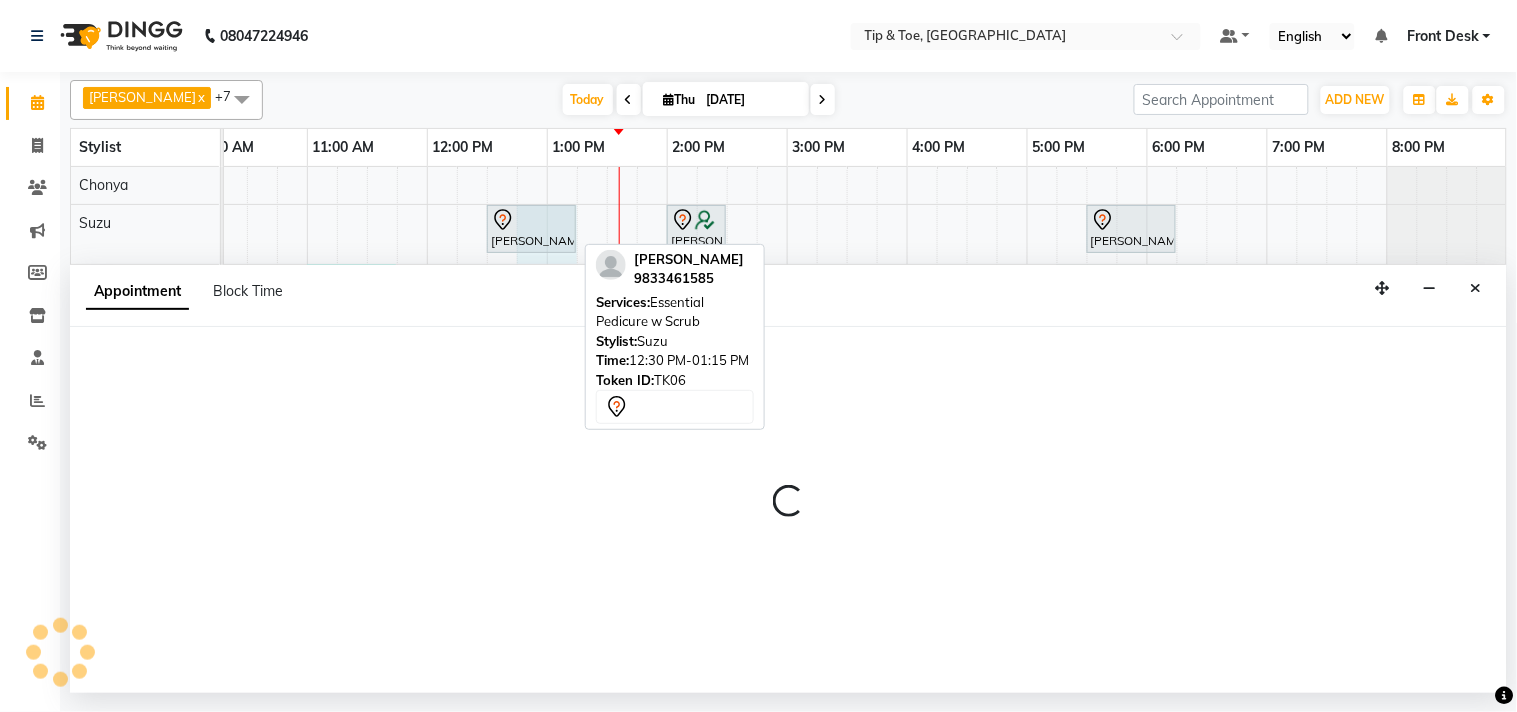 select on "38742" 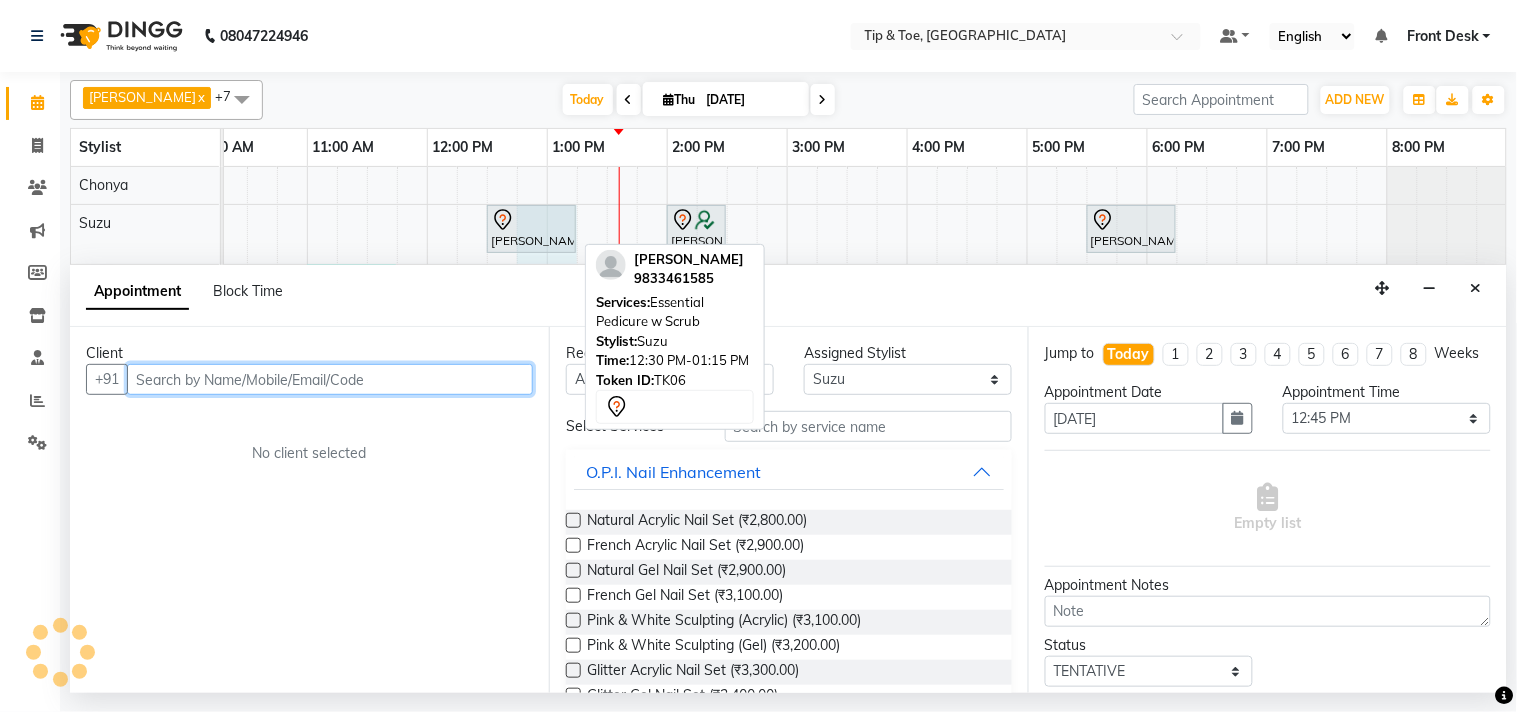 click at bounding box center (531, 220) 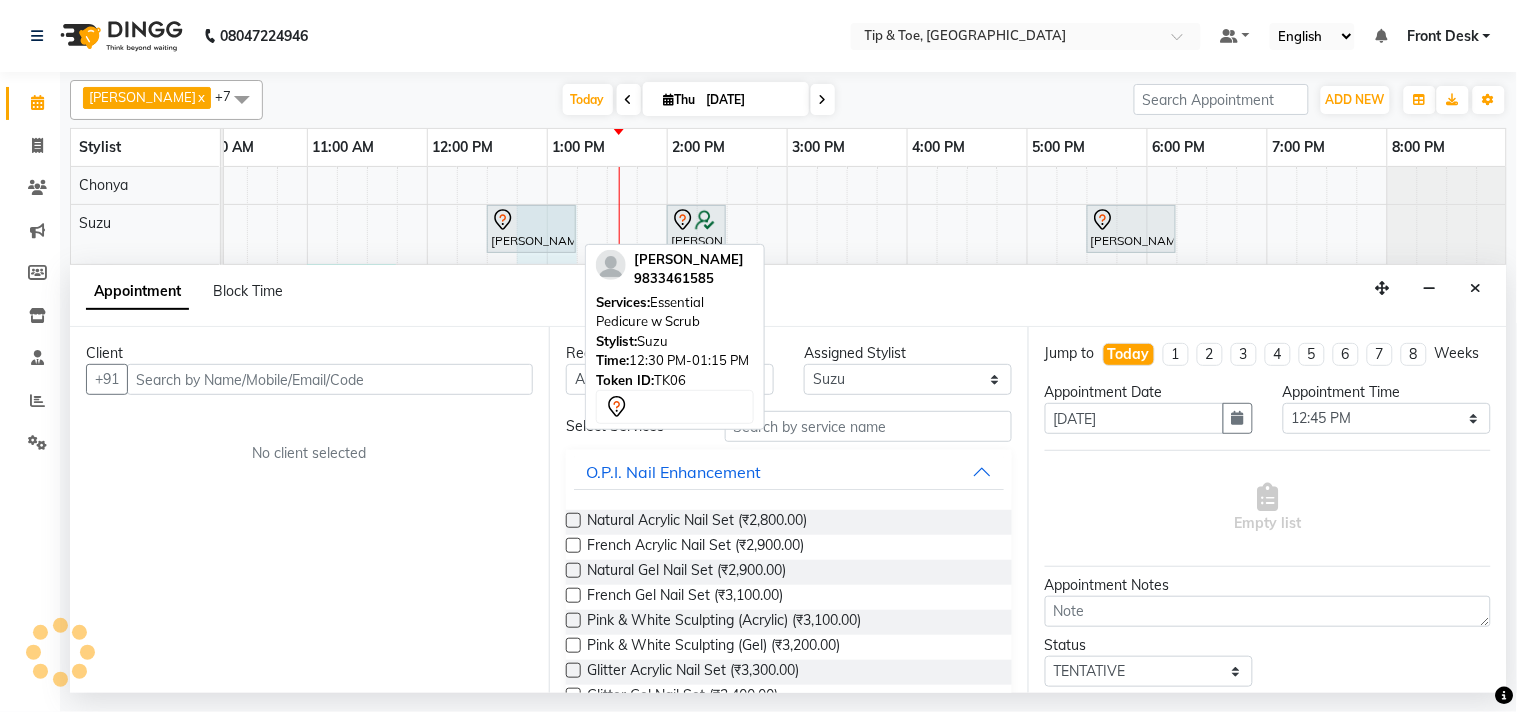 select on "7" 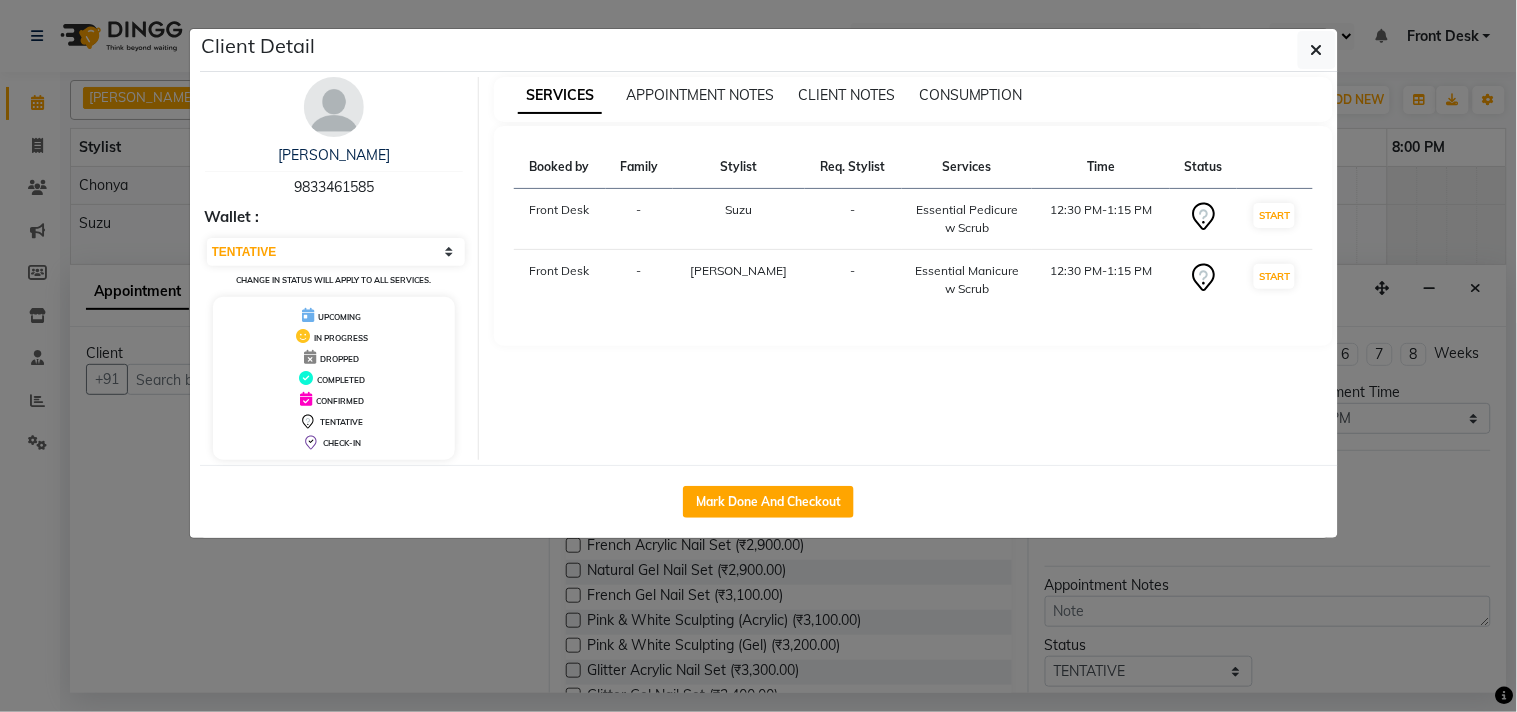 click at bounding box center [334, 107] 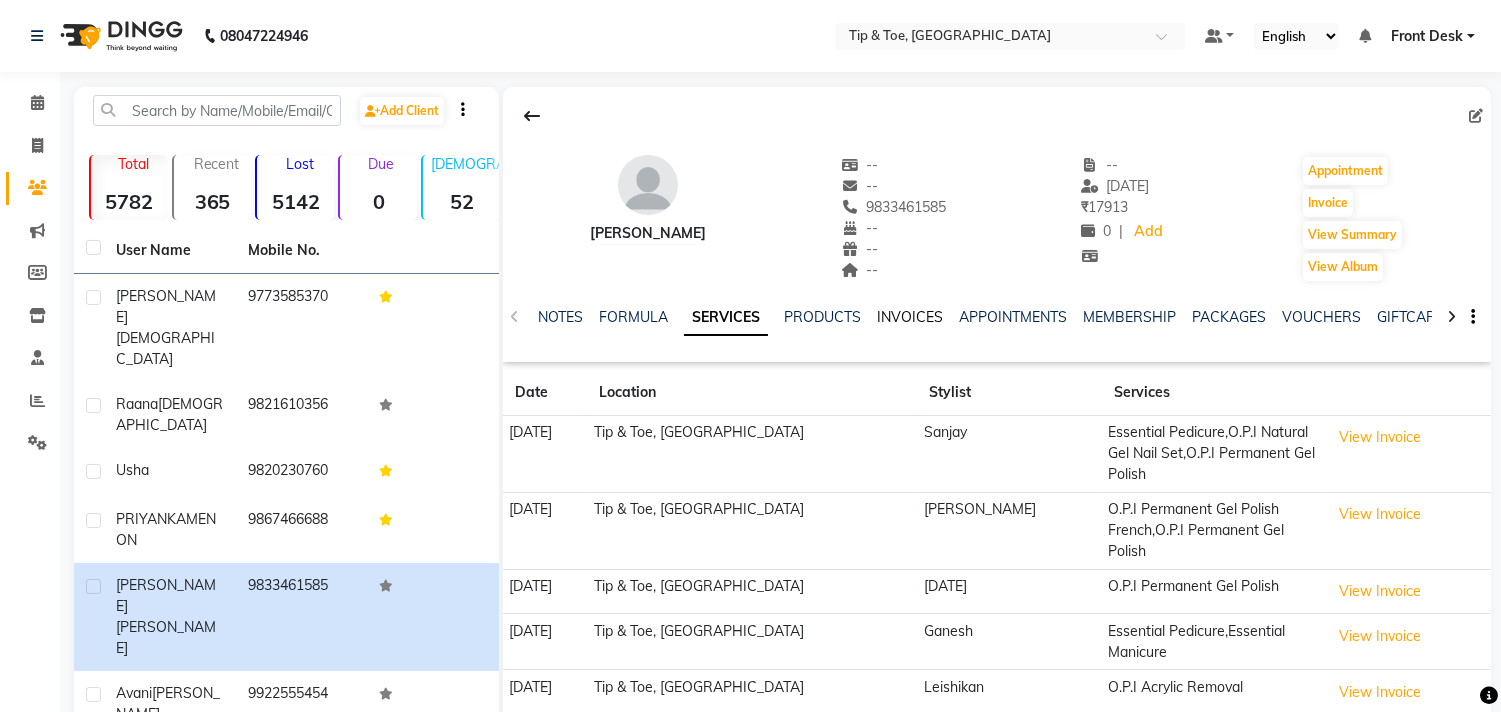 click on "INVOICES" 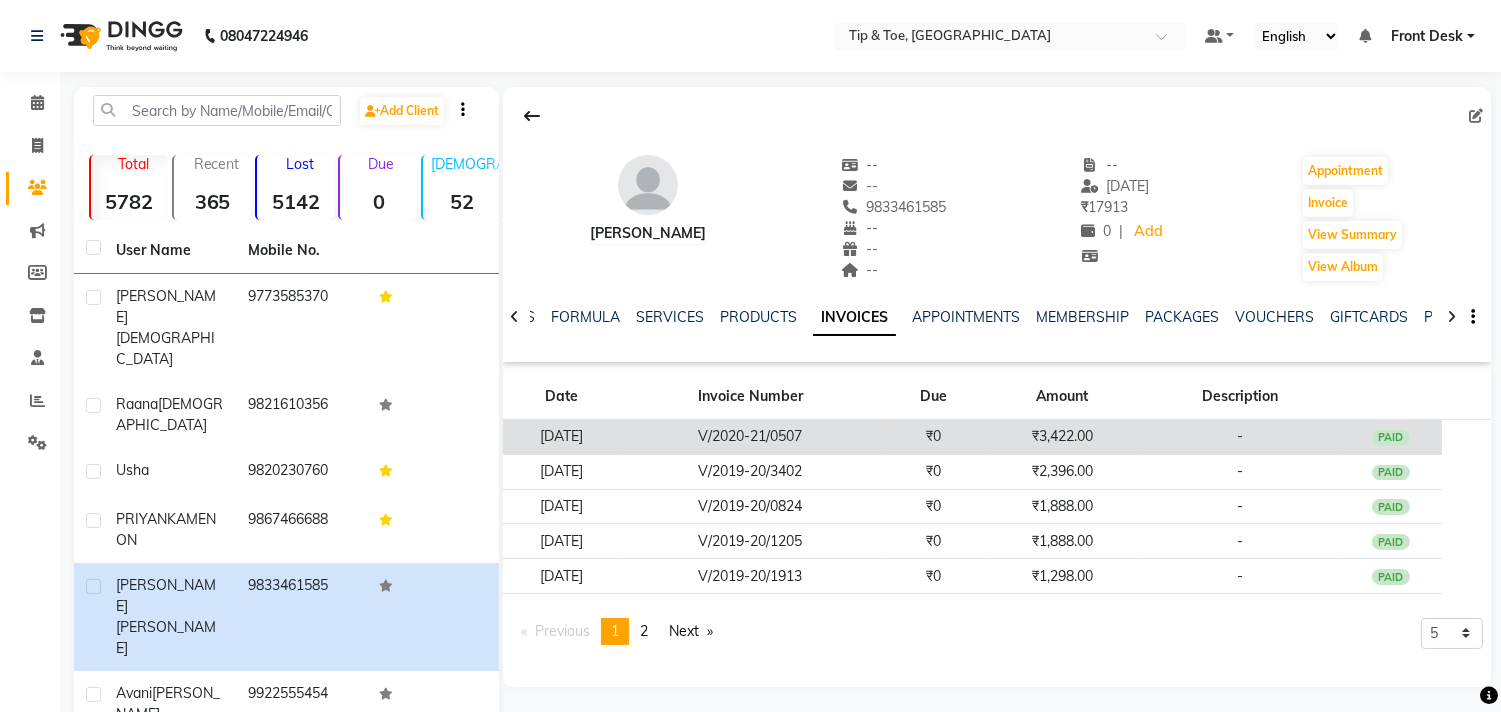 click on "₹3,422.00" 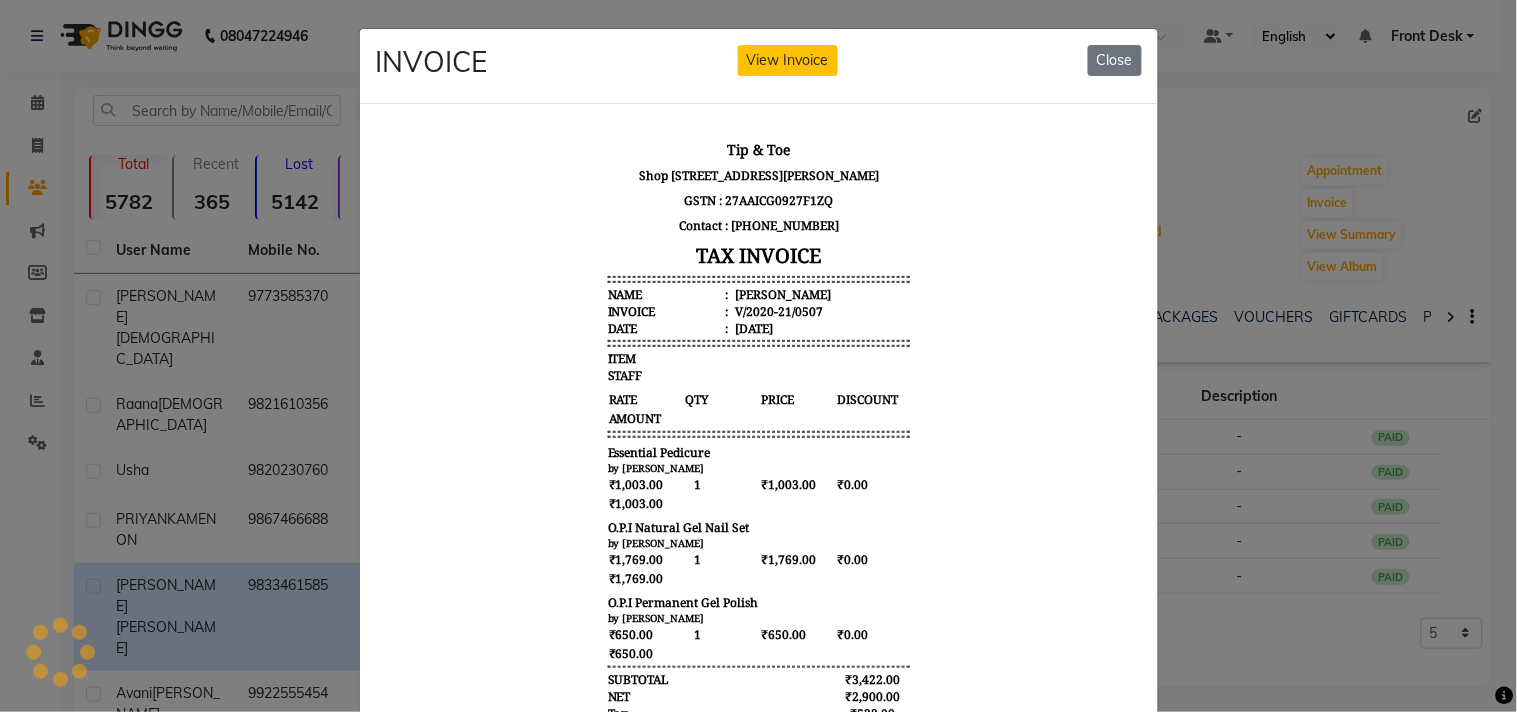 scroll, scrollTop: 0, scrollLeft: 0, axis: both 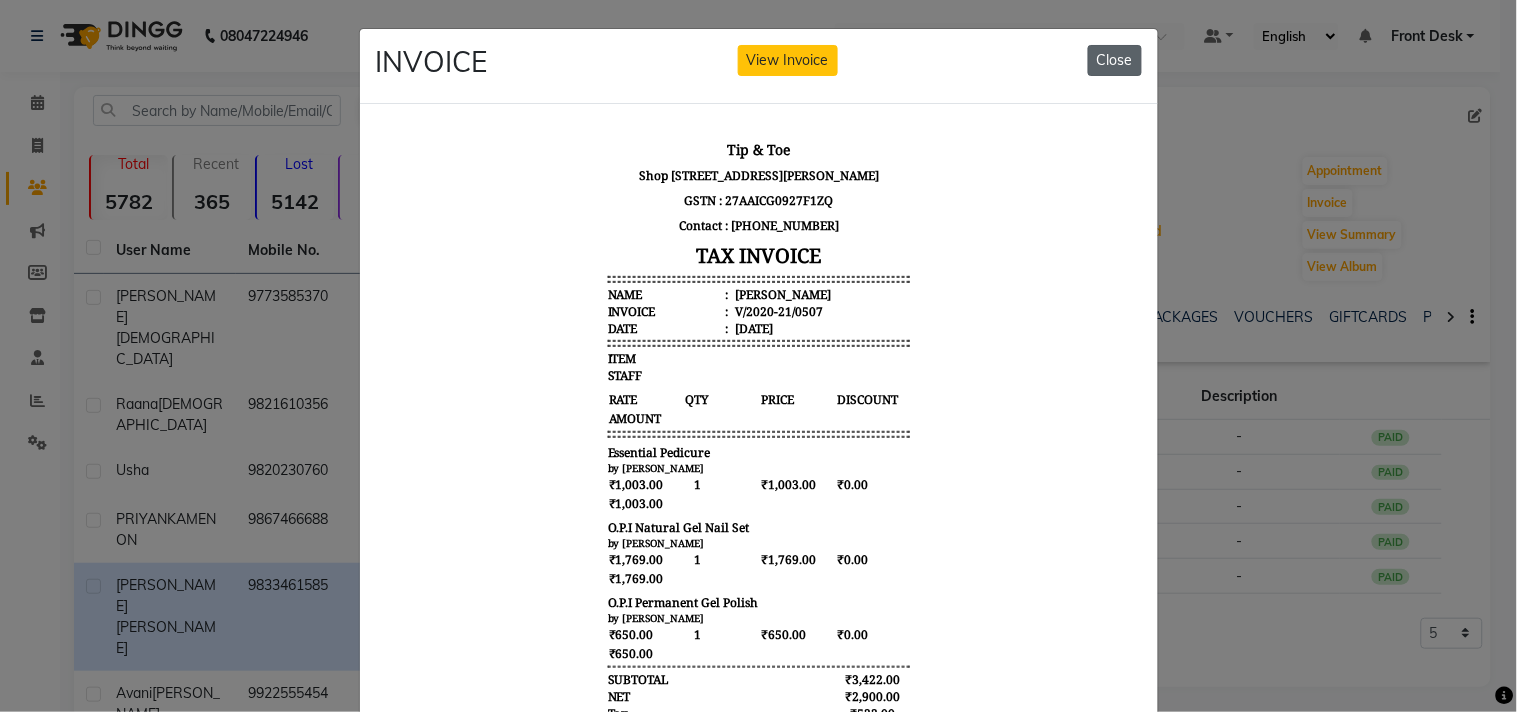 click on "Close" 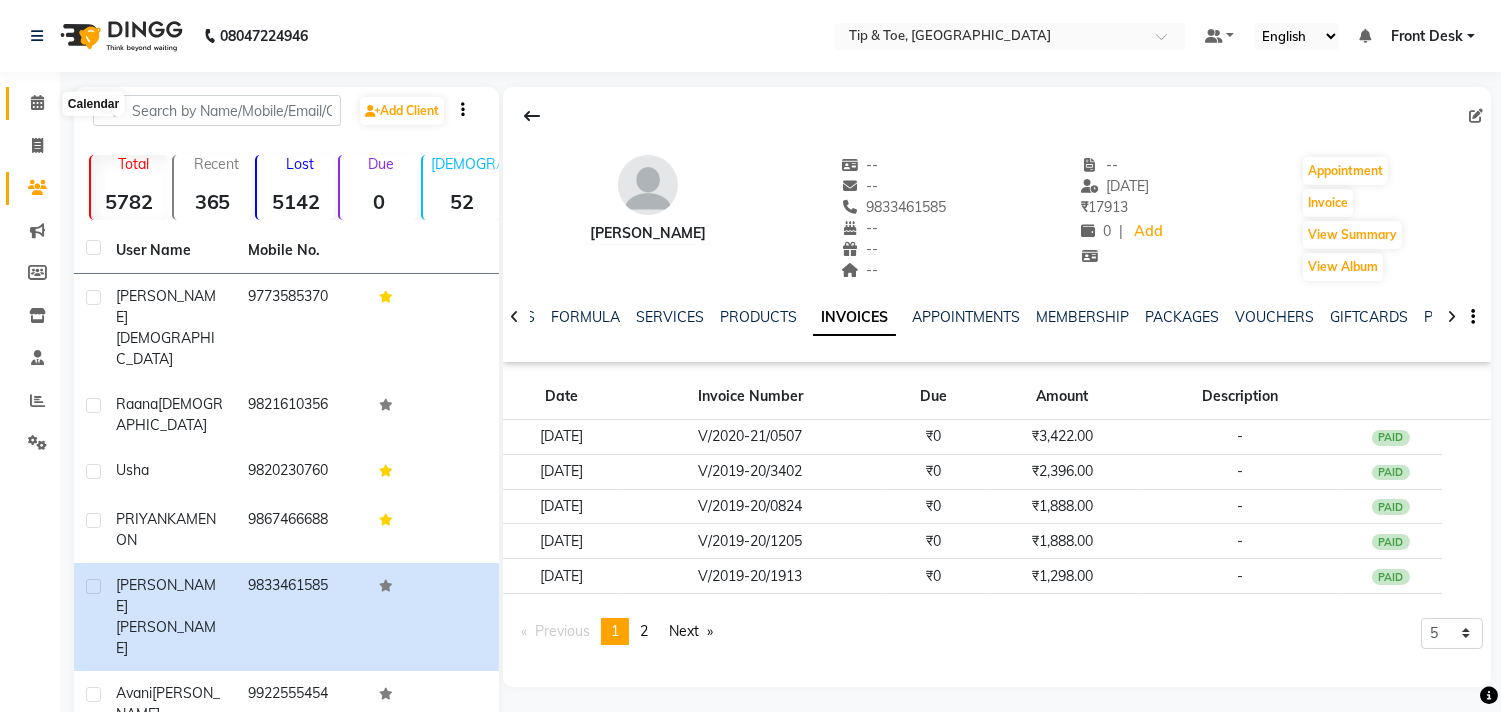 click 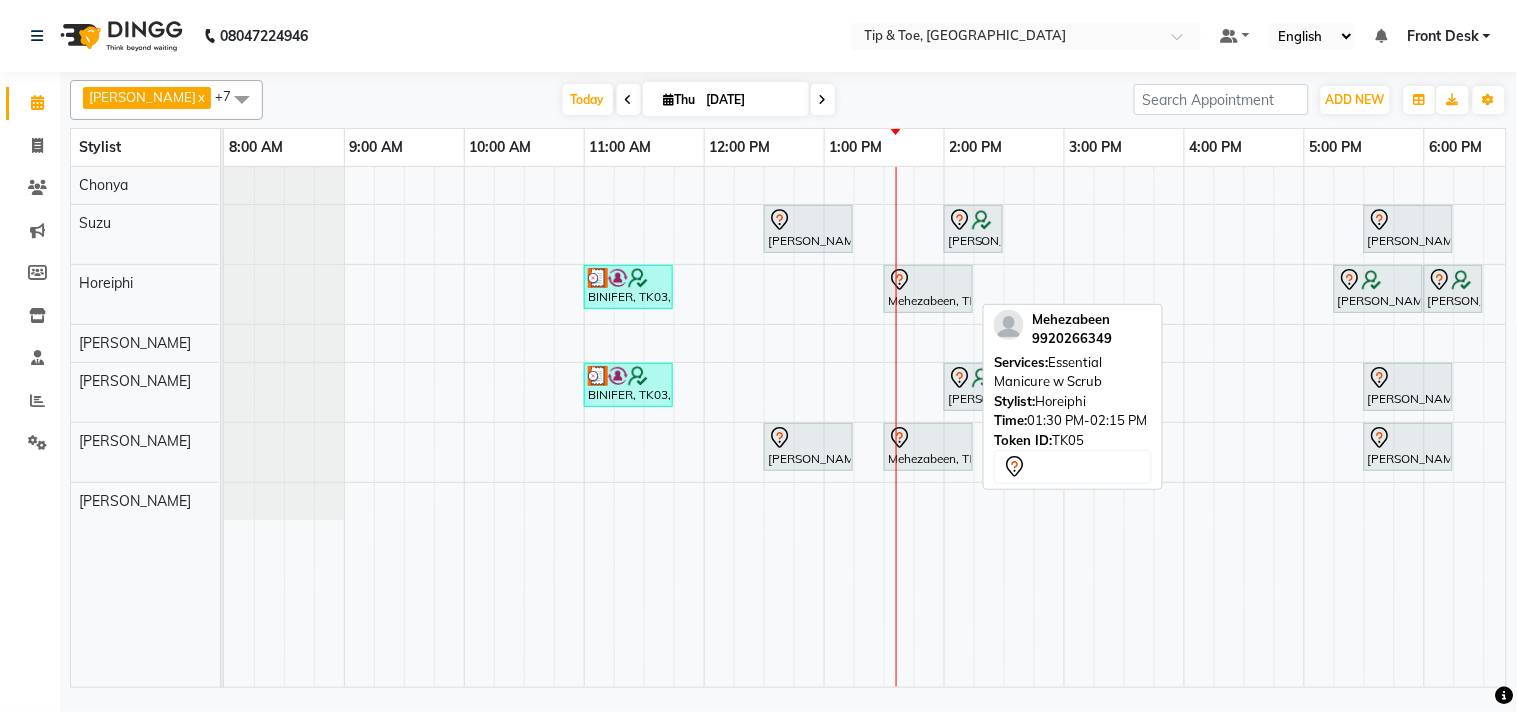 click on "Mehezabeen, TK05, 01:30 PM-02:15 PM, Essential Manicure w Scrub" at bounding box center [928, 289] 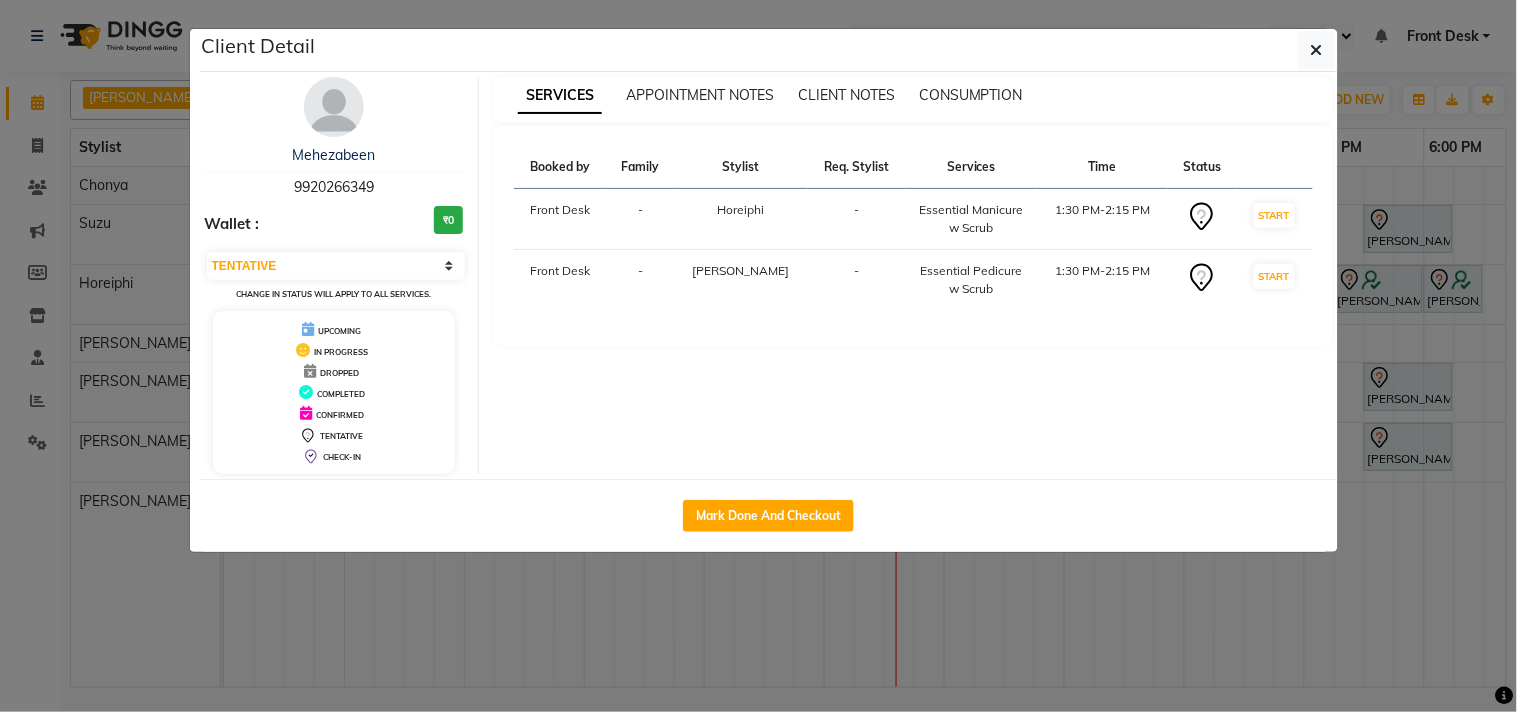 click at bounding box center (334, 107) 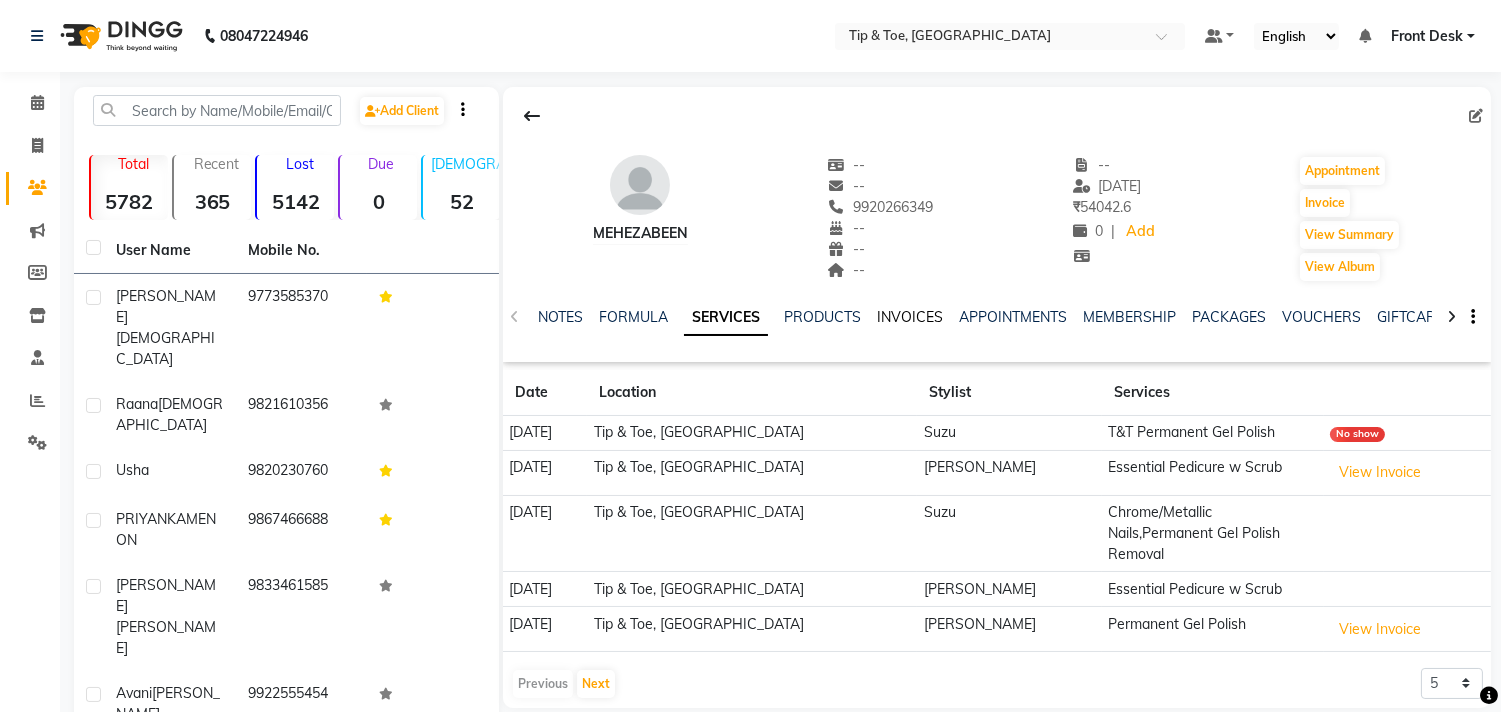 click on "INVOICES" 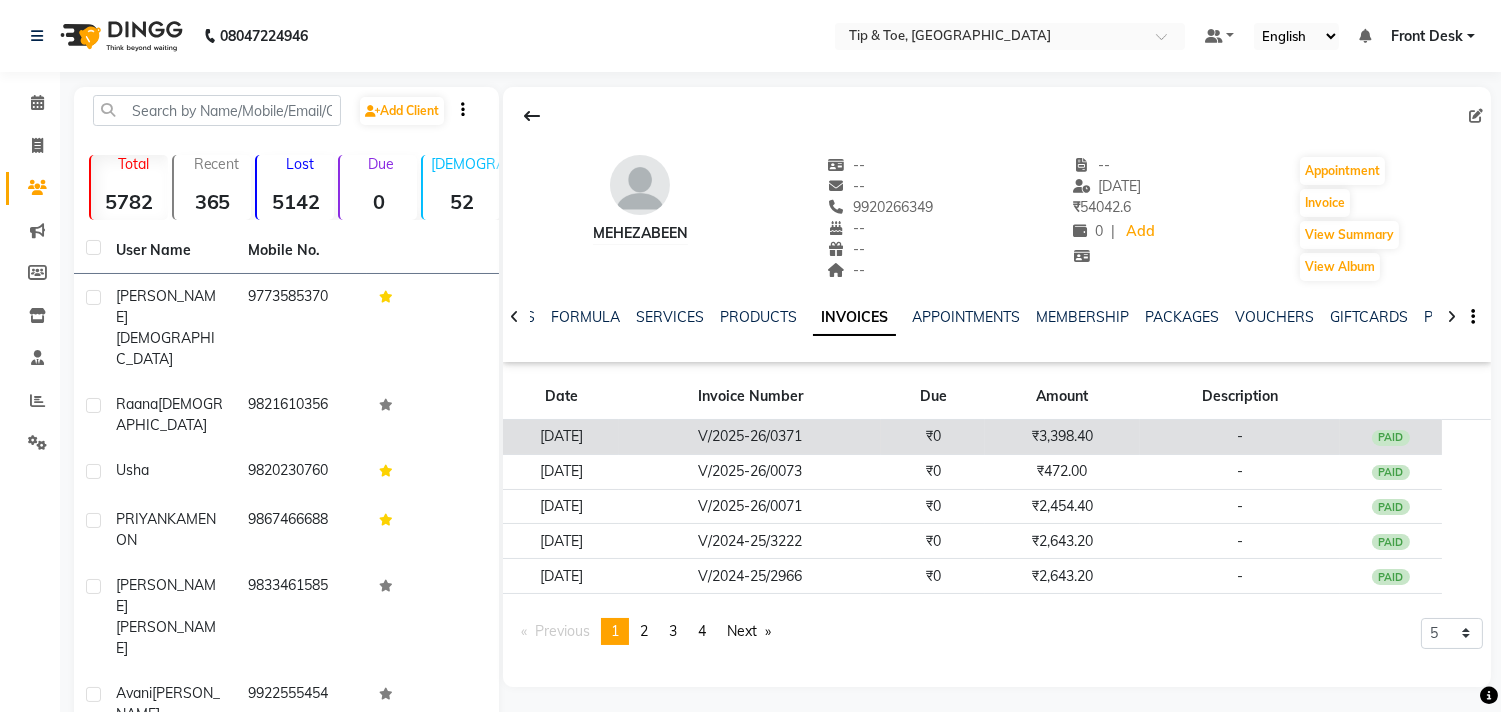click on "₹3,398.40" 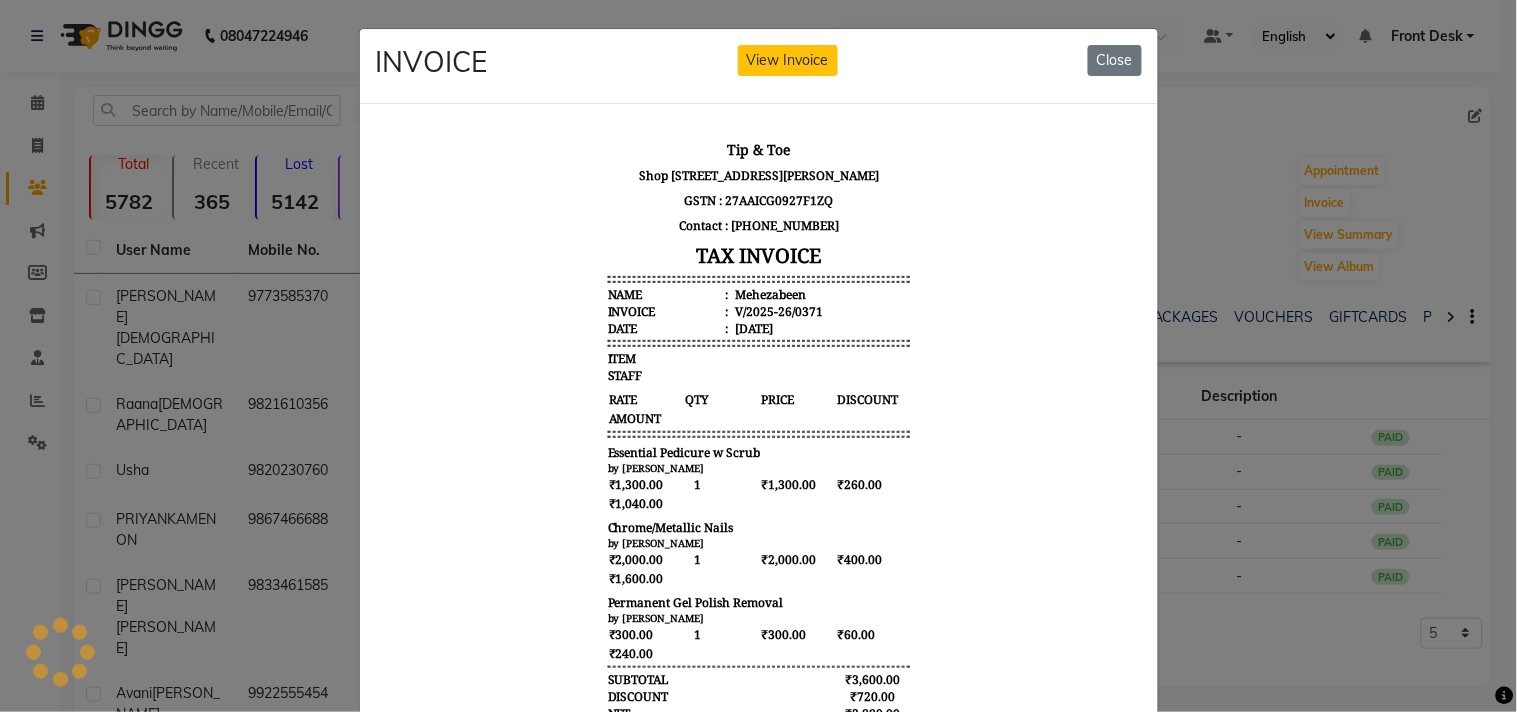 scroll, scrollTop: 0, scrollLeft: 0, axis: both 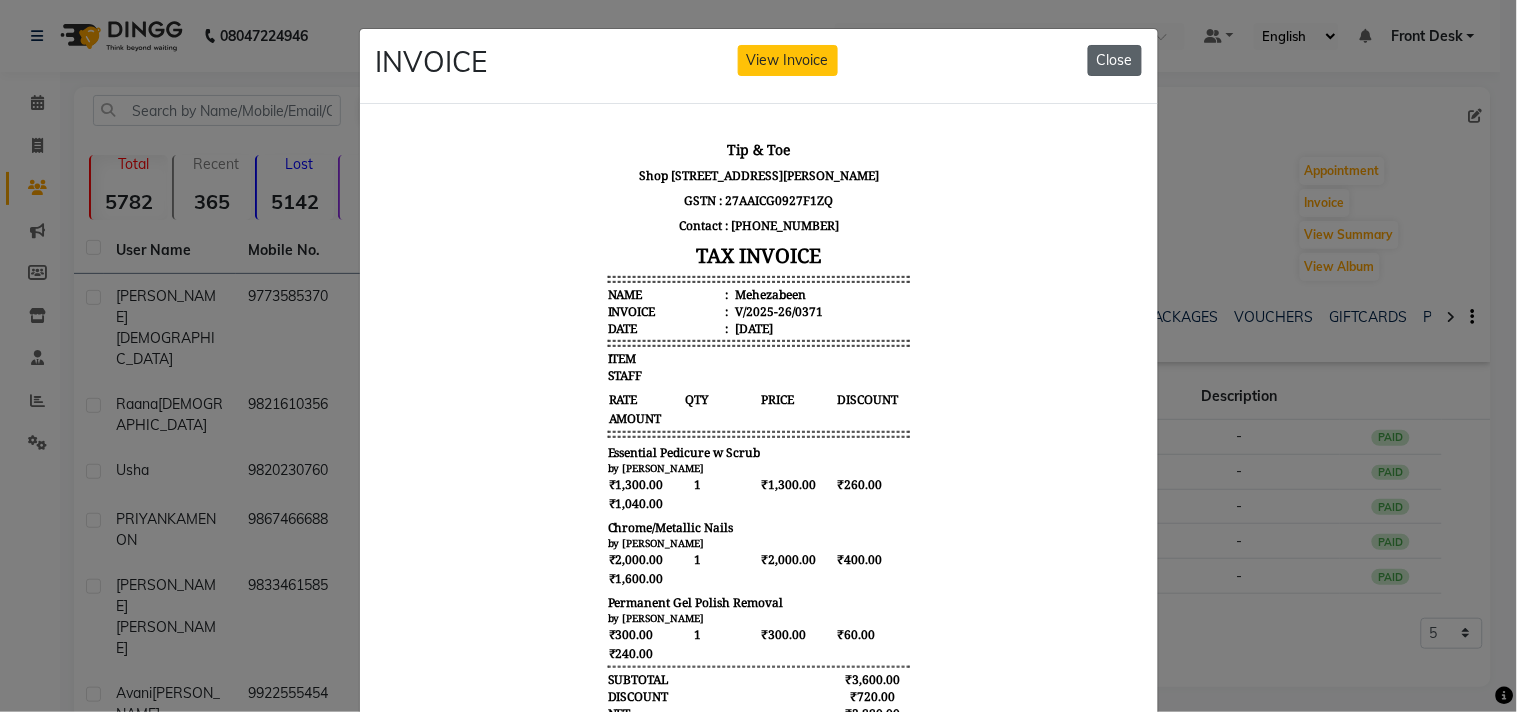click on "Close" 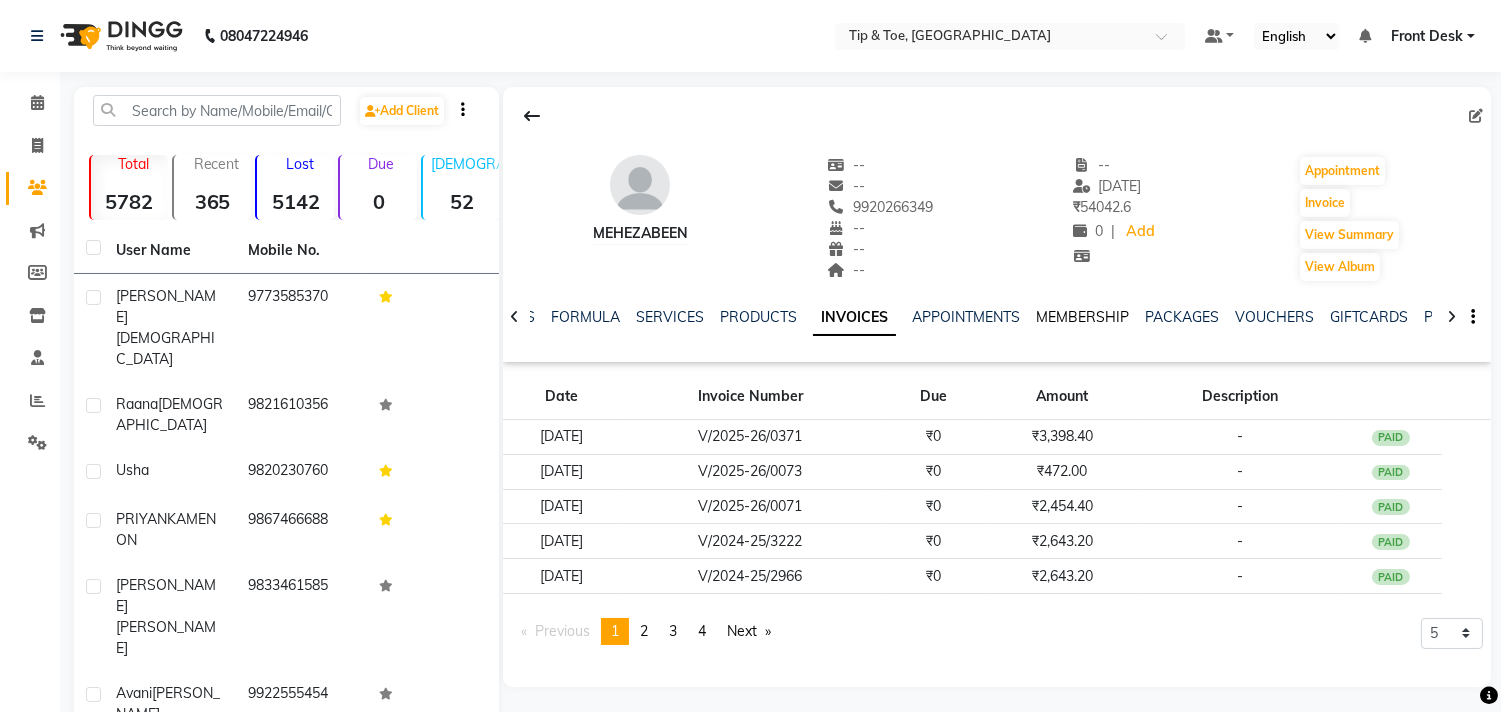 click on "MEMBERSHIP" 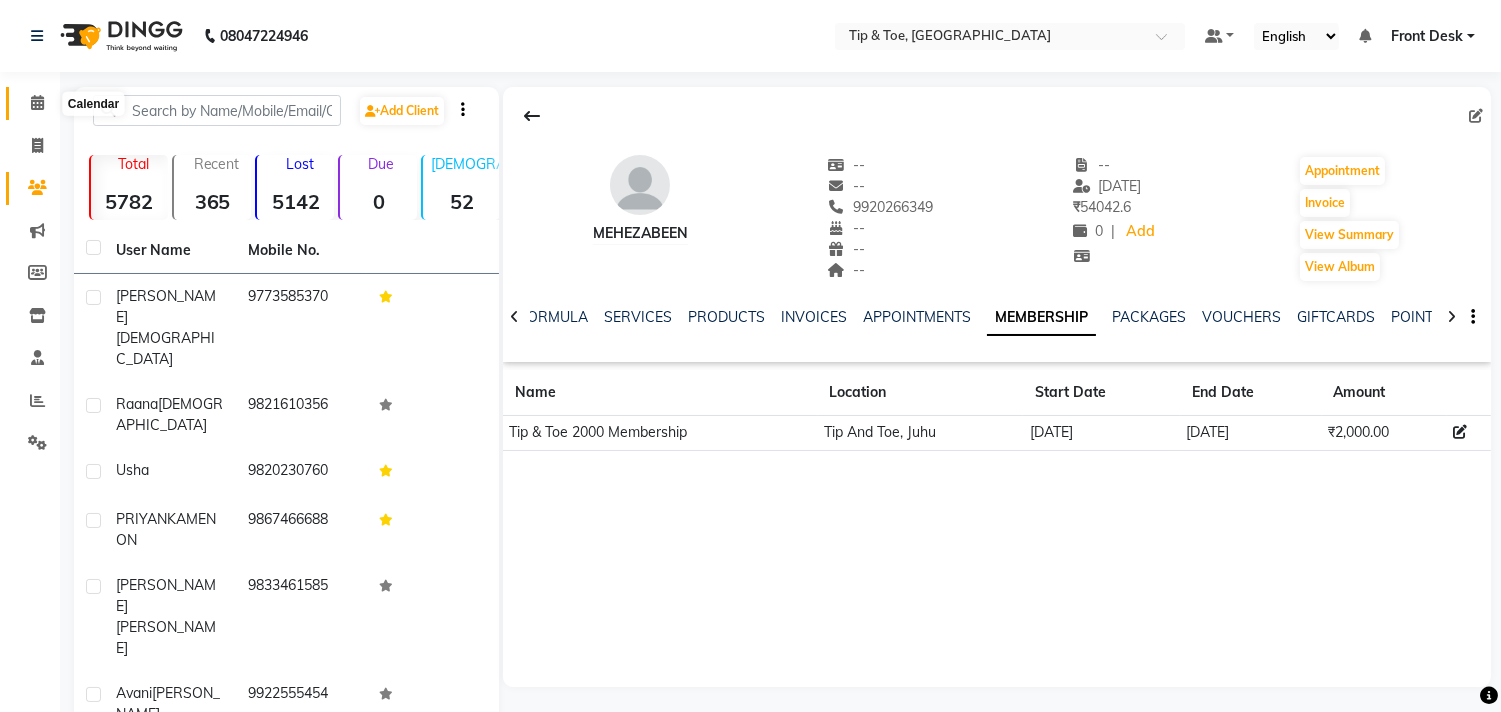 click 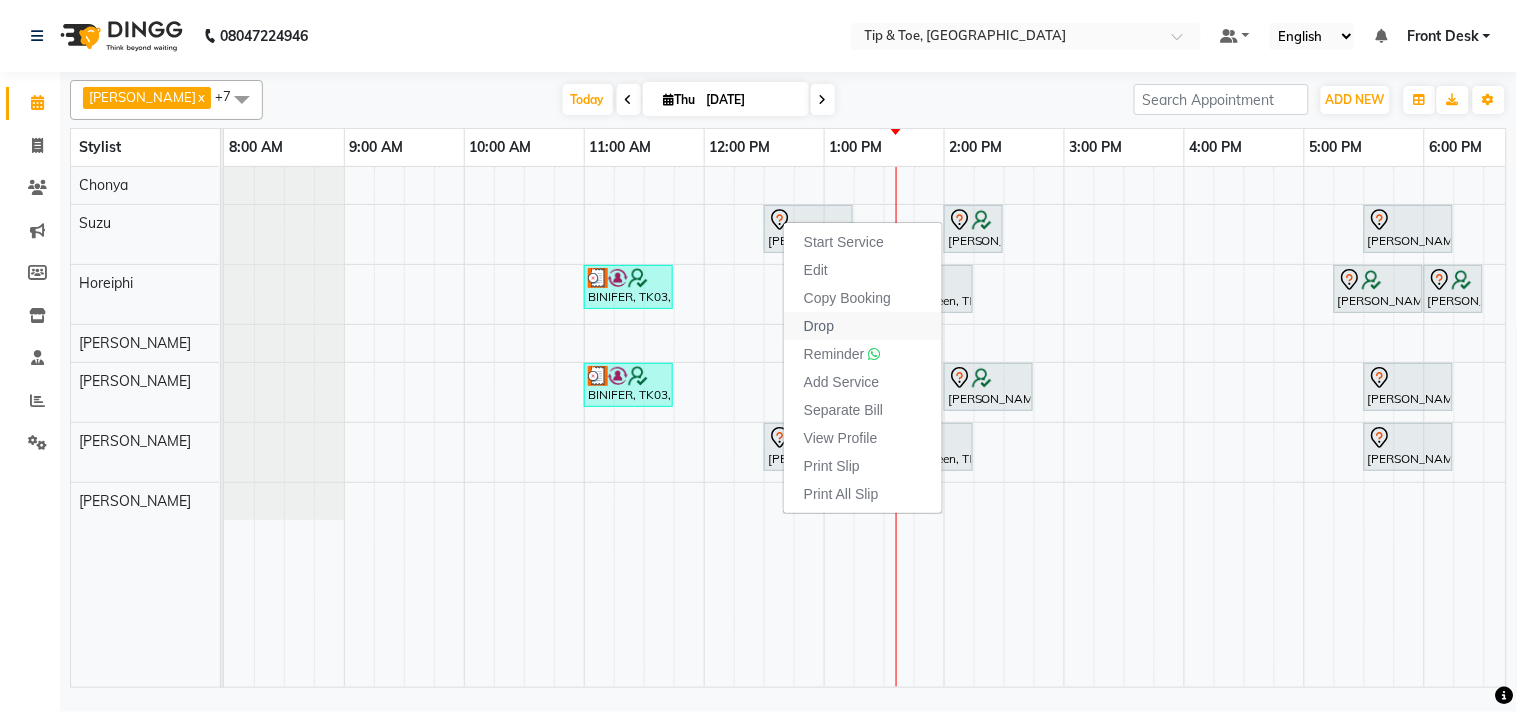 click on "Drop" at bounding box center [863, 326] 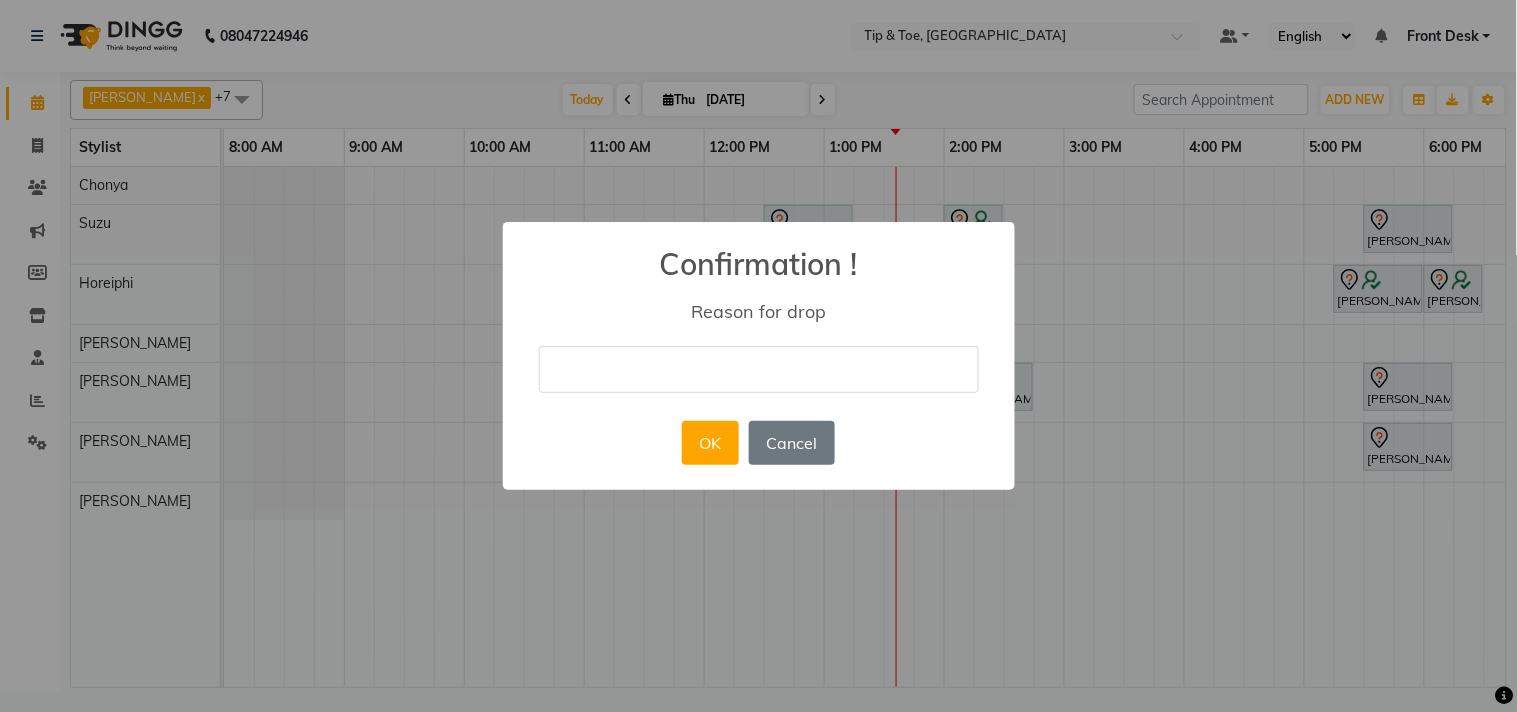 drag, startPoint x: 744, startPoint y: 372, endPoint x: 726, endPoint y: 465, distance: 94.72592 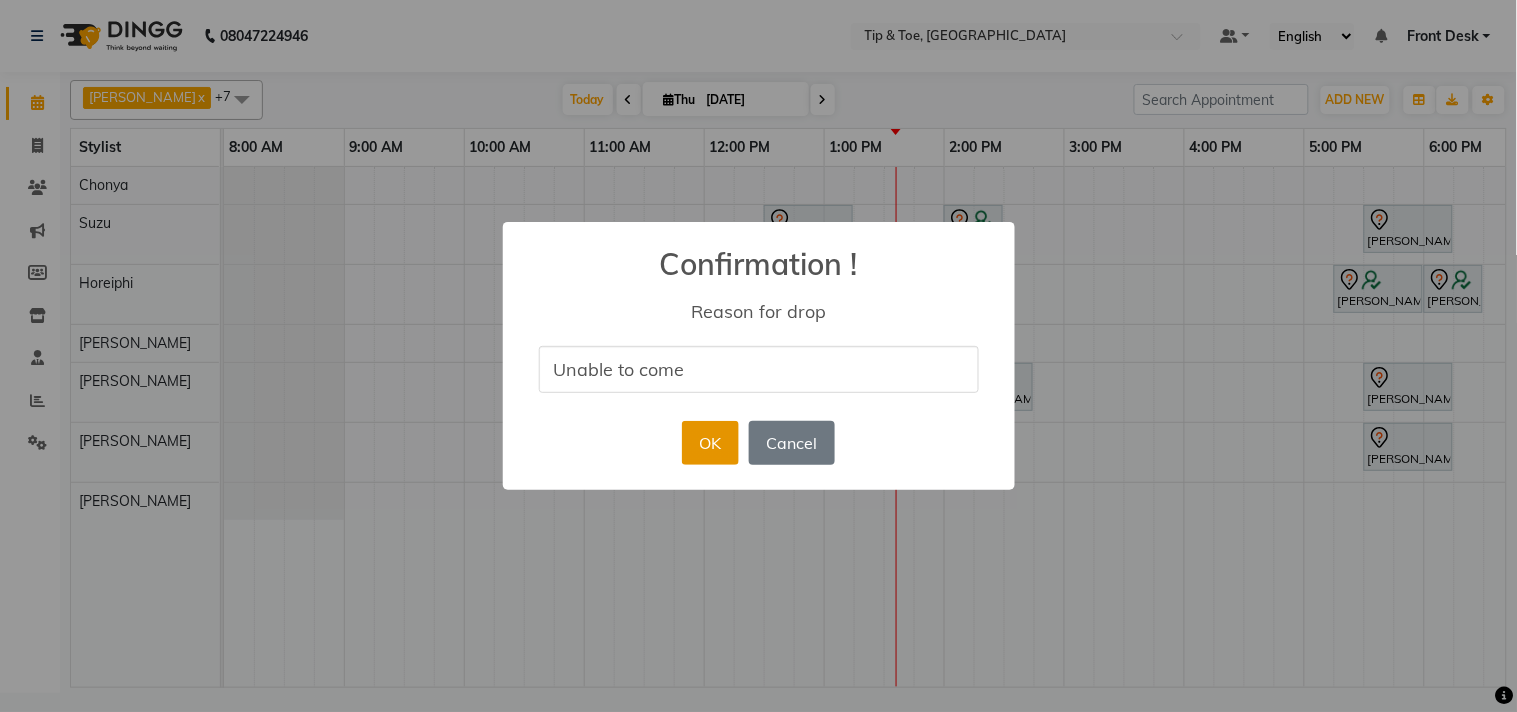 click on "OK" at bounding box center (710, 443) 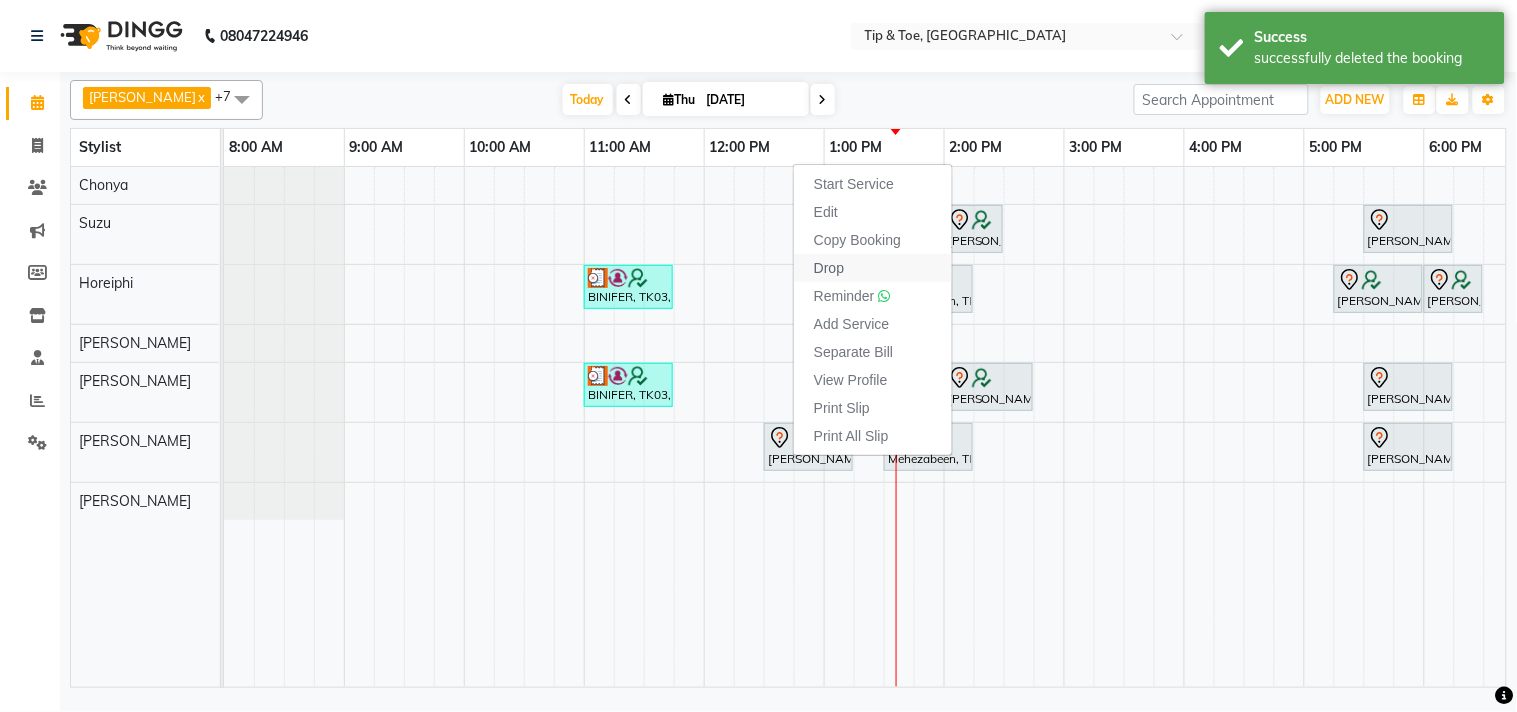 click on "Drop" at bounding box center (829, 268) 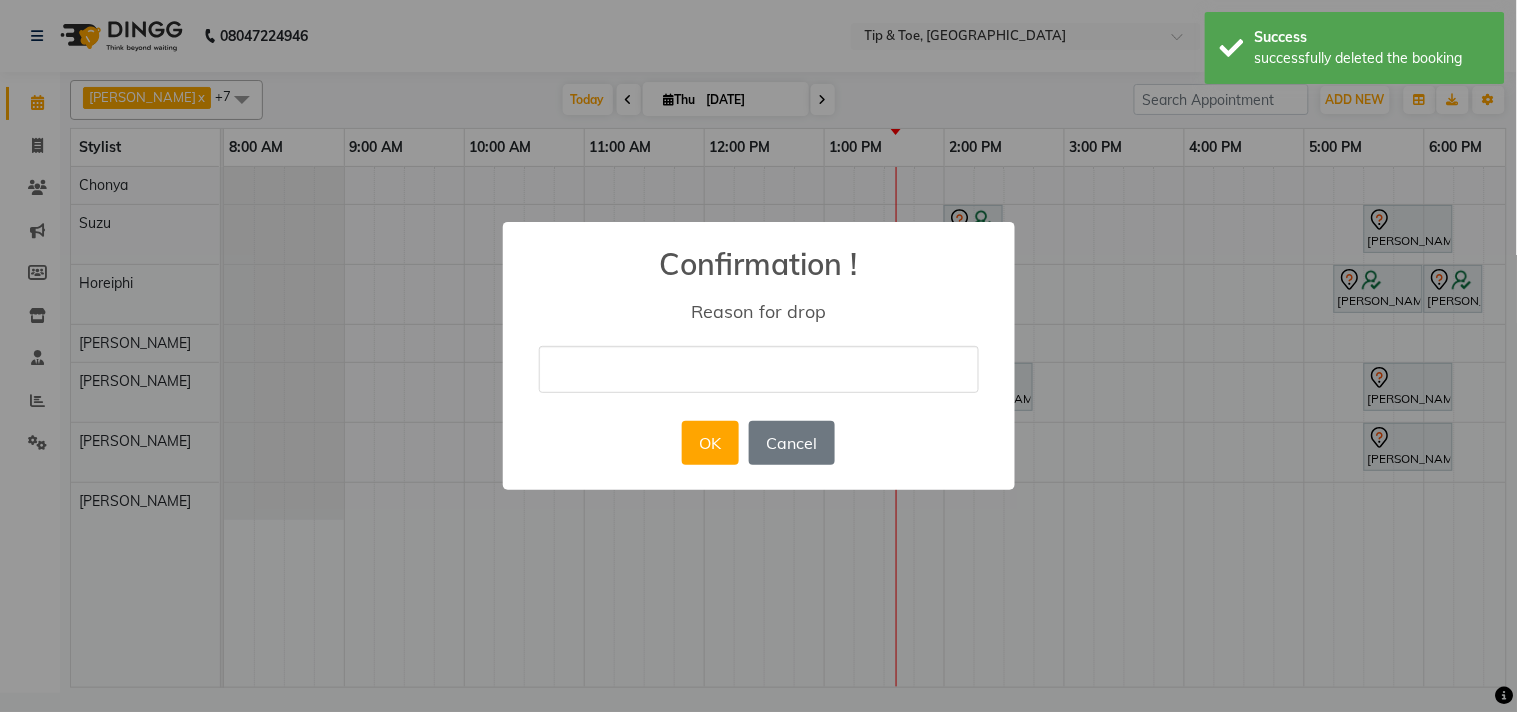 click at bounding box center (759, 369) 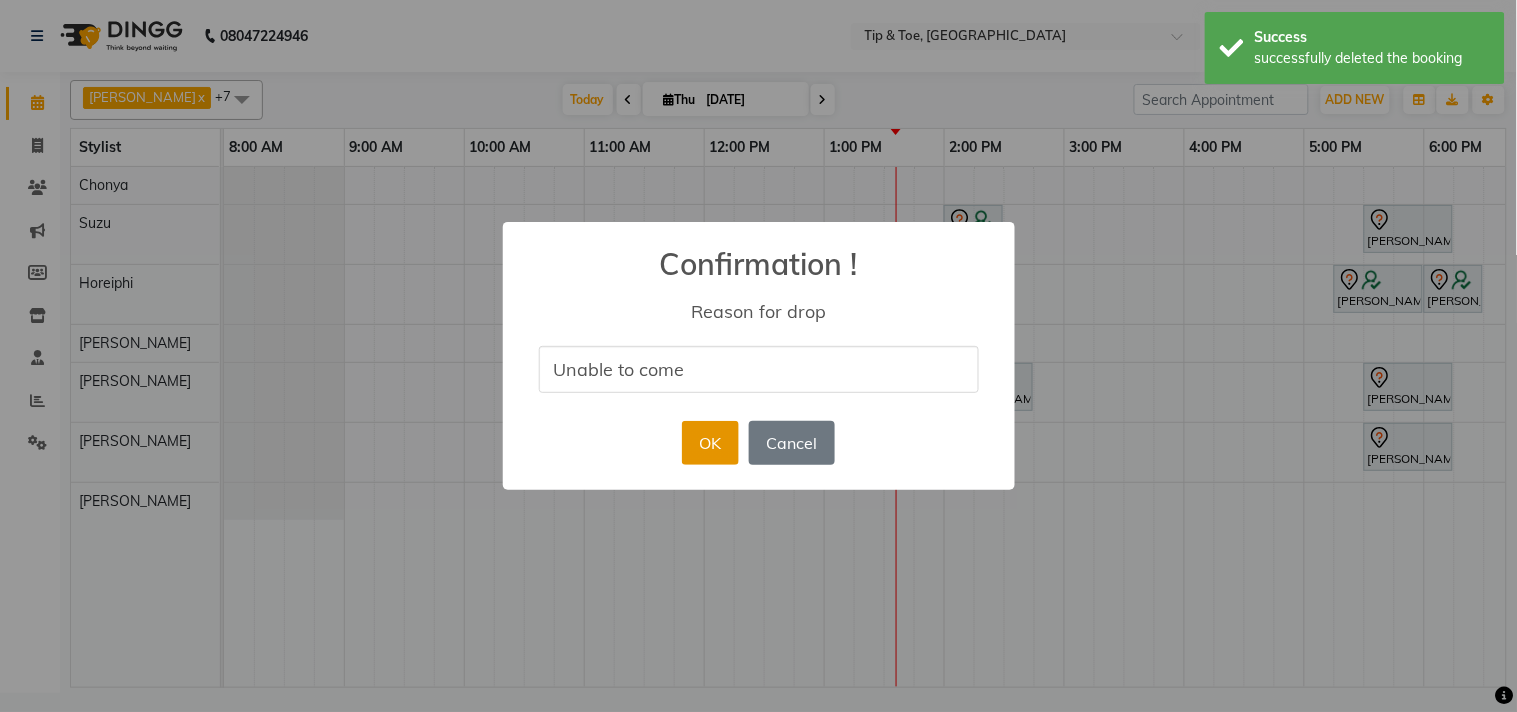 click on "OK" at bounding box center [710, 443] 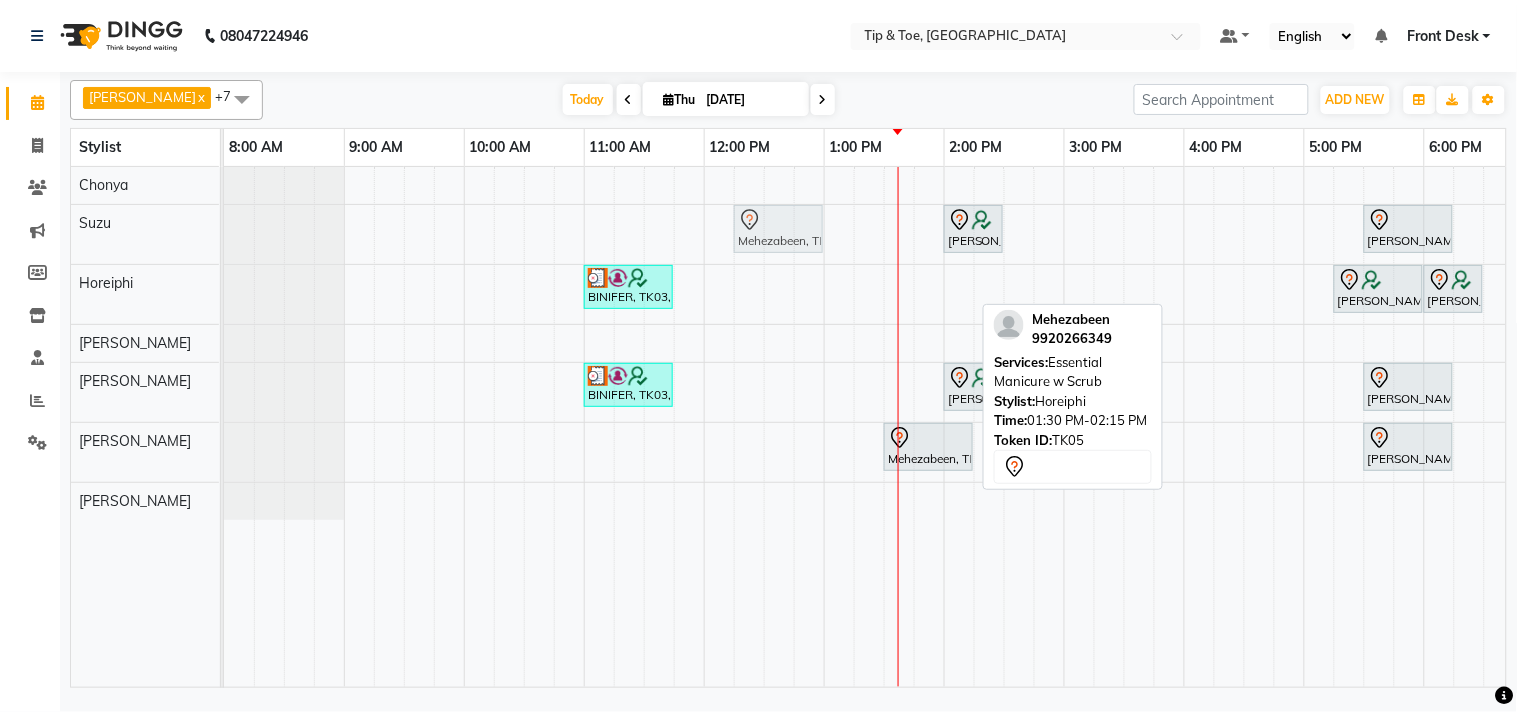 drag, startPoint x: 928, startPoint y: 292, endPoint x: 770, endPoint y: 227, distance: 170.84789 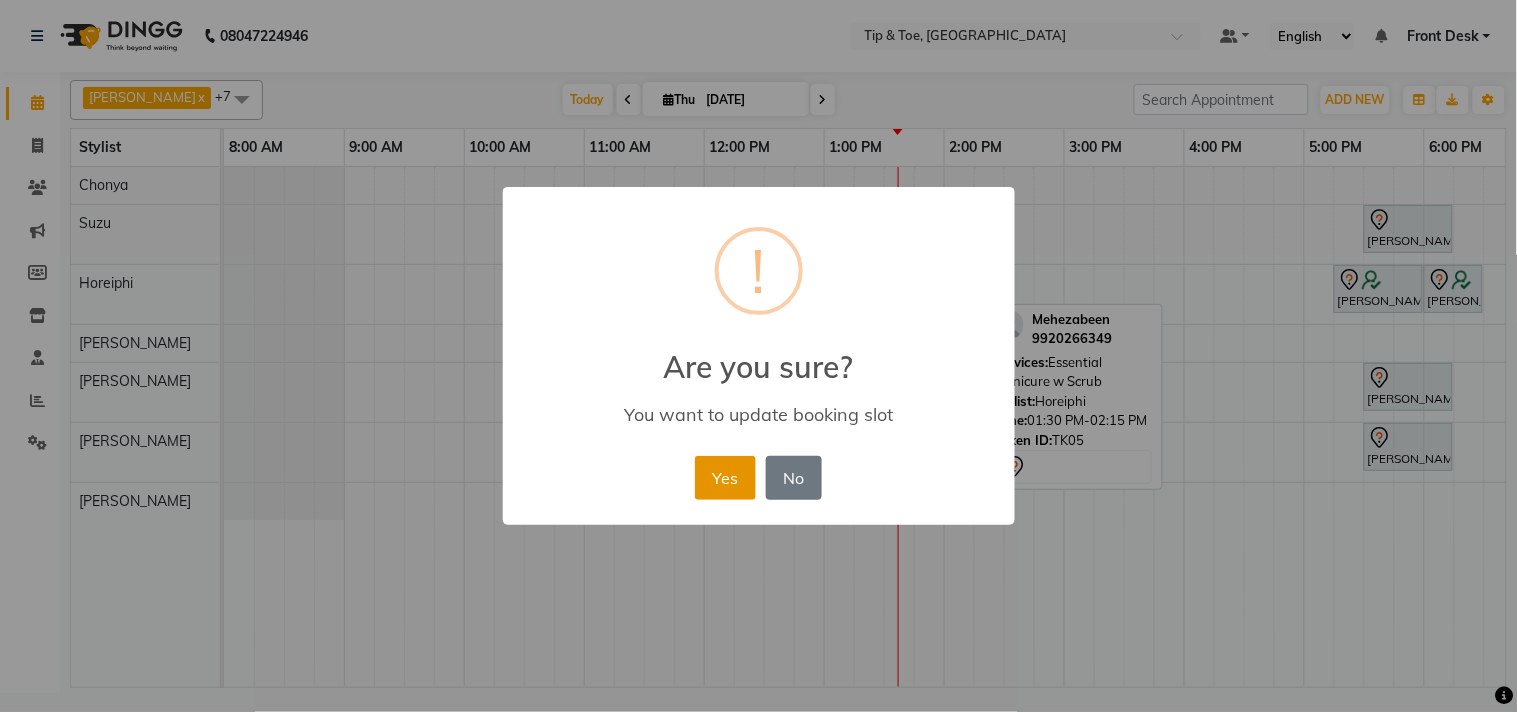 click on "Yes" at bounding box center (725, 478) 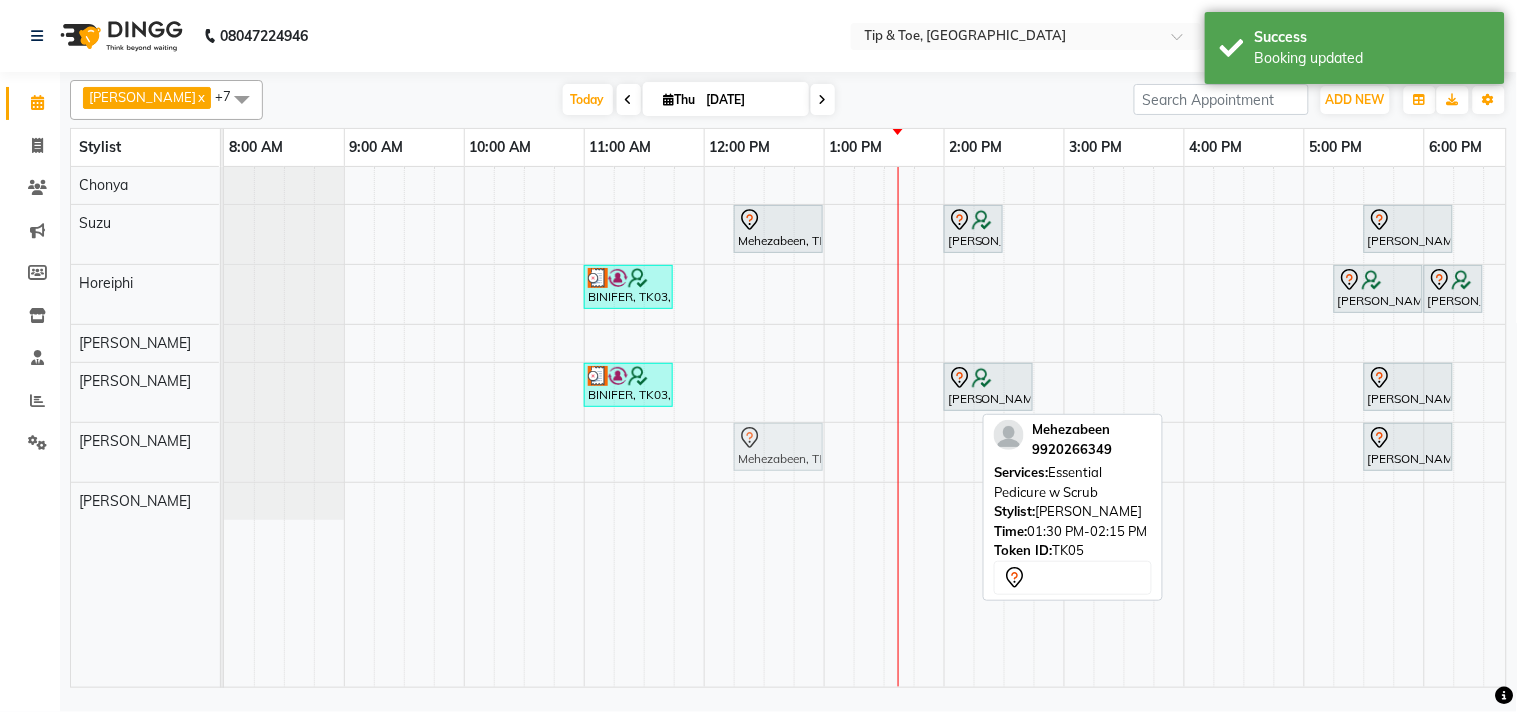 drag, startPoint x: 946, startPoint y: 444, endPoint x: 806, endPoint y: 443, distance: 140.00357 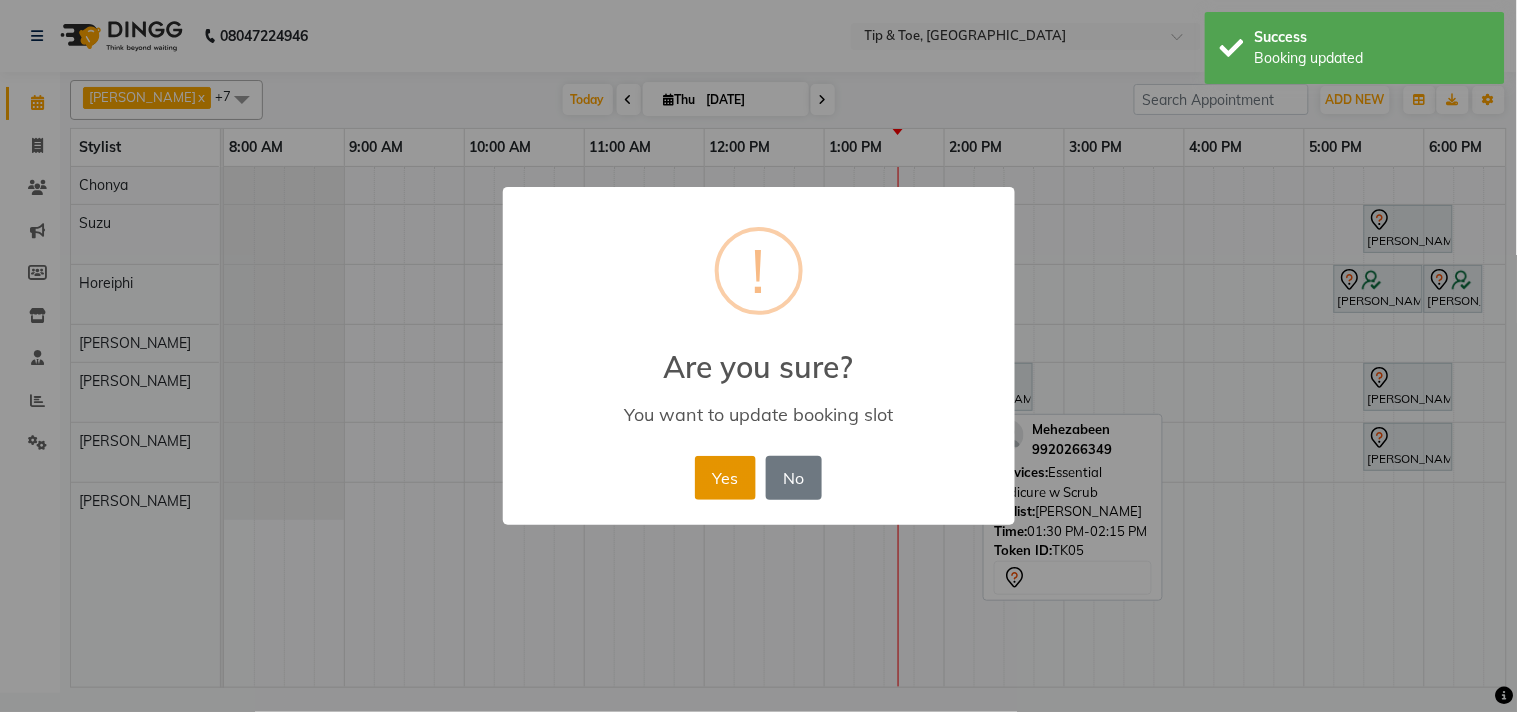 click on "Yes" at bounding box center [725, 478] 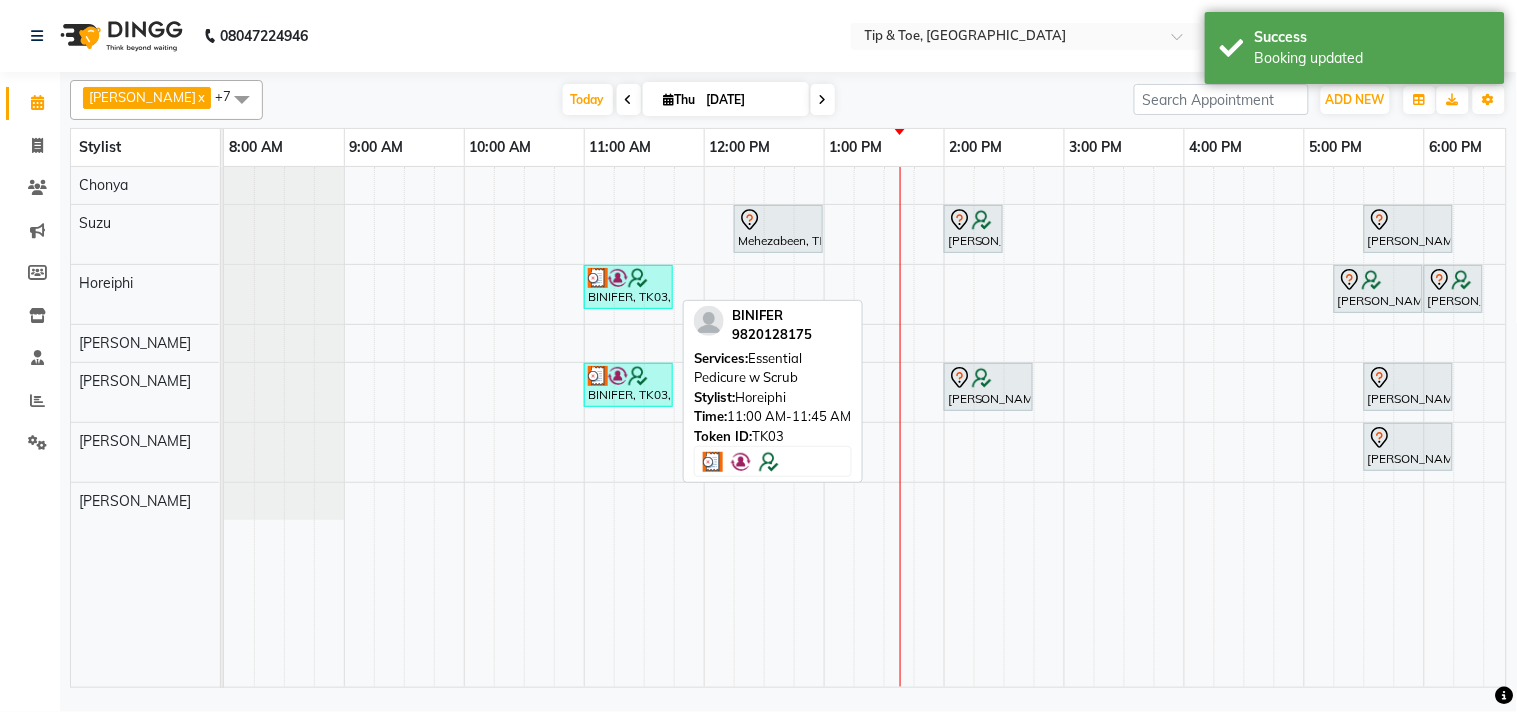 click at bounding box center (638, 278) 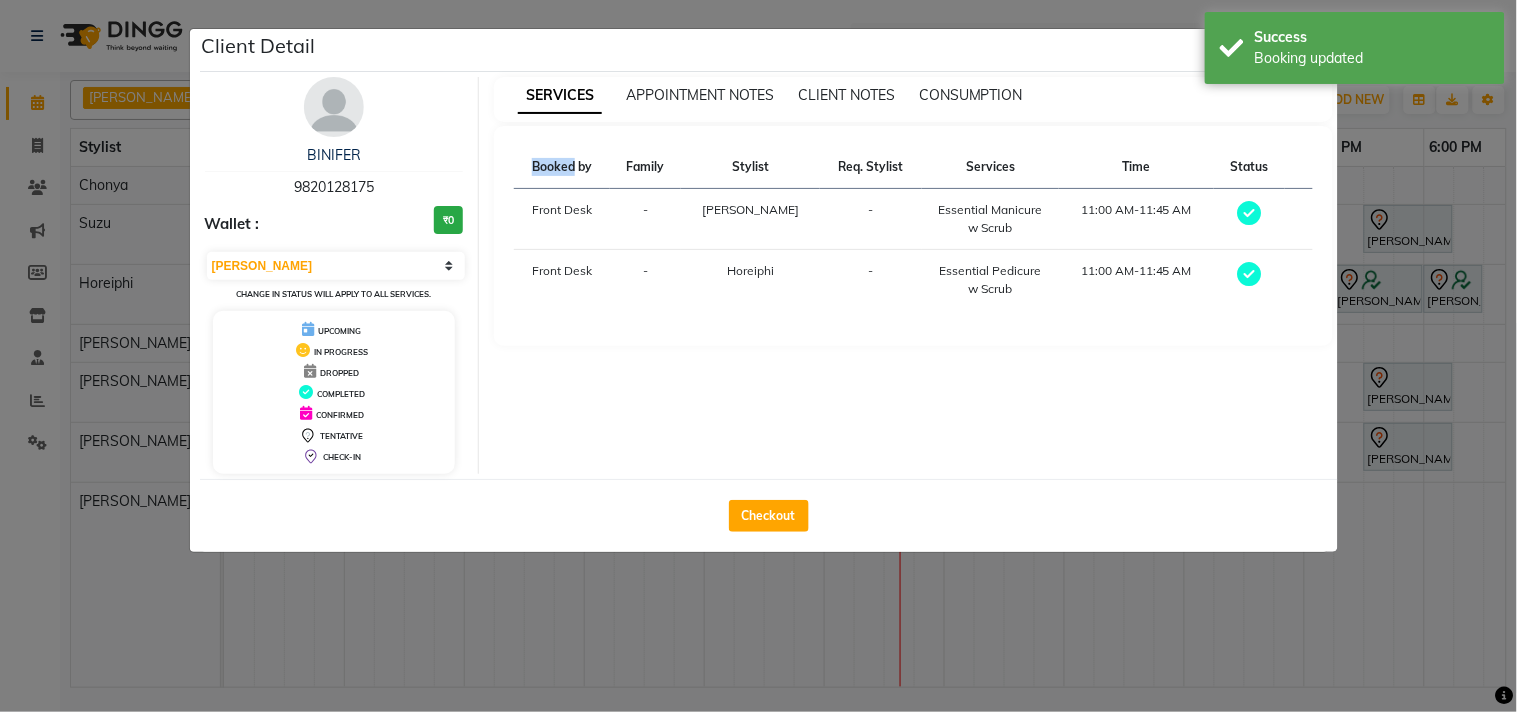 click on "SERVICES APPOINTMENT NOTES CLIENT NOTES CONSUMPTION Booked by Family Stylist Req. Stylist Services Time Status  Front Desk  - [PERSON_NAME] -  Essential Manicure w Scrub   11:00 AM-11:45 AM   Front Desk  - Horeiphi -  Essential Pedicure w Scrub   11:00 AM-11:45 AM" at bounding box center [913, 275] 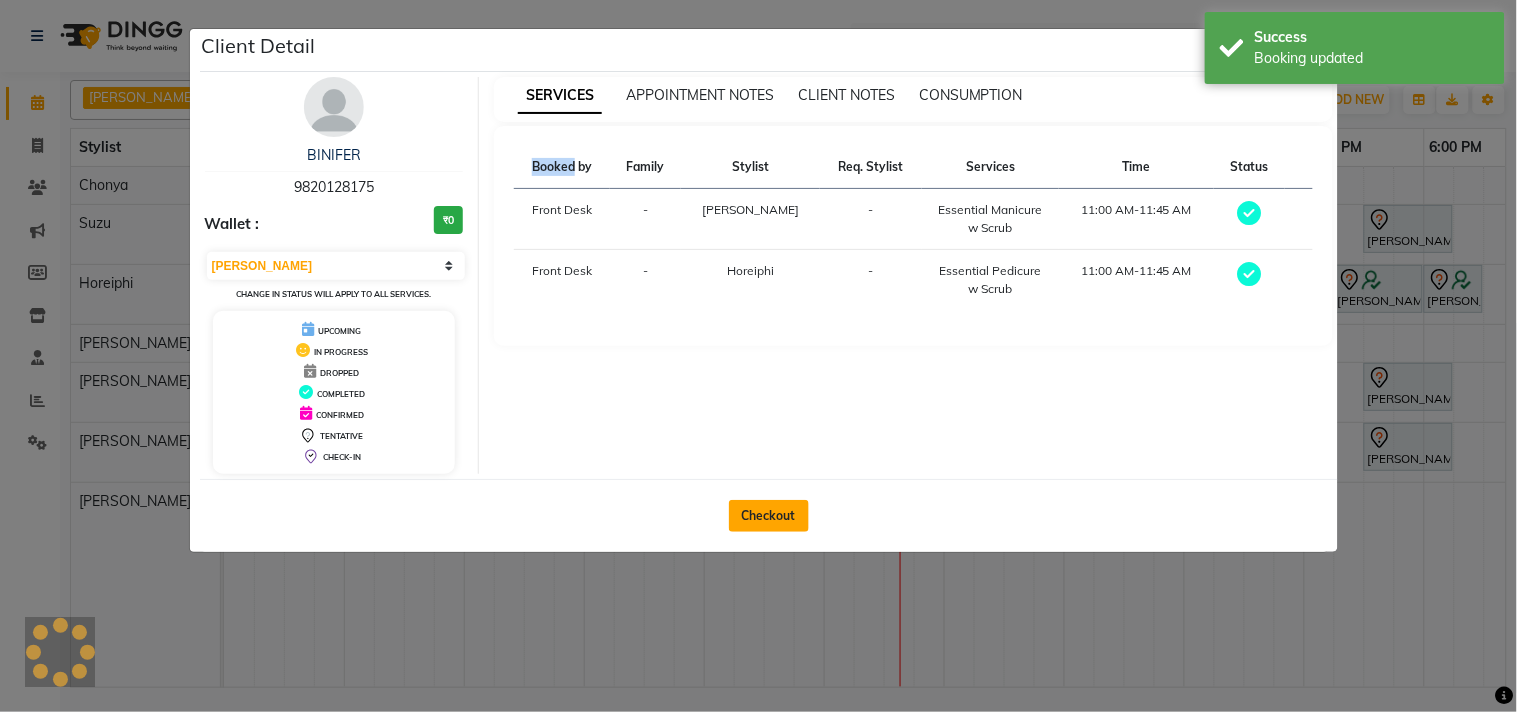 click on "Checkout" 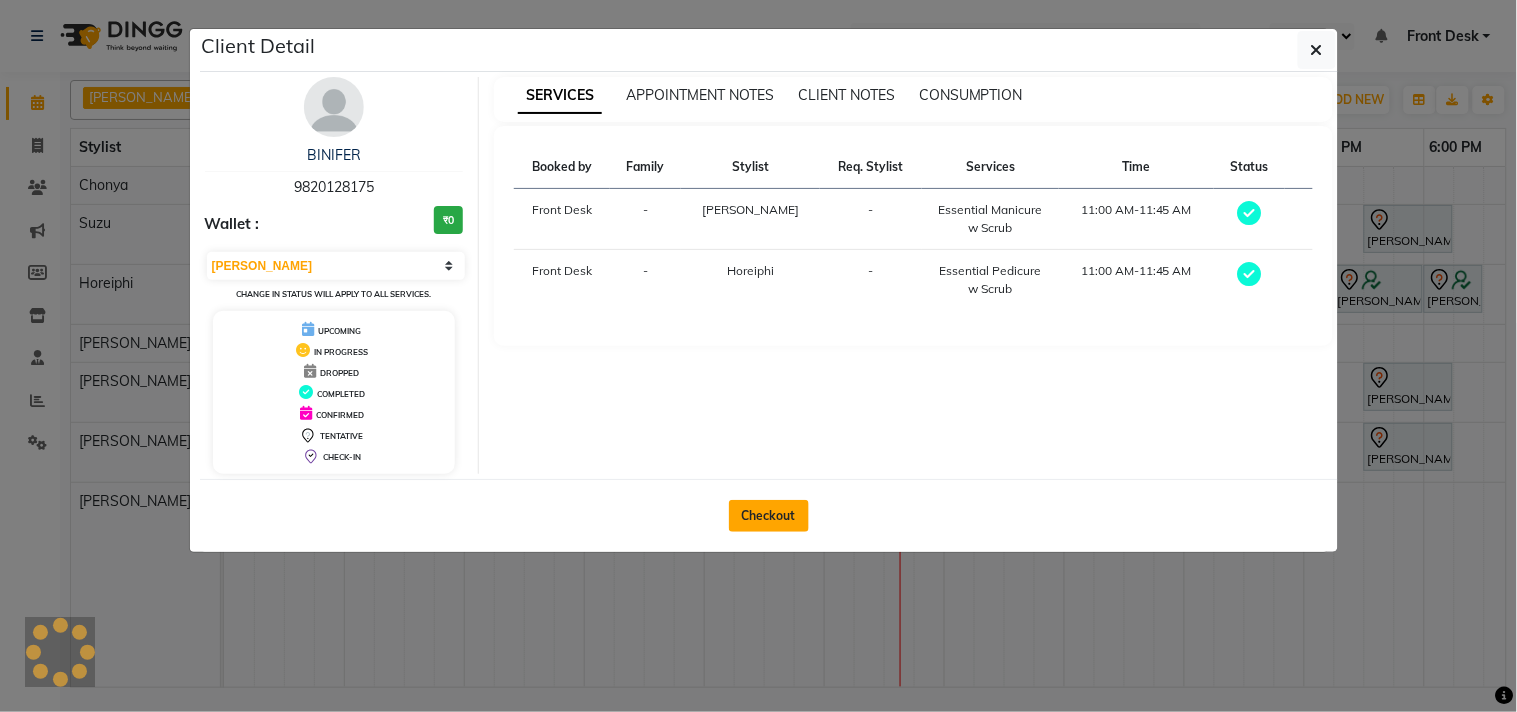 select on "5655" 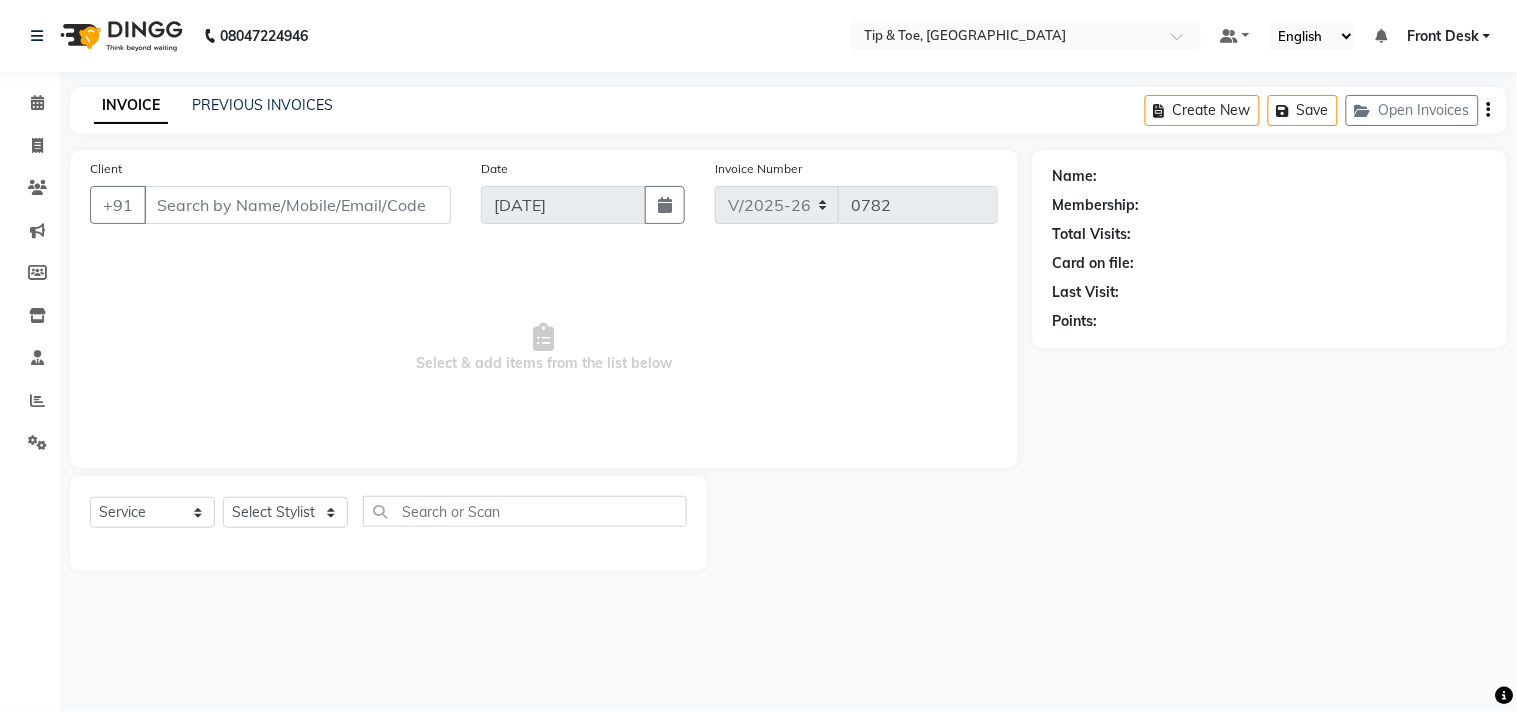 type on "9820128175" 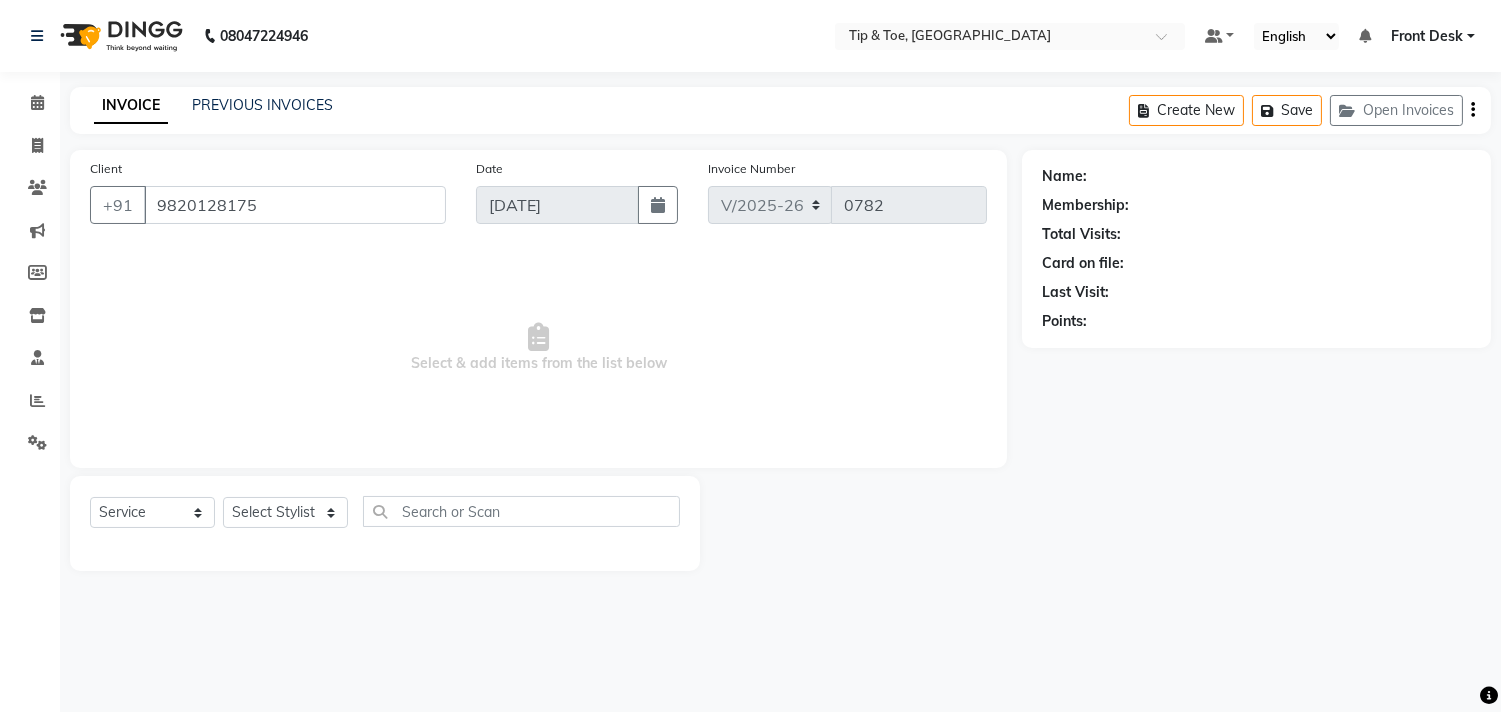select on "38703" 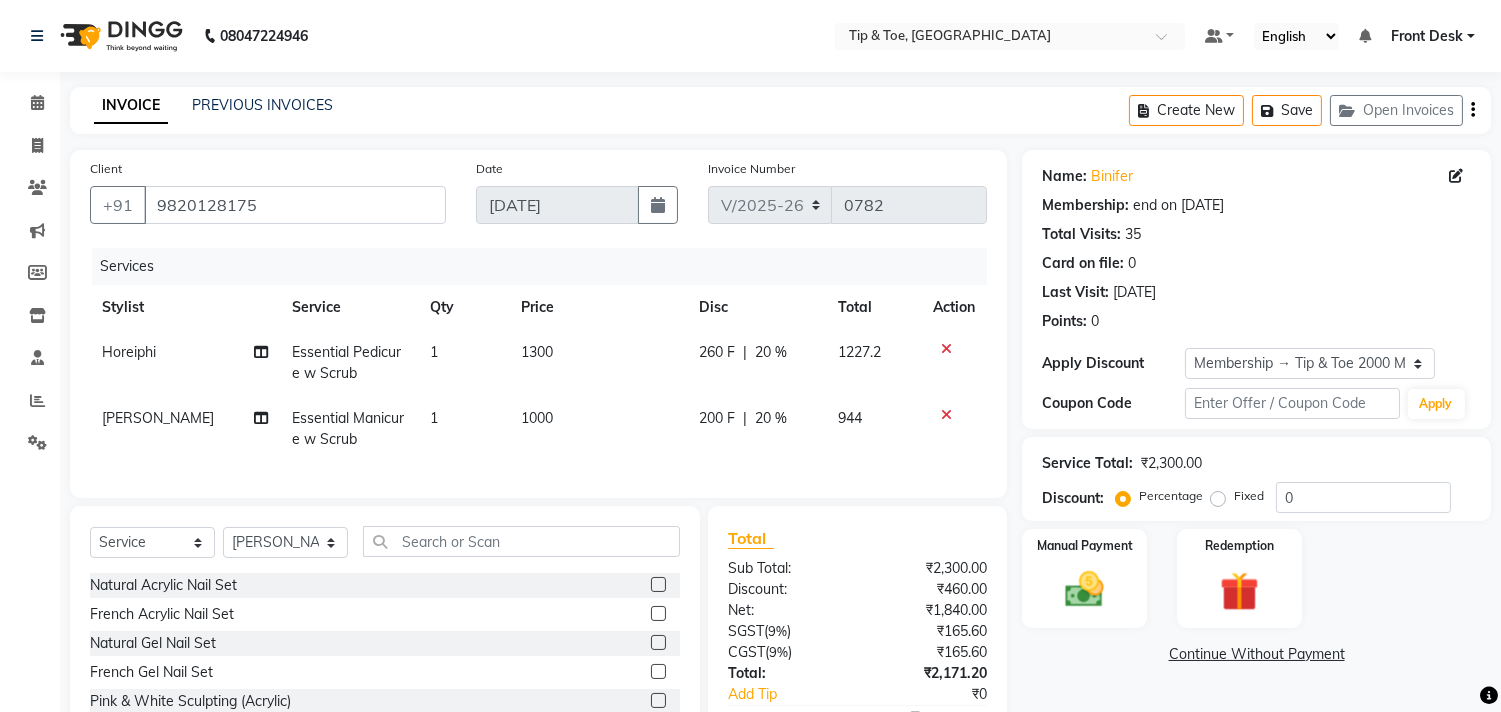 type on "20" 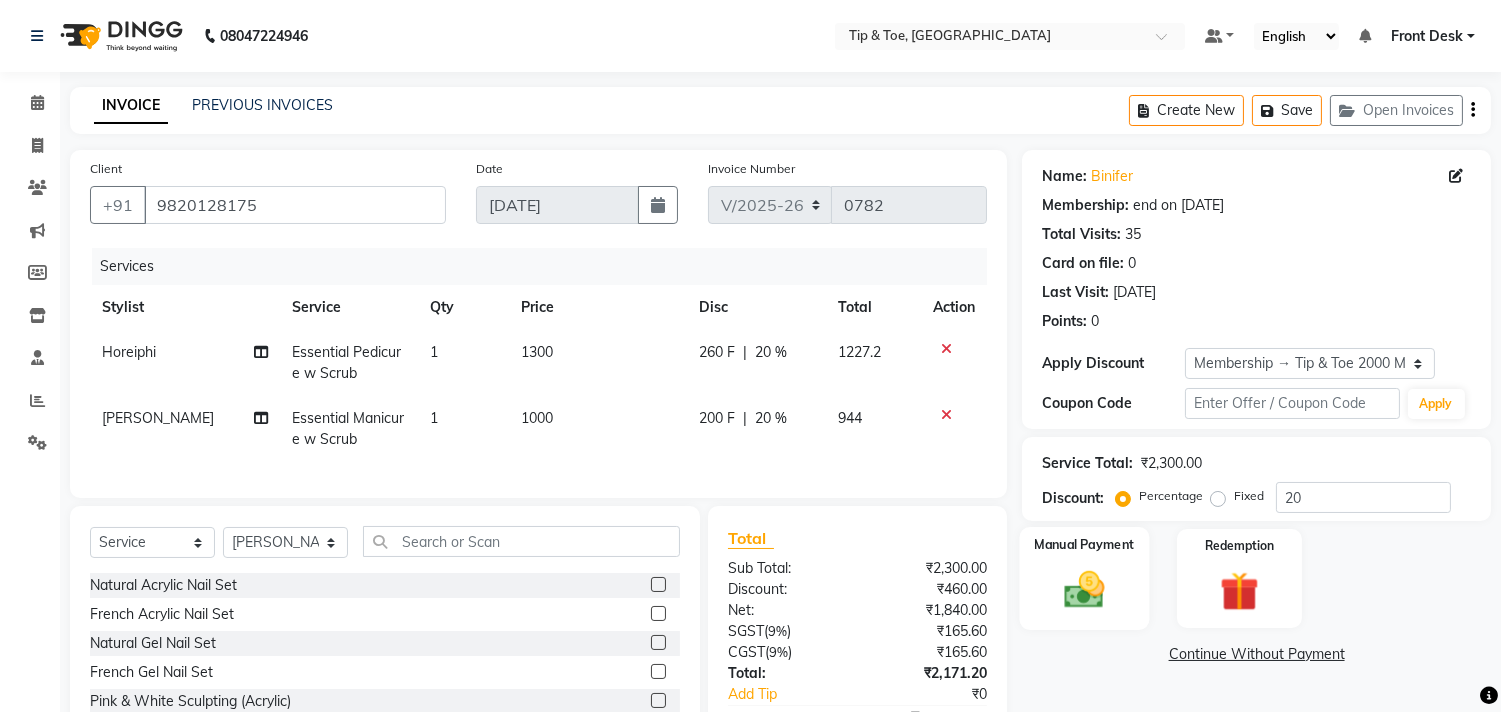 click 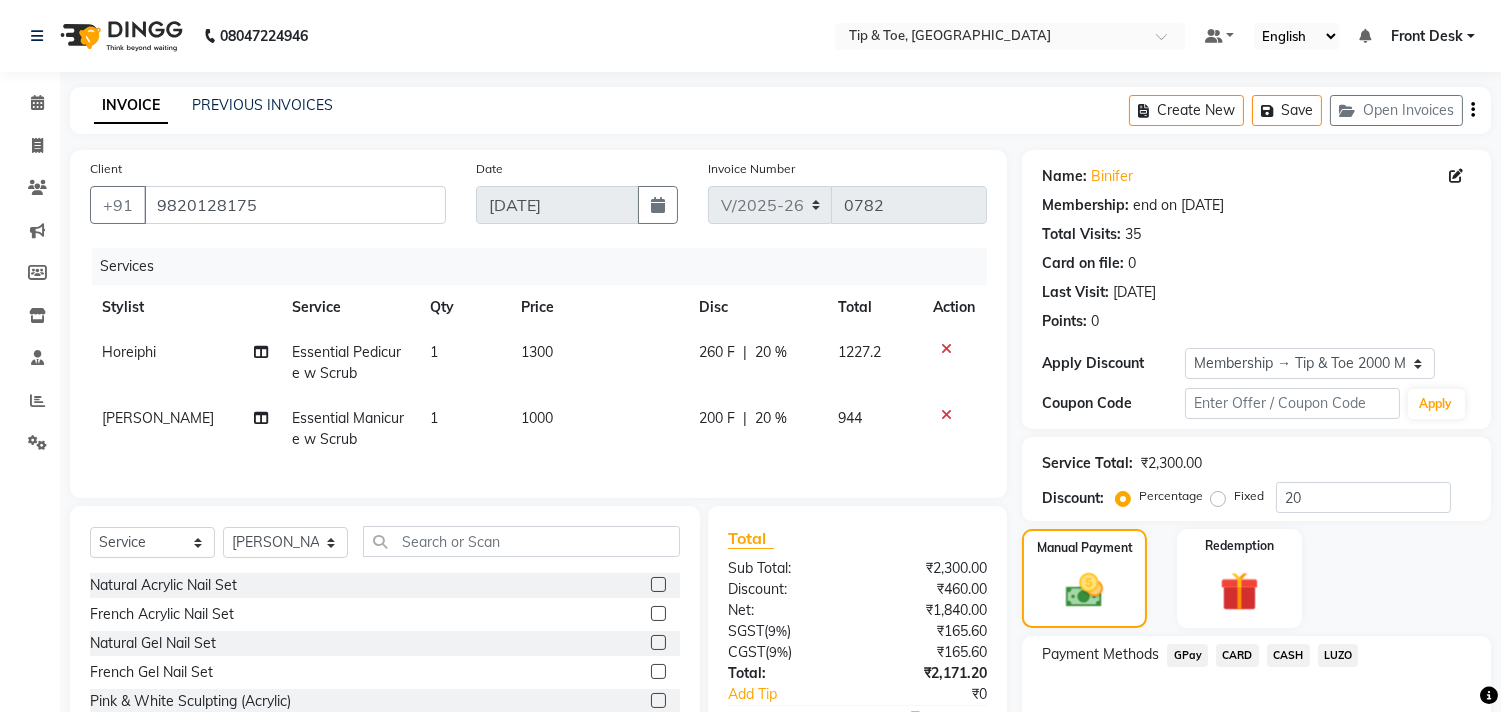 click on "CASH" 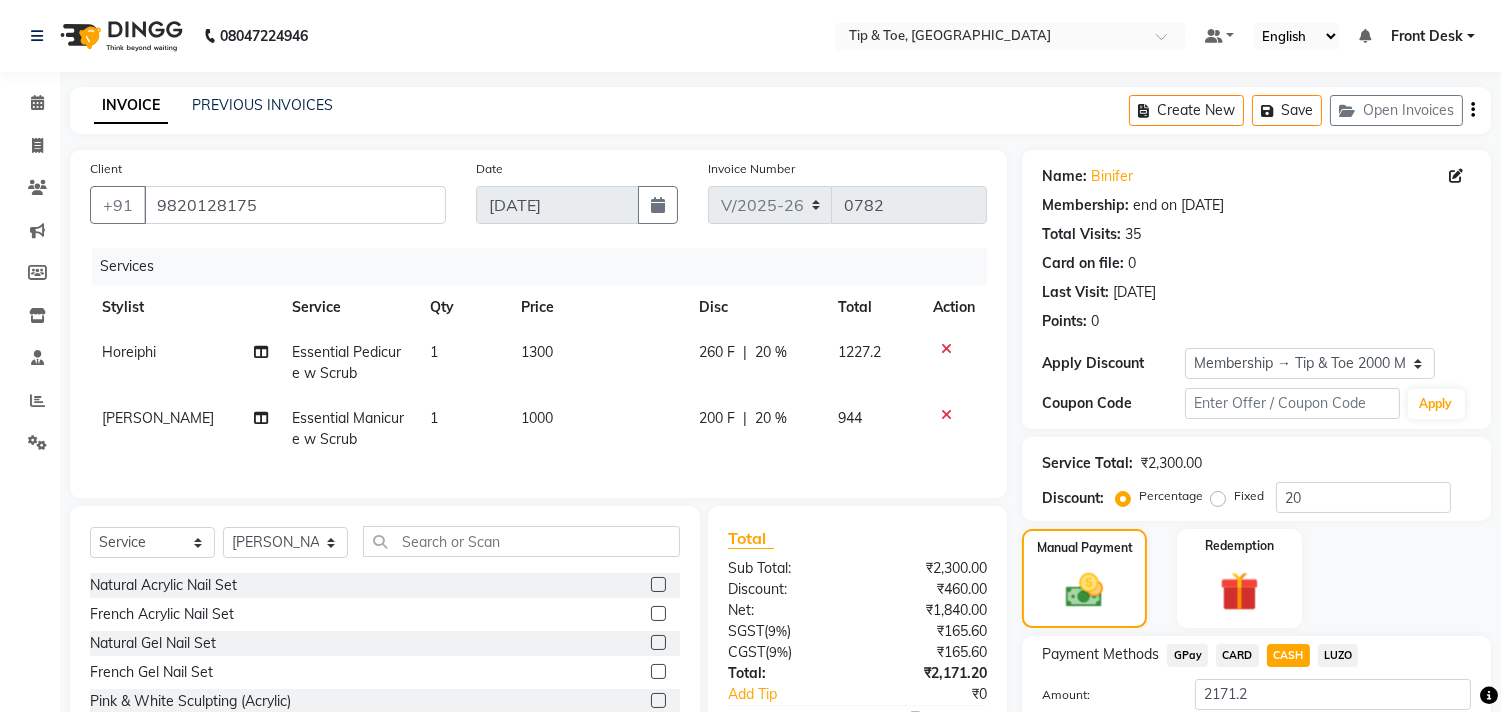 scroll, scrollTop: 143, scrollLeft: 0, axis: vertical 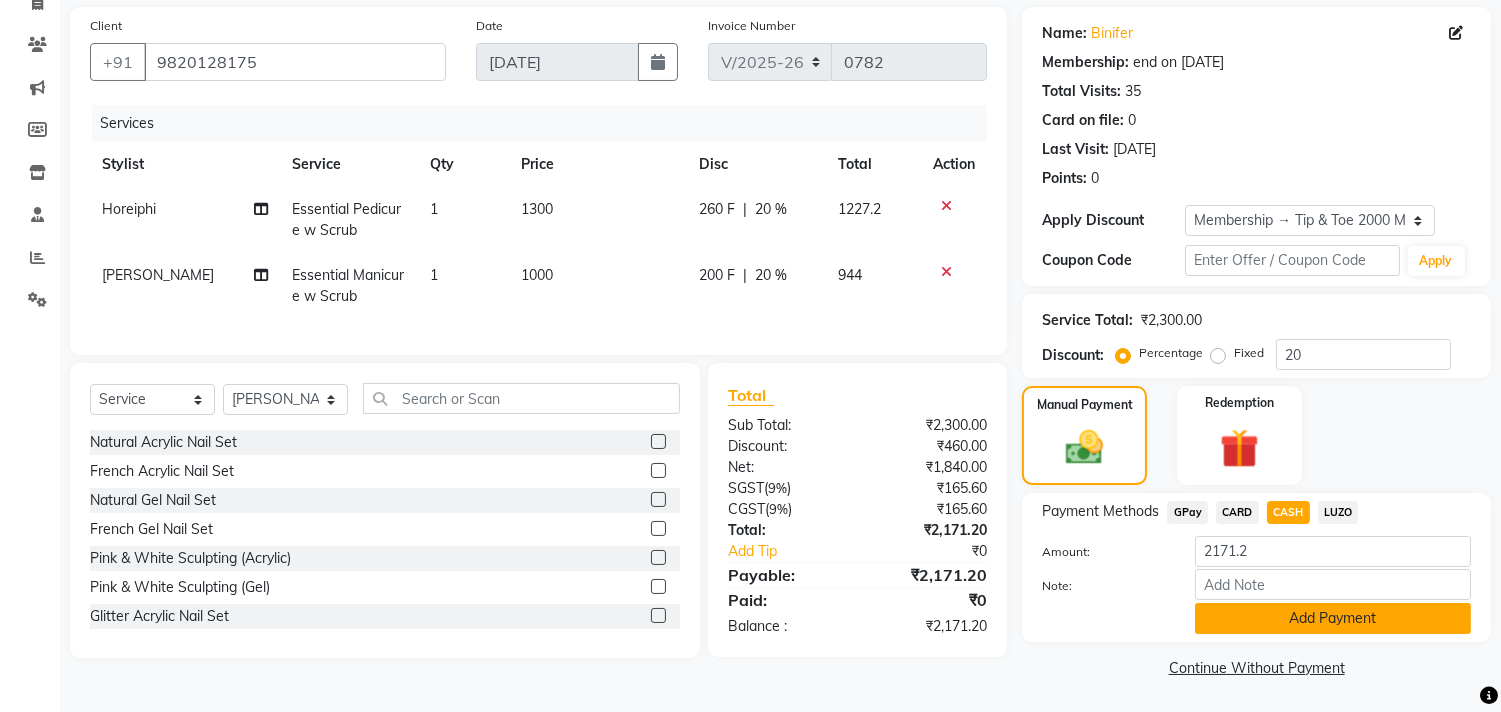 click on "Add Payment" 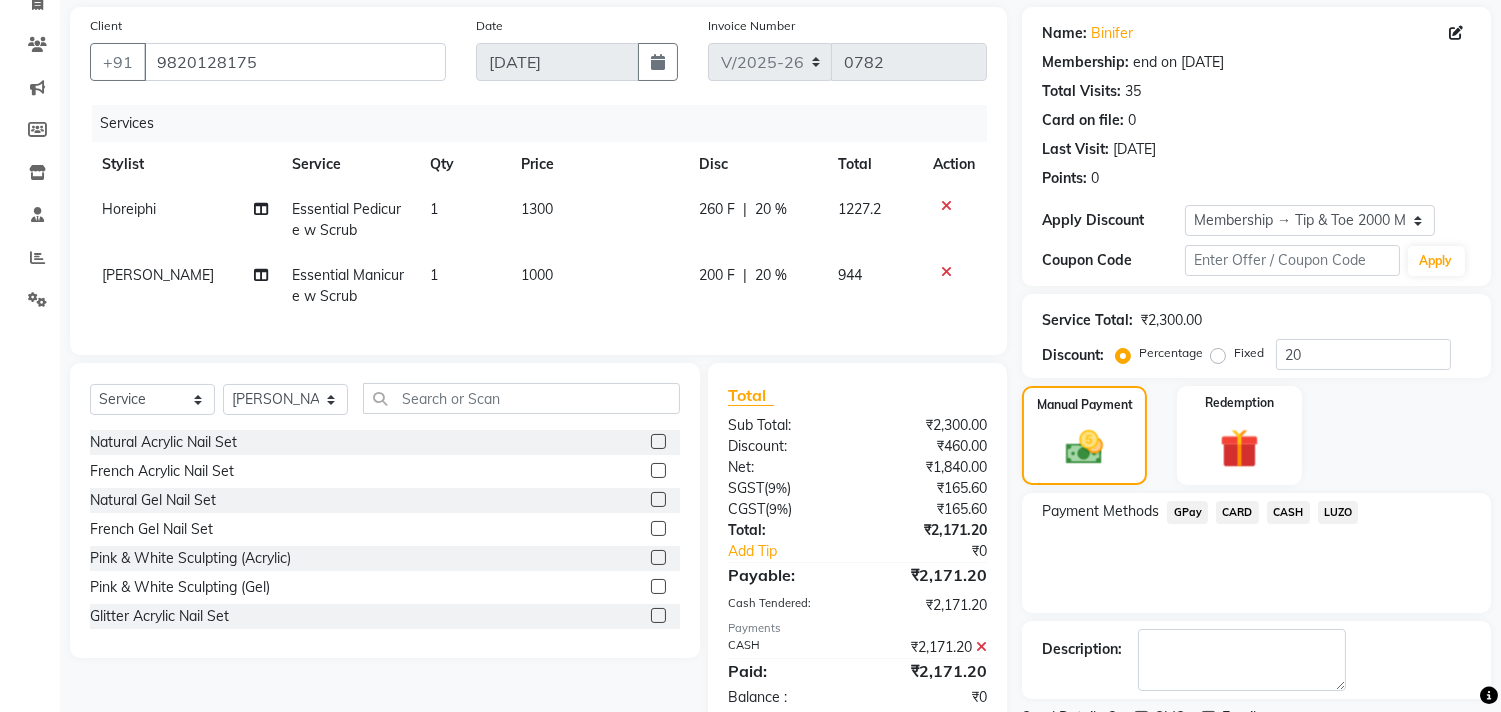 scroll, scrollTop: 227, scrollLeft: 0, axis: vertical 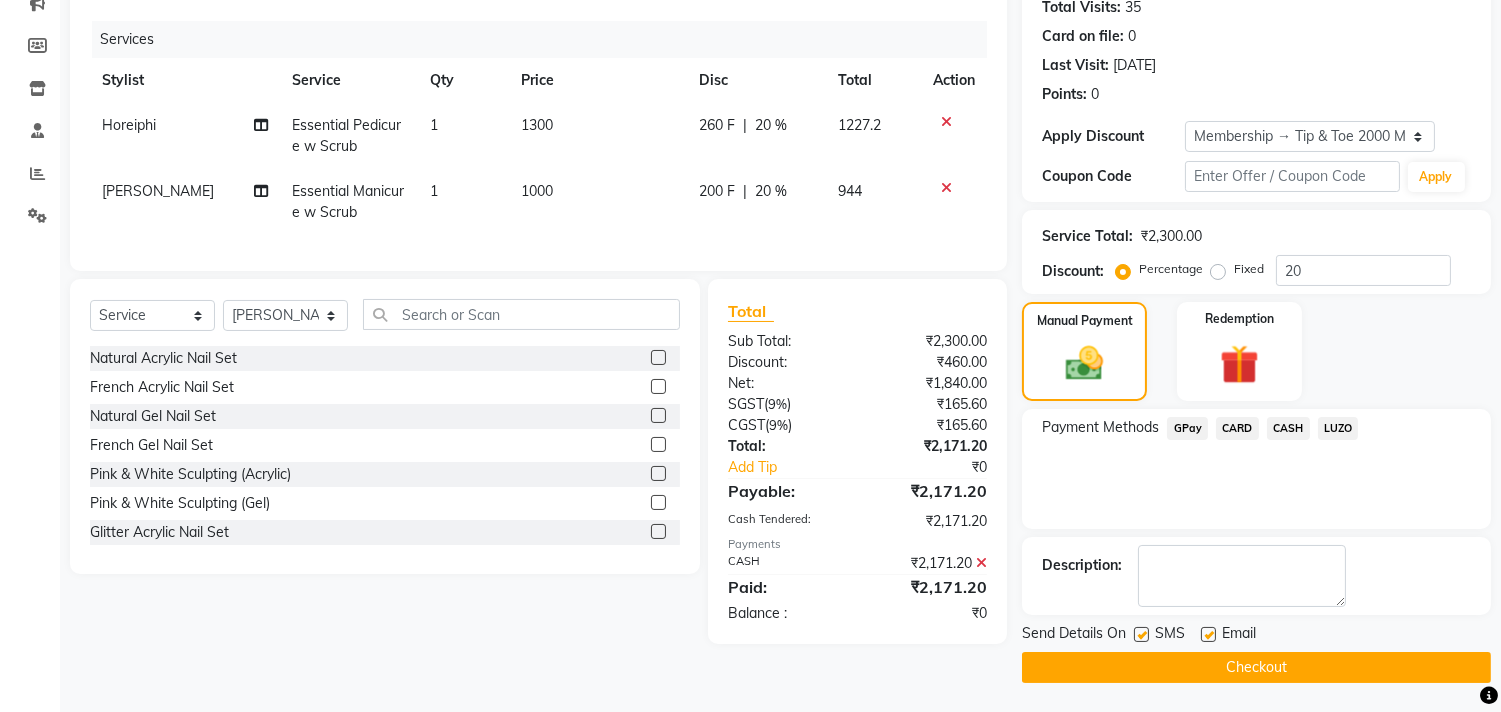 click on "Checkout" 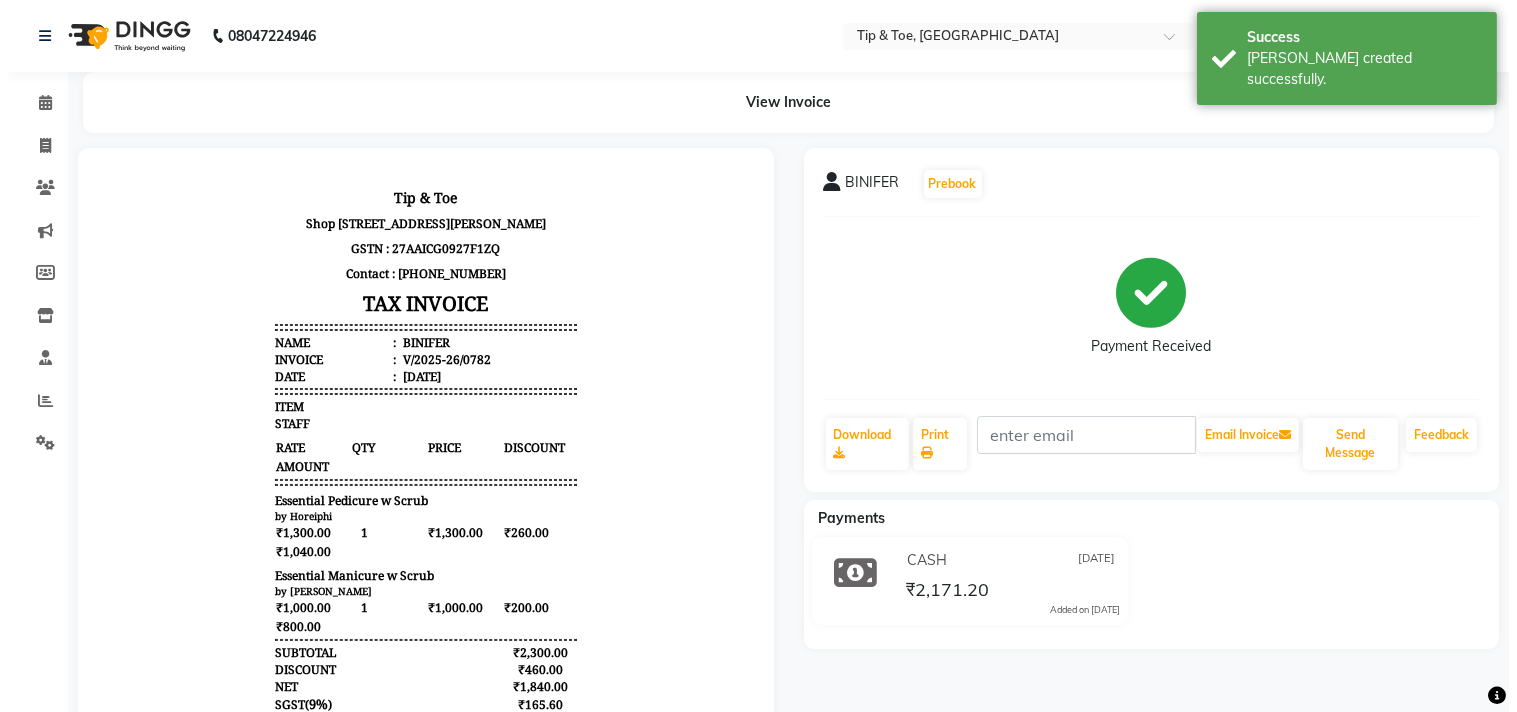 scroll, scrollTop: 0, scrollLeft: 0, axis: both 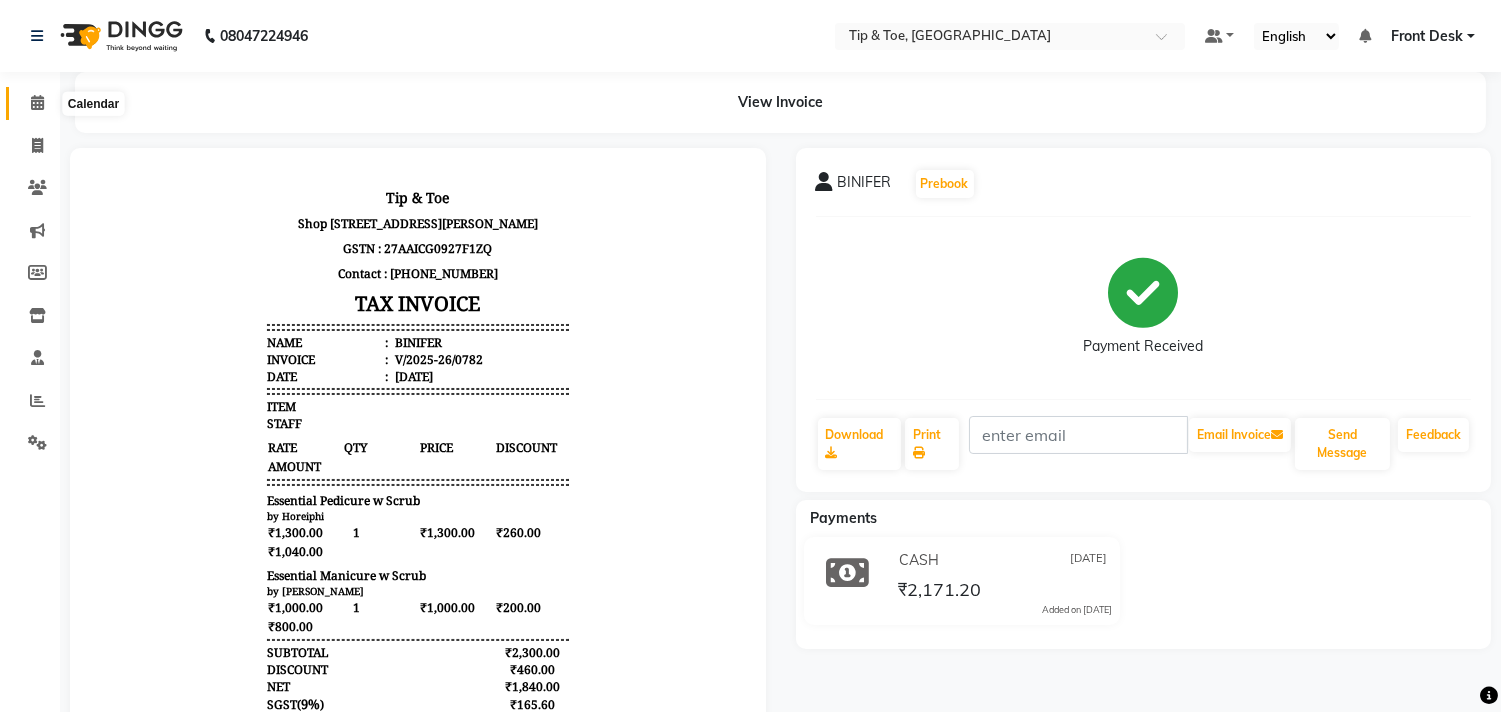click 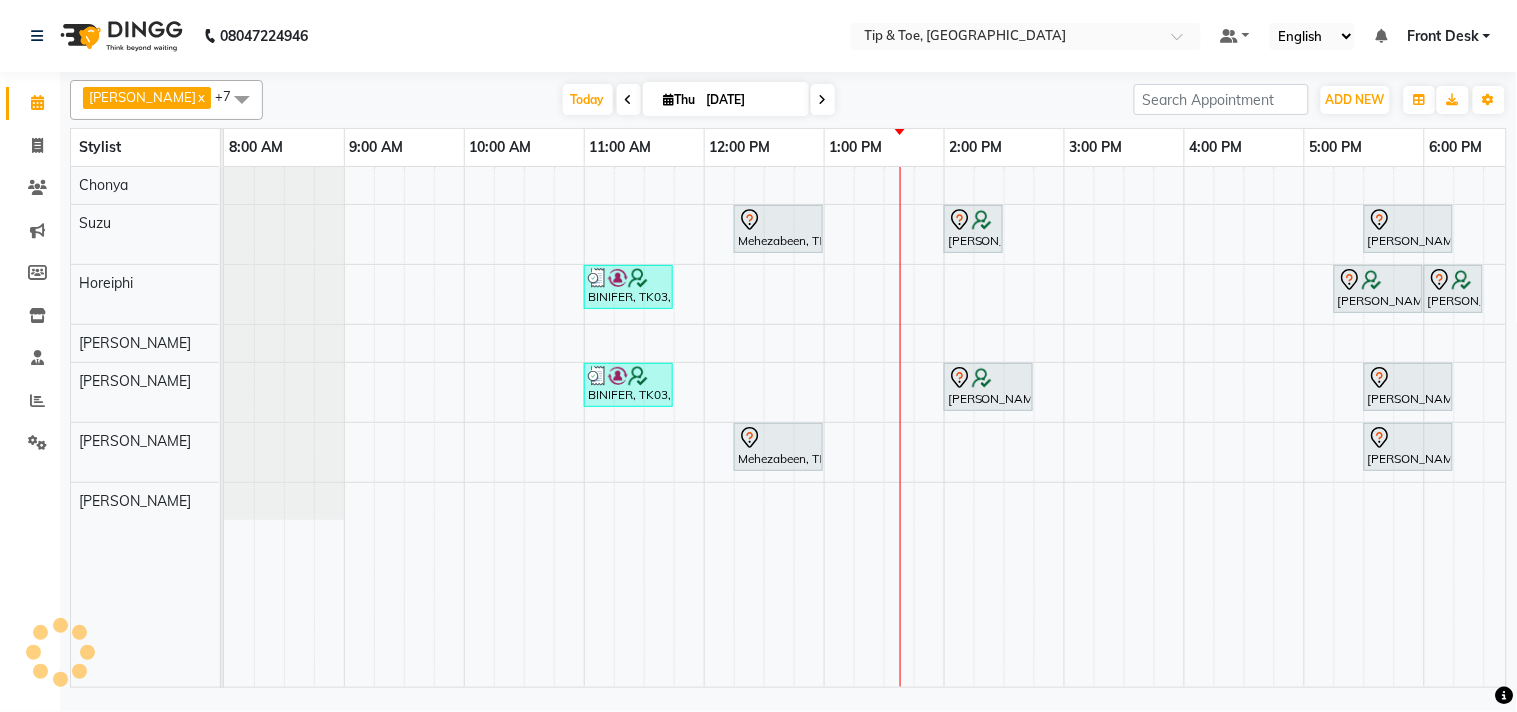 scroll, scrollTop: 0, scrollLeft: 0, axis: both 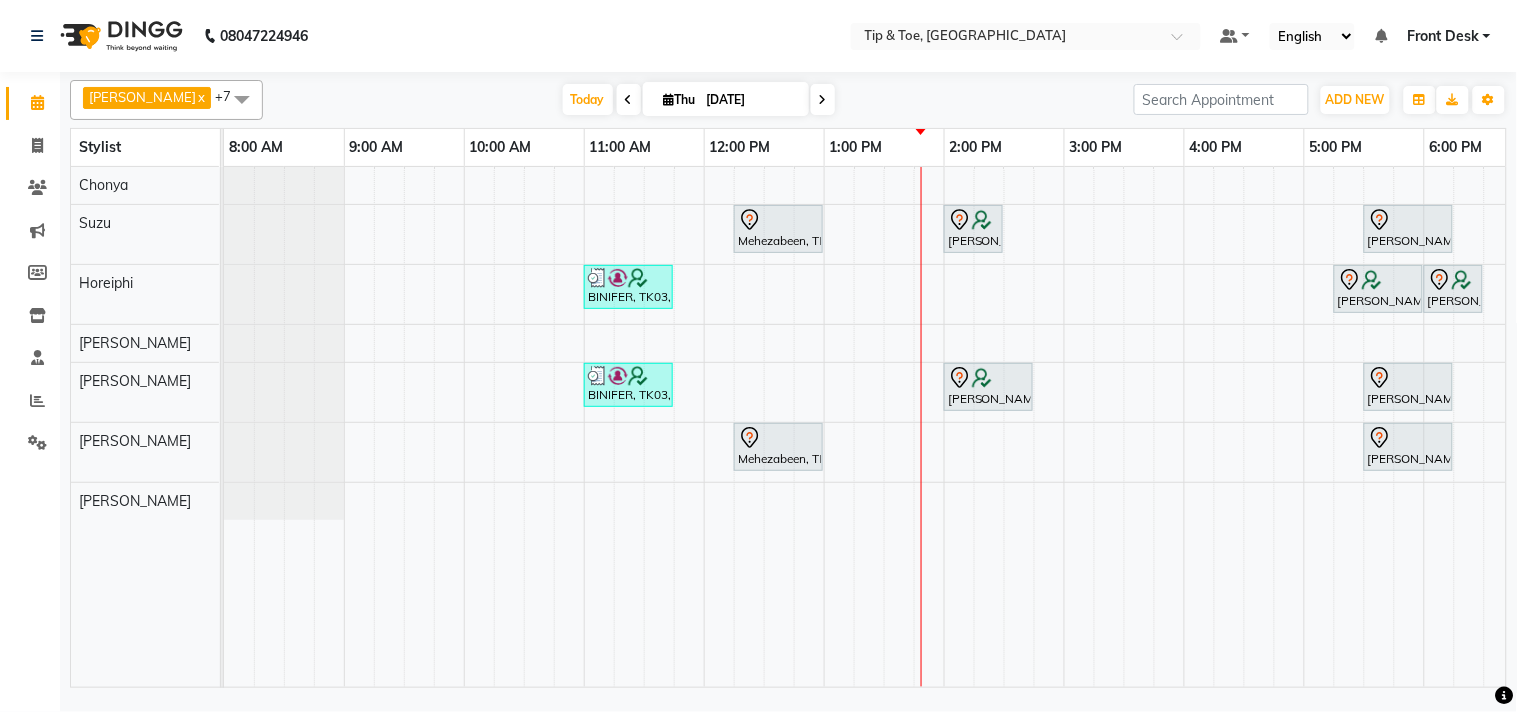 click at bounding box center [629, 100] 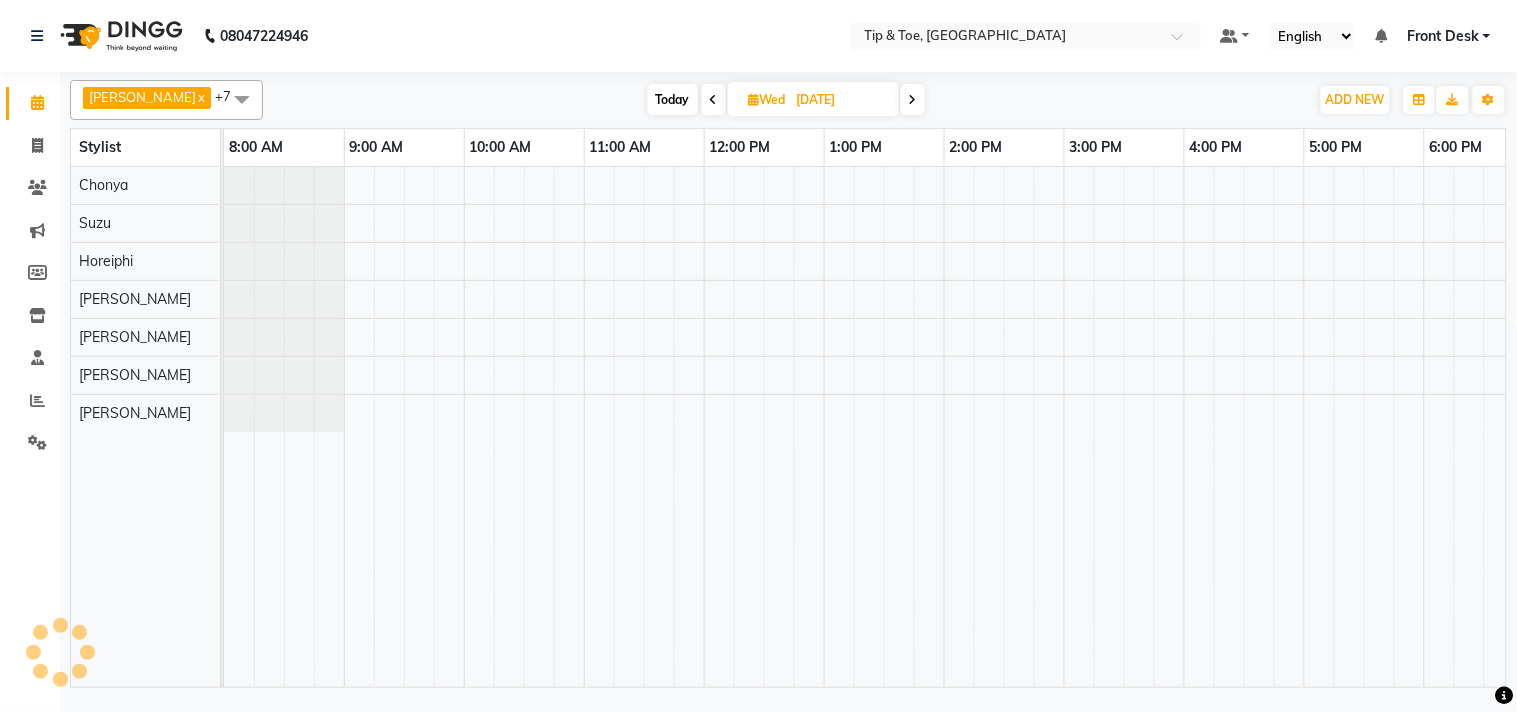scroll, scrollTop: 0, scrollLeft: 277, axis: horizontal 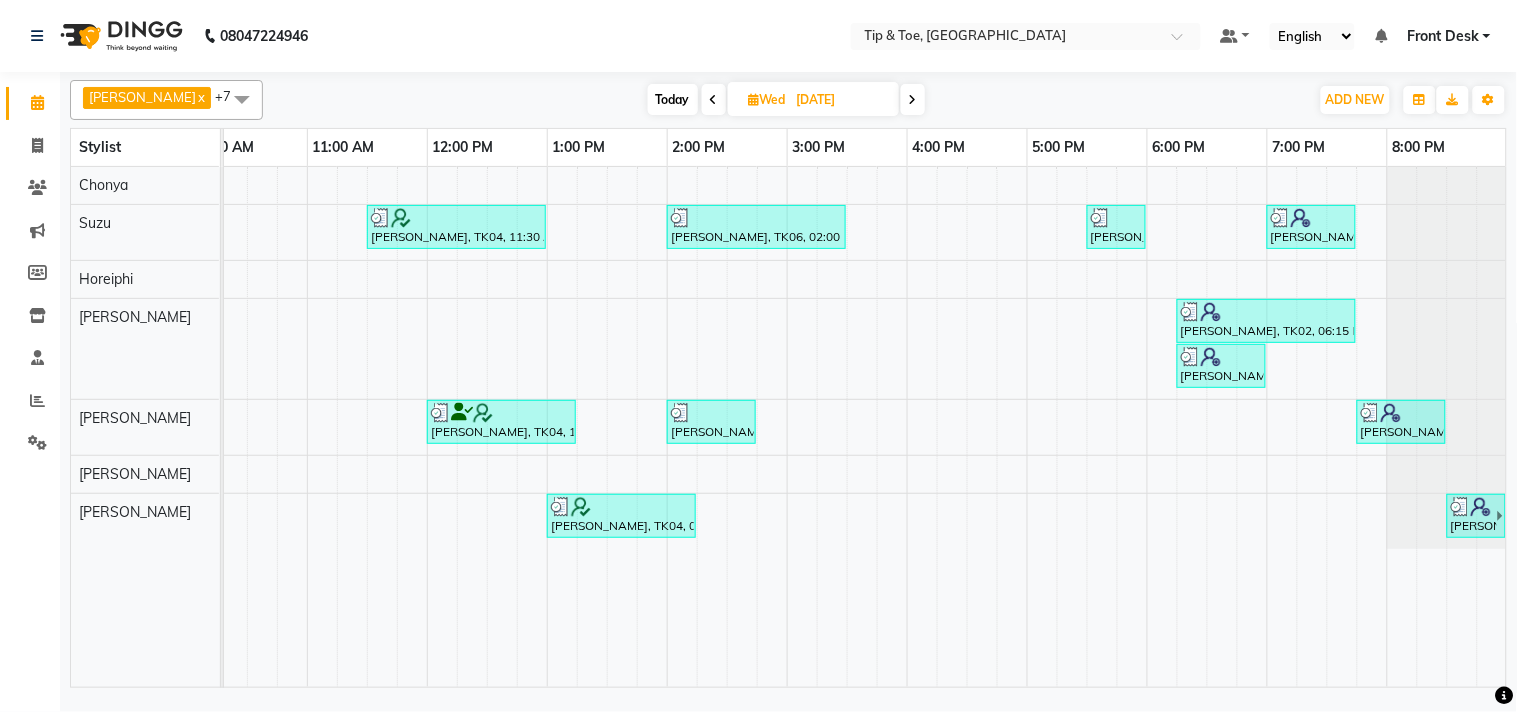 click on "Today" at bounding box center [673, 99] 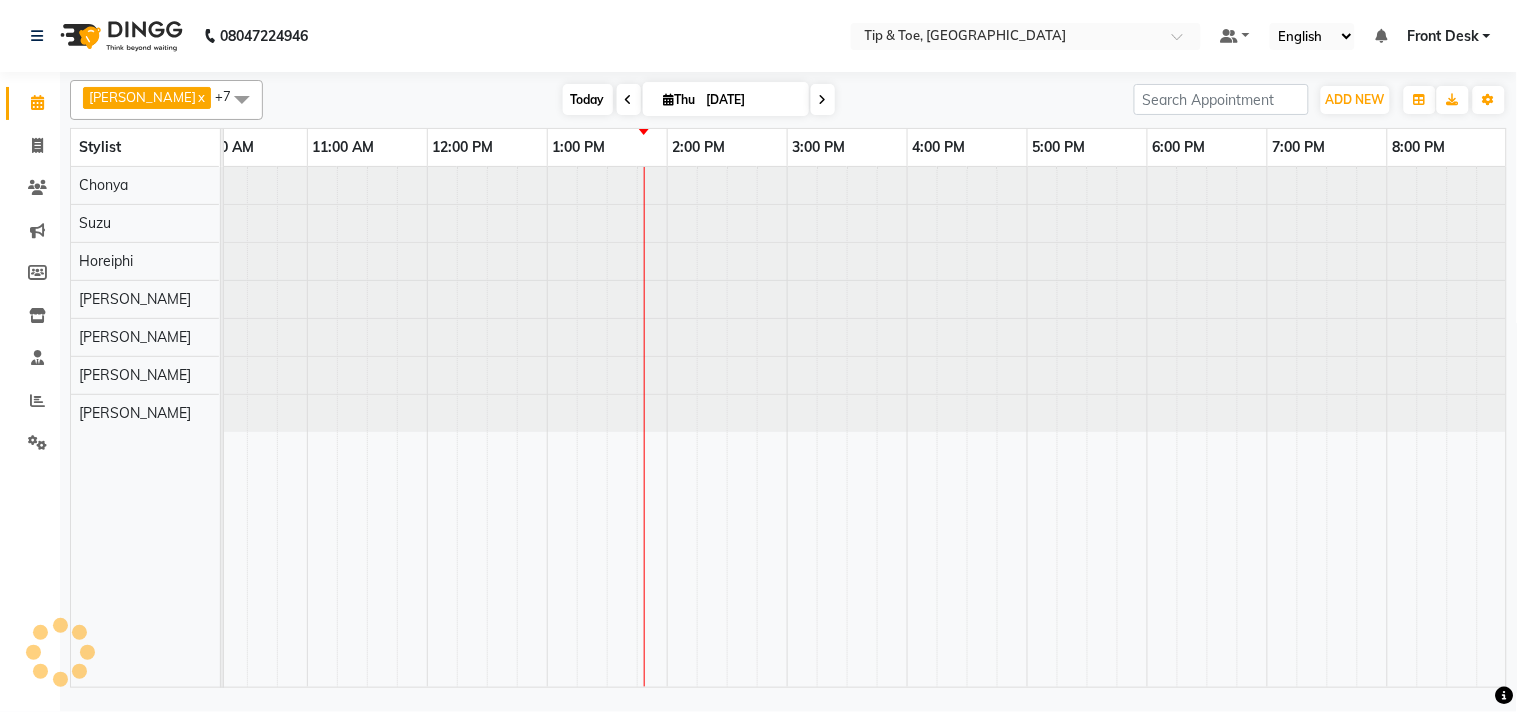 scroll, scrollTop: 0, scrollLeft: 277, axis: horizontal 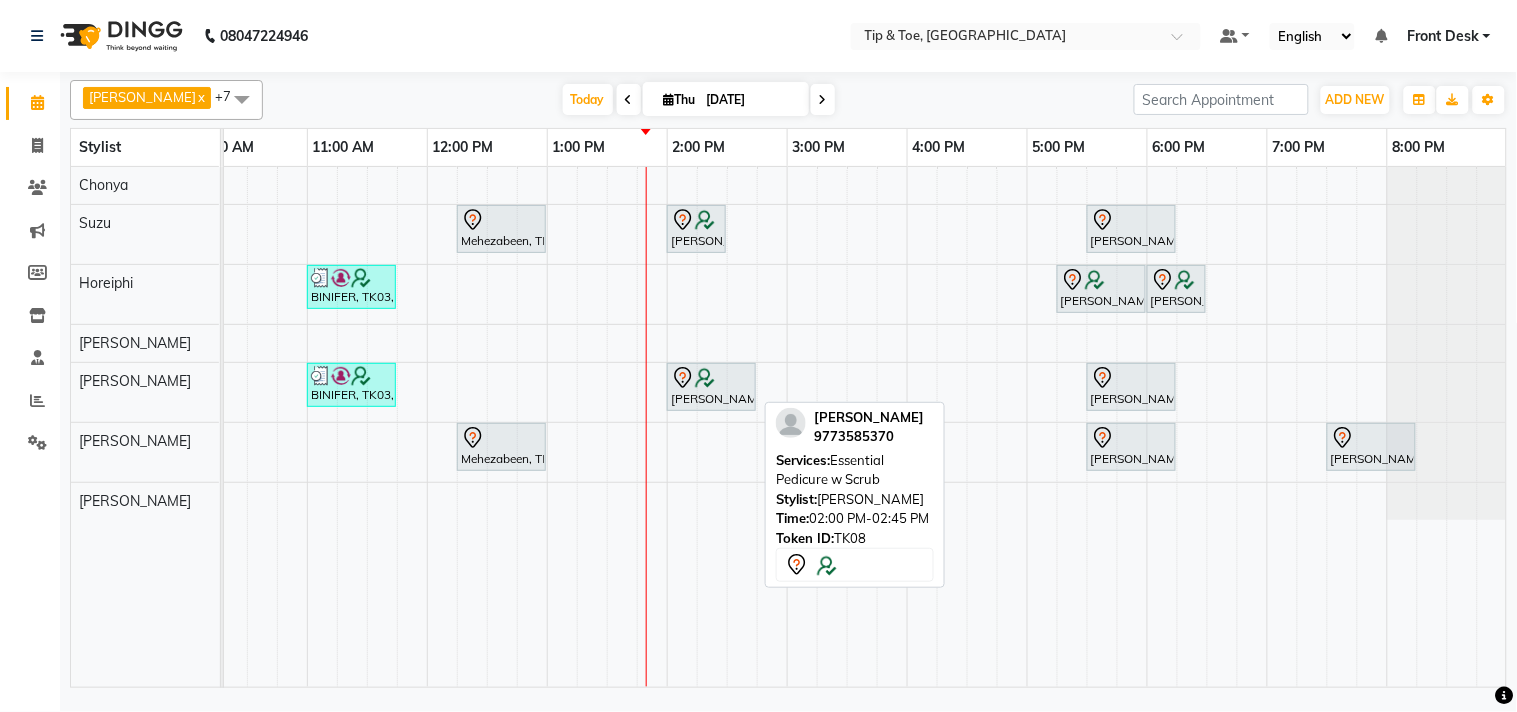 click at bounding box center (705, 378) 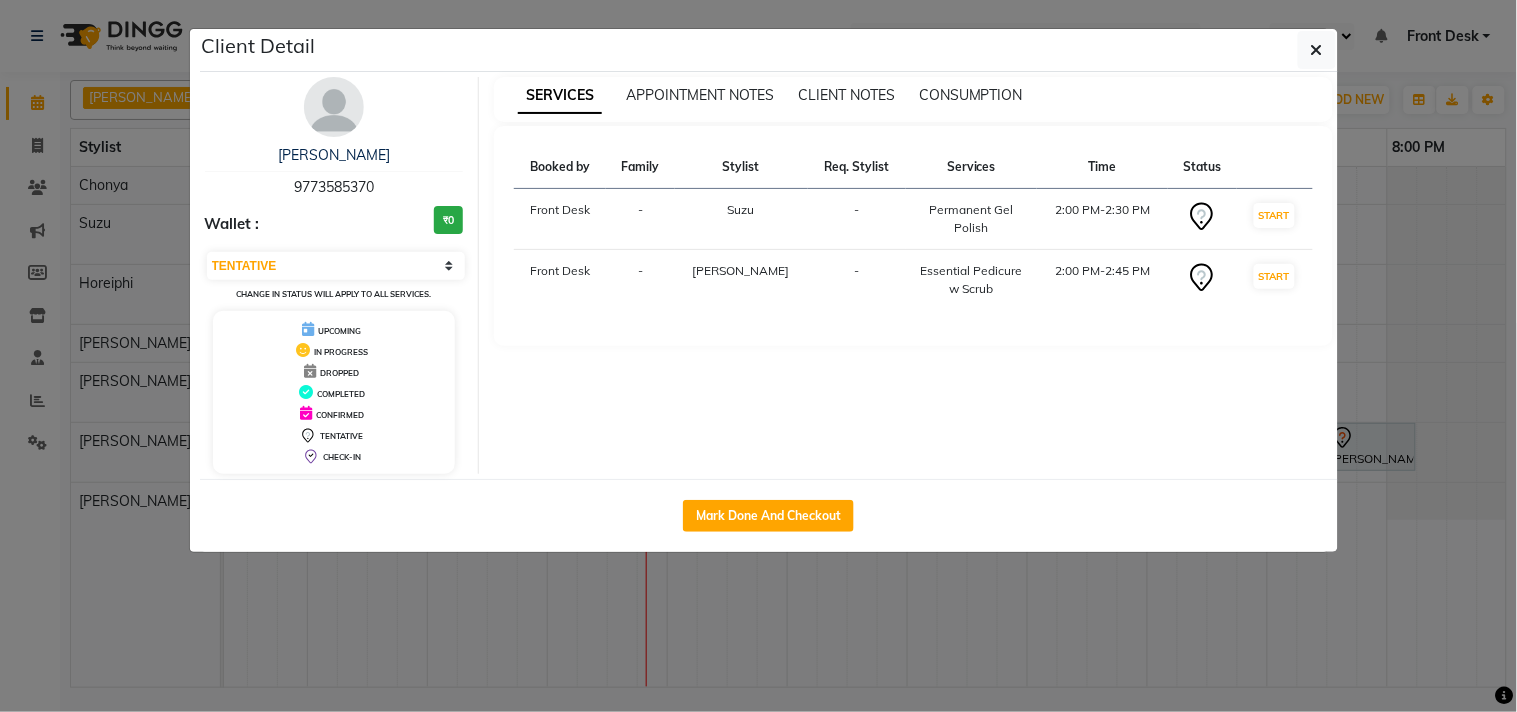 click at bounding box center (334, 107) 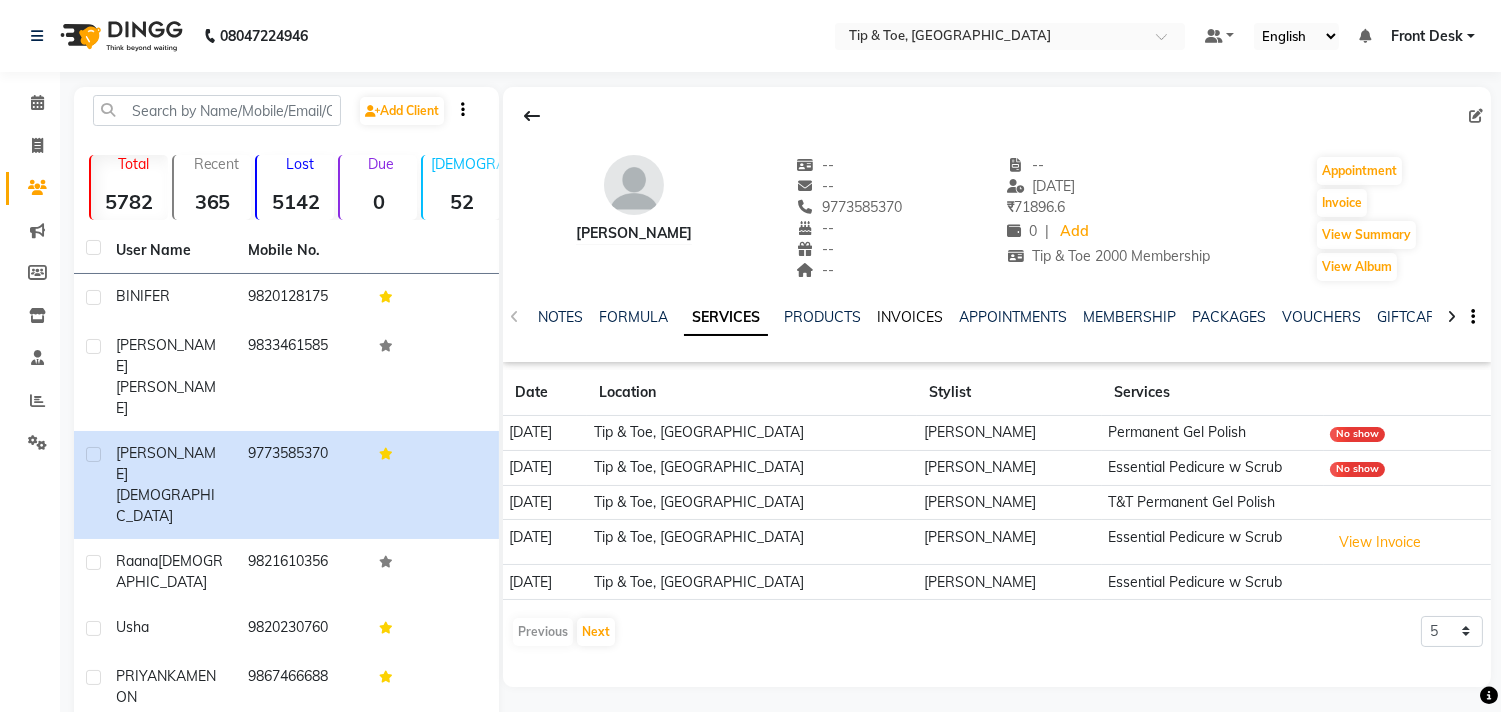 click on "INVOICES" 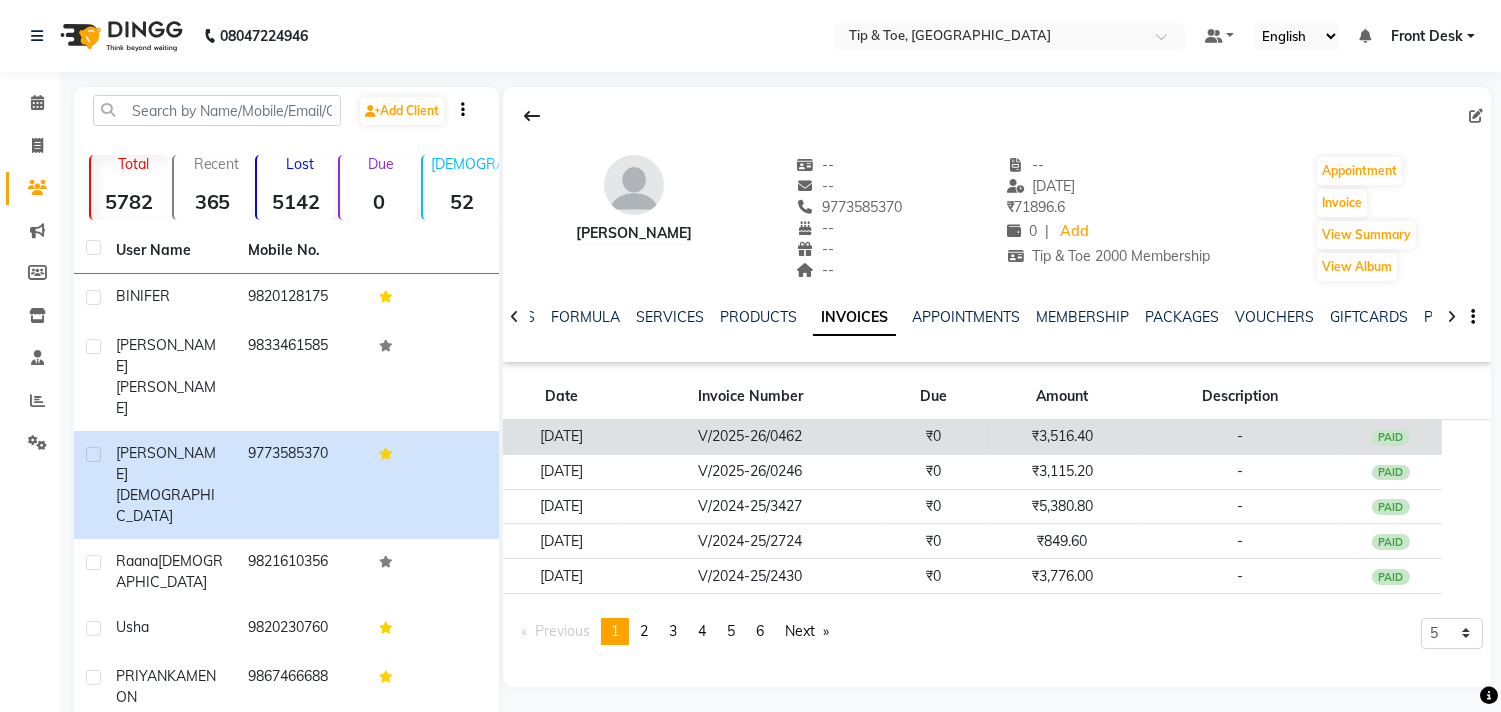 click on "₹3,516.40" 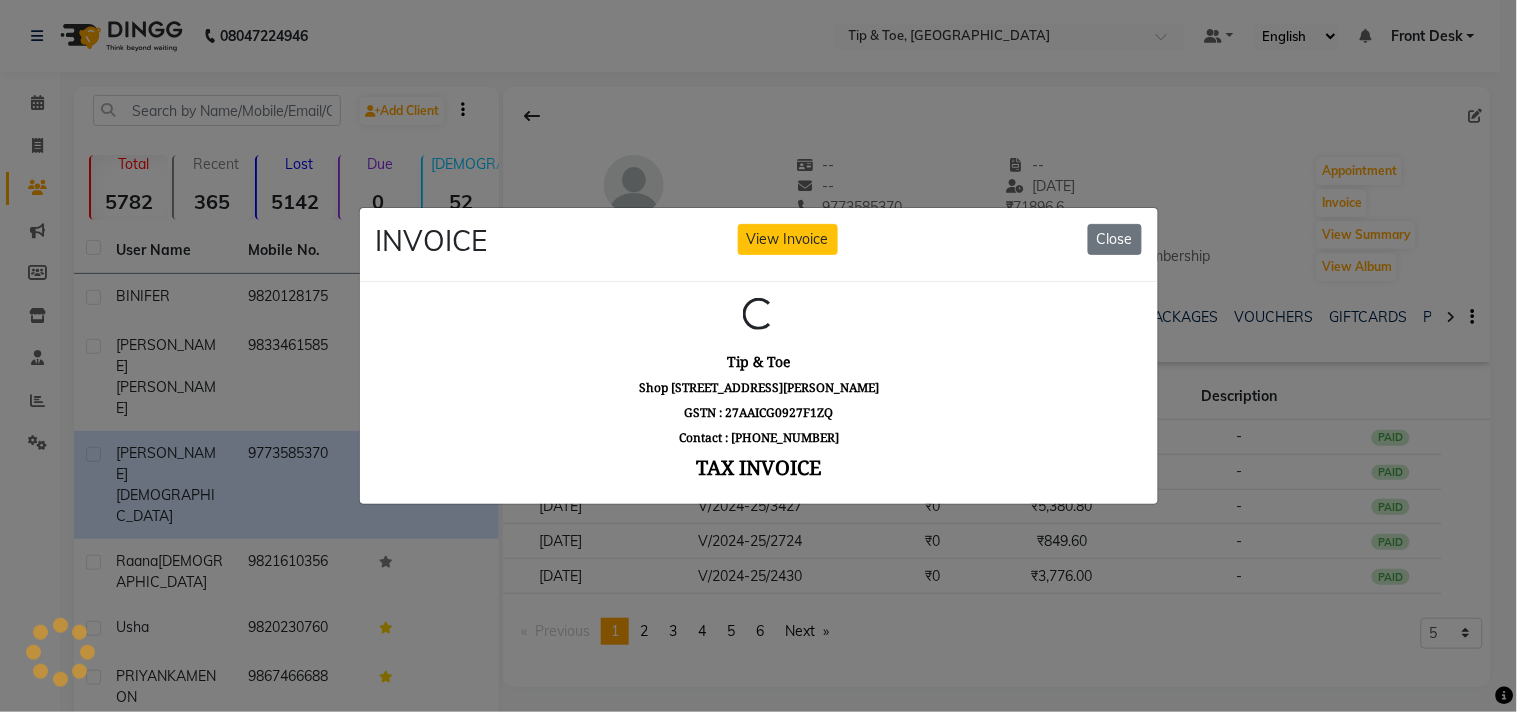 scroll, scrollTop: 0, scrollLeft: 0, axis: both 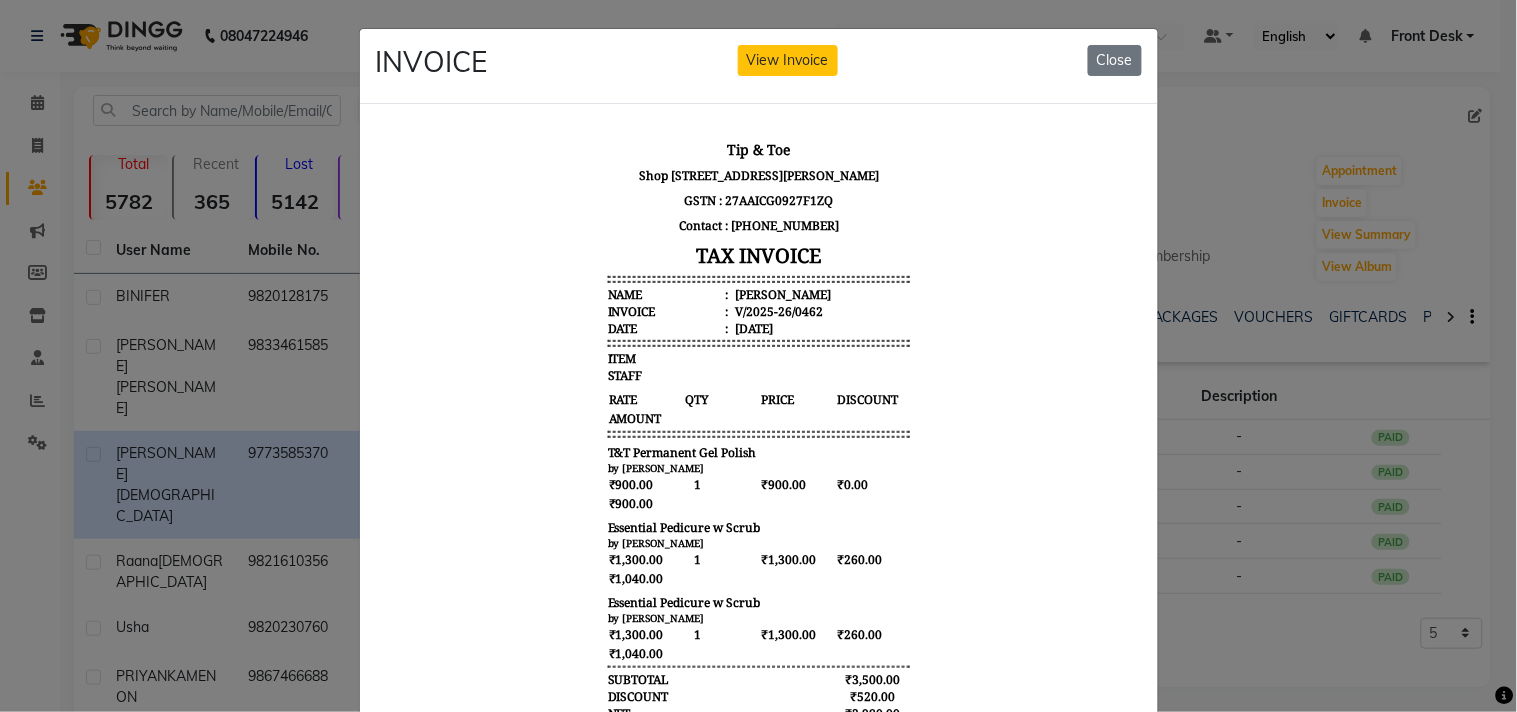click on "INVOICE View Invoice Close" 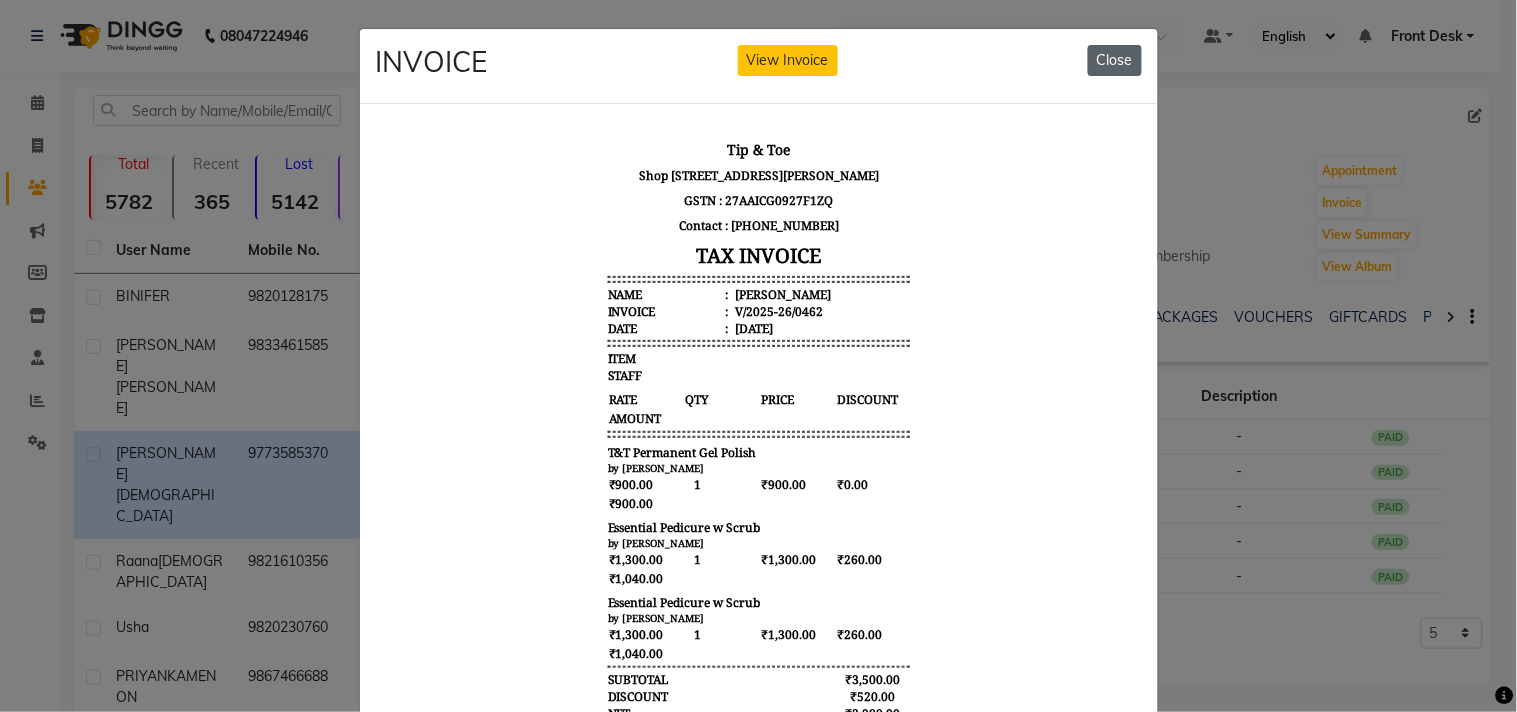 click on "Close" 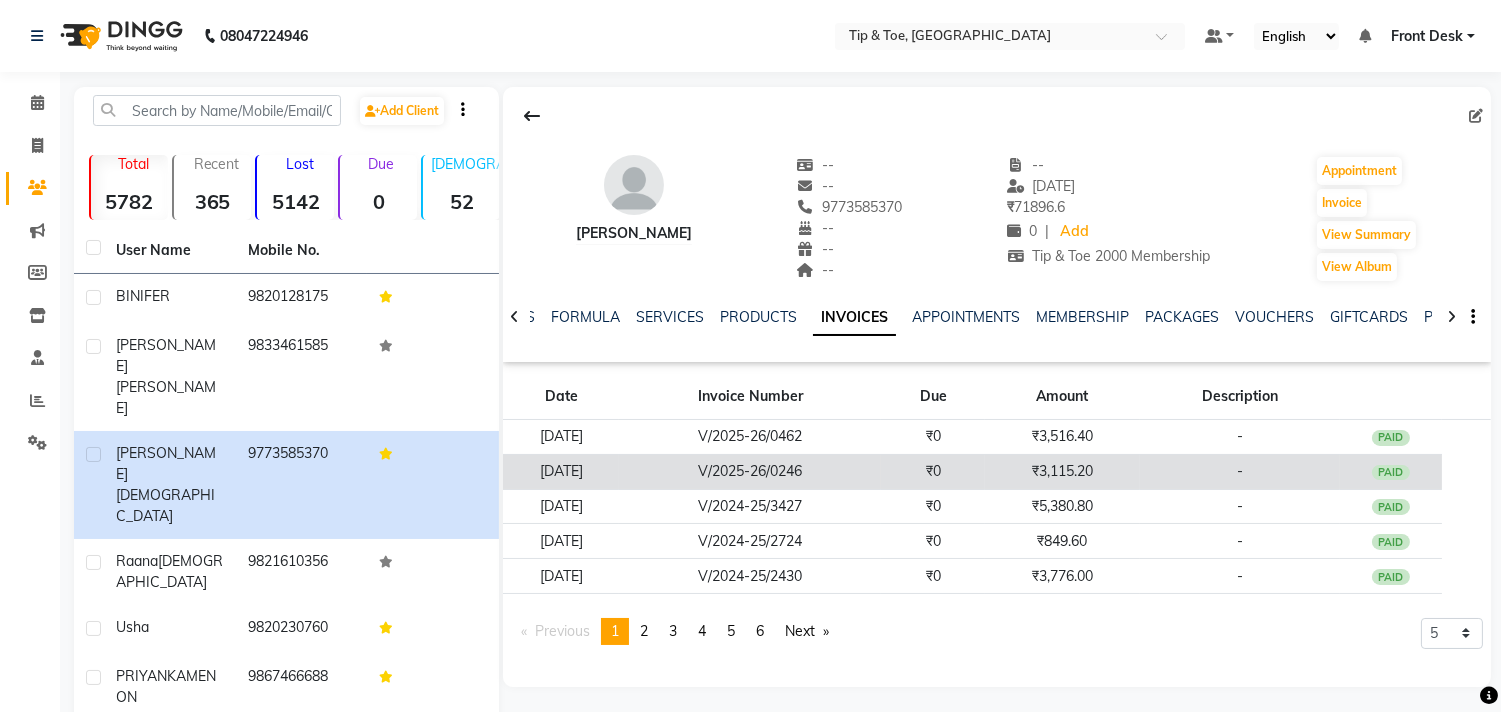 click on "₹3,115.20" 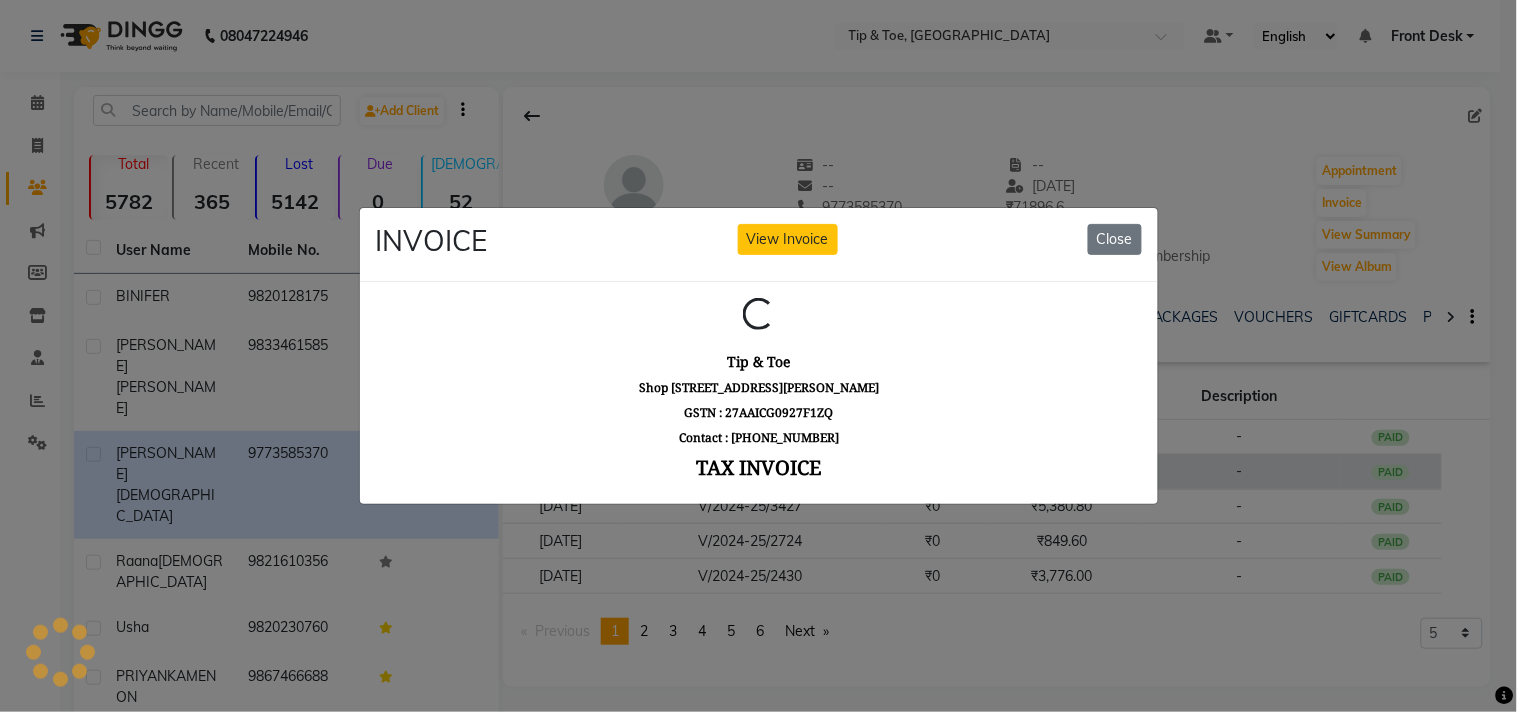scroll, scrollTop: 0, scrollLeft: 0, axis: both 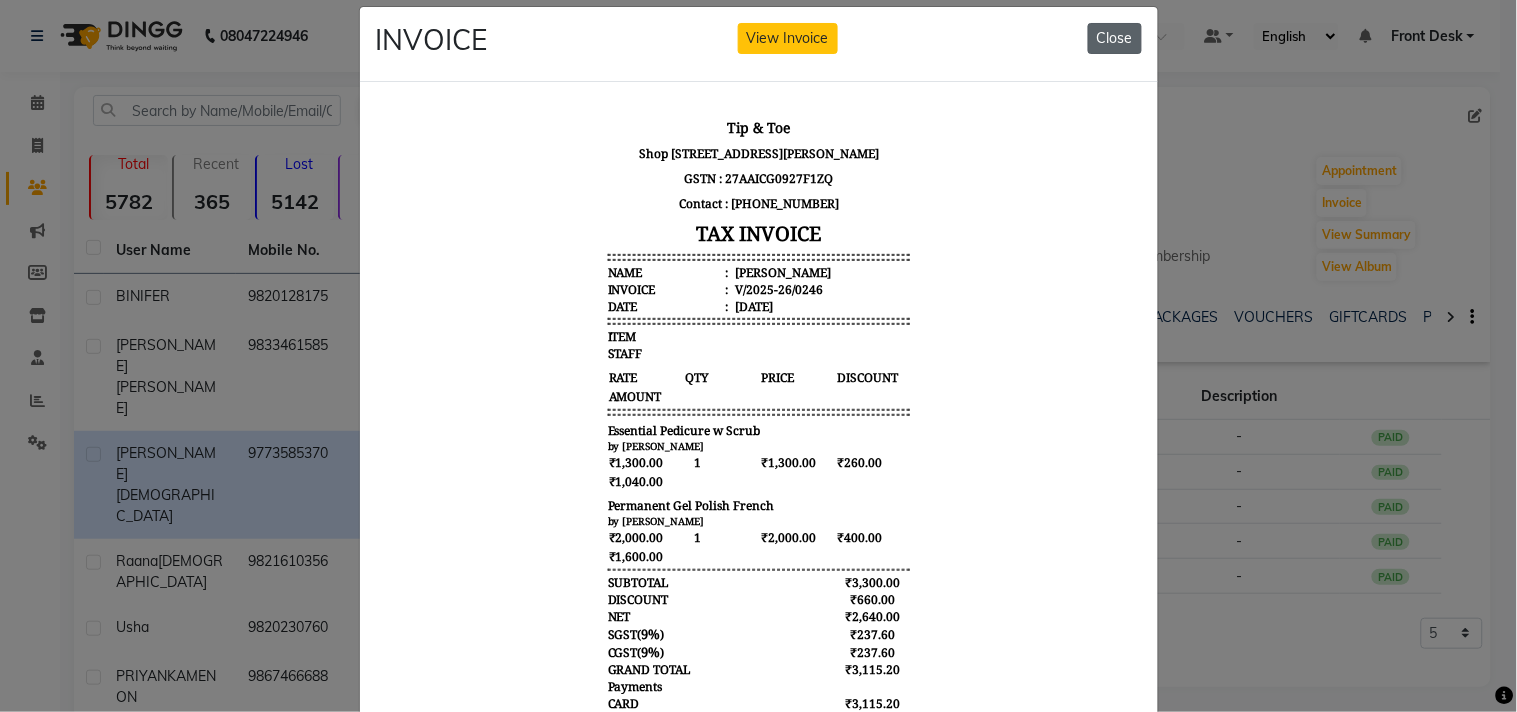 click on "Close" 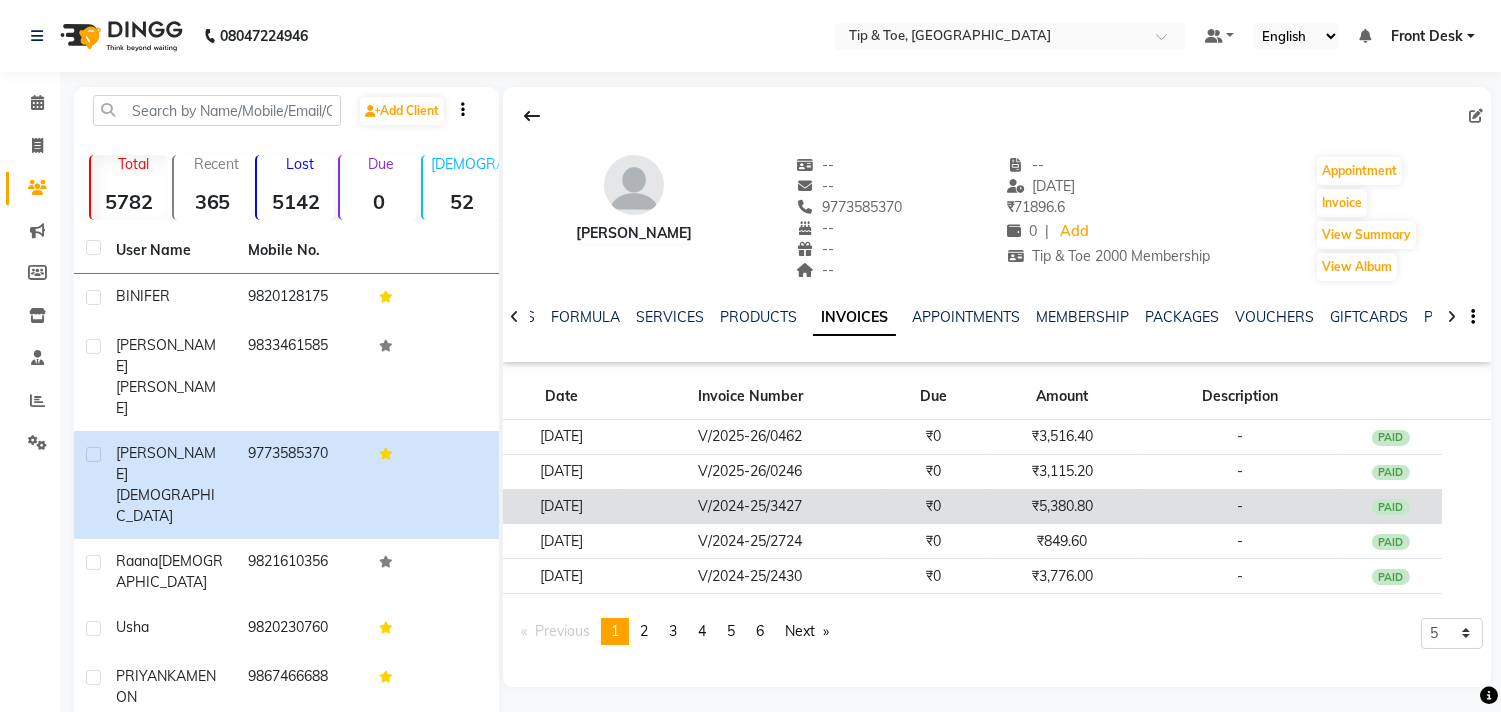 click on "₹5,380.80" 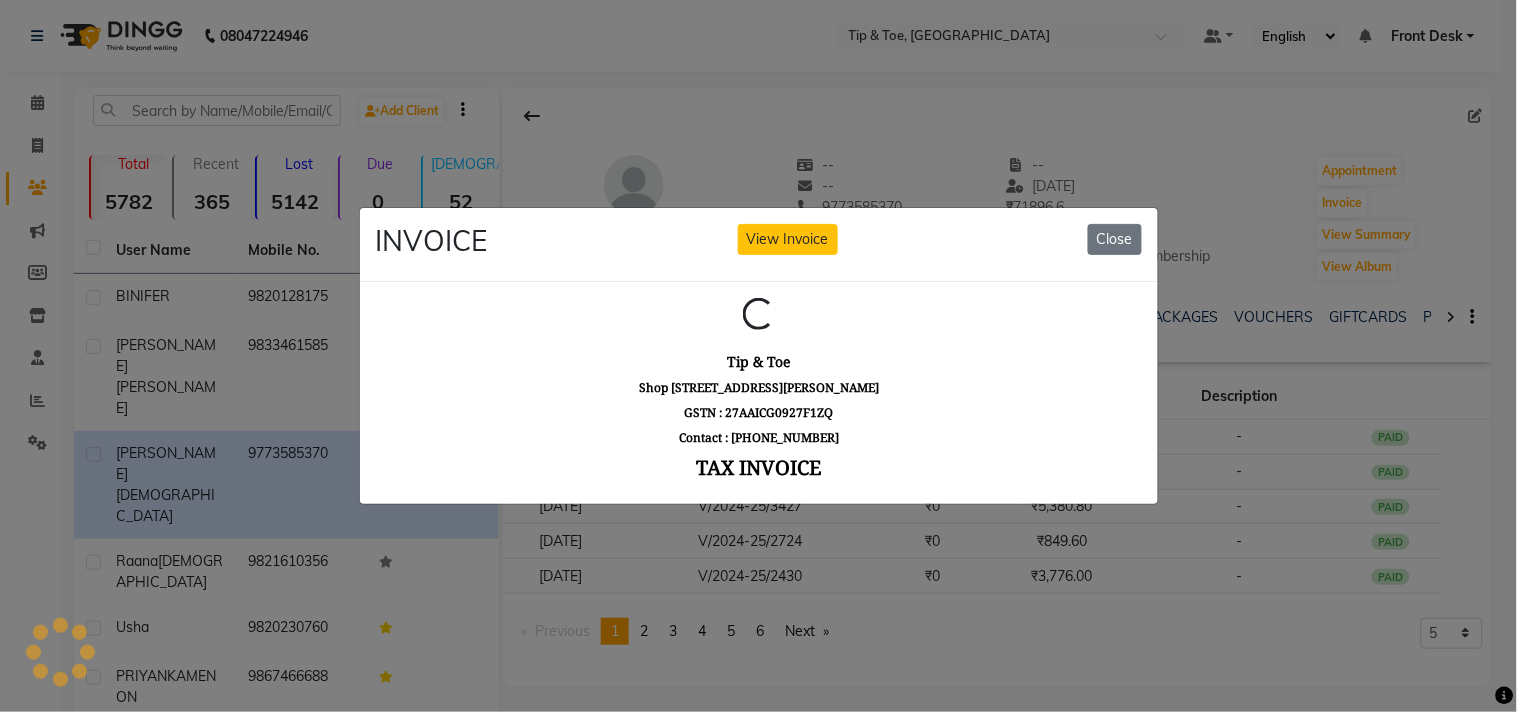 scroll, scrollTop: 0, scrollLeft: 0, axis: both 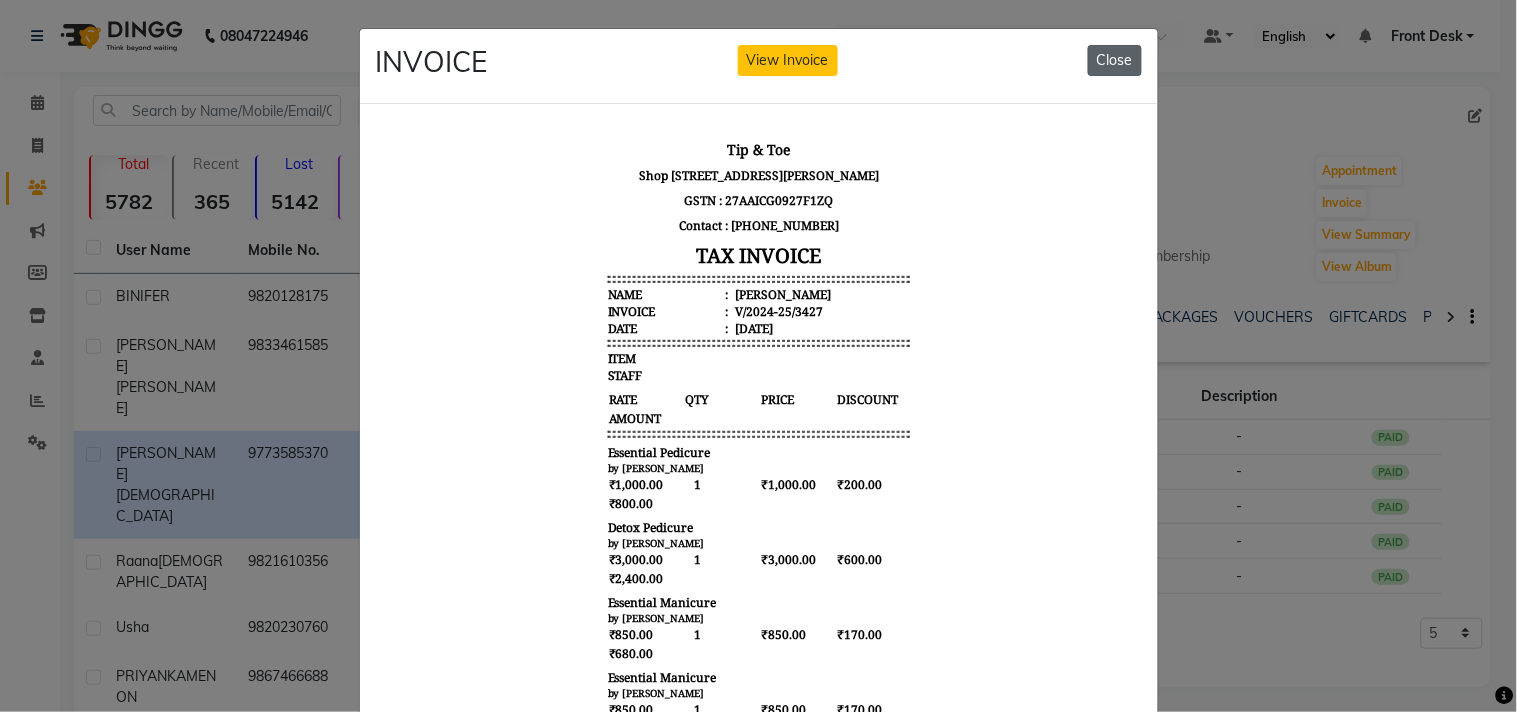 click on "Close" 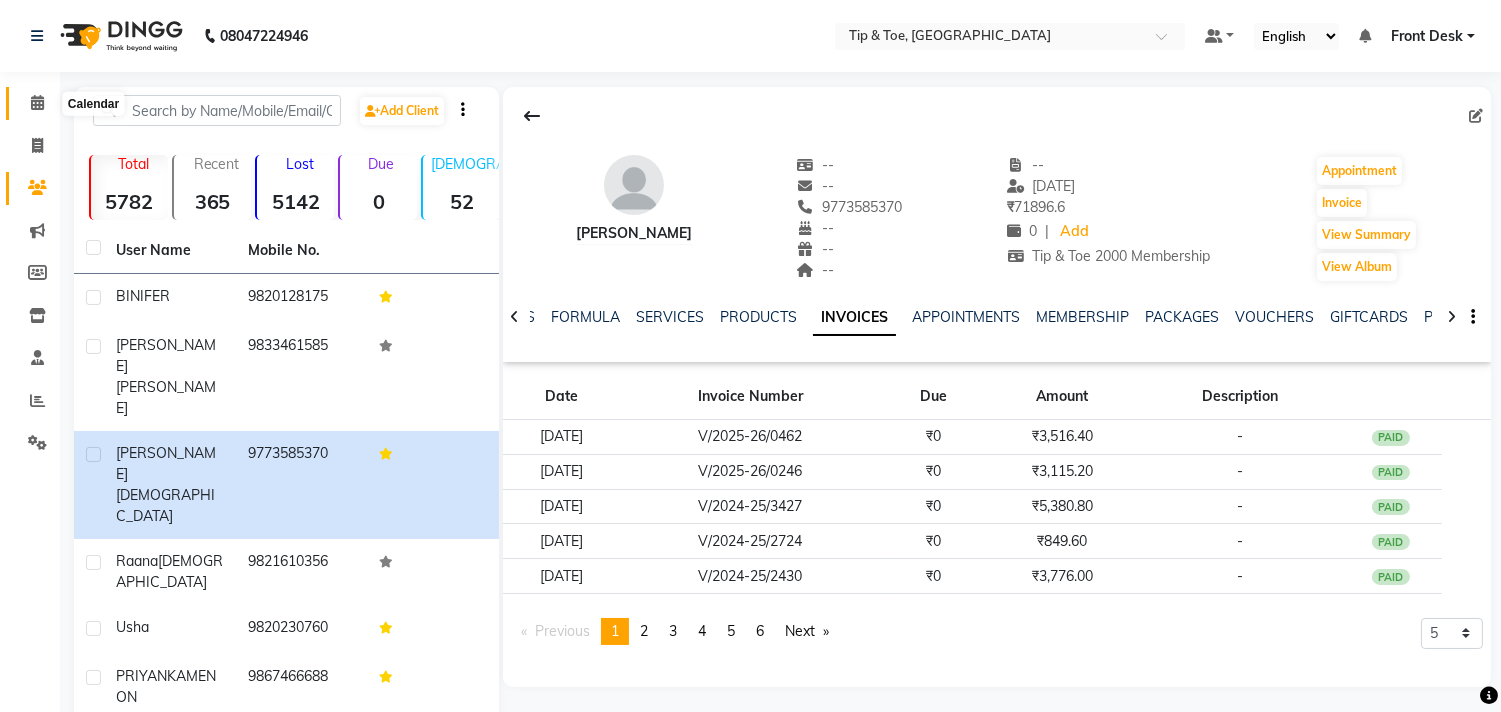 click 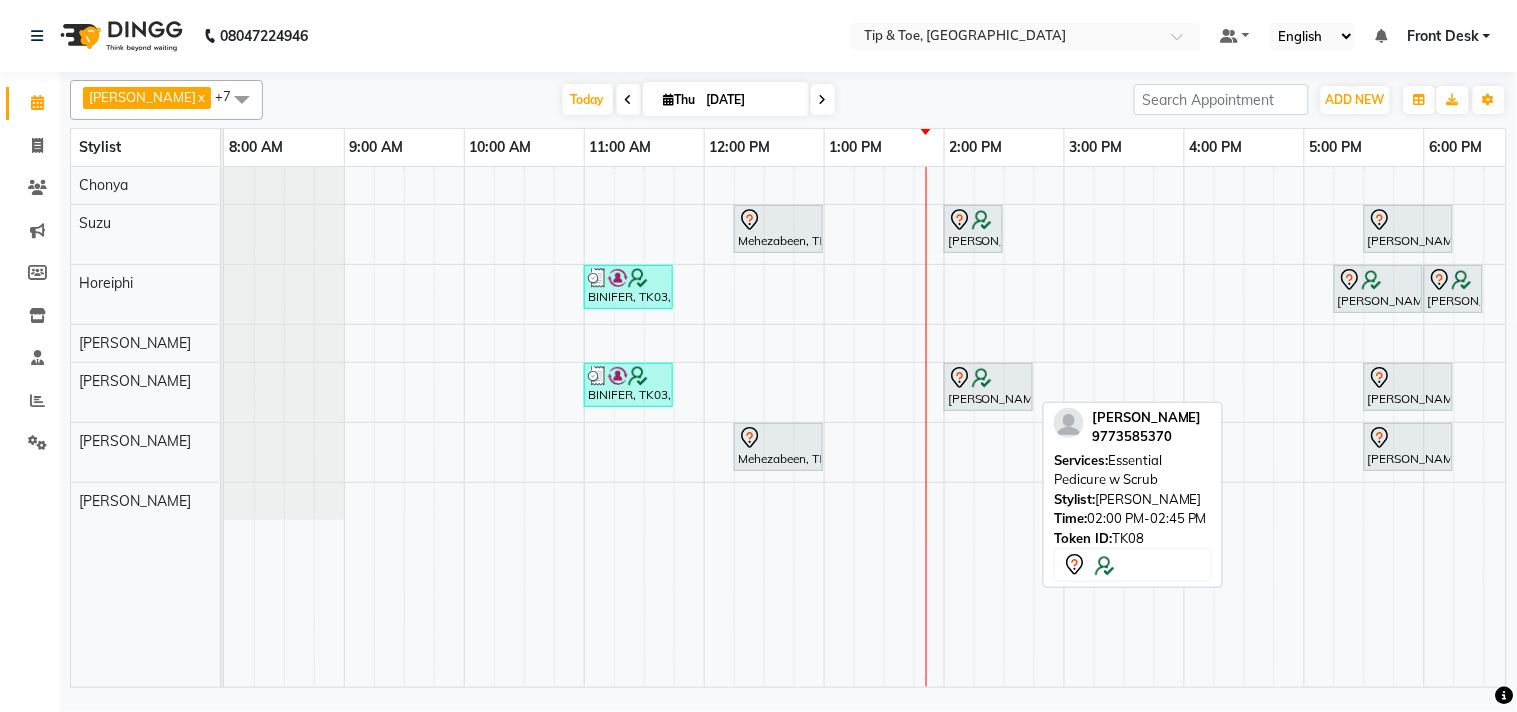 click at bounding box center [982, 378] 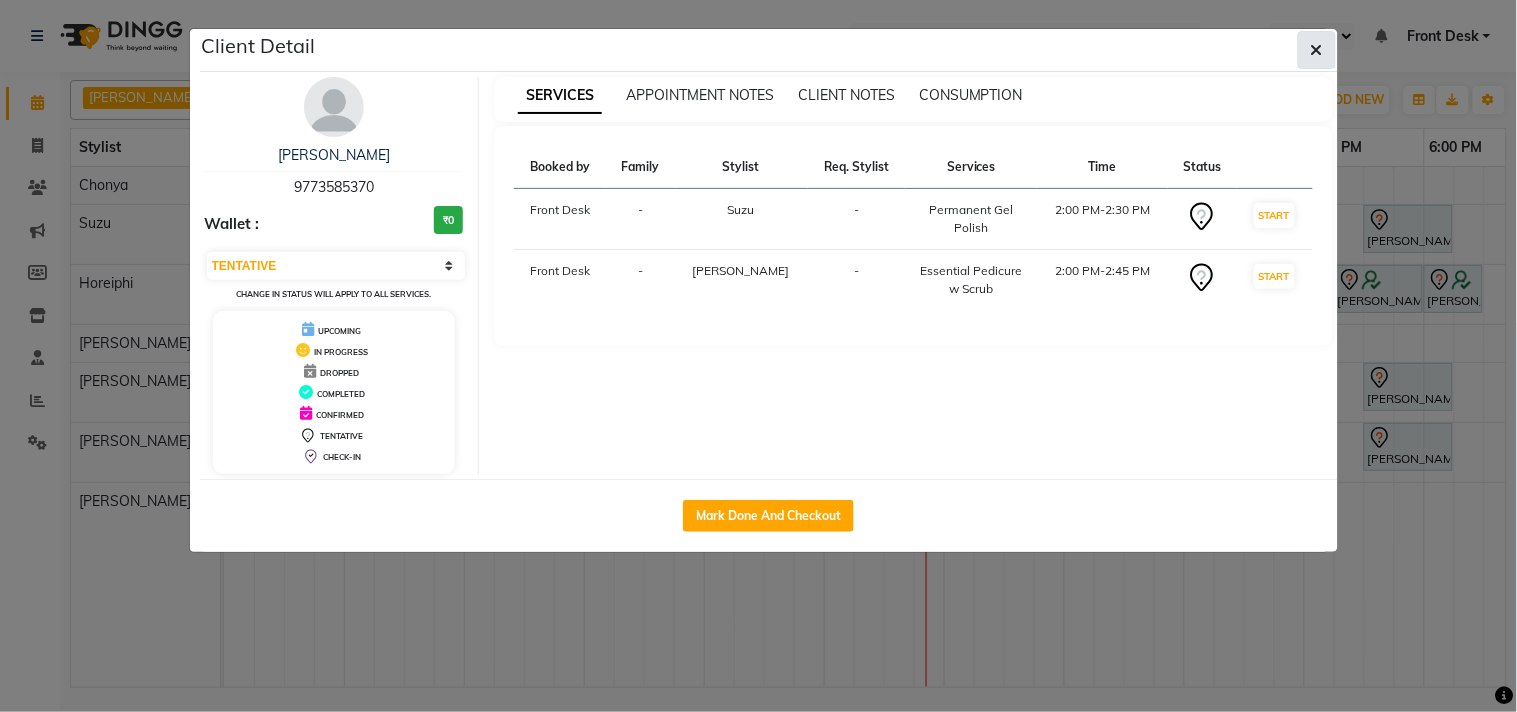 click 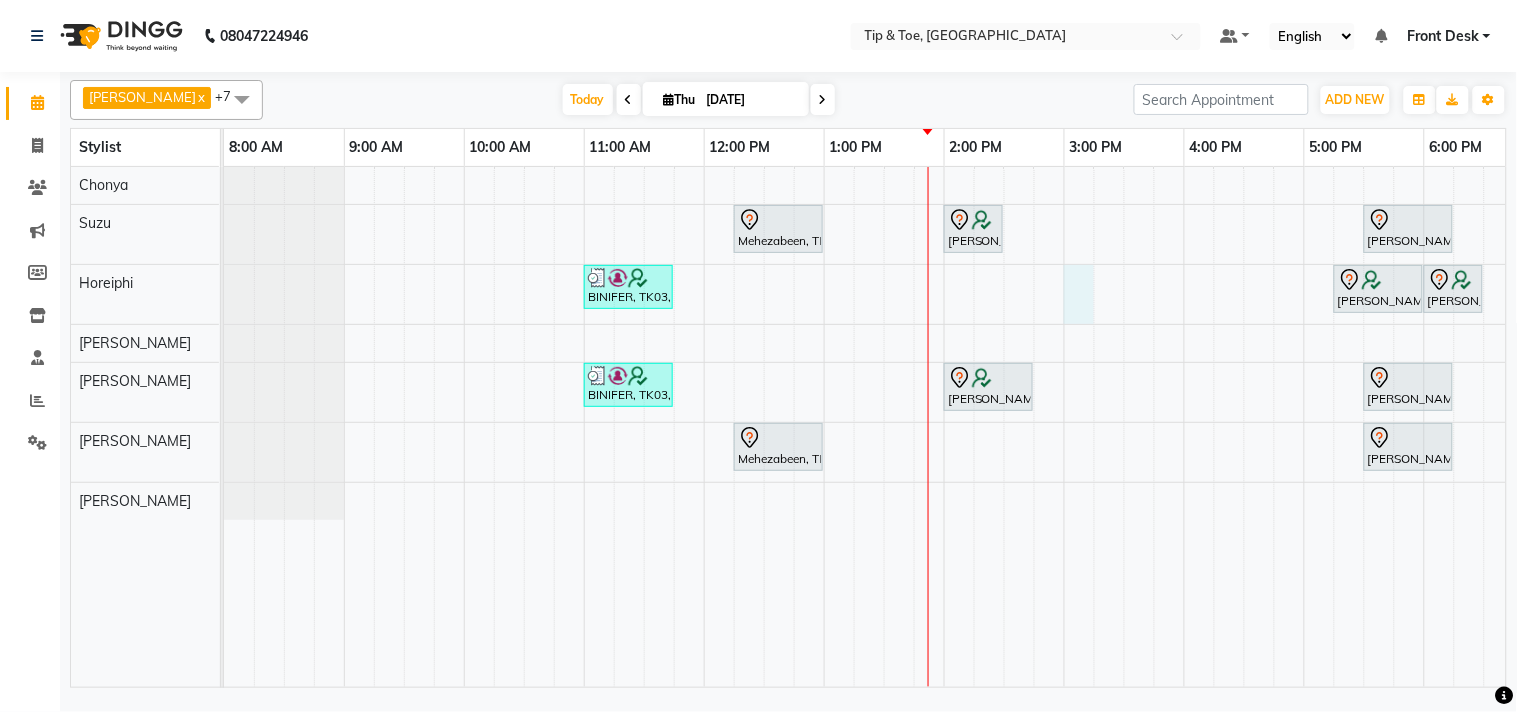 click on "Mehezabeen, TK05, 12:15 PM-01:00 PM, Essential Manicure w Scrub             [PERSON_NAME], TK08, 02:00 PM-02:30 PM, Permanent Gel Polish             [PERSON_NAME], TK07, 05:30 PM-06:15 PM, Essential Manicure w Scrub     BINIFER, TK03, 11:00 AM-11:45 AM, Essential Pedicure w Scrub             Priya Aga, TK04, 05:15 PM-06:00 PM, Essential Manicure w Scrub             Priya Aga, TK04, 06:00 PM-06:30 PM, T&T Permanent Gel Polish     BINIFER, TK03, 11:00 AM-11:45 AM, Essential Manicure w Scrub             [PERSON_NAME], TK08, 02:00 PM-02:45 PM, Essential Pedicure w Scrub             [PERSON_NAME], TK07, 05:30 PM-06:15 PM, Essential Pedicure w Scrub             Mehezabeen, TK05, 12:15 PM-01:00 PM, Essential Pedicure w Scrub             [PERSON_NAME], TK07, 05:30 PM-06:15 PM, Essential Pedicure w Scrub             [PERSON_NAME], TK02, 07:30 PM-08:15 PM, Essential Pedicure w Scrub" at bounding box center [1004, 427] 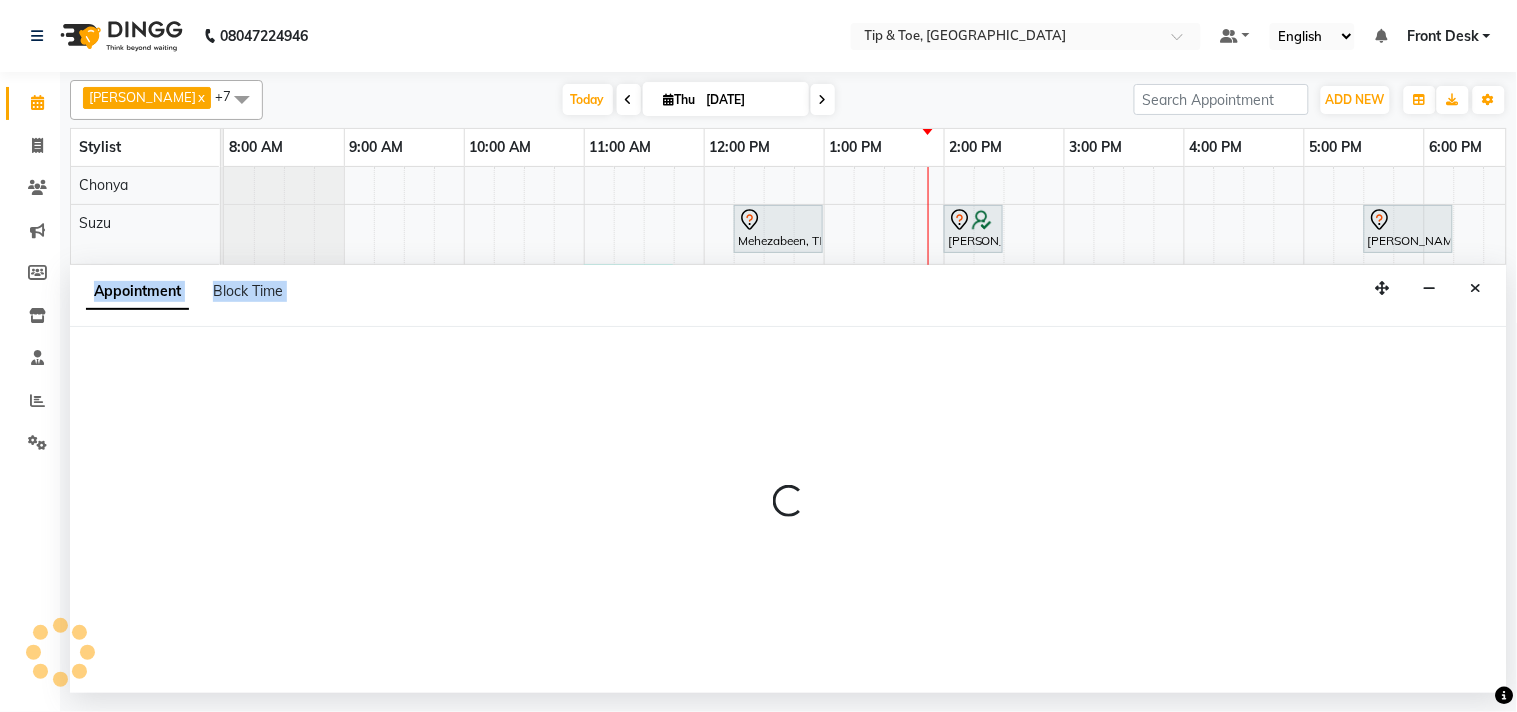 click on "Appointment Block Time" at bounding box center [788, 296] 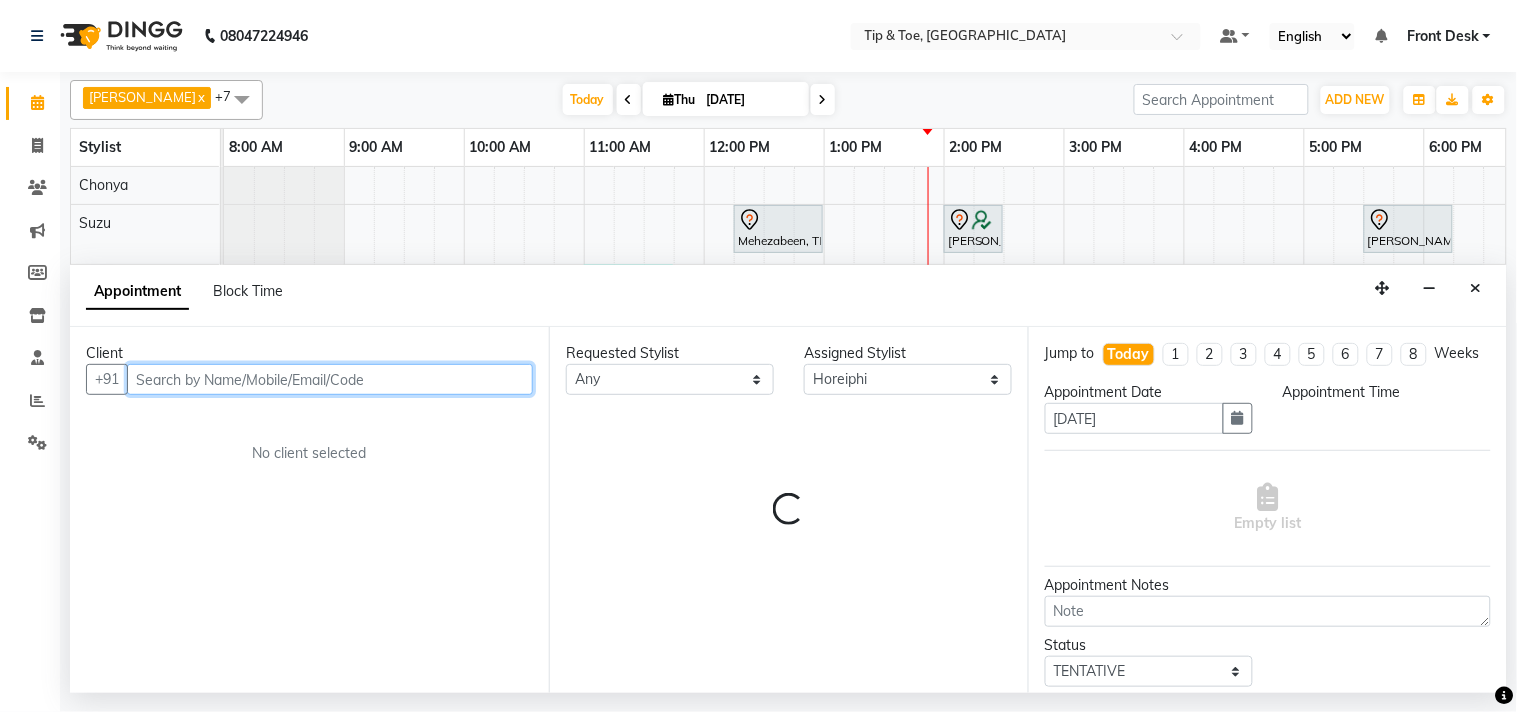 select on "900" 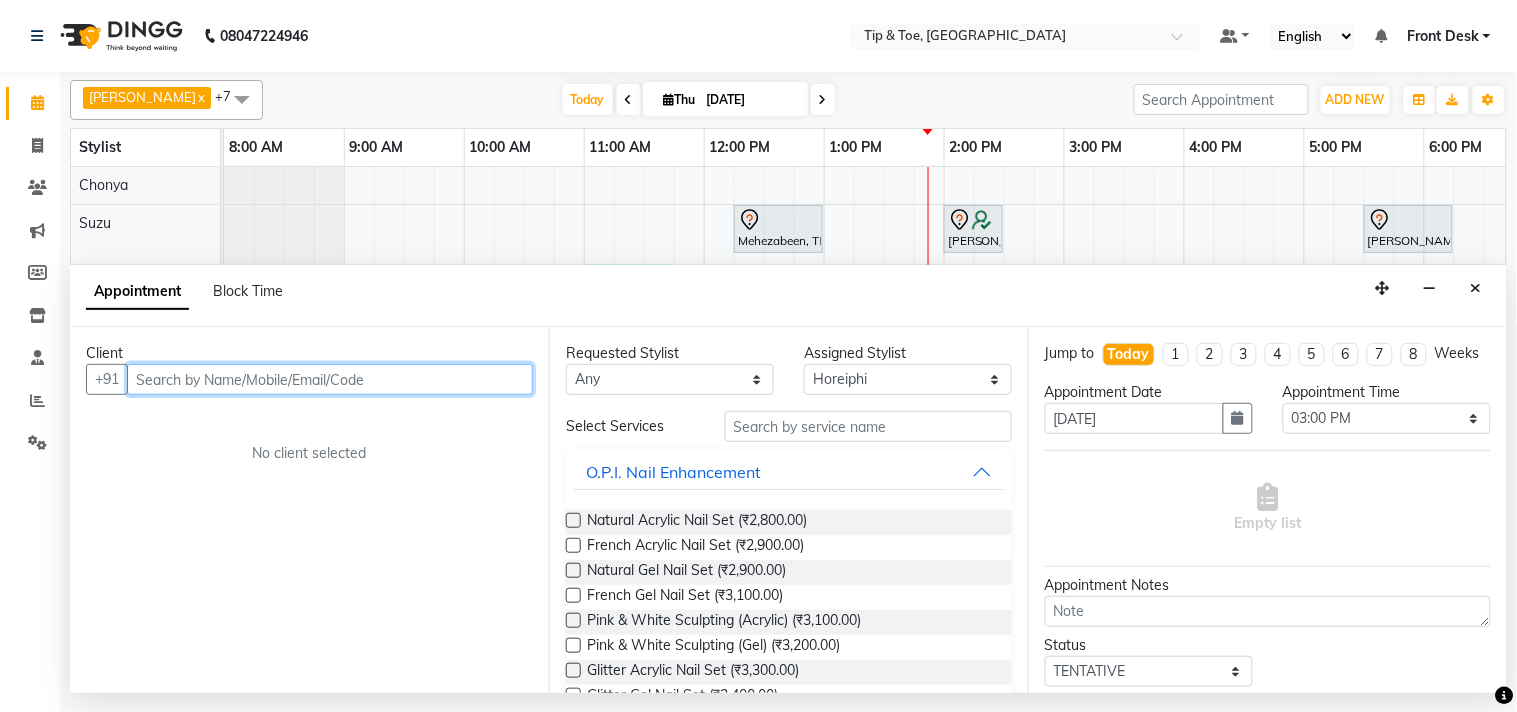 click at bounding box center (330, 379) 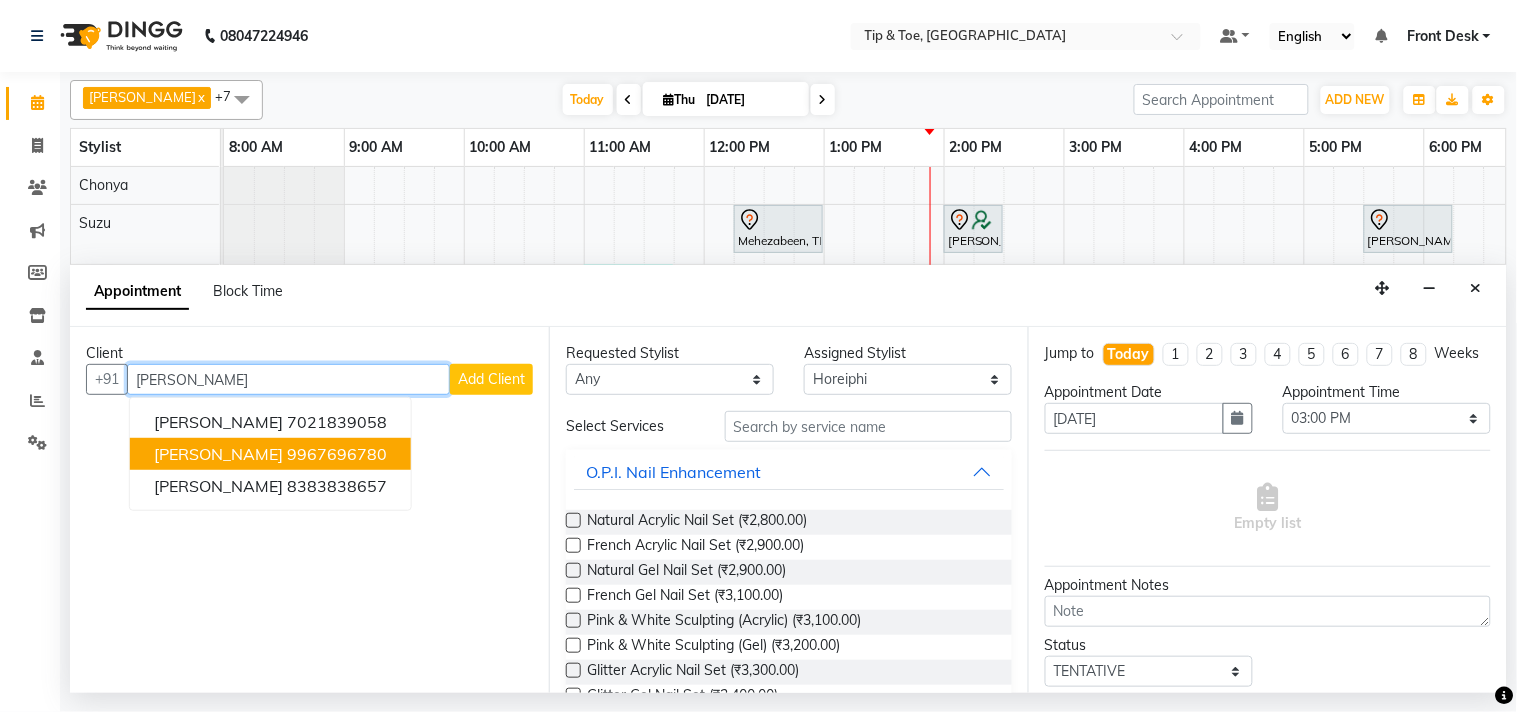 click on "9967696780" at bounding box center (337, 454) 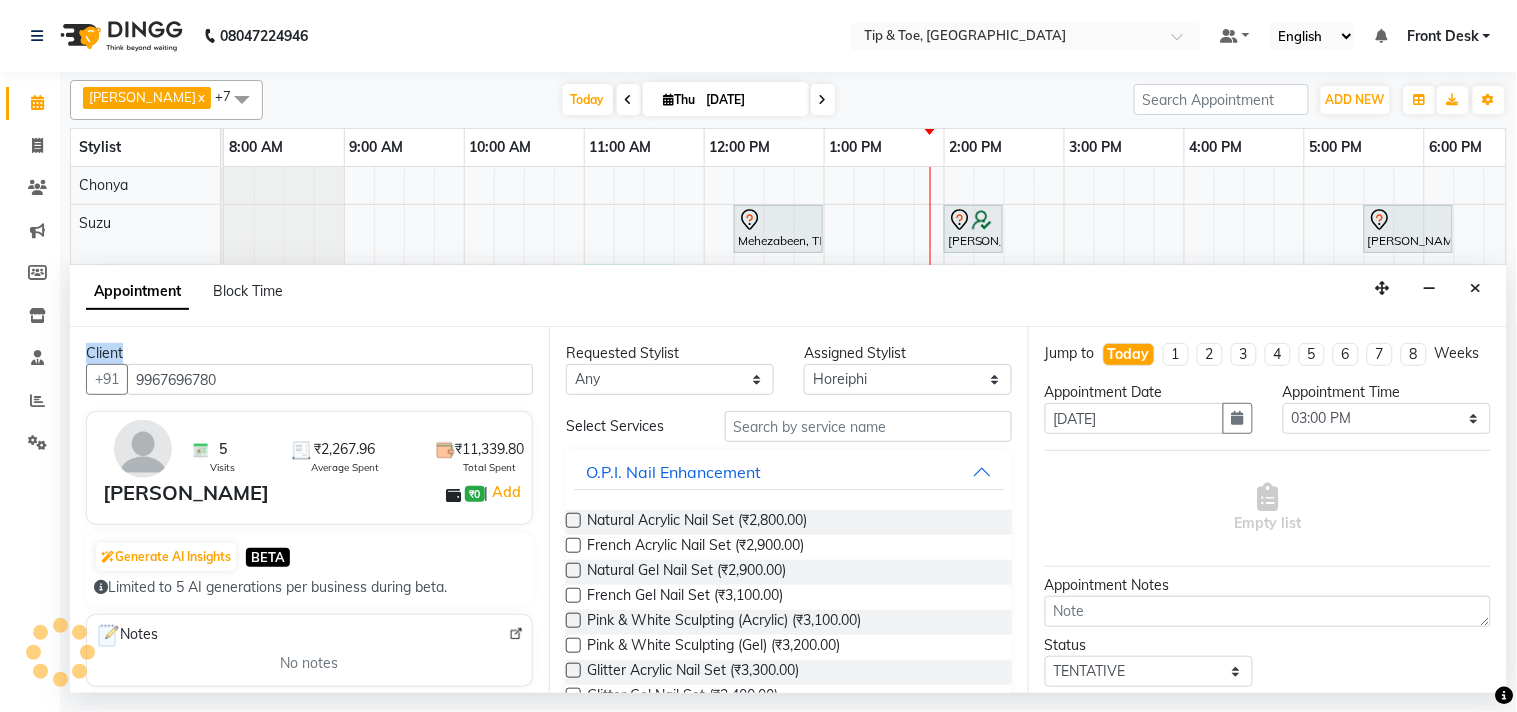 click on "5 Visits ₹2,267.96 Average Spent ₹11,339.80 Total Spent" at bounding box center [355, 449] 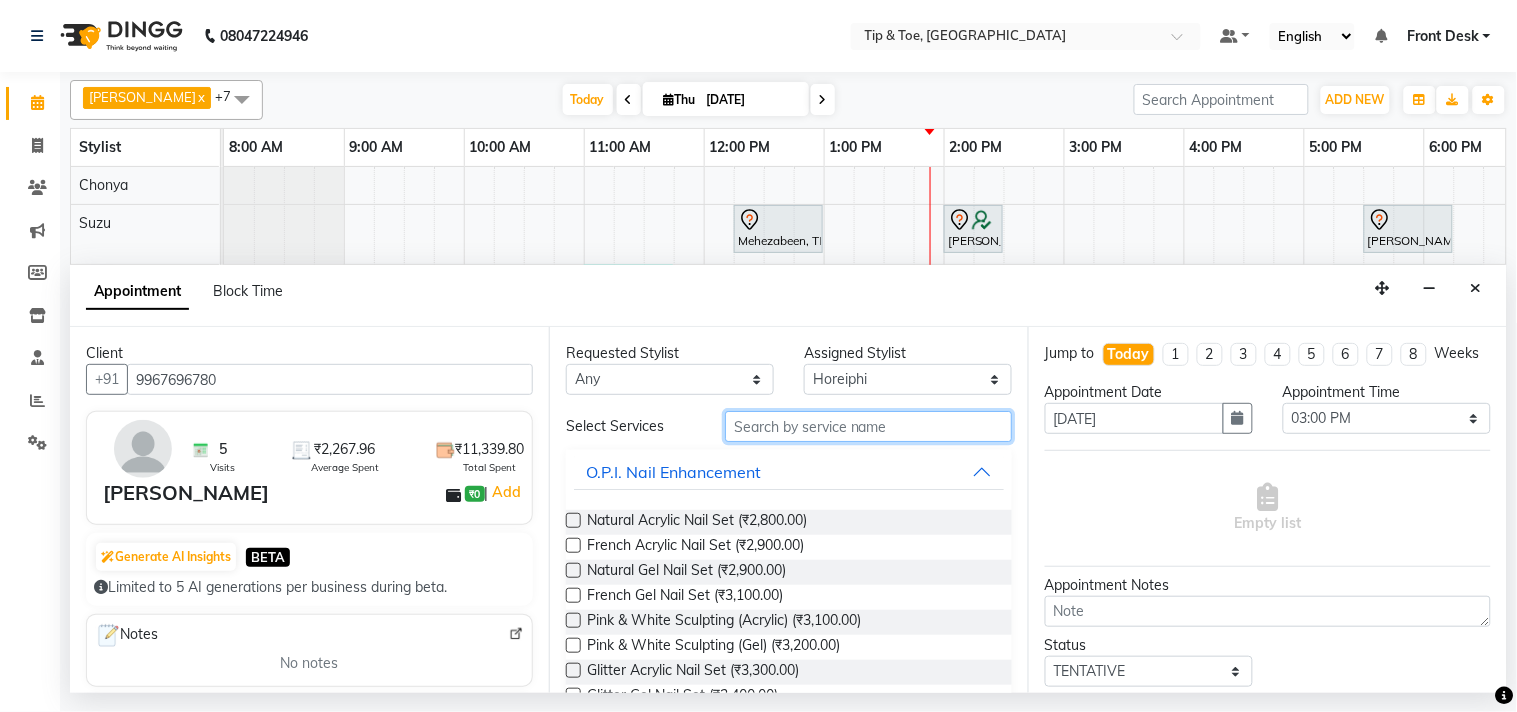 click at bounding box center (868, 426) 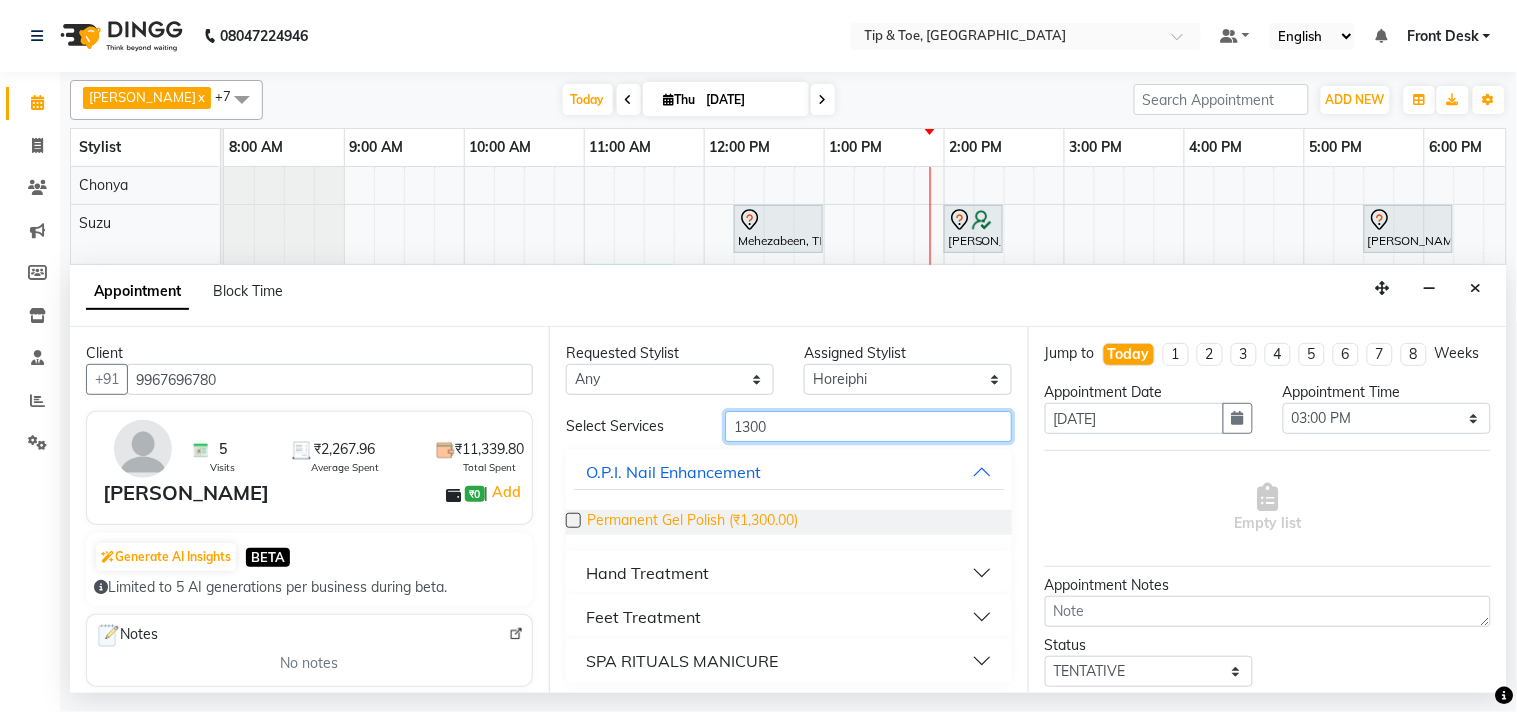 type on "1300" 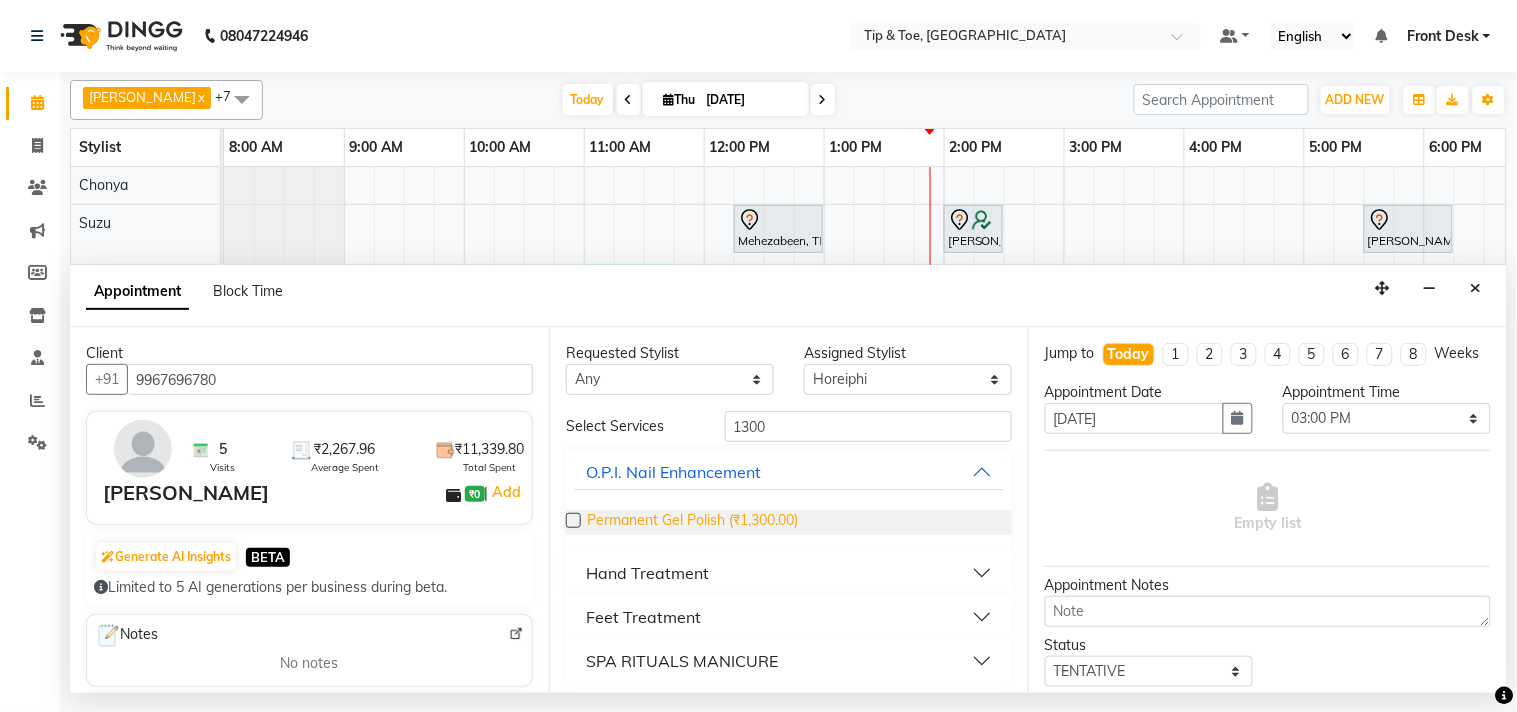 click on "Permanent Gel Polish (₹1,300.00)" at bounding box center [692, 522] 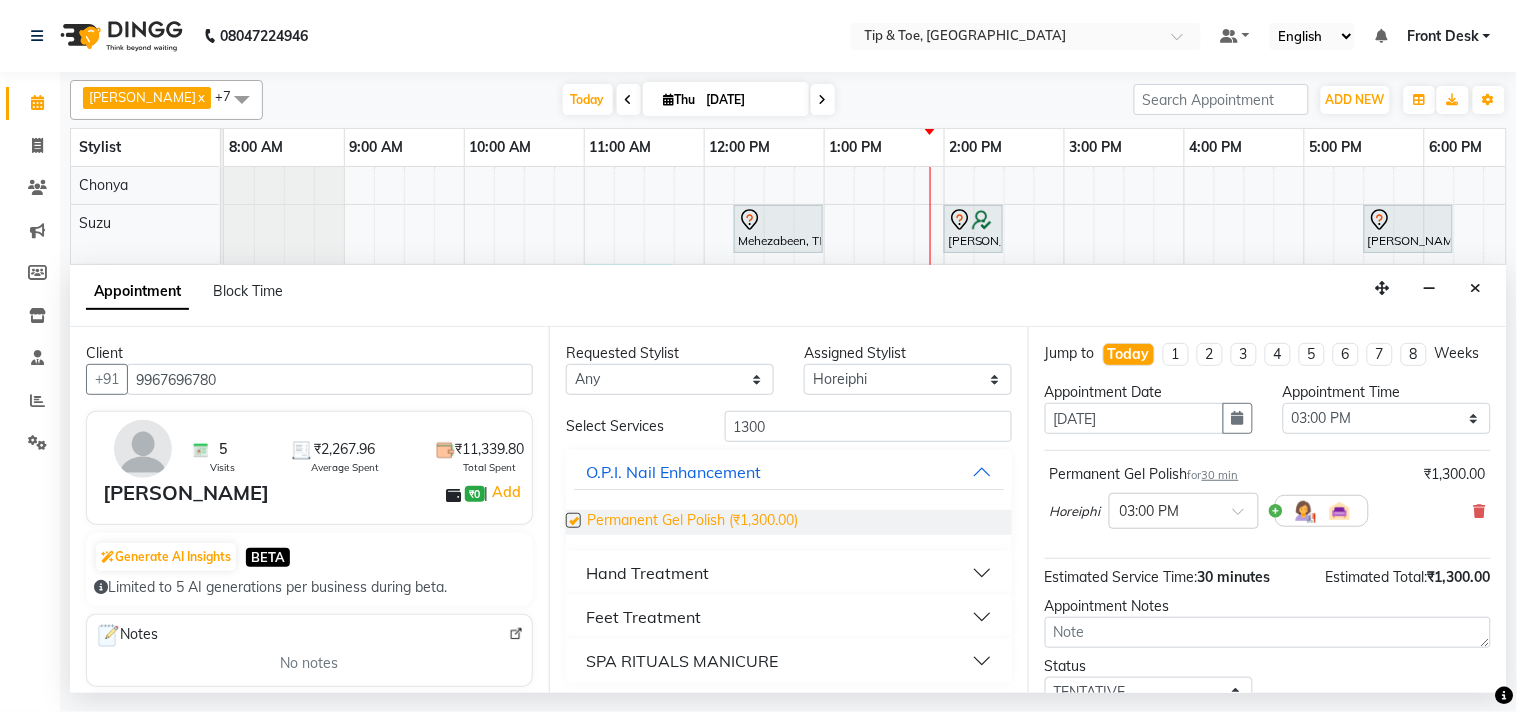checkbox on "false" 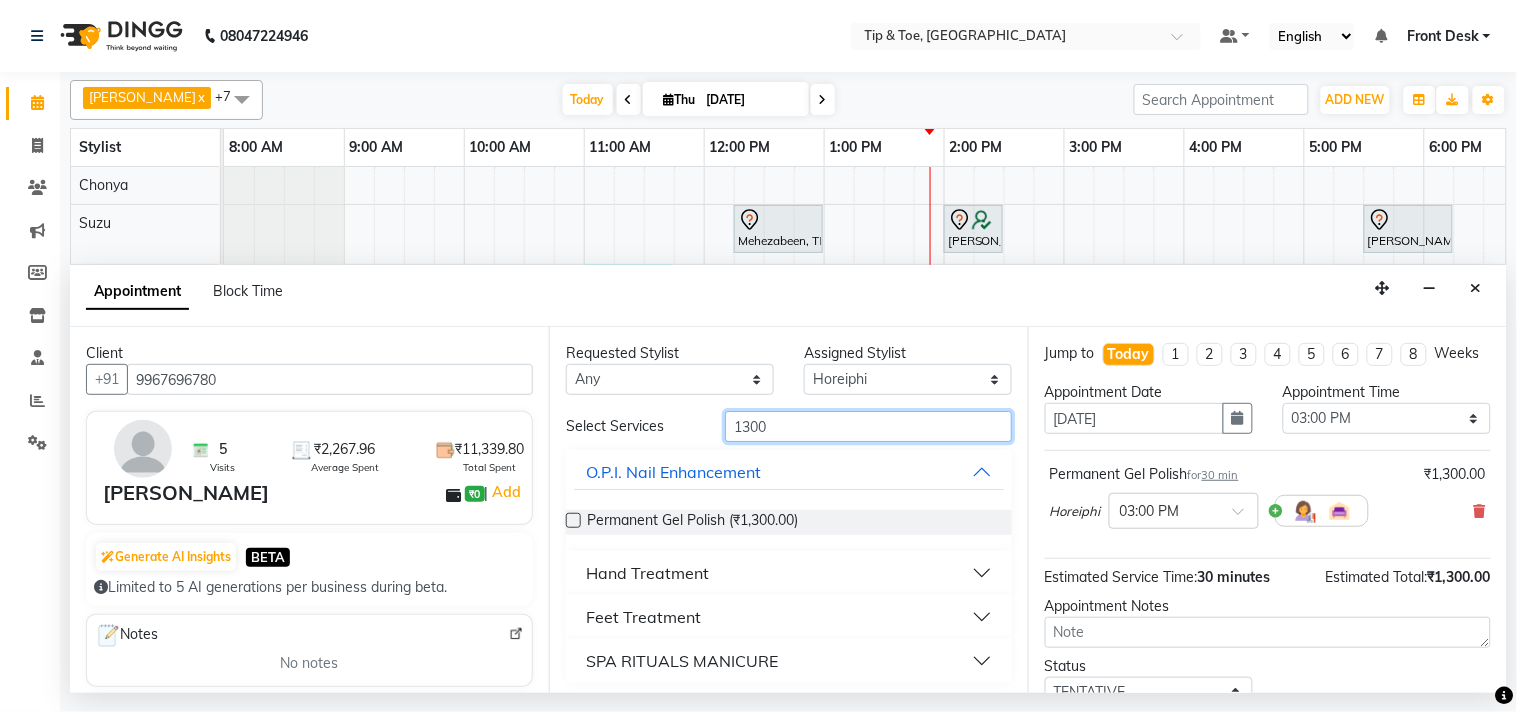 click on "1300" at bounding box center [868, 426] 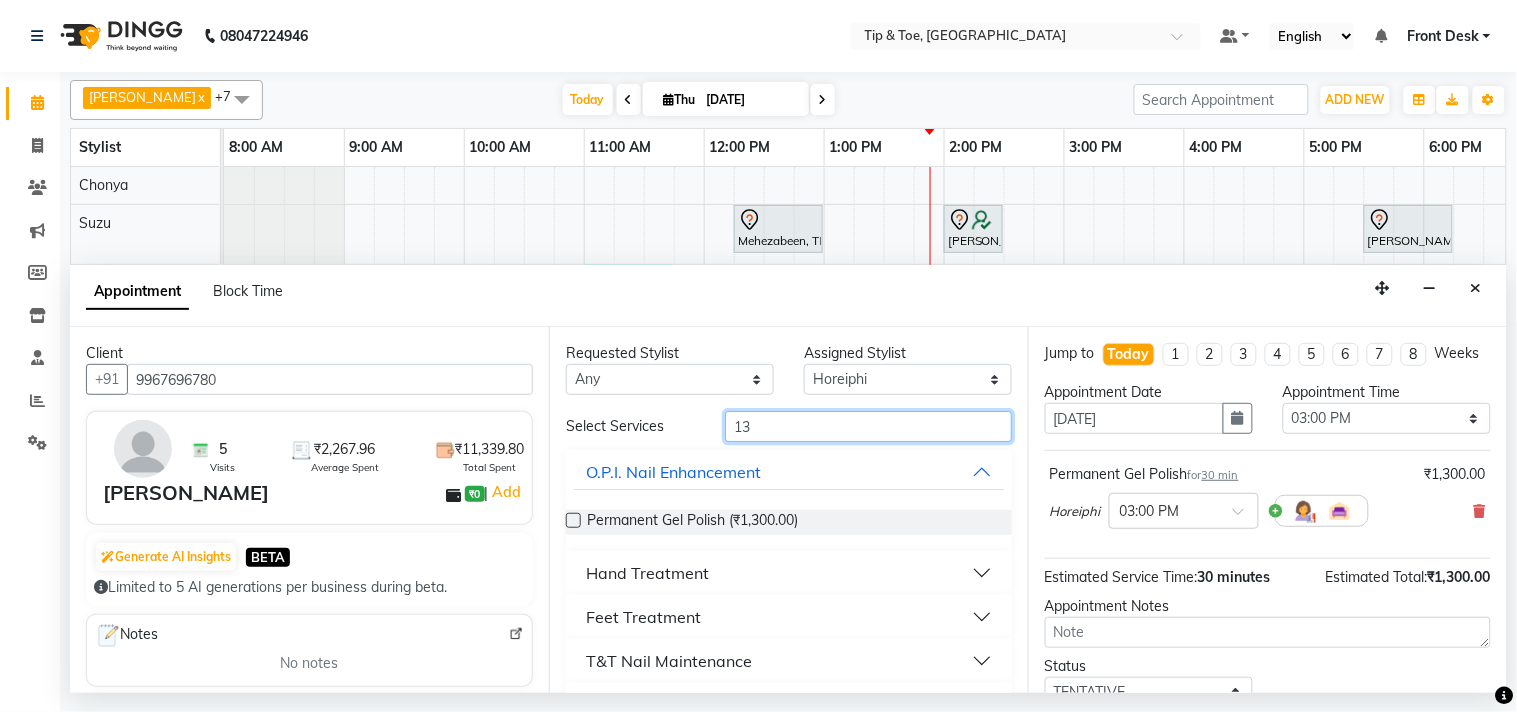 type on "1" 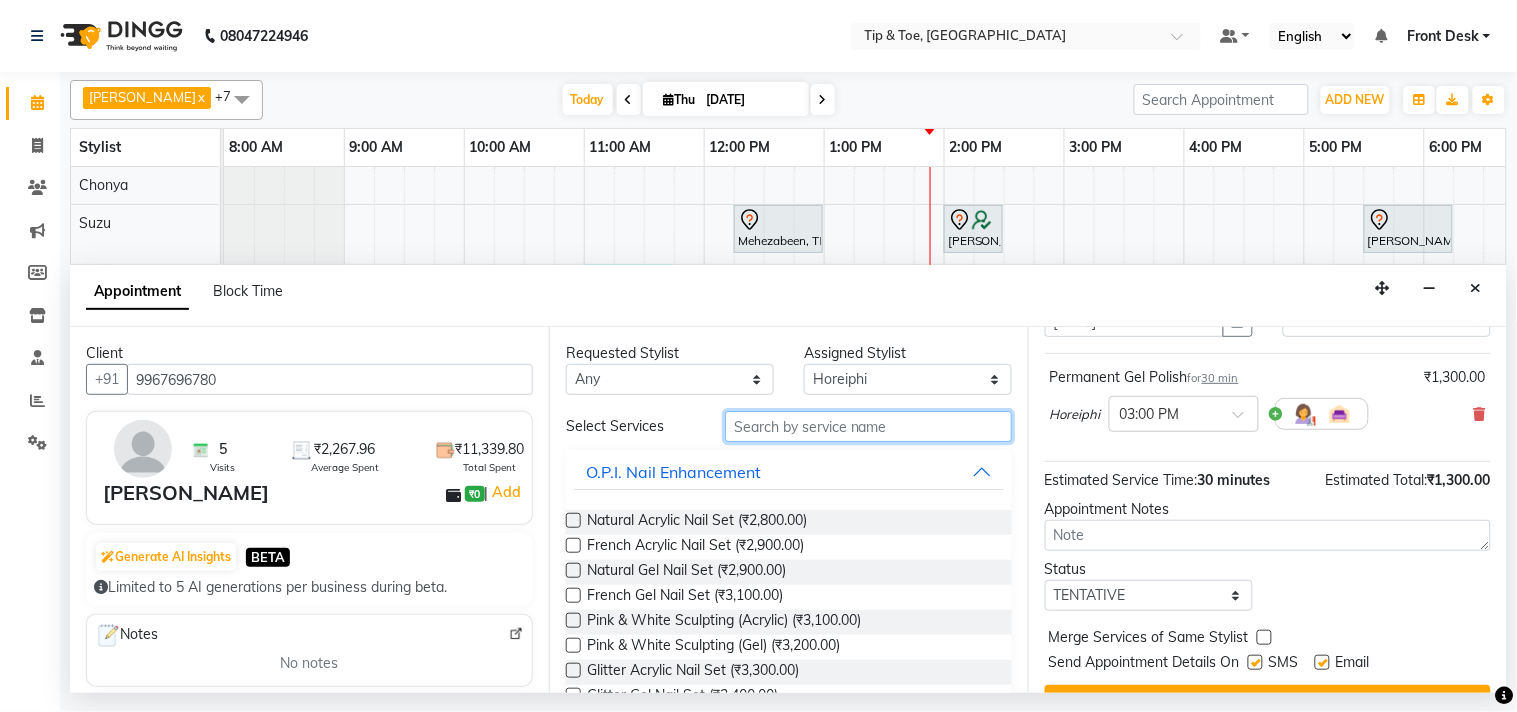 scroll, scrollTop: 161, scrollLeft: 0, axis: vertical 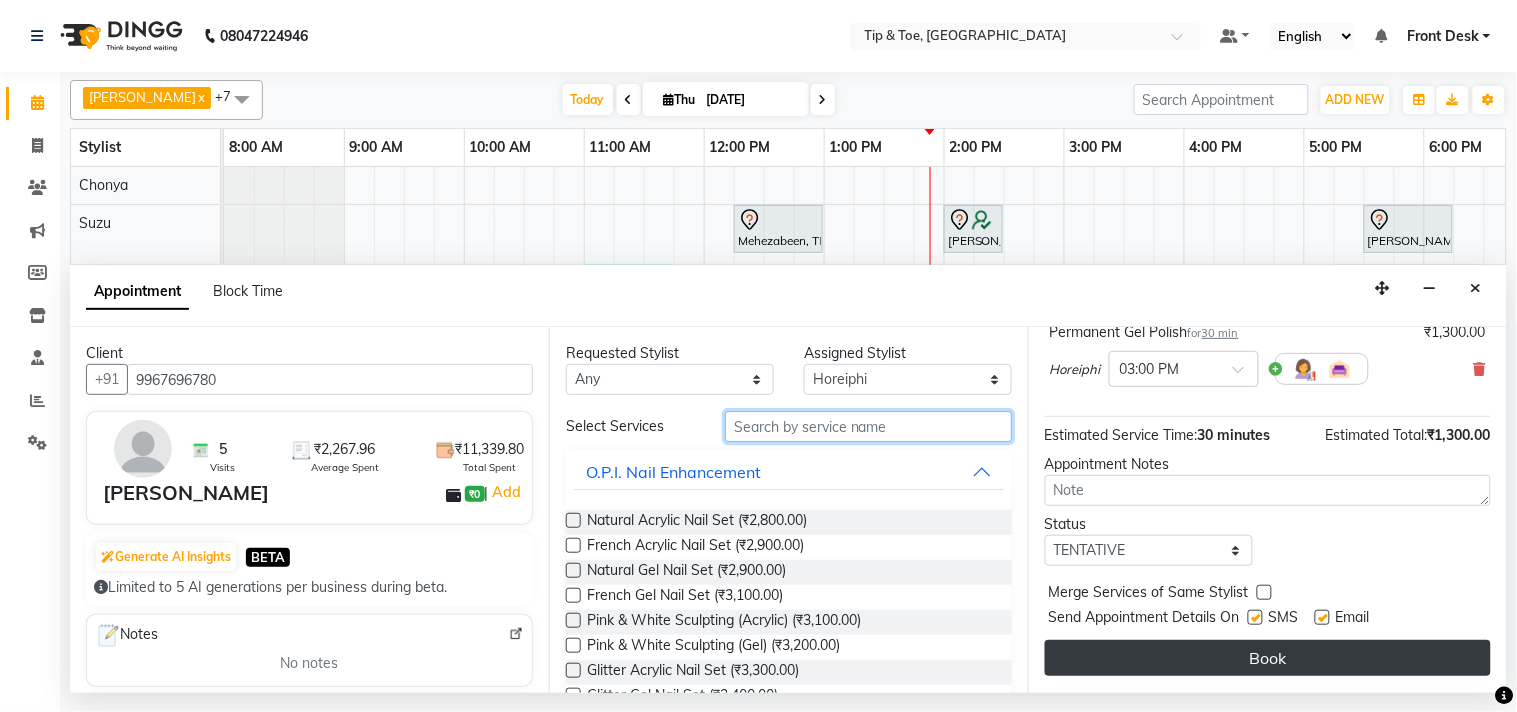 type 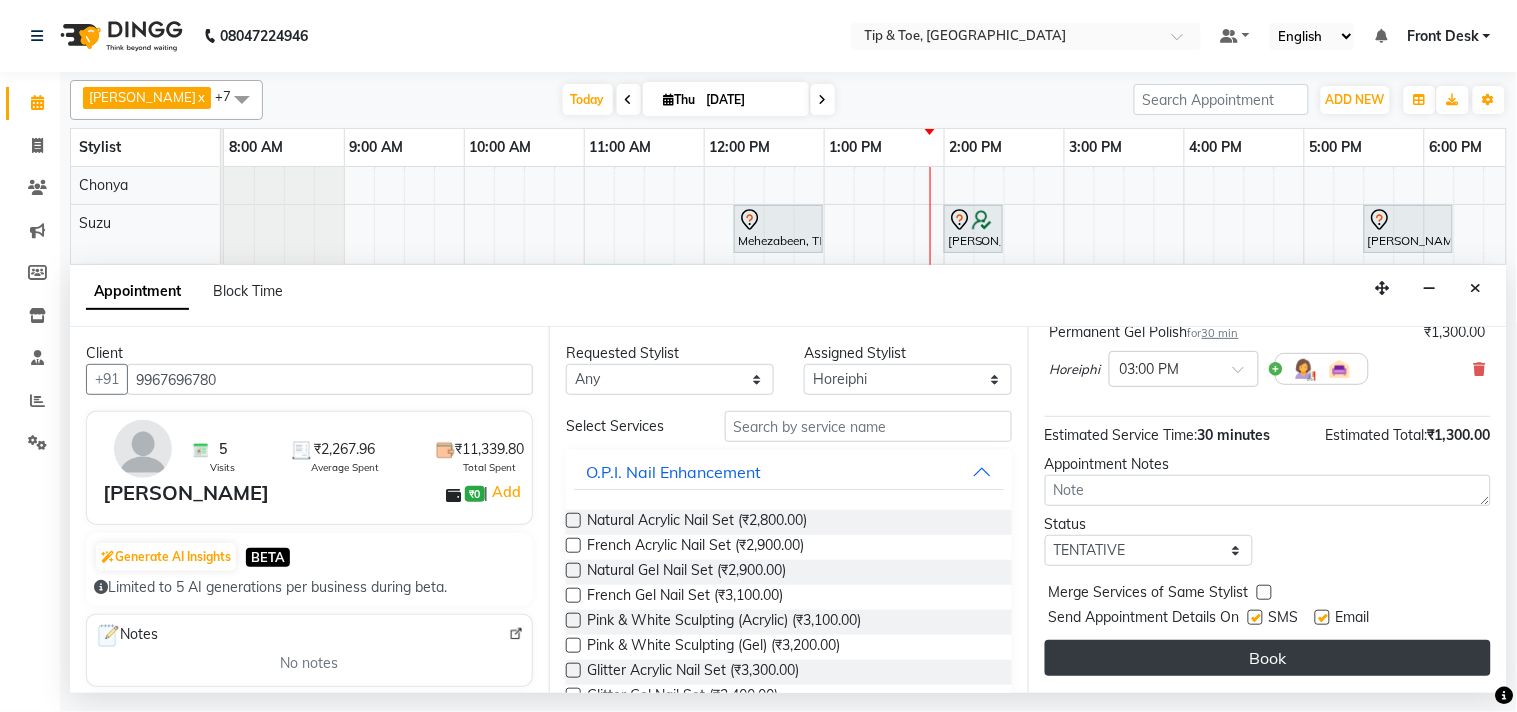 click on "Book" at bounding box center (1268, 658) 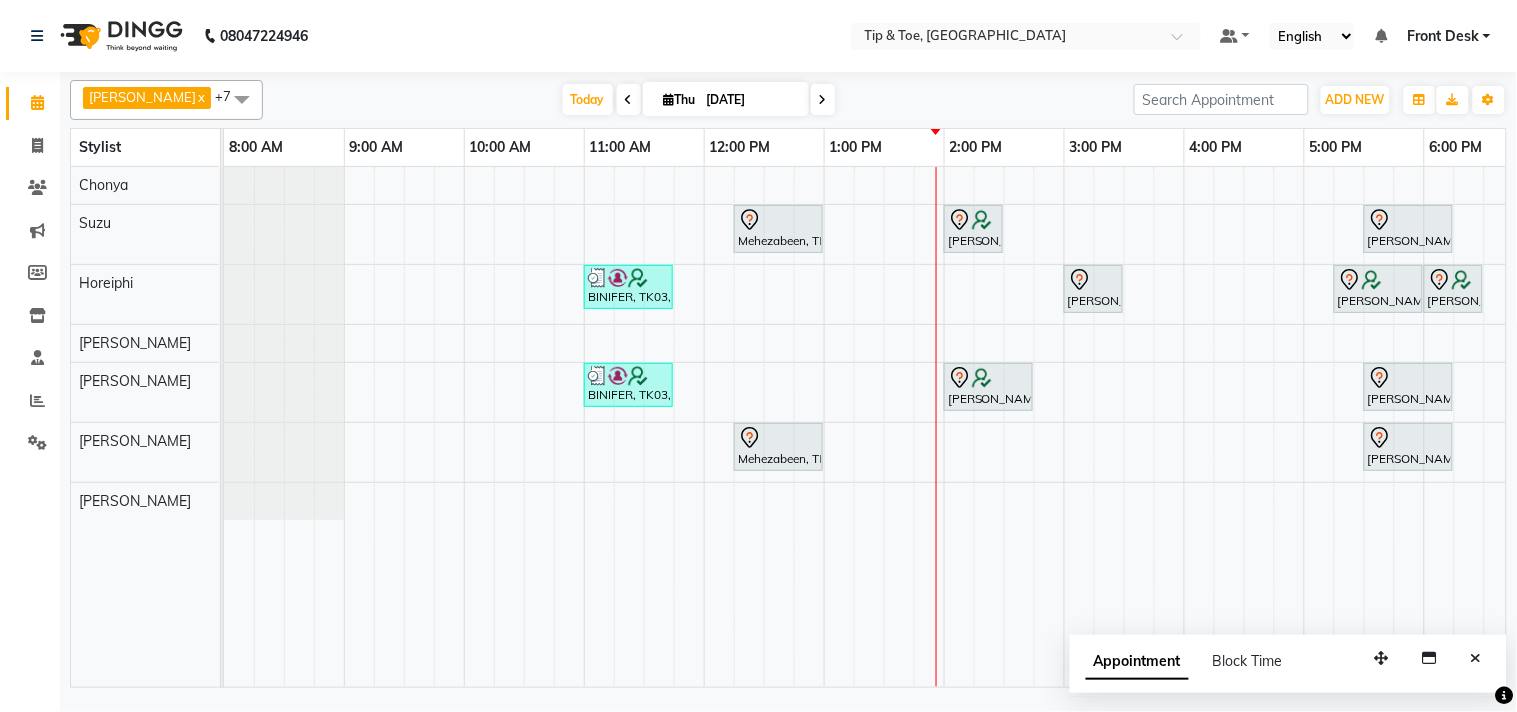 scroll, scrollTop: 0, scrollLeft: 277, axis: horizontal 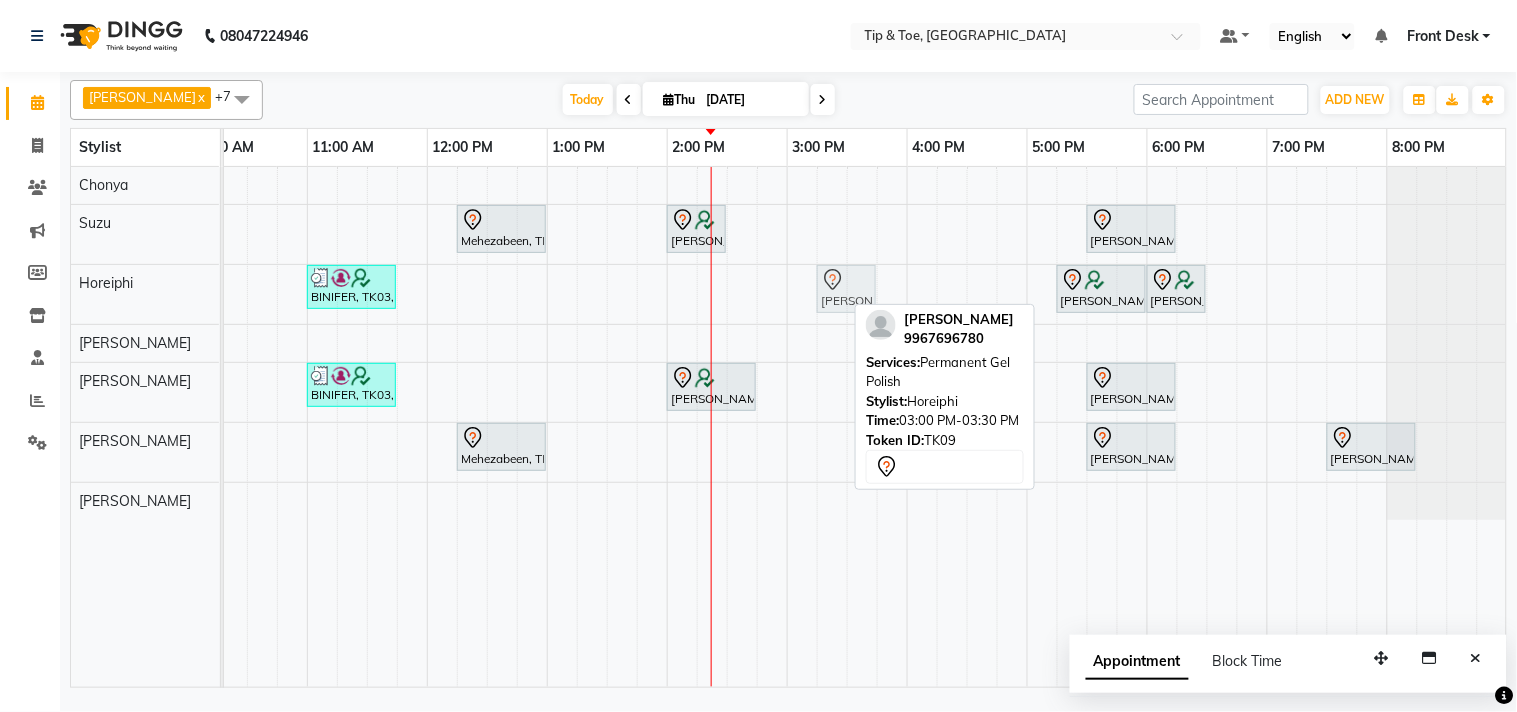 drag, startPoint x: 811, startPoint y: 288, endPoint x: 860, endPoint y: 292, distance: 49.162994 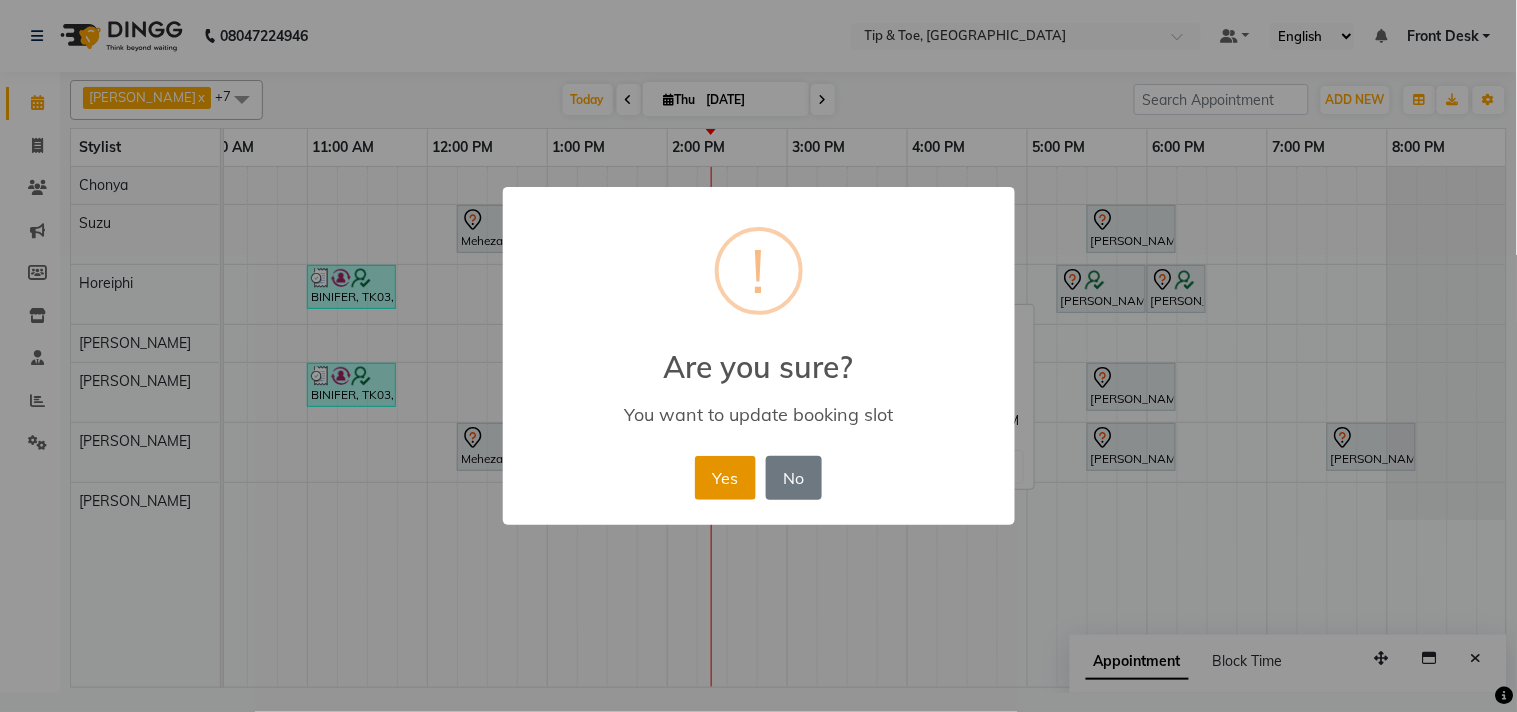 click on "Yes" at bounding box center (725, 478) 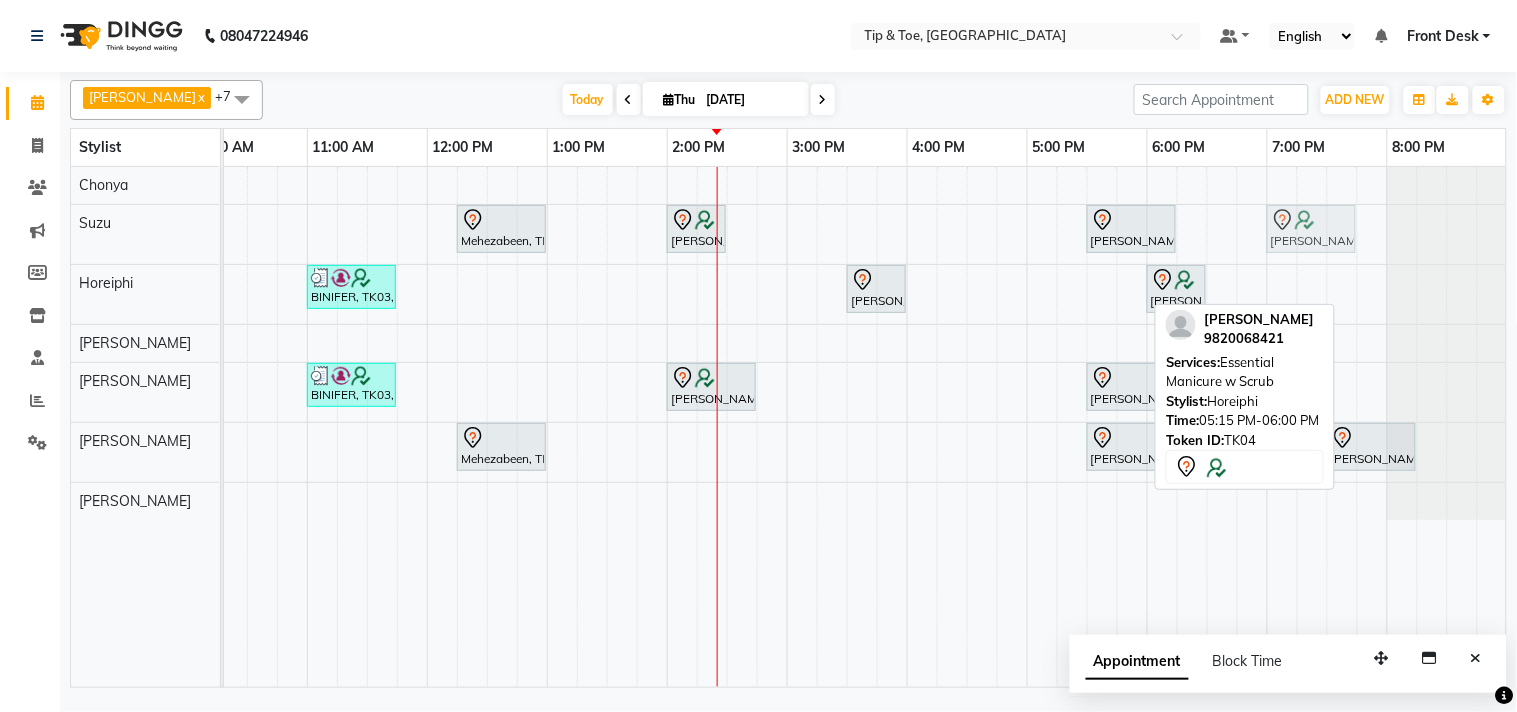 drag, startPoint x: 1108, startPoint y: 293, endPoint x: 1330, endPoint y: 232, distance: 230.22815 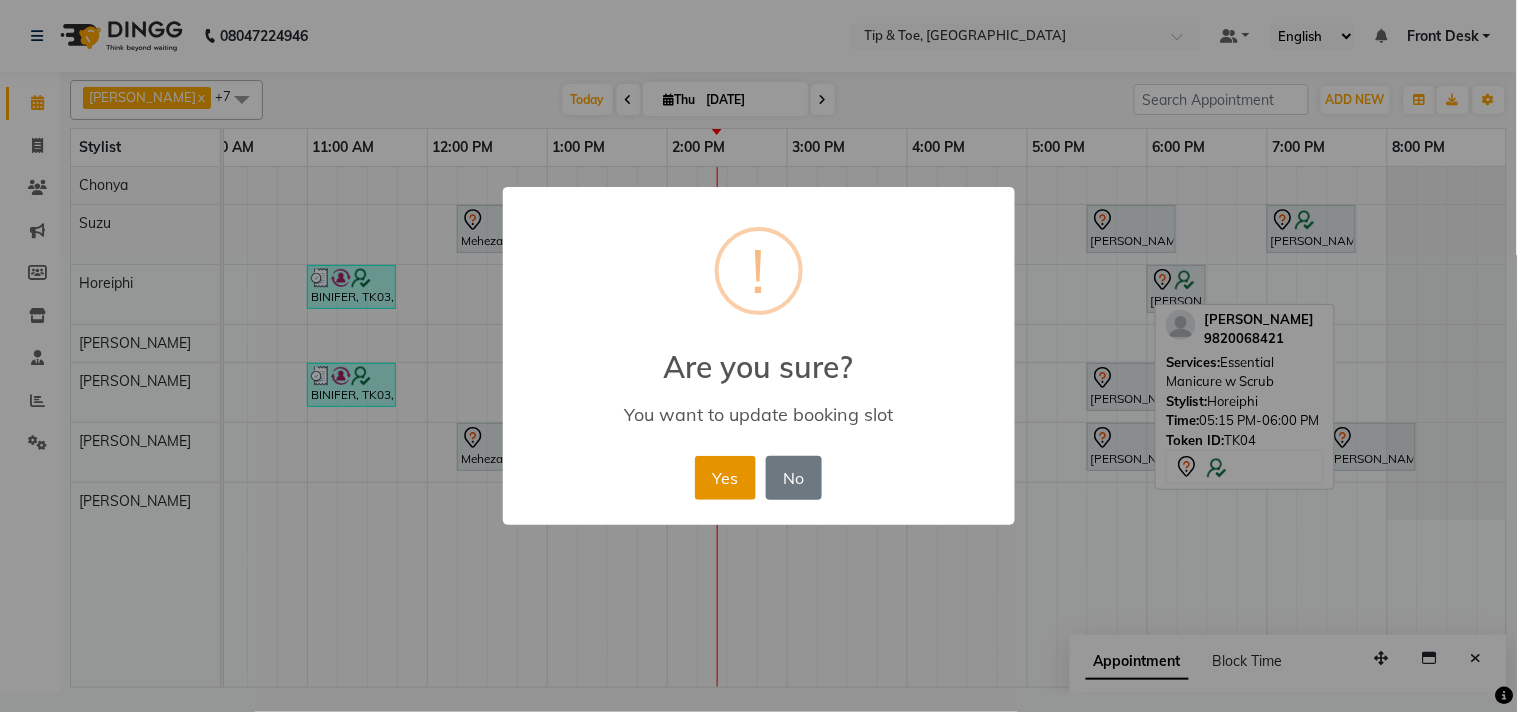click on "Yes" at bounding box center [725, 478] 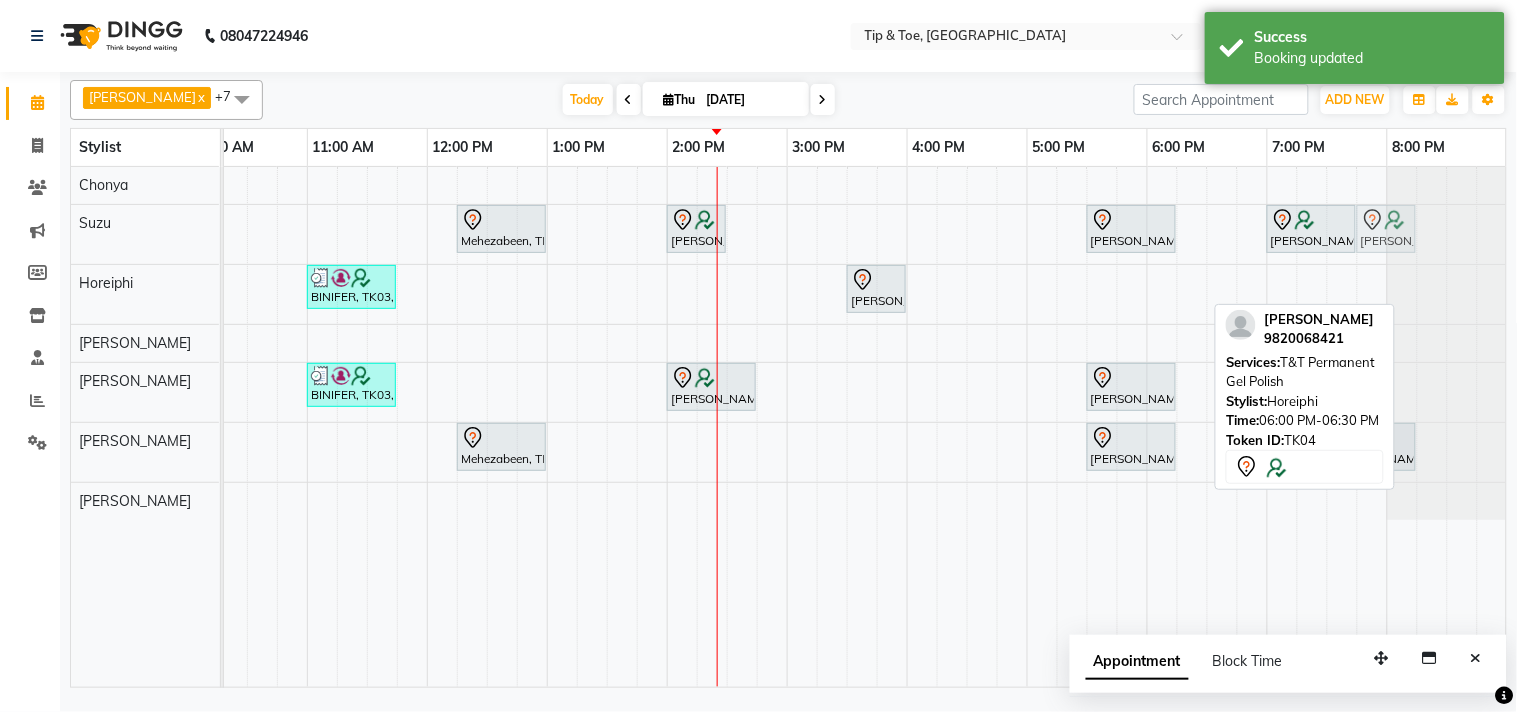 drag, startPoint x: 1176, startPoint y: 288, endPoint x: 1384, endPoint y: 257, distance: 210.29741 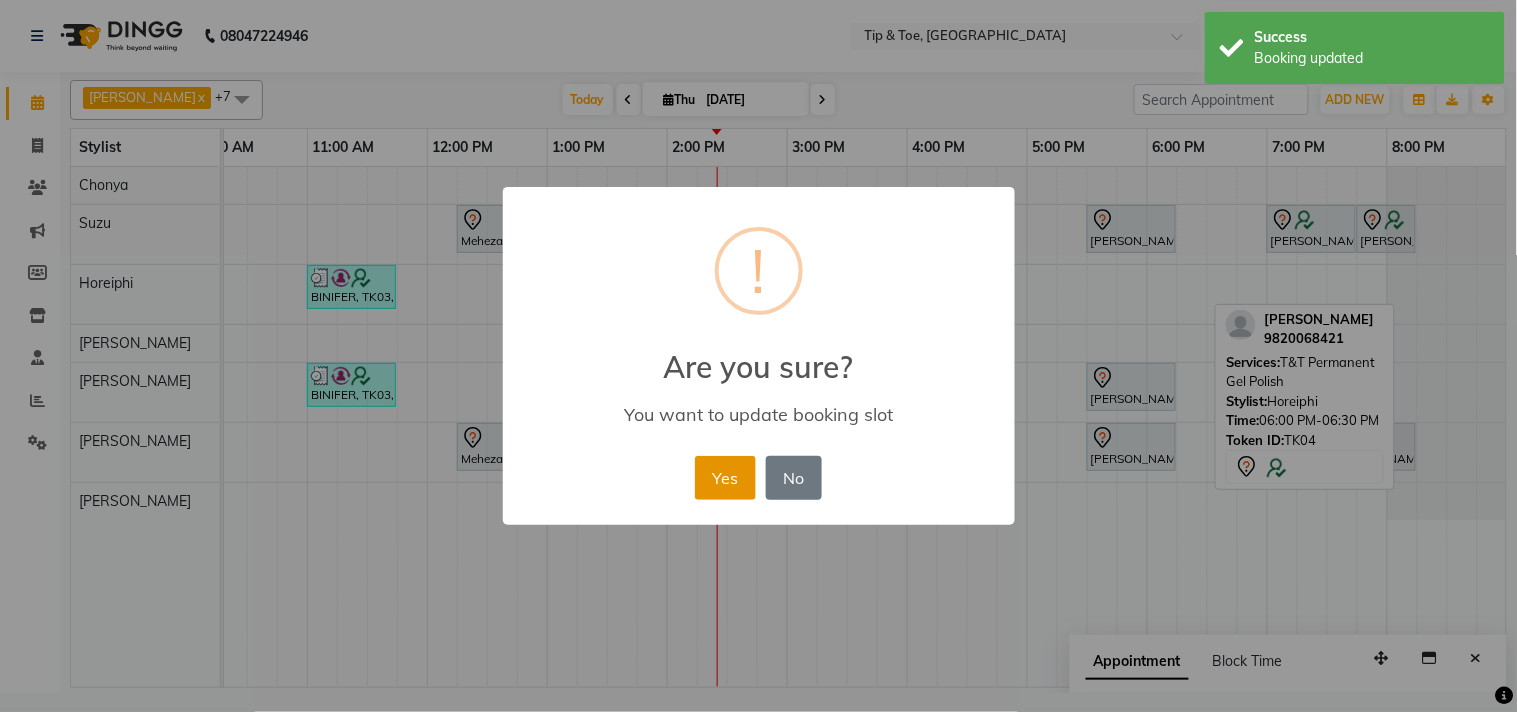 click on "Yes" at bounding box center (725, 478) 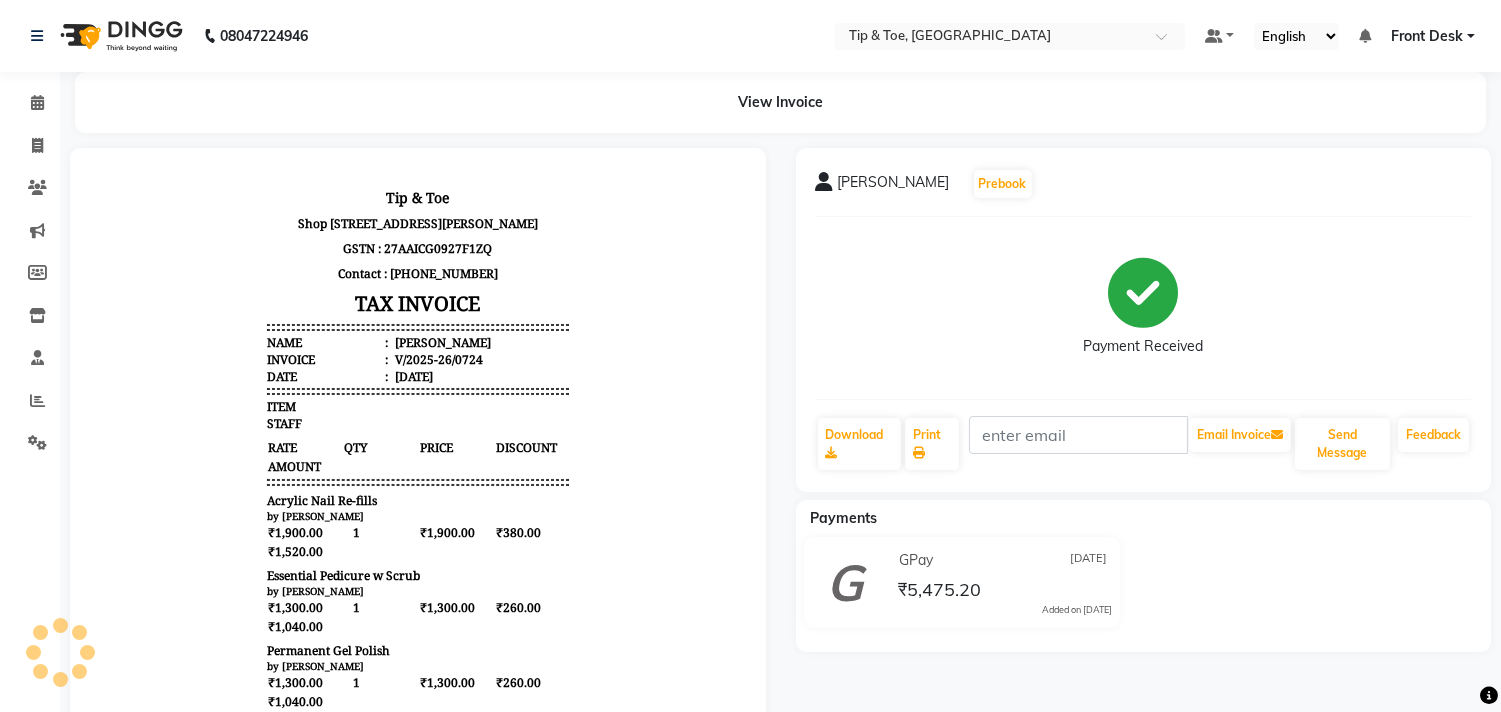 scroll, scrollTop: 0, scrollLeft: 0, axis: both 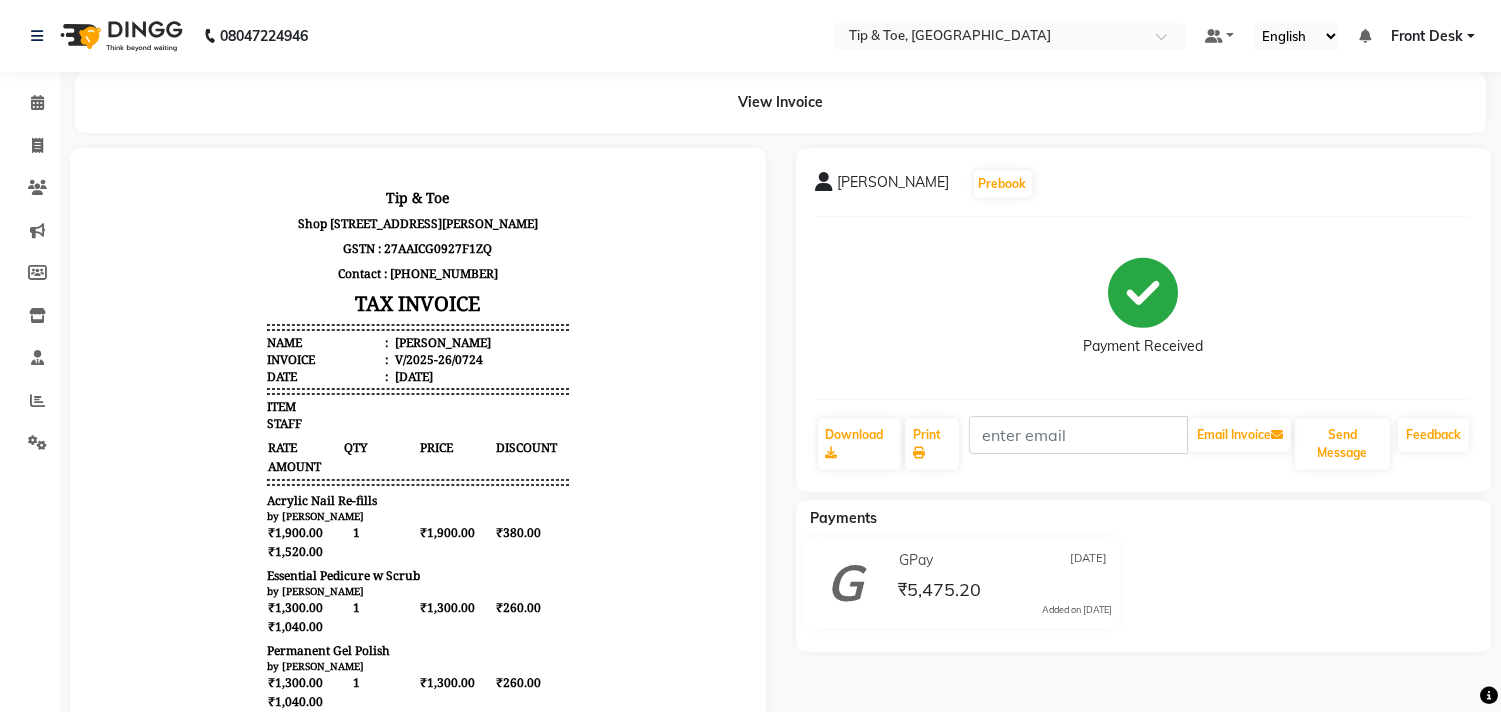 drag, startPoint x: 1506, startPoint y: 302, endPoint x: 446, endPoint y: 230, distance: 1062.4425 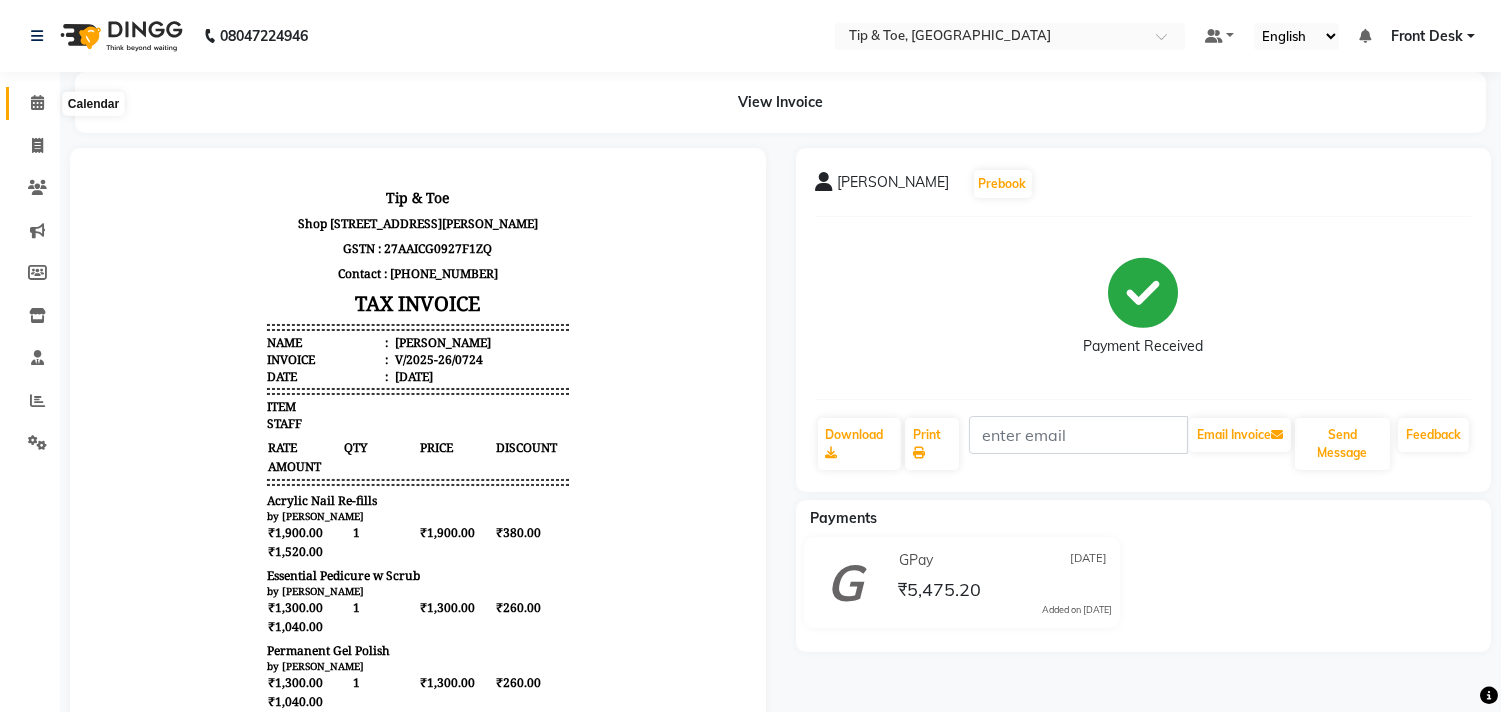 click 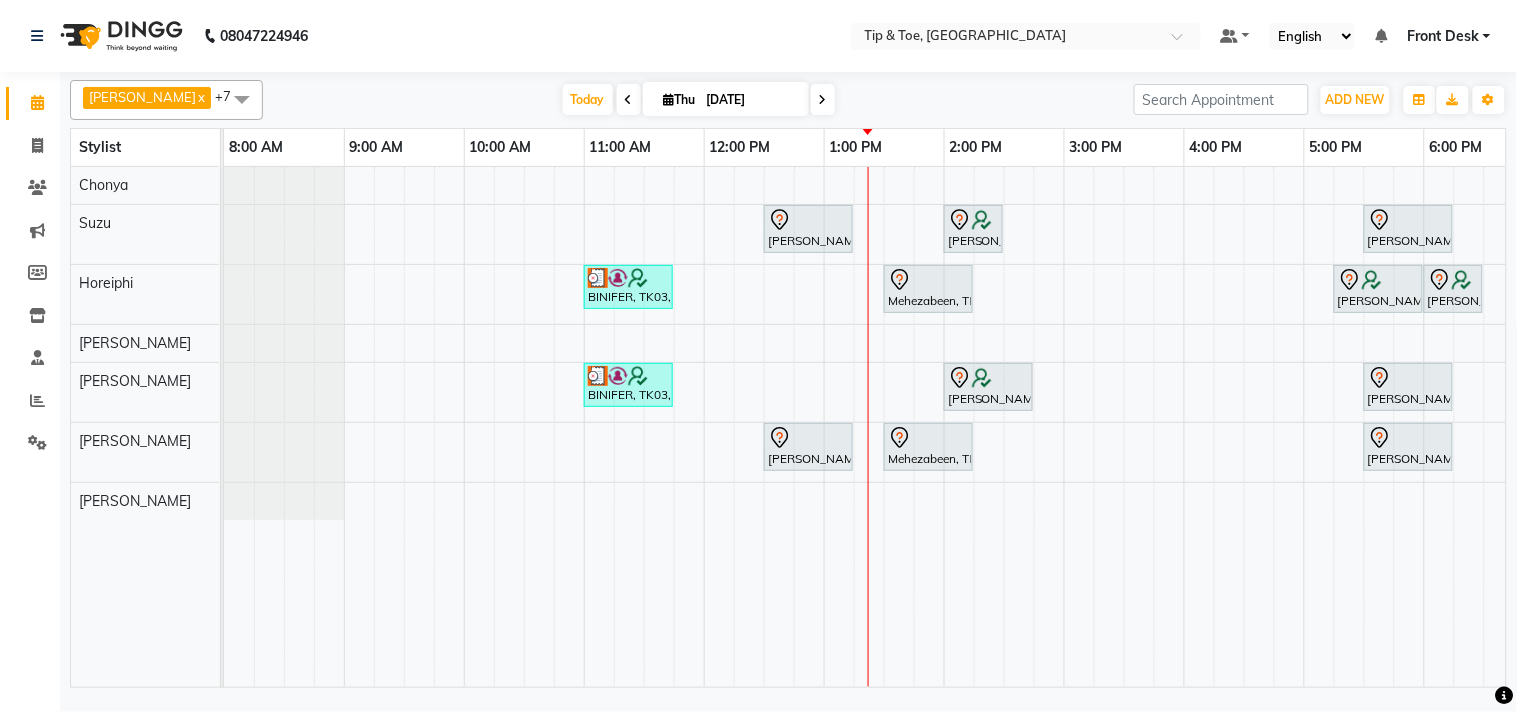 scroll, scrollTop: 0, scrollLeft: 0, axis: both 